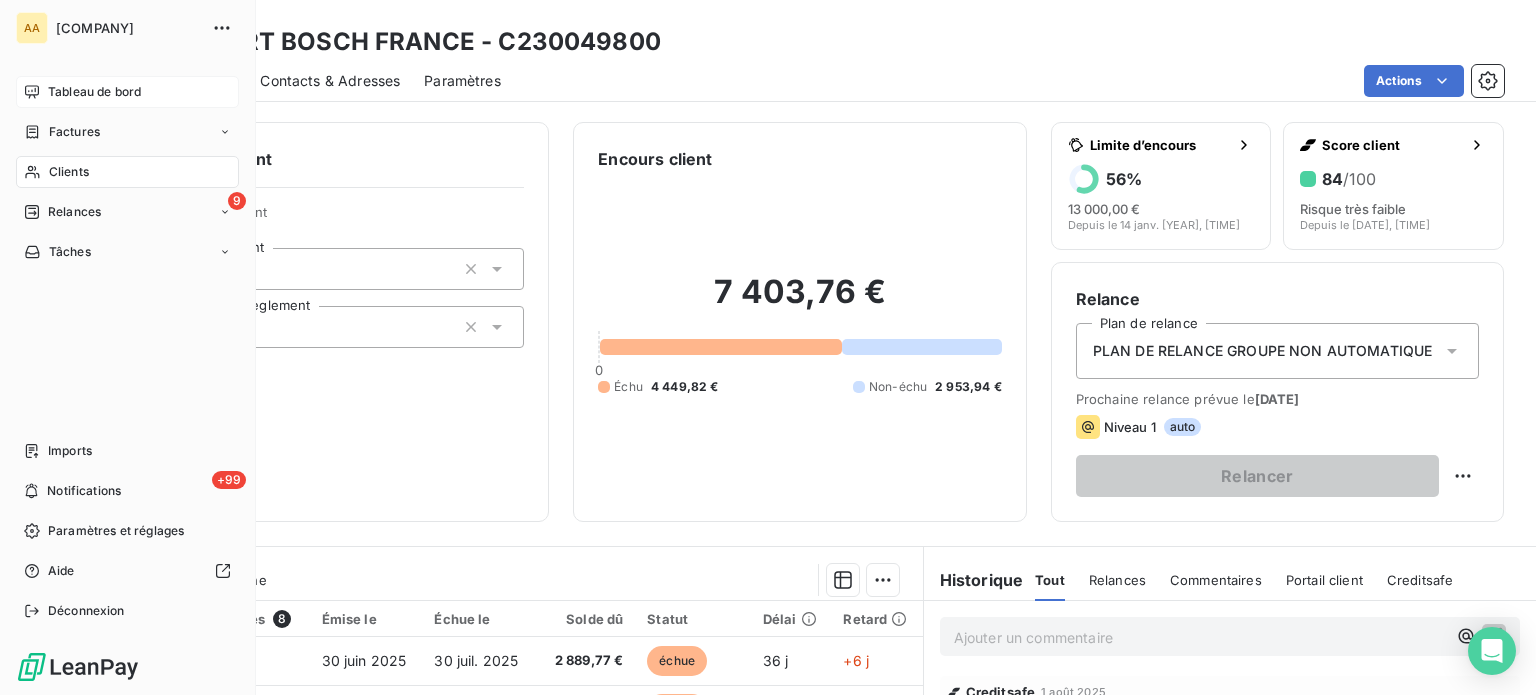 scroll, scrollTop: 0, scrollLeft: 0, axis: both 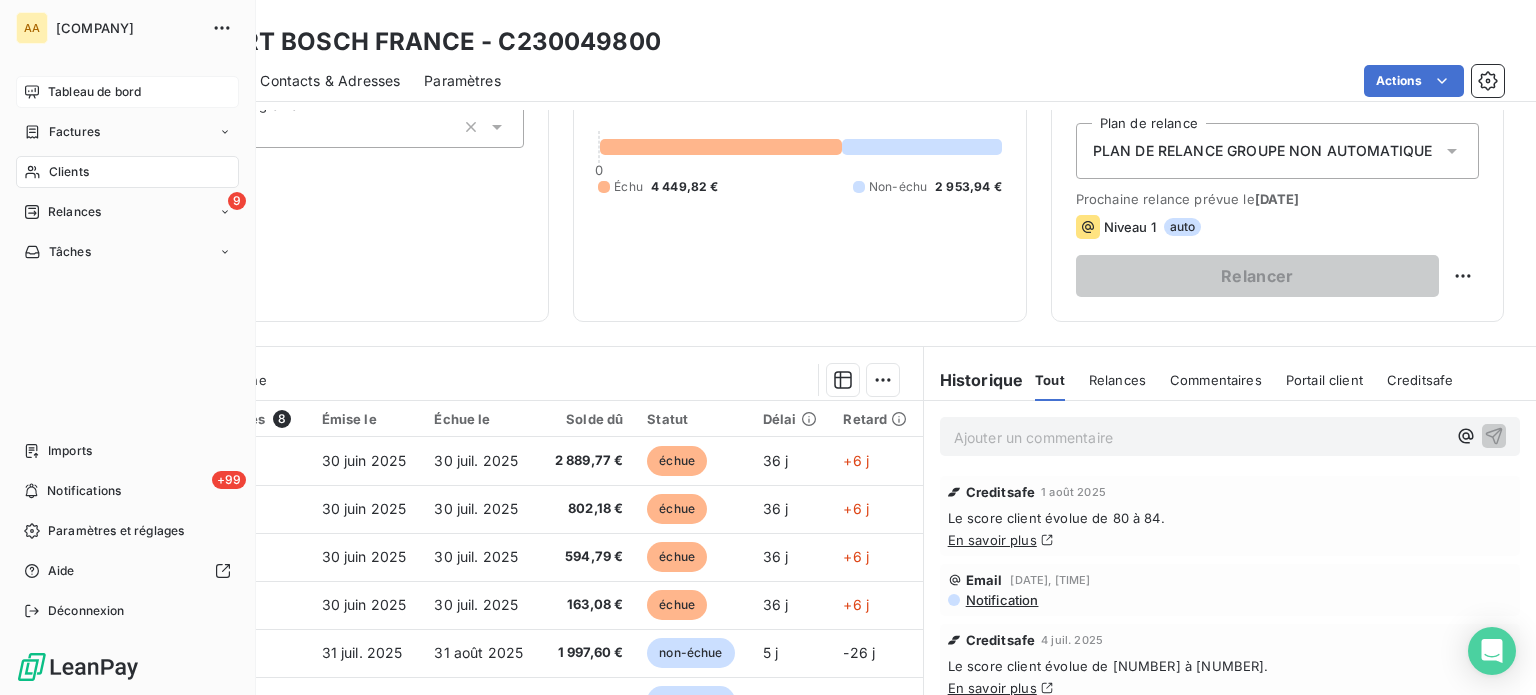 click on "Tableau de bord" at bounding box center [94, 92] 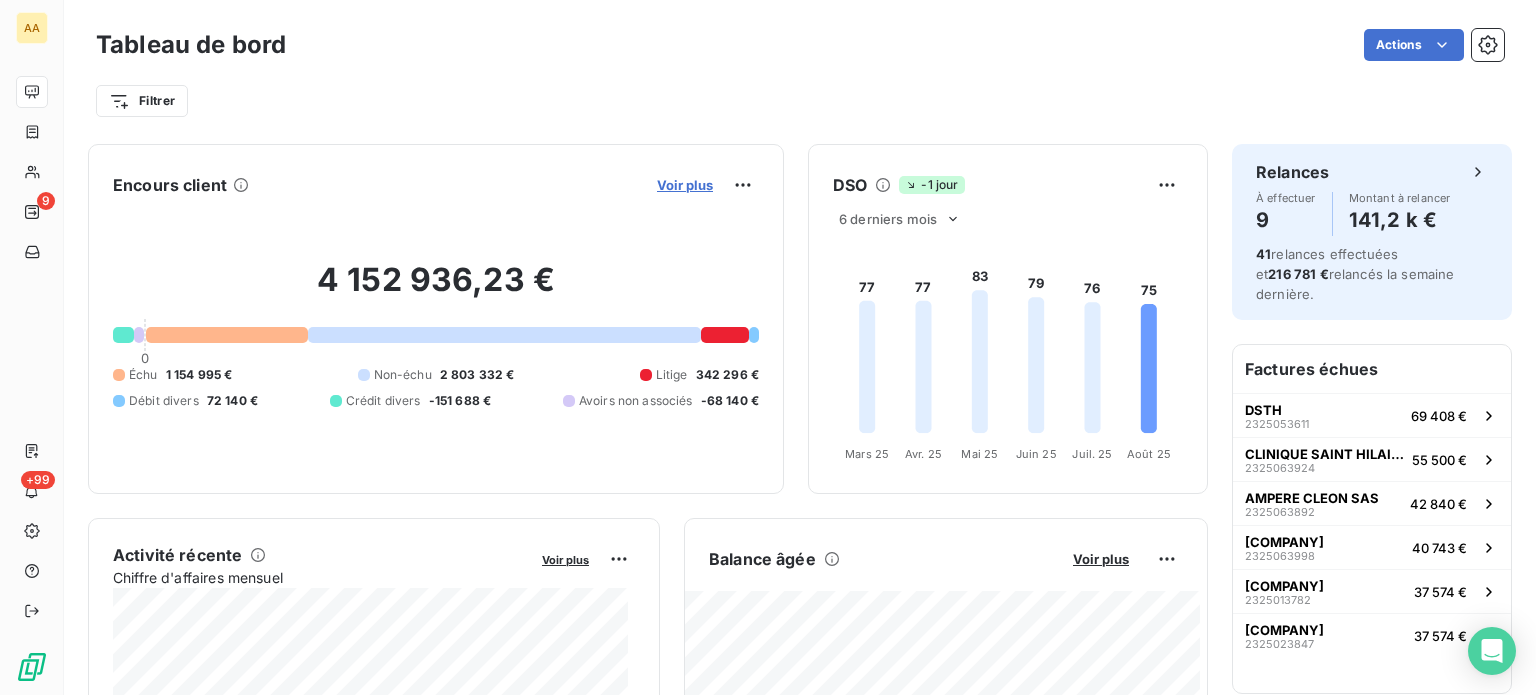 click on "Voir plus" at bounding box center (685, 185) 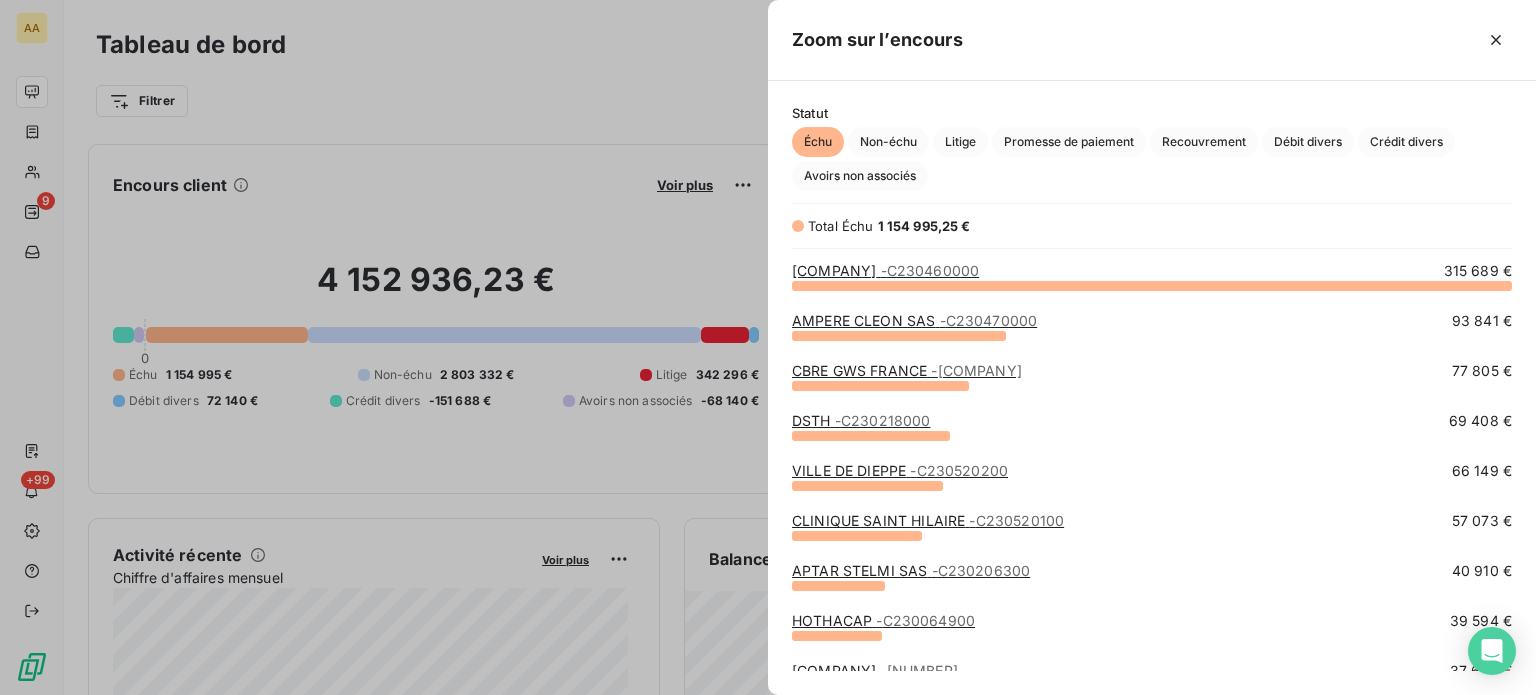 scroll, scrollTop: 16, scrollLeft: 16, axis: both 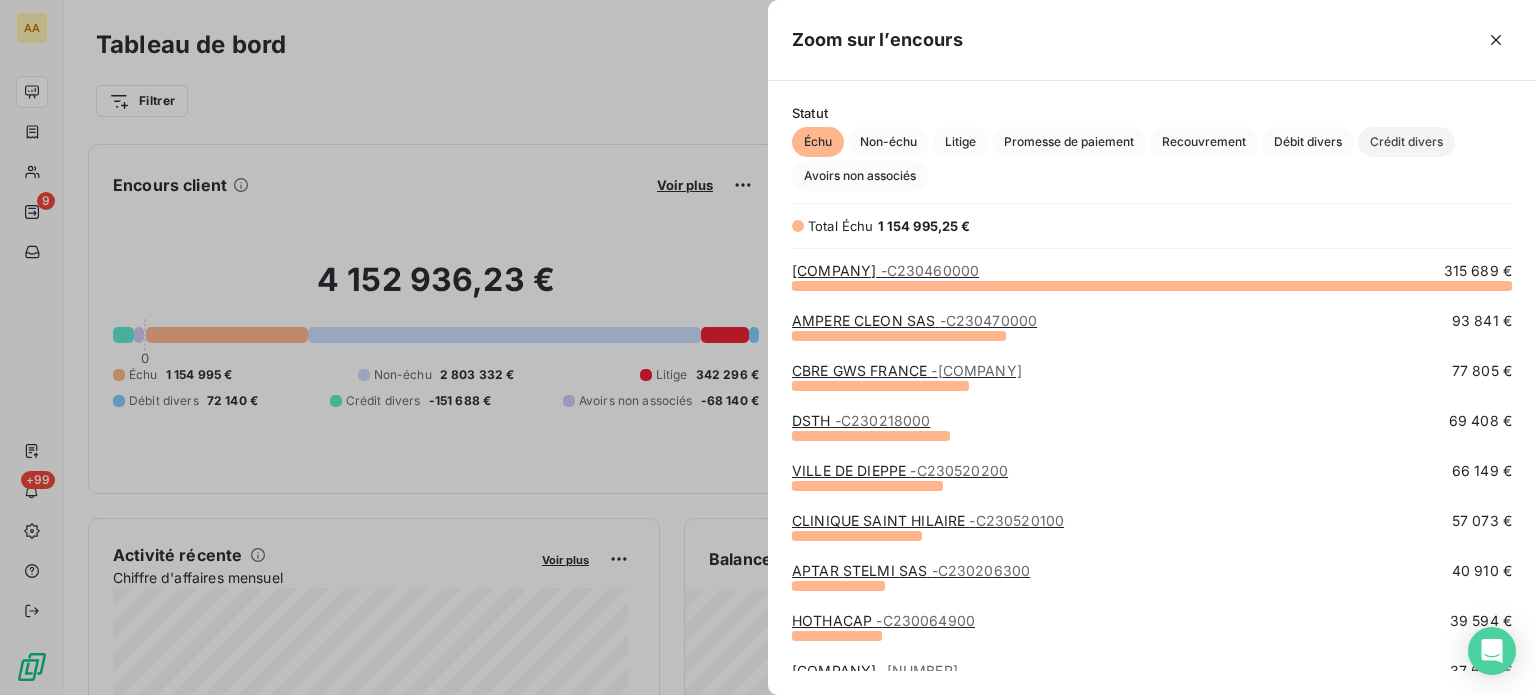 click on "Crédit divers" at bounding box center [1406, 142] 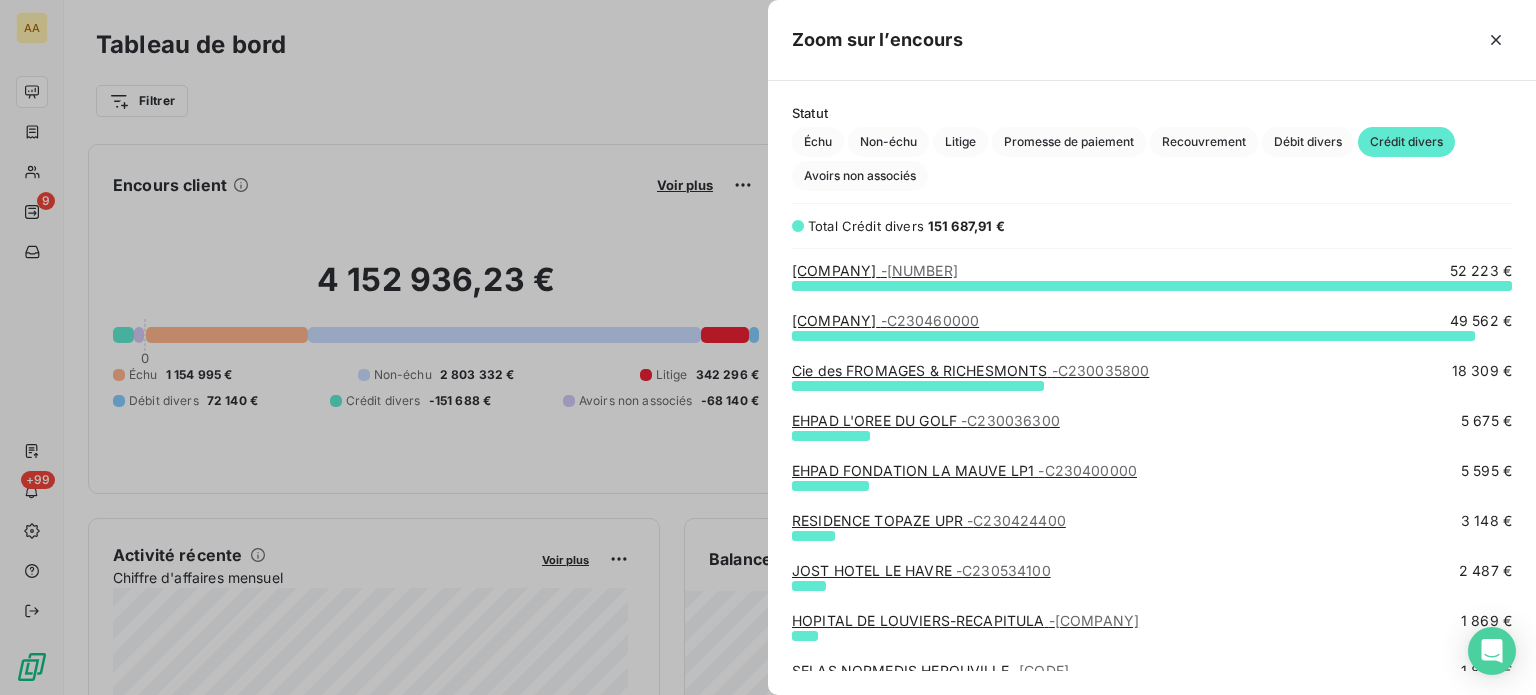 scroll, scrollTop: 16, scrollLeft: 16, axis: both 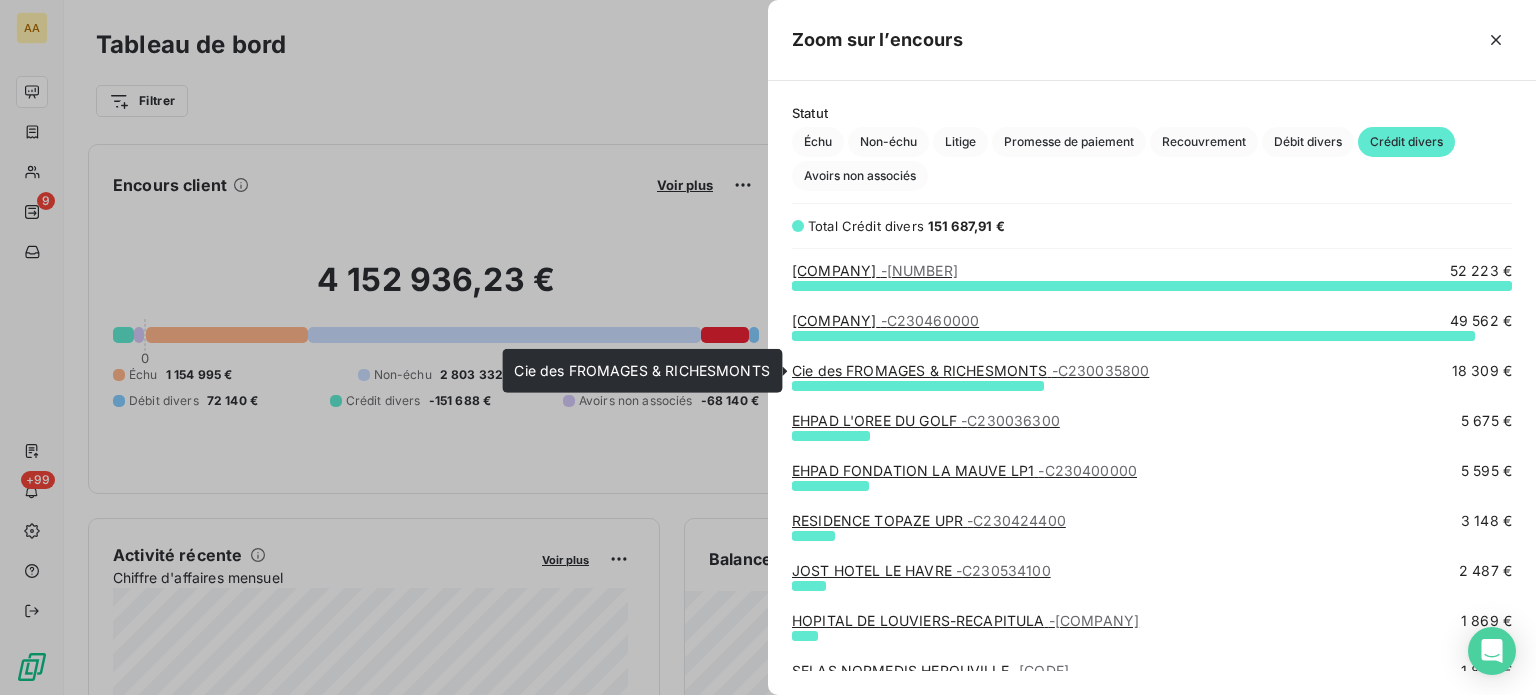 click on "[COMPANY] - [CODE]" at bounding box center [970, 370] 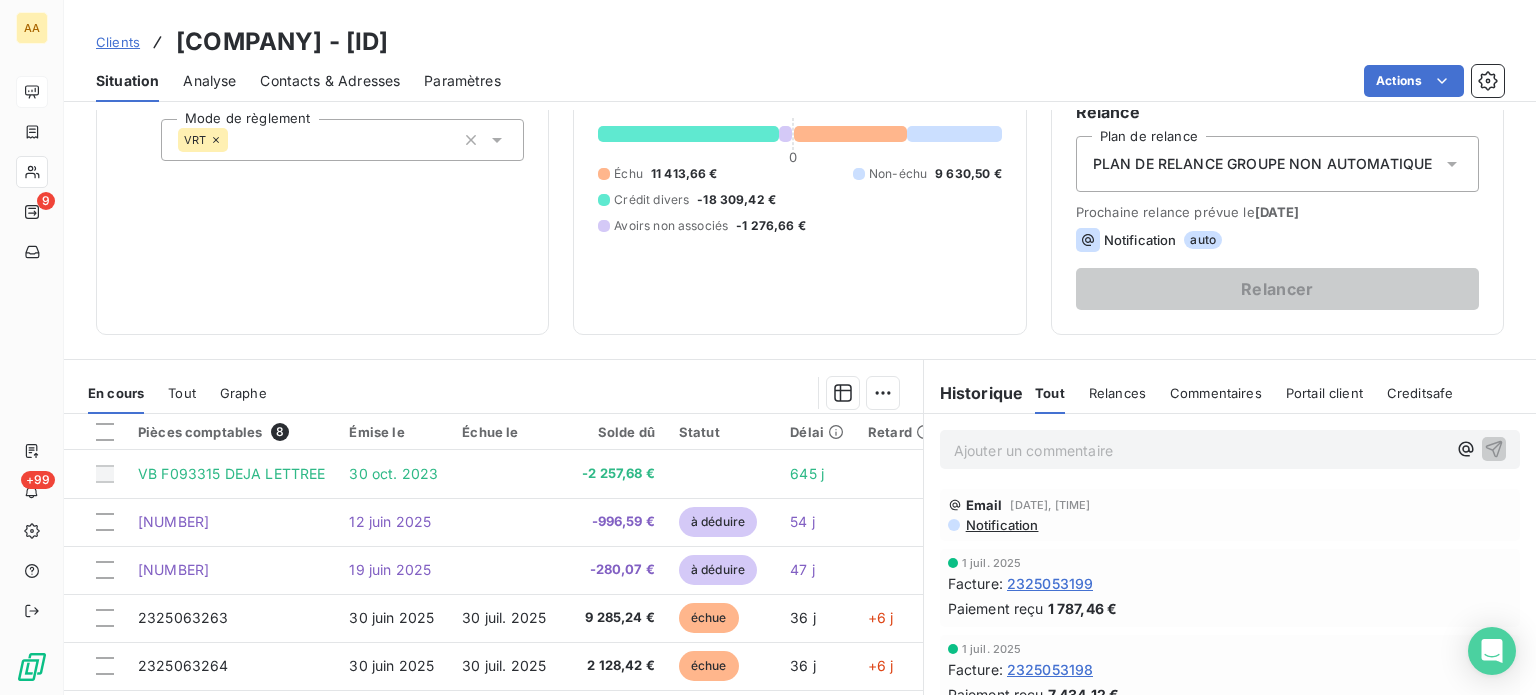 scroll, scrollTop: 200, scrollLeft: 0, axis: vertical 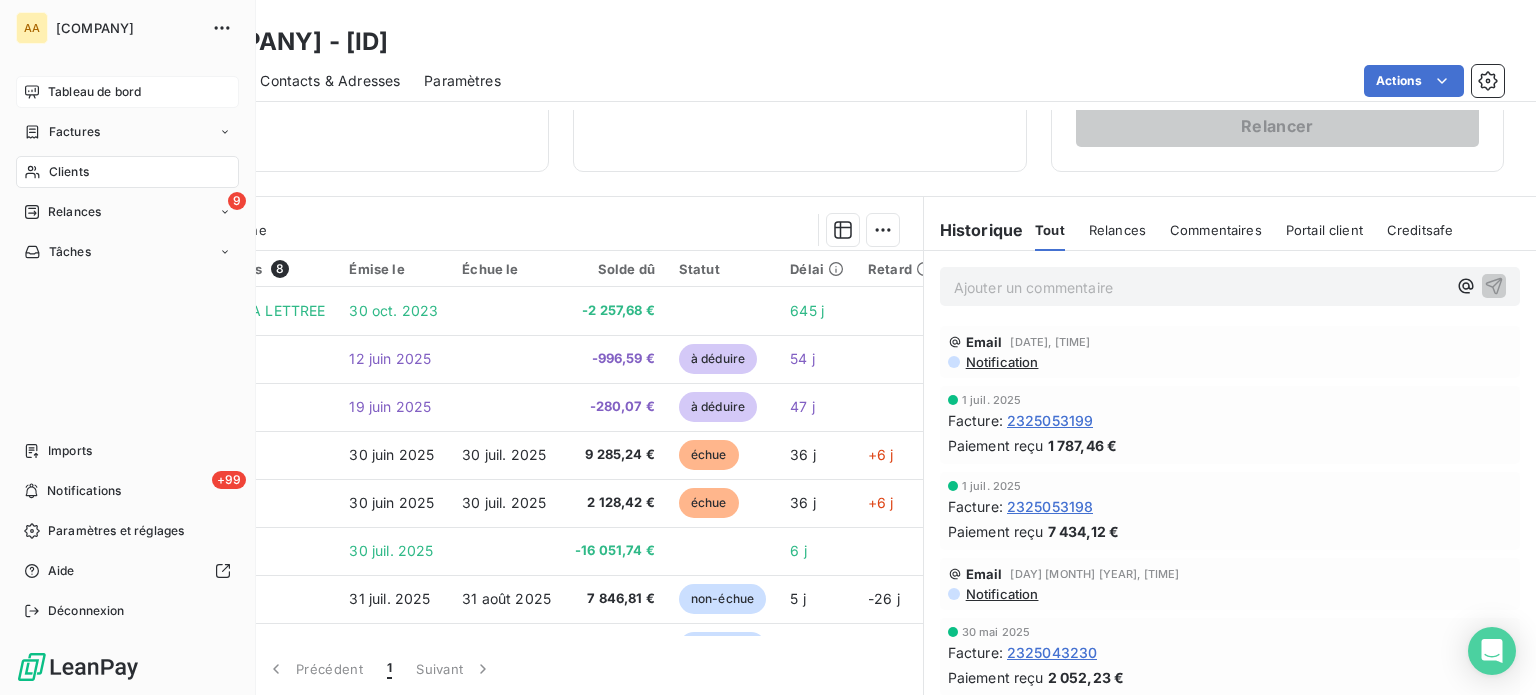 click on "Clients" at bounding box center (69, 172) 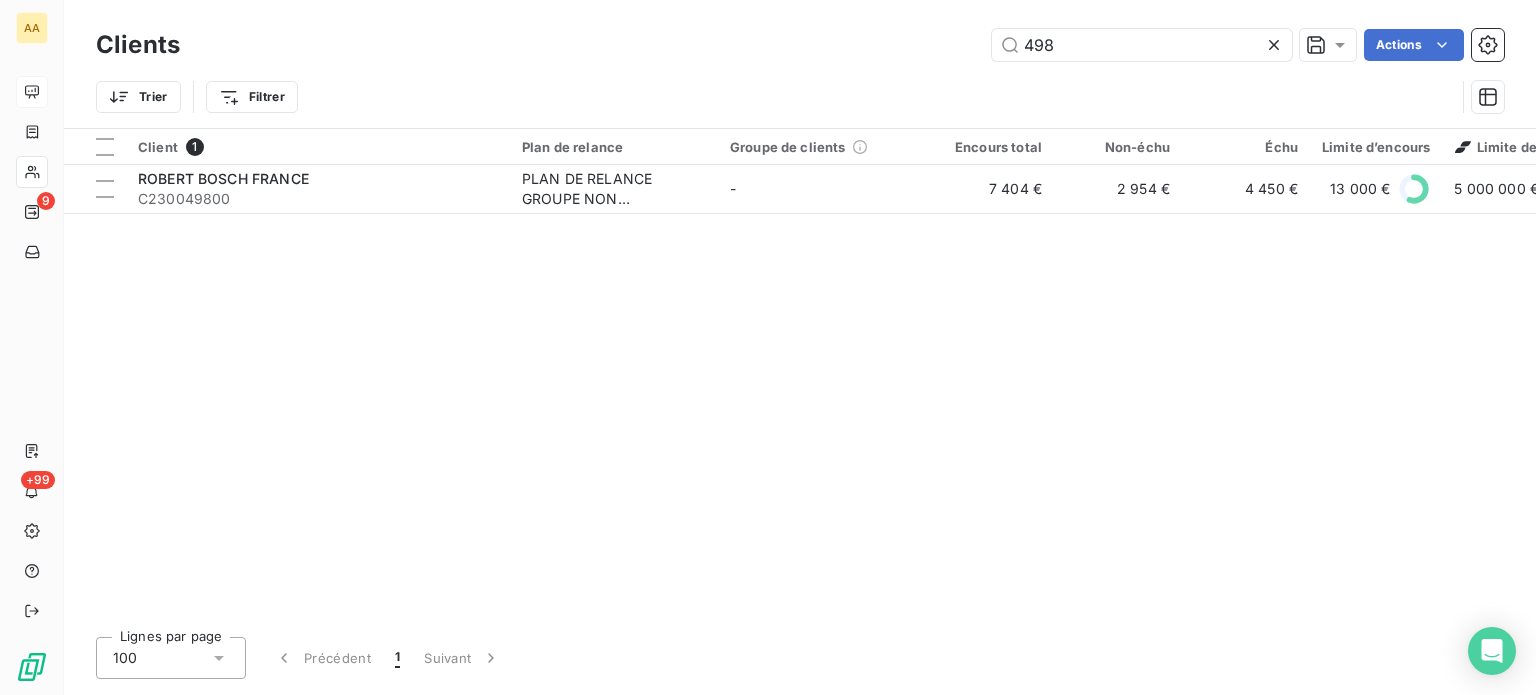 drag, startPoint x: 1043, startPoint y: 50, endPoint x: 948, endPoint y: 50, distance: 95 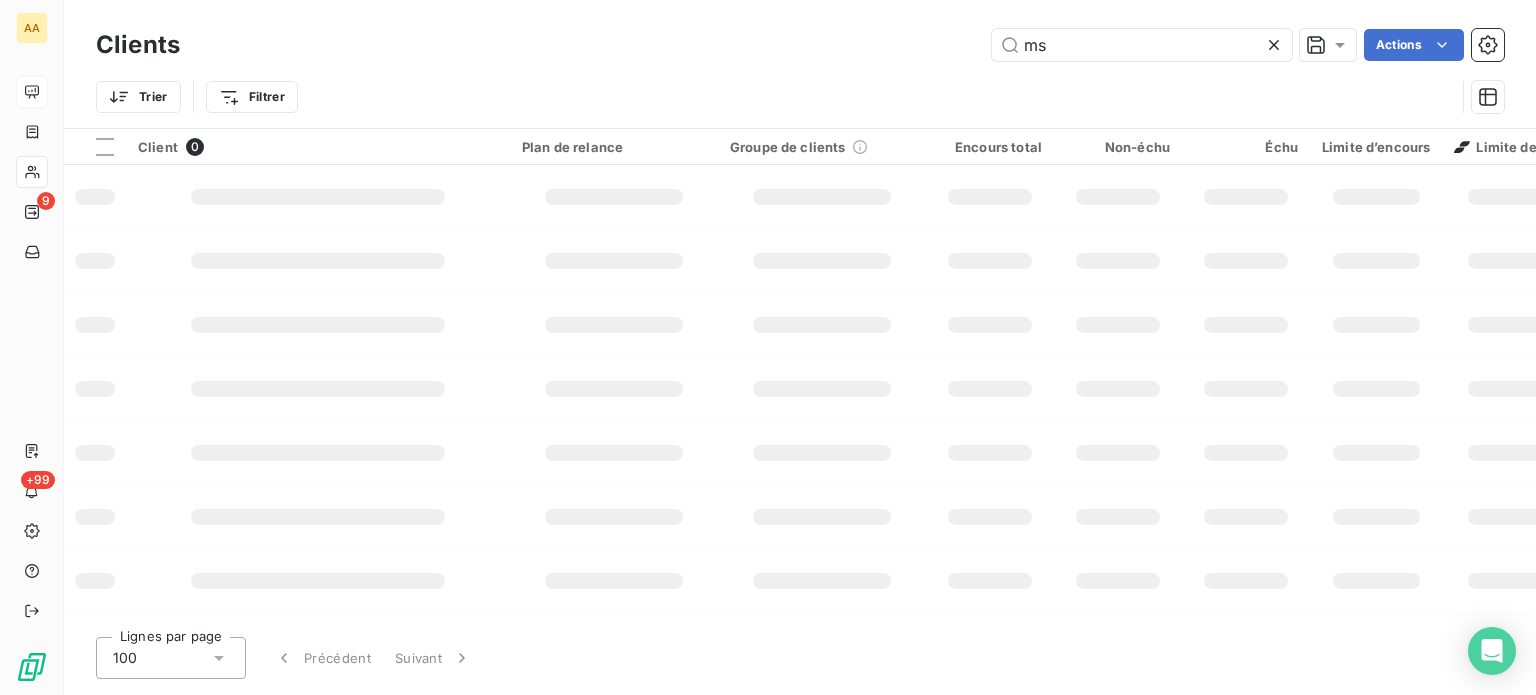 type on "m" 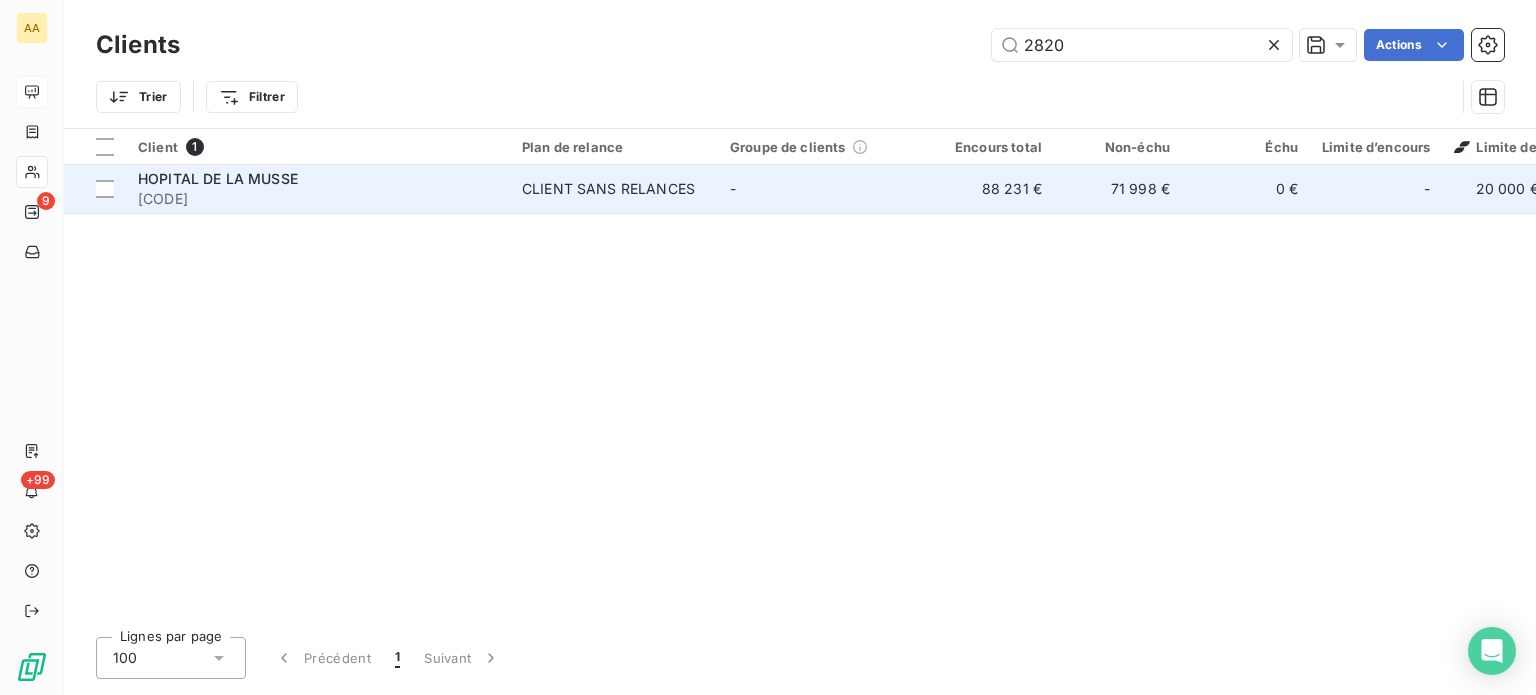 type on "2820" 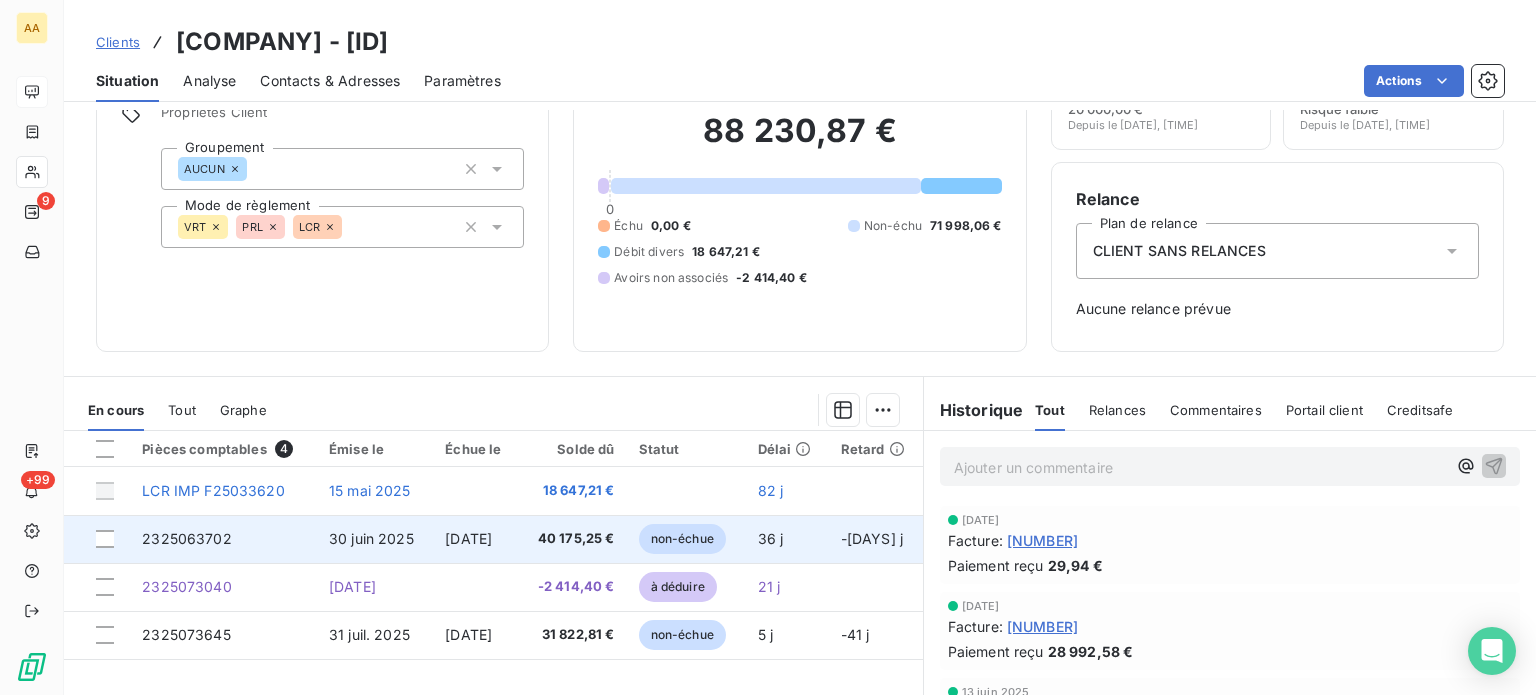 scroll, scrollTop: 200, scrollLeft: 0, axis: vertical 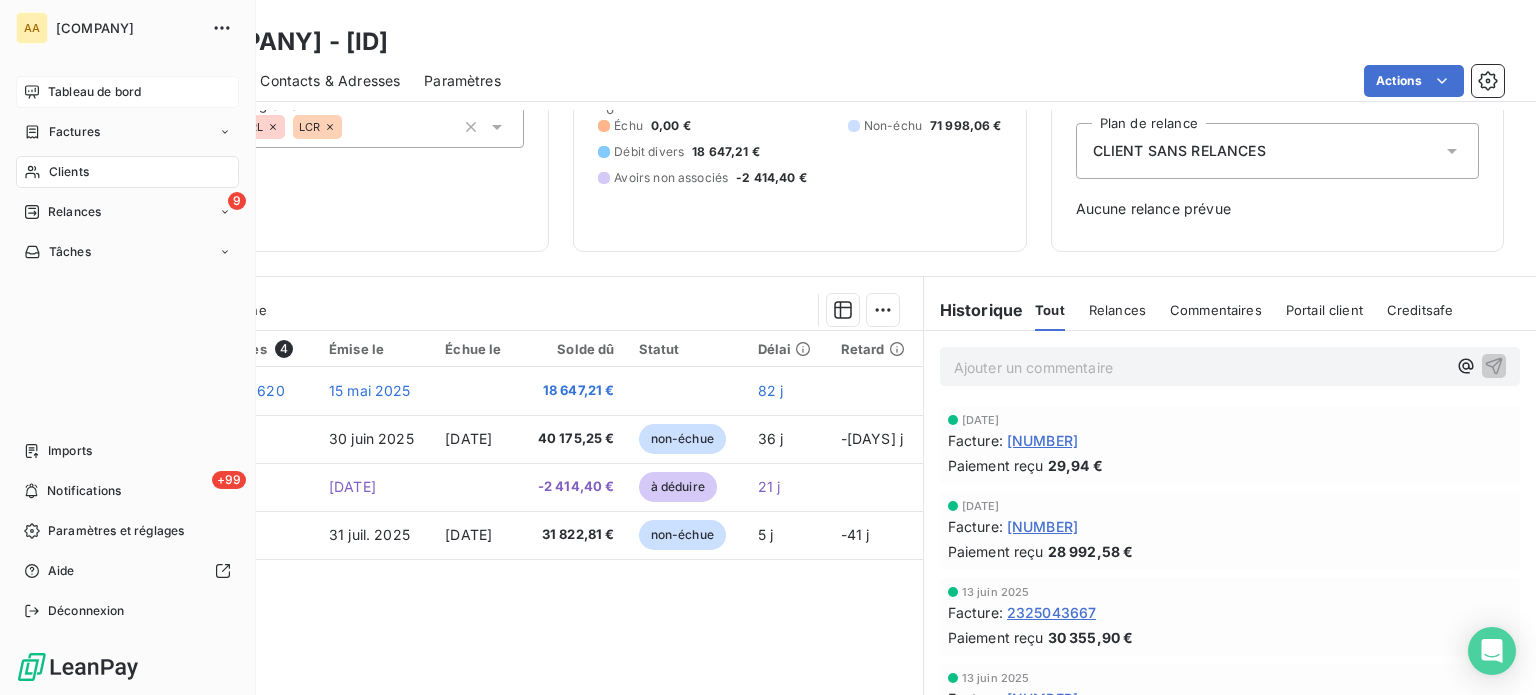 click on "Clients" at bounding box center (127, 172) 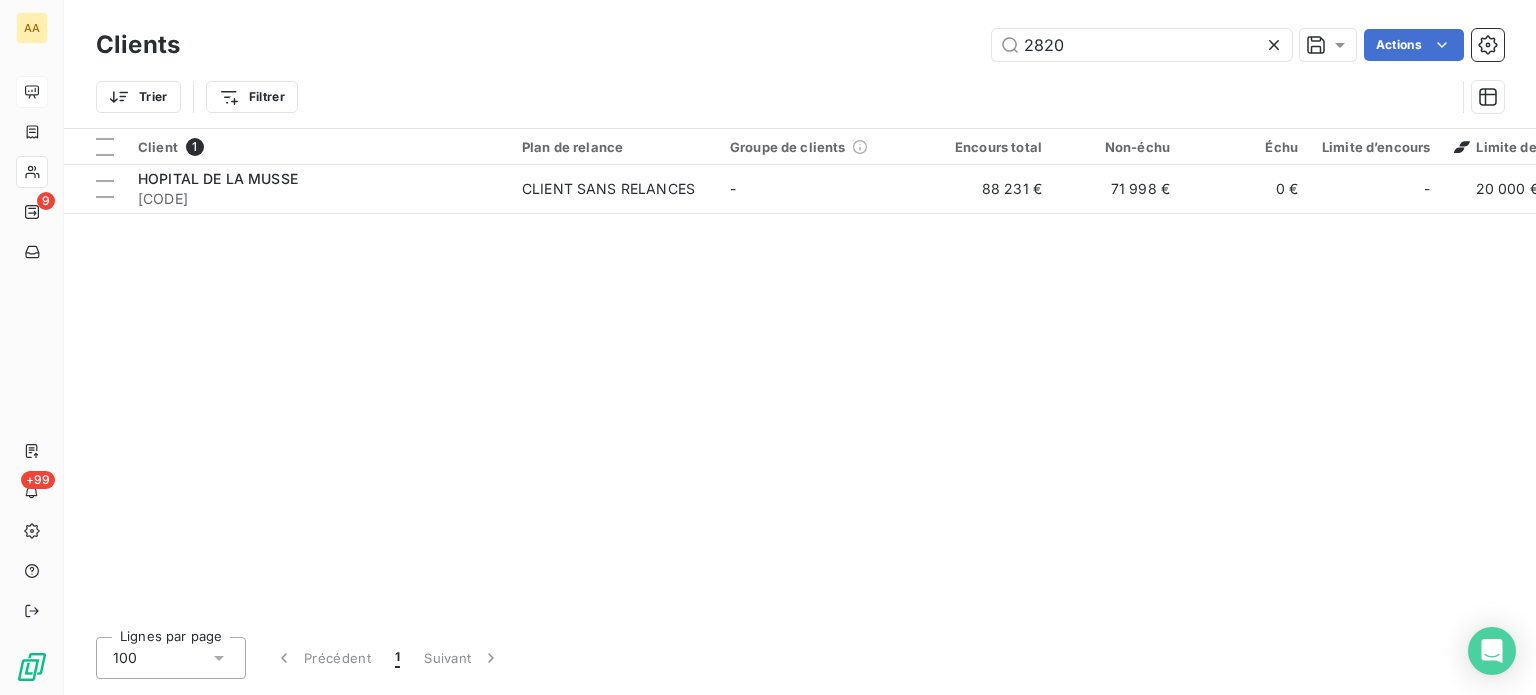 drag, startPoint x: 1073, startPoint y: 47, endPoint x: 704, endPoint y: 16, distance: 370.29987 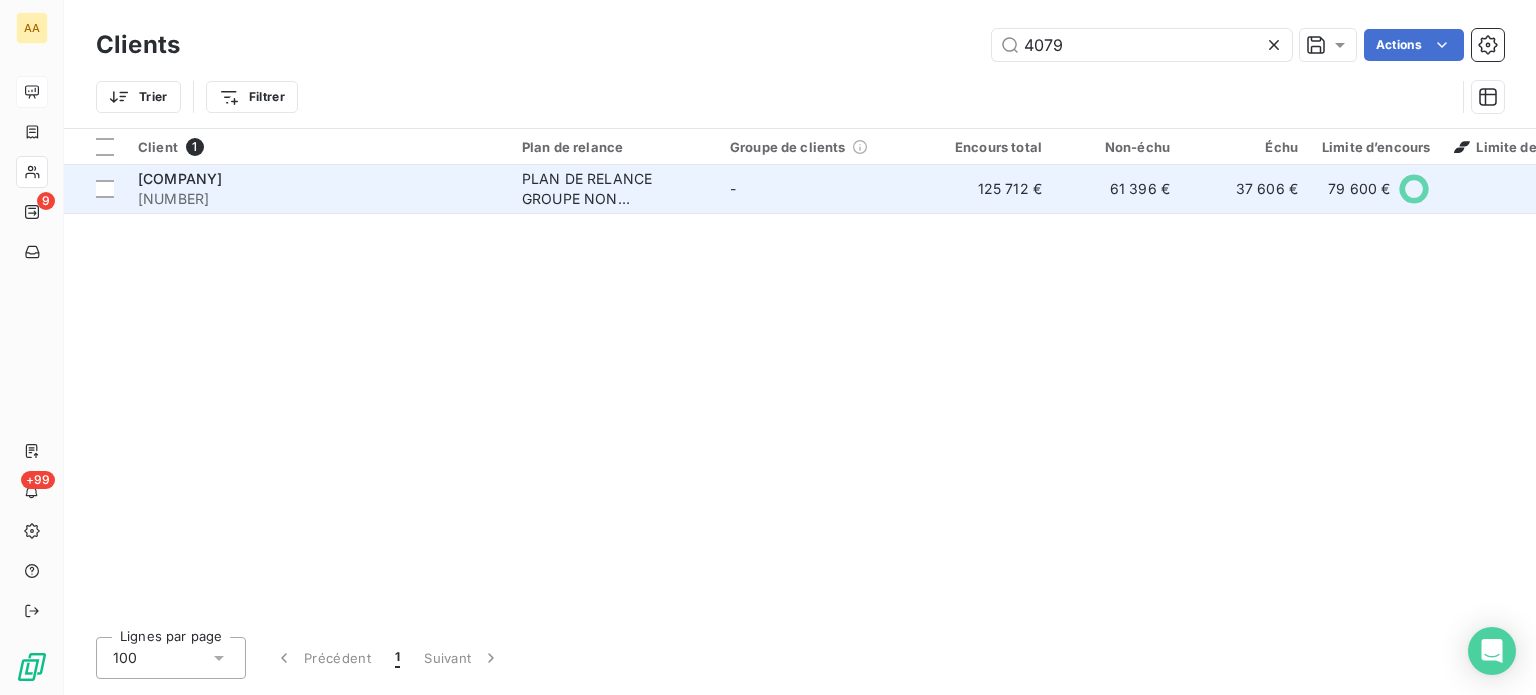 type on "4079" 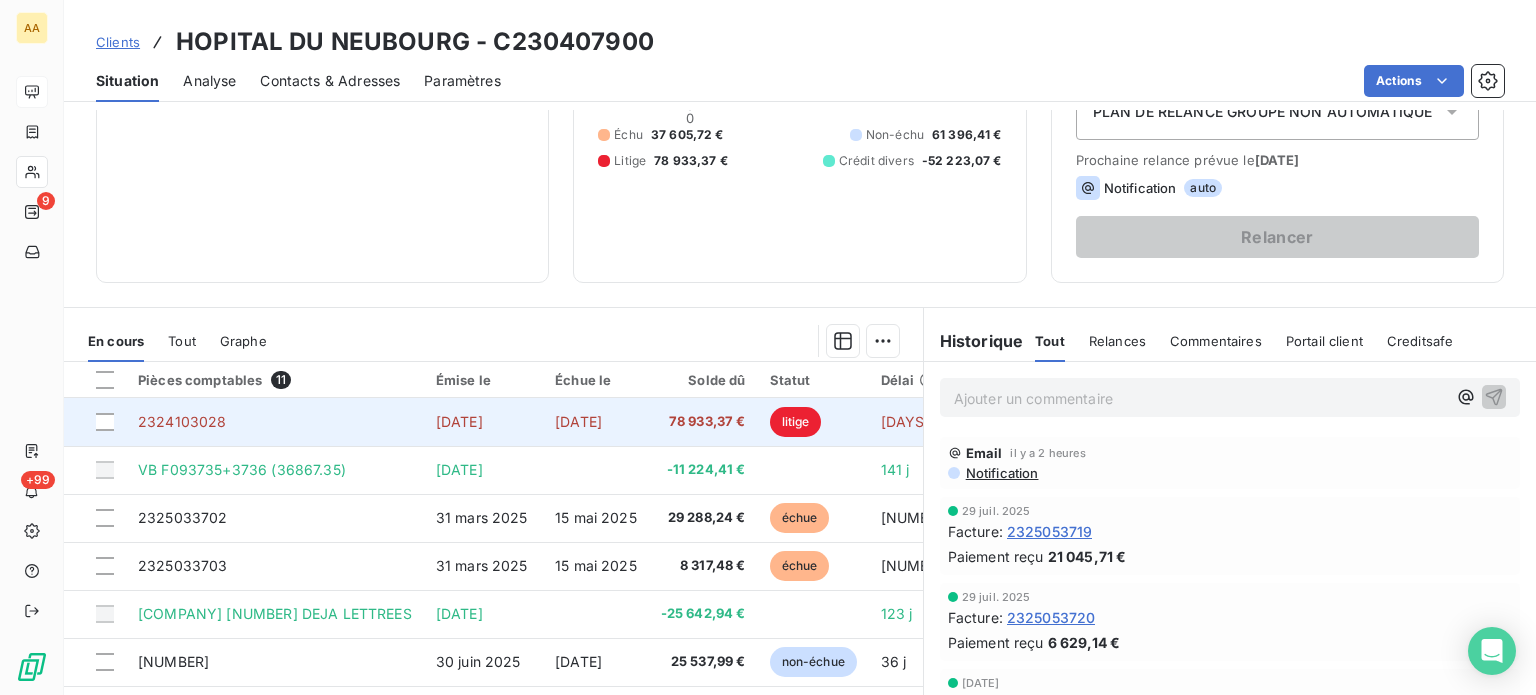 scroll, scrollTop: 300, scrollLeft: 0, axis: vertical 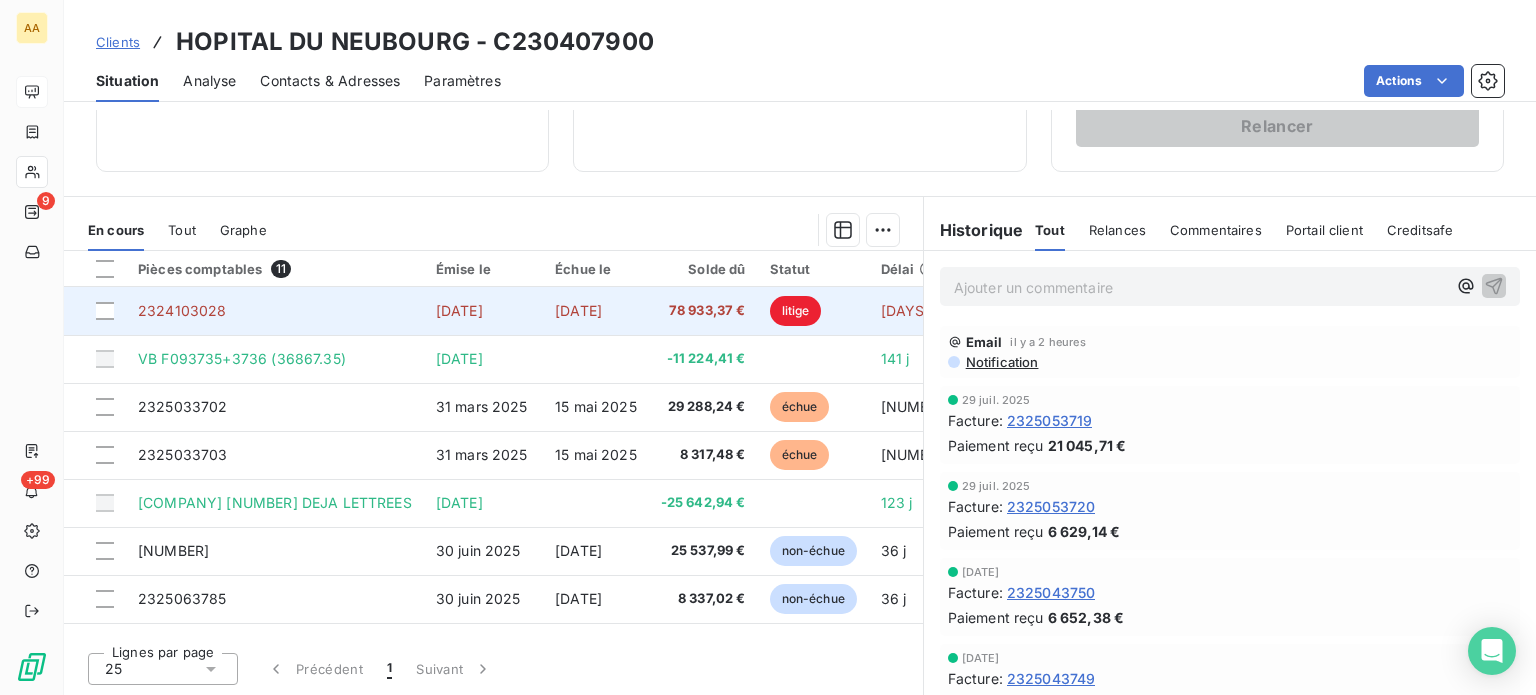 click on "2324103028" at bounding box center [182, 310] 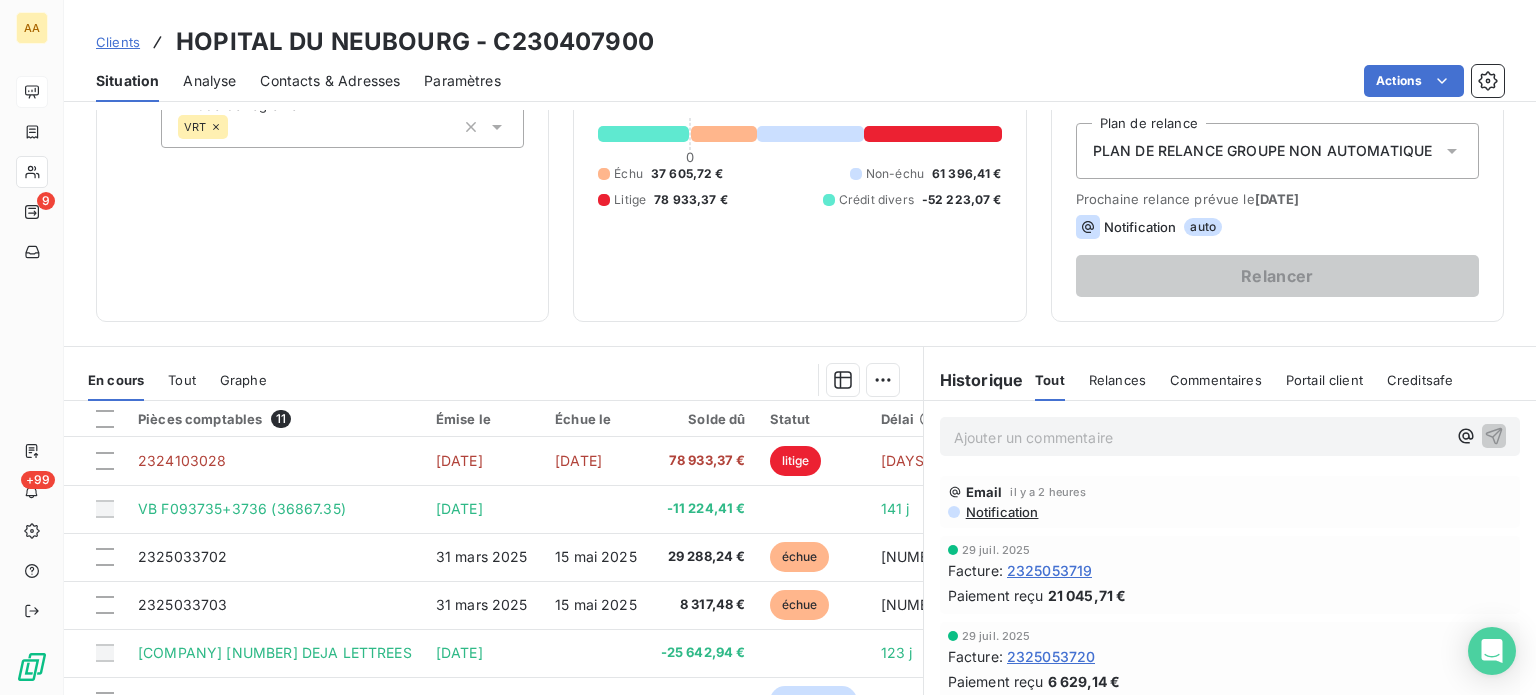 scroll, scrollTop: 300, scrollLeft: 0, axis: vertical 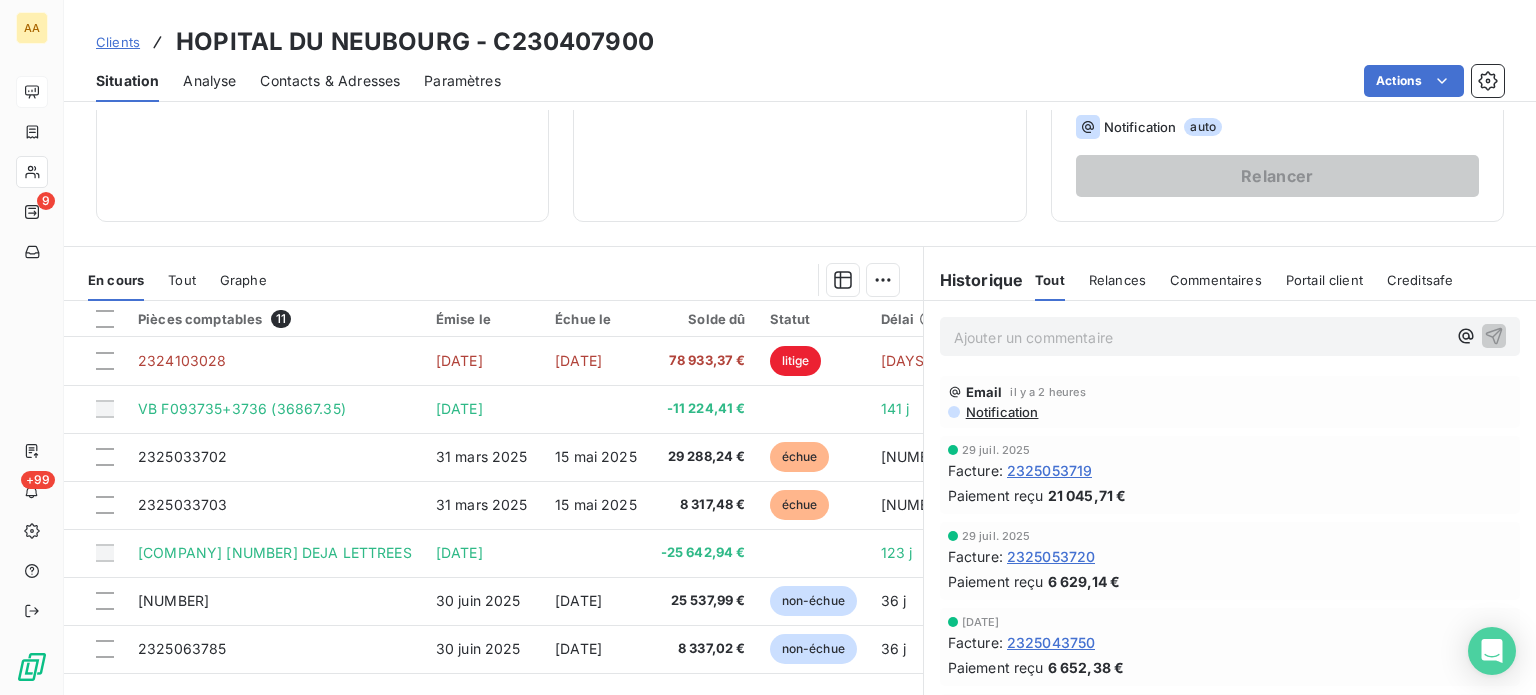 drag, startPoint x: 700, startPoint y: 685, endPoint x: 780, endPoint y: 685, distance: 80 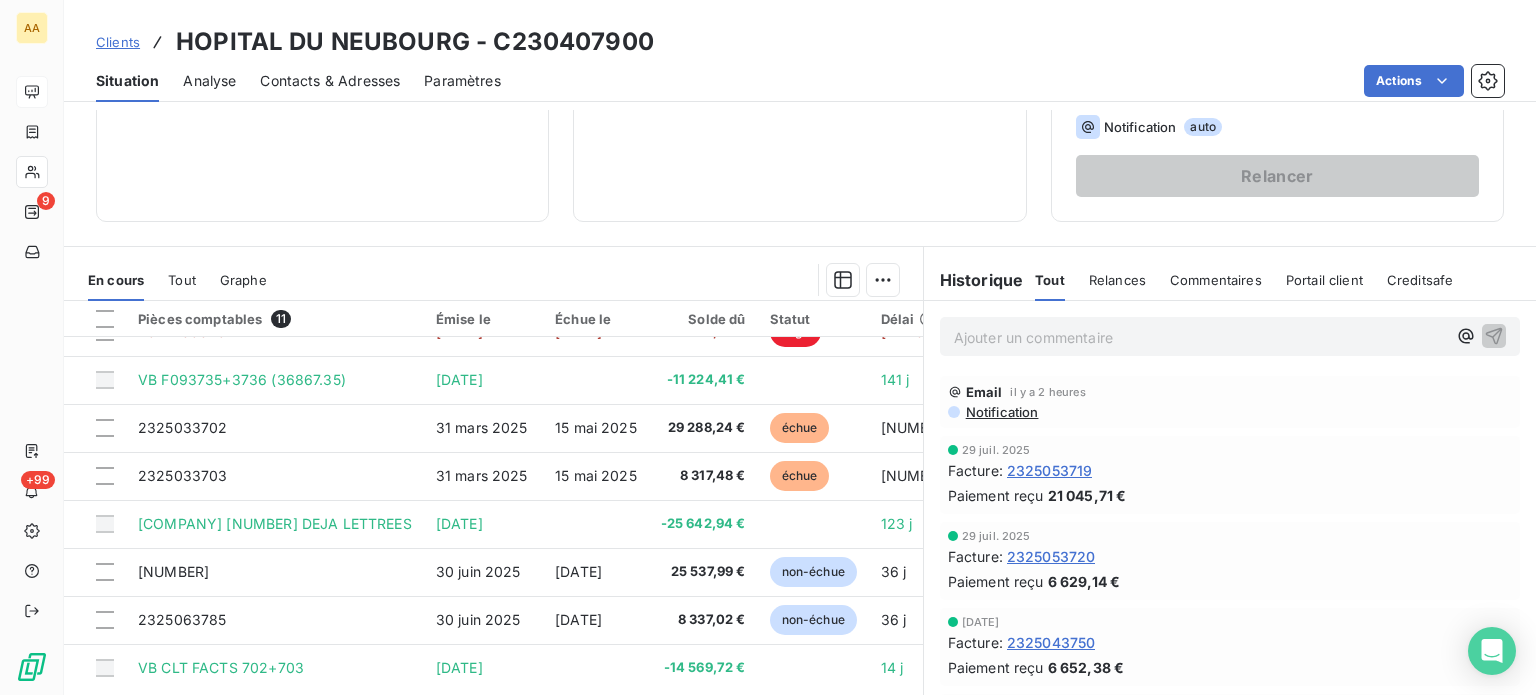 scroll, scrollTop: 0, scrollLeft: 0, axis: both 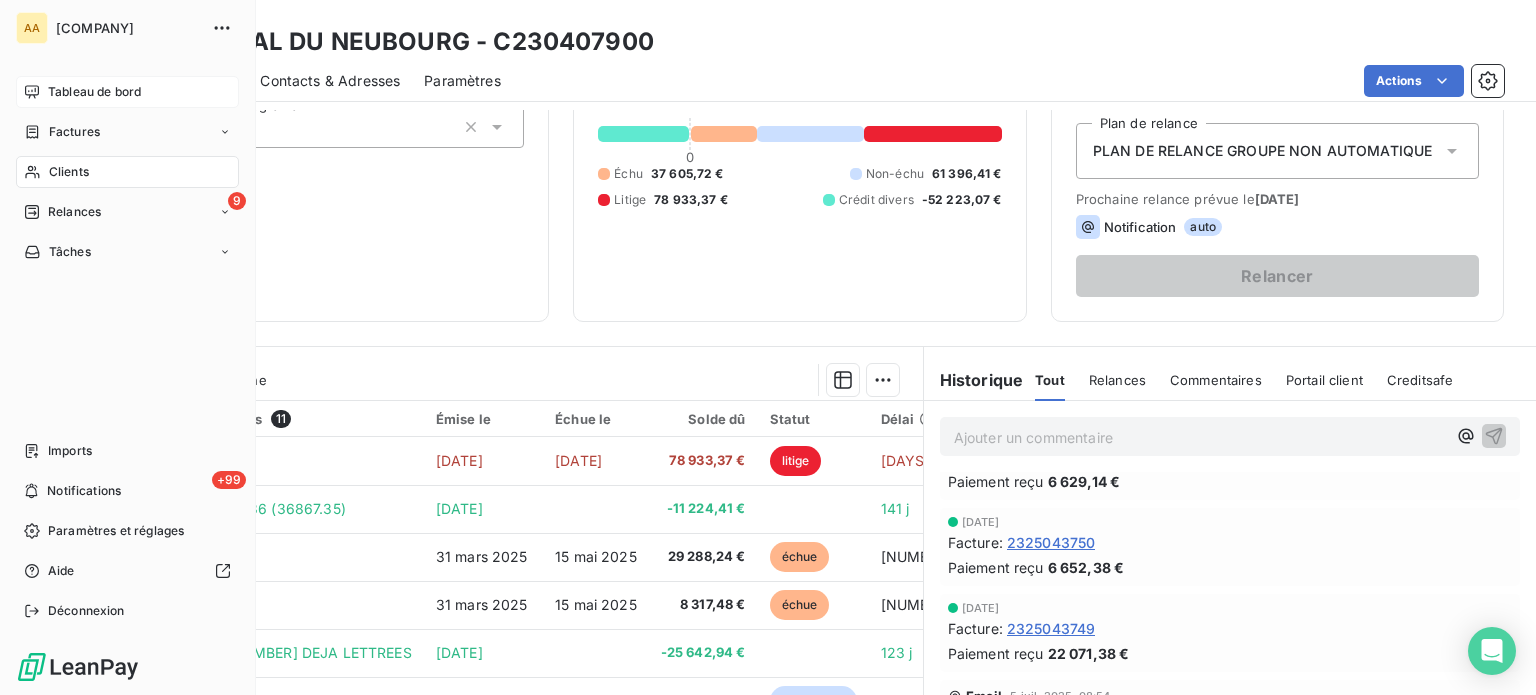 click on "Clients" at bounding box center [69, 172] 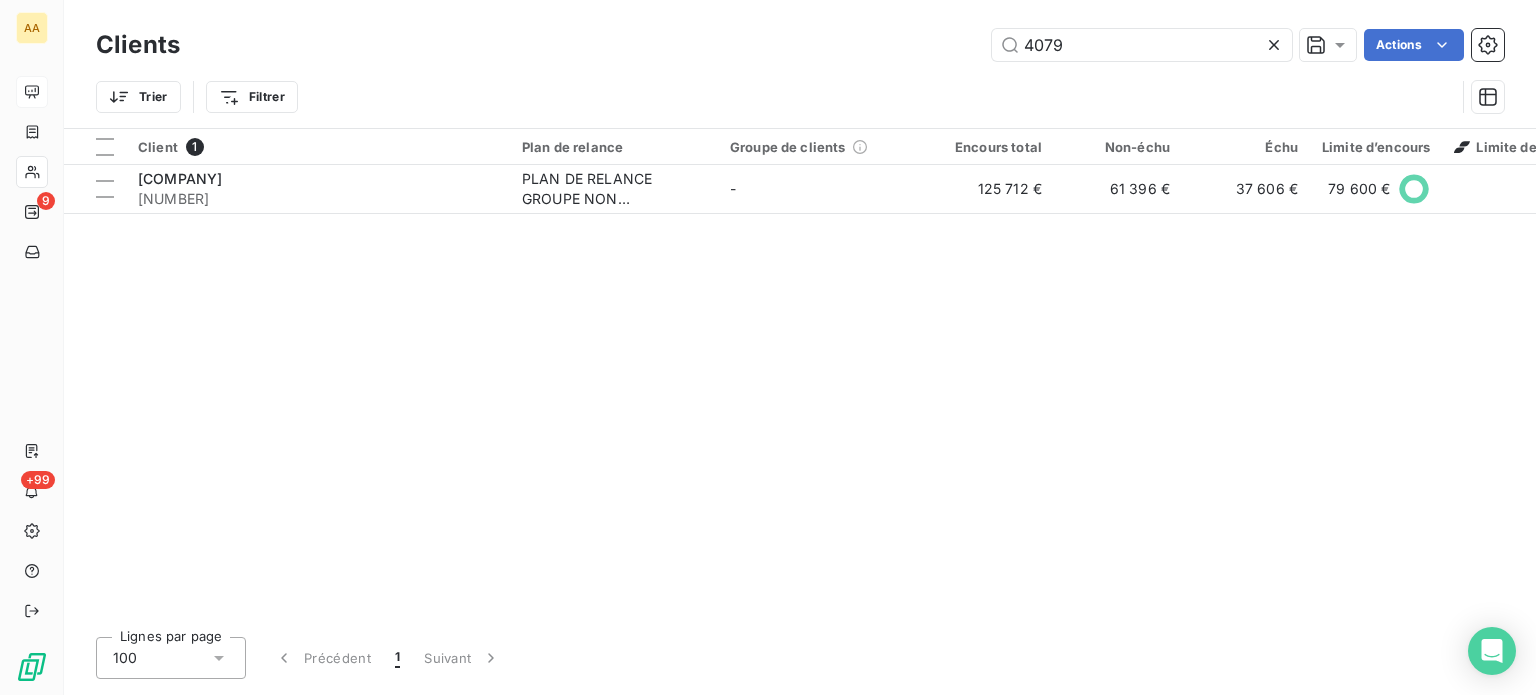 drag, startPoint x: 1058, startPoint y: 43, endPoint x: 785, endPoint y: 35, distance: 273.1172 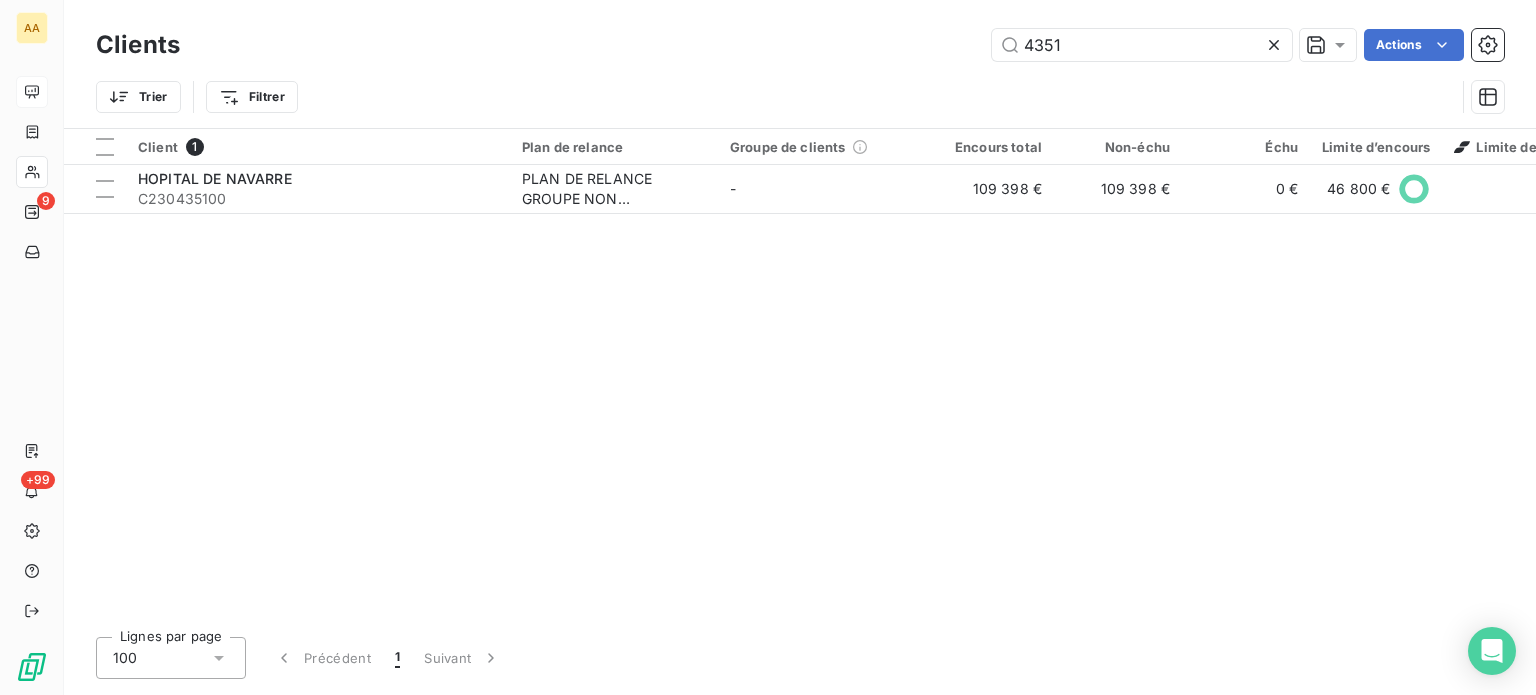 type on "4351" 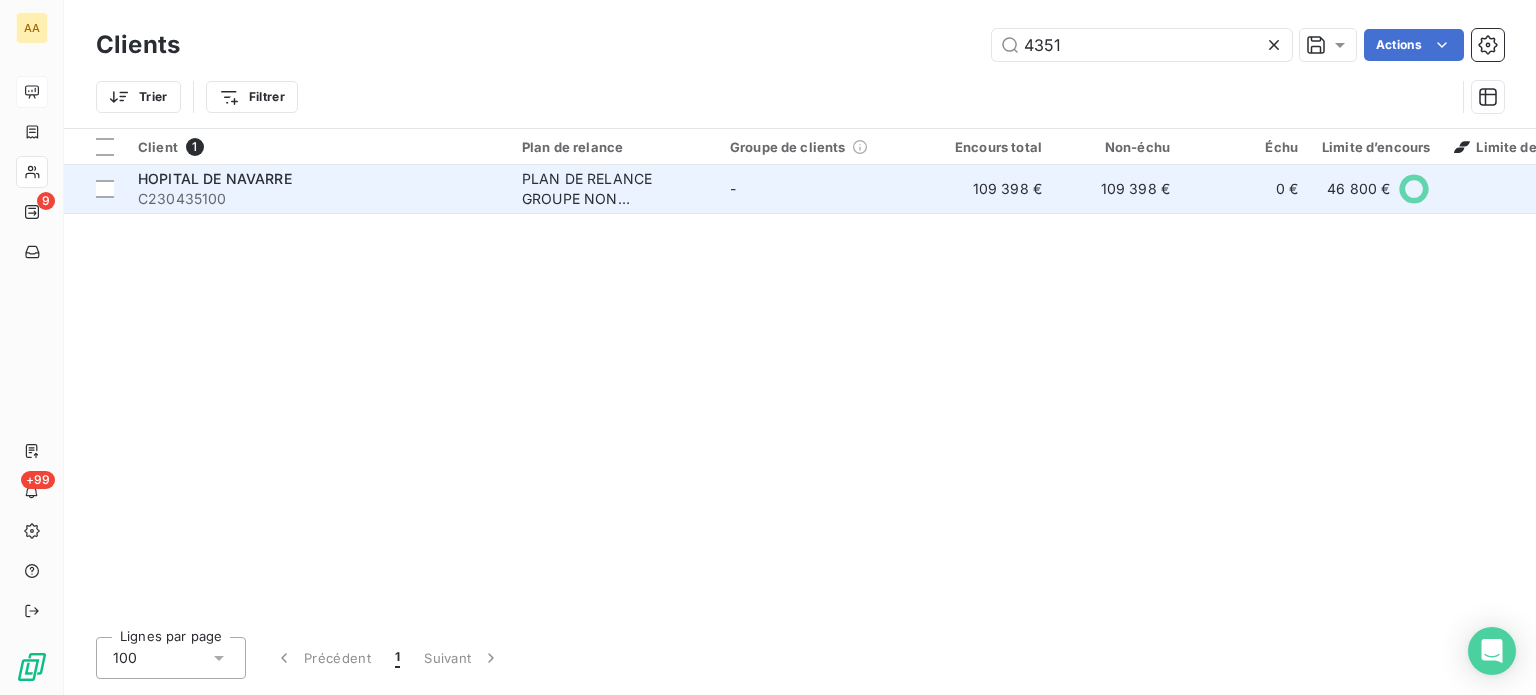 click on "C230435100" at bounding box center (318, 199) 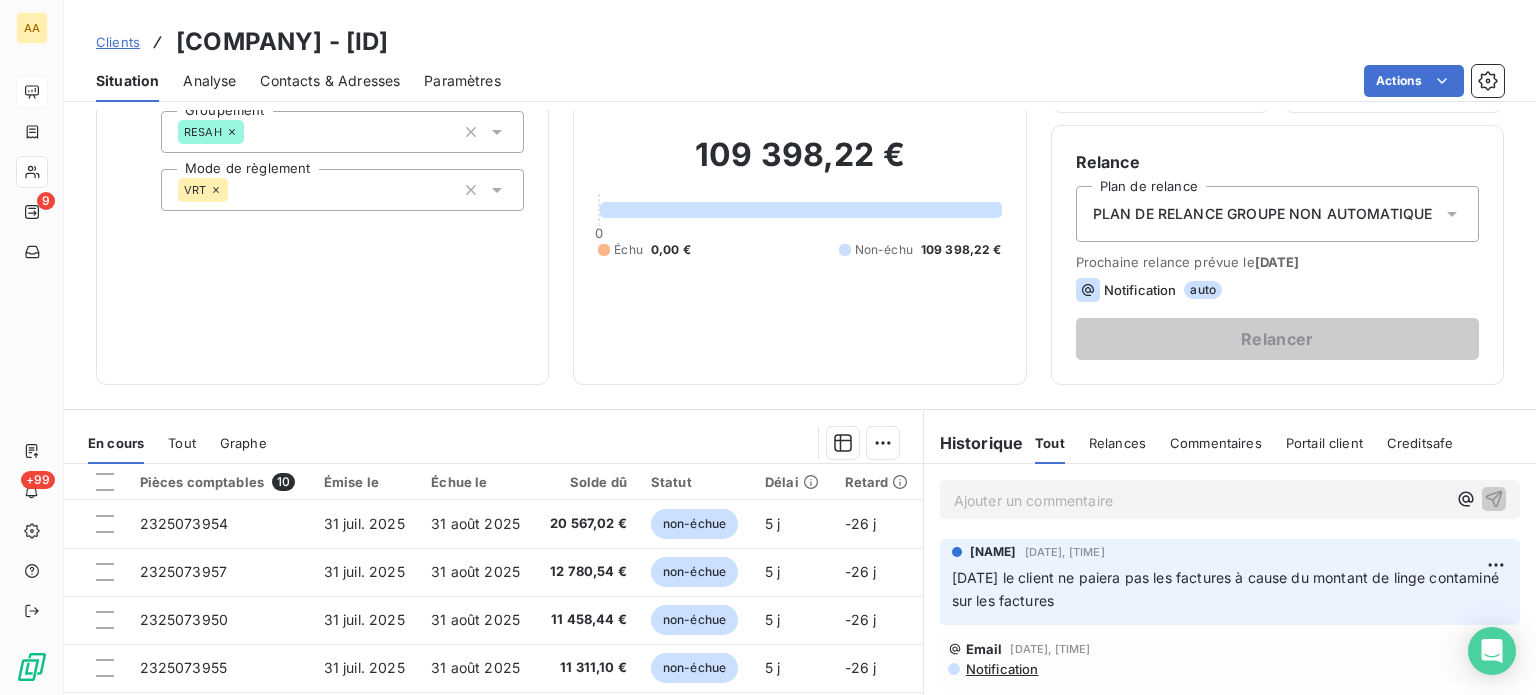 scroll, scrollTop: 200, scrollLeft: 0, axis: vertical 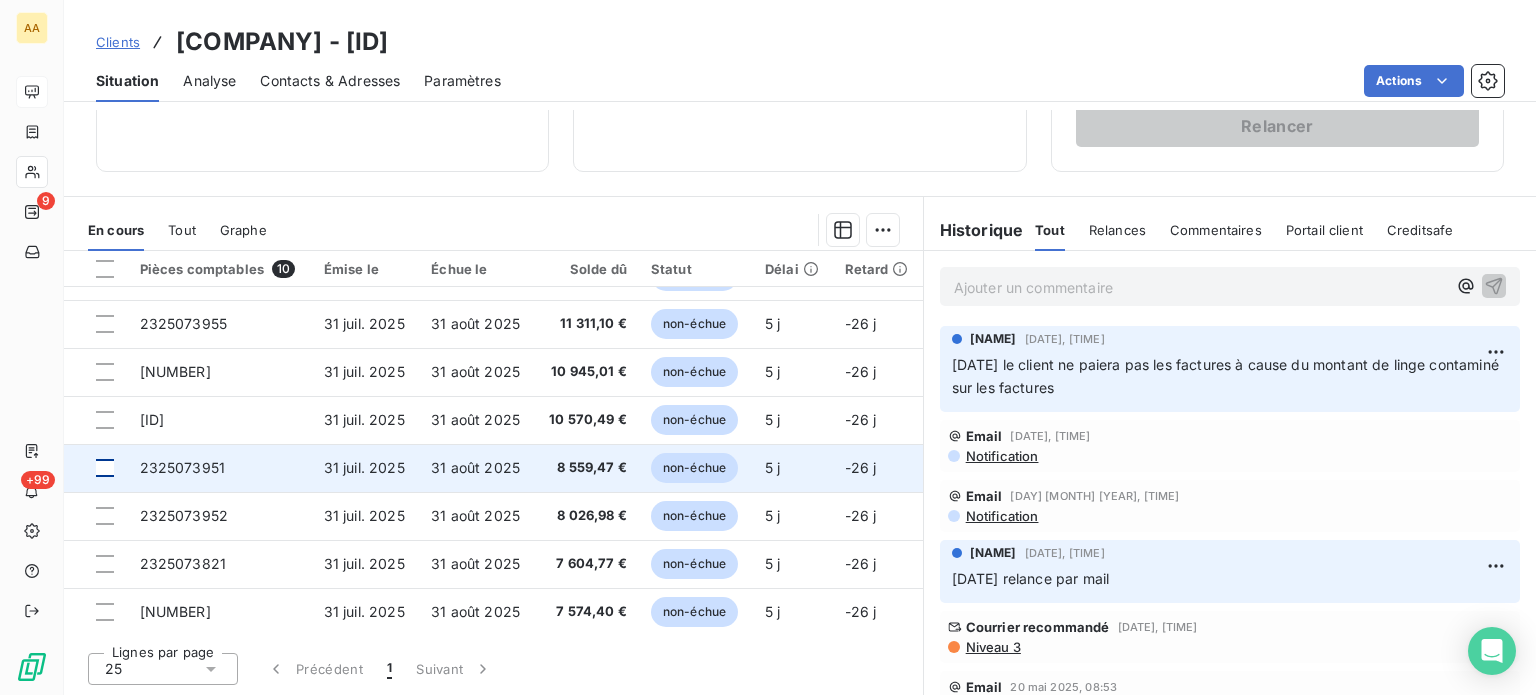 click at bounding box center [105, 468] 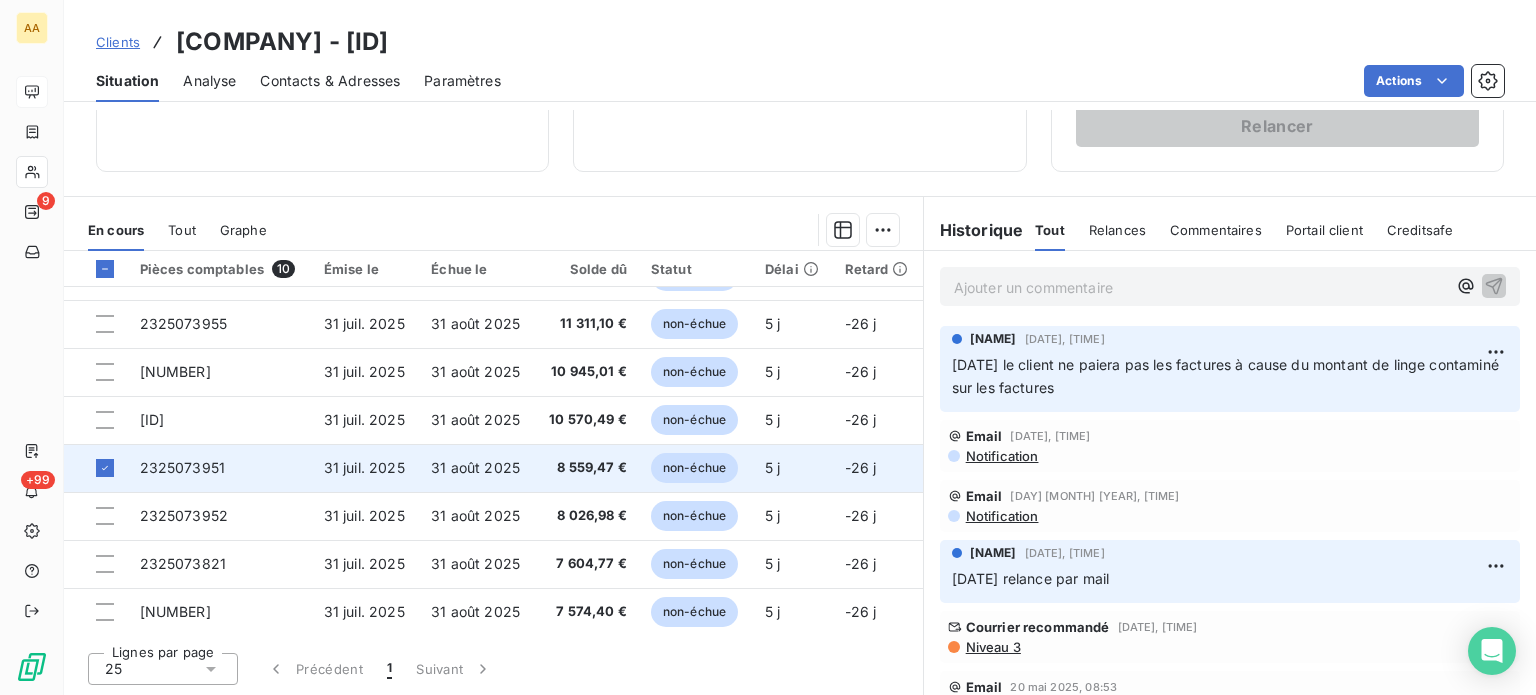 click on "2325073951" at bounding box center (220, 468) 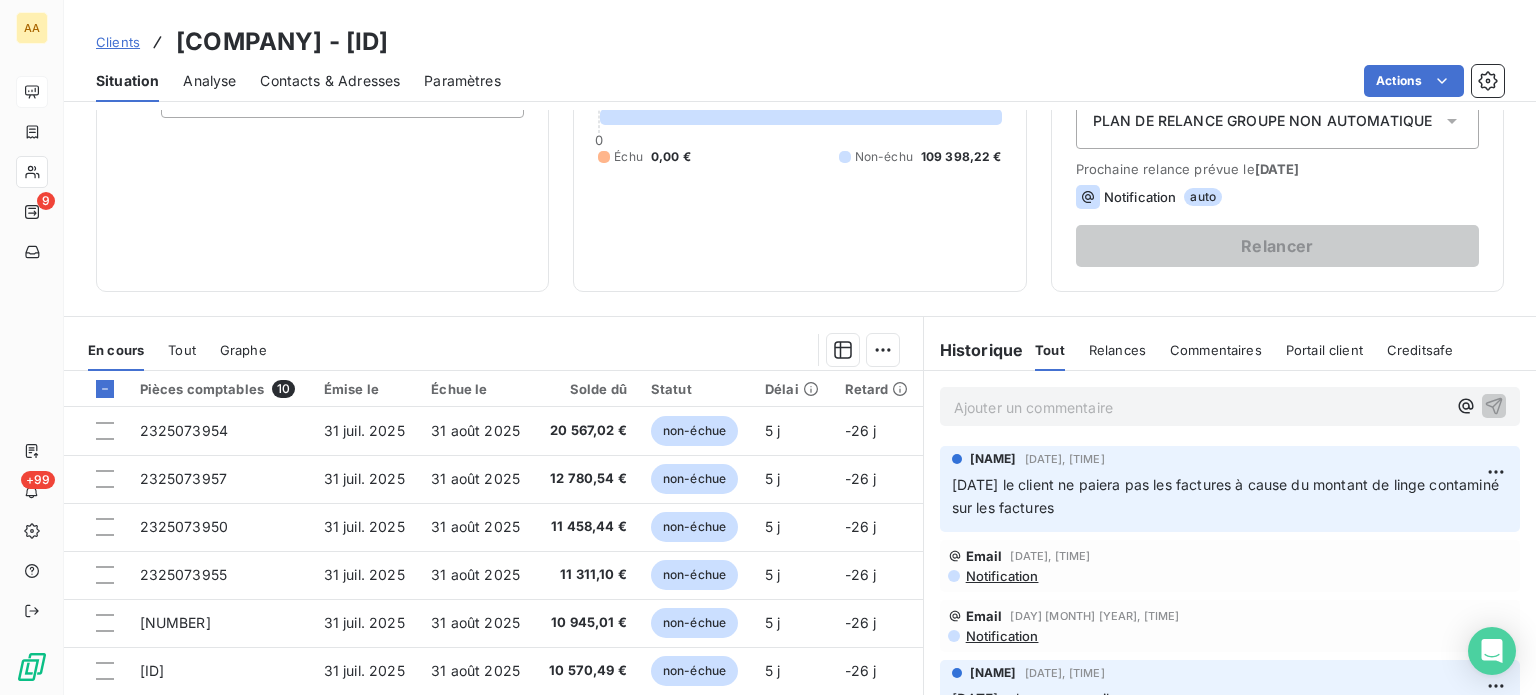 scroll, scrollTop: 300, scrollLeft: 0, axis: vertical 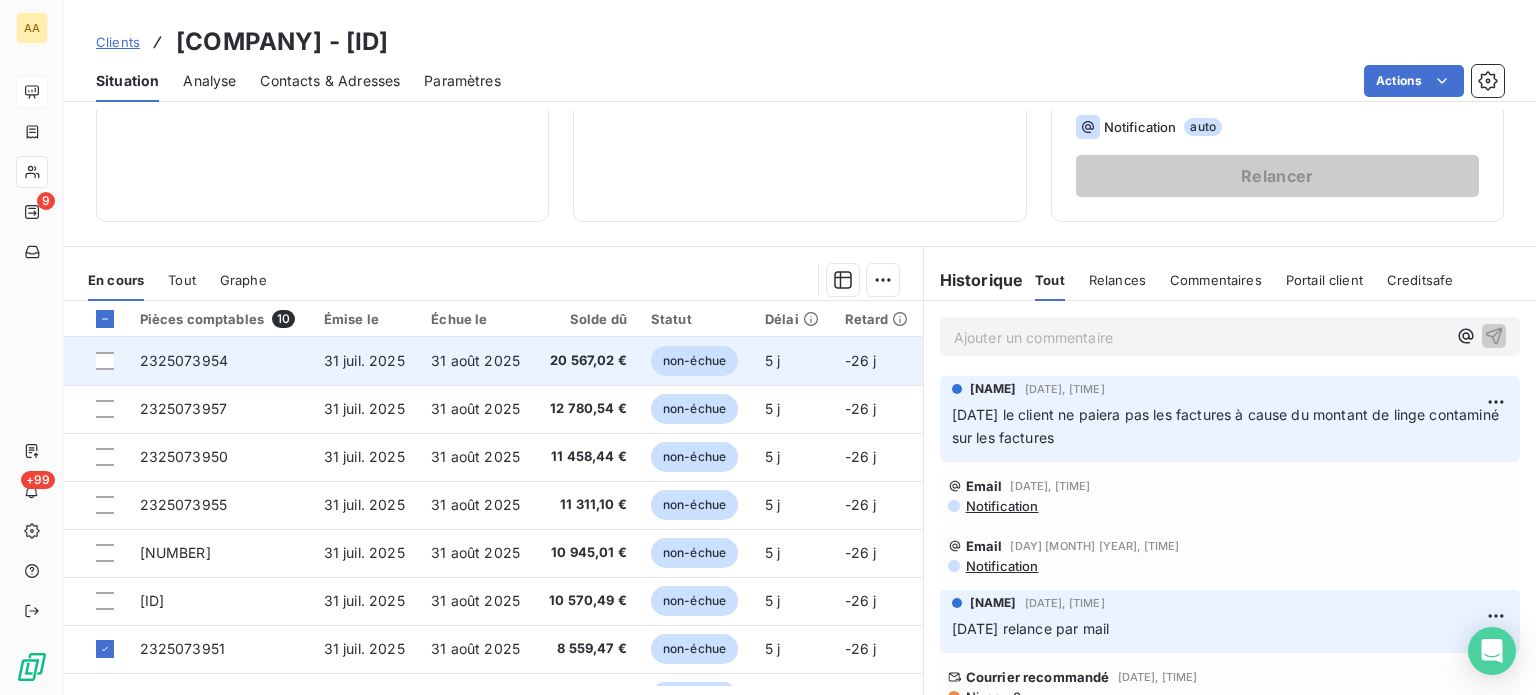 click on "2325073954" at bounding box center [184, 360] 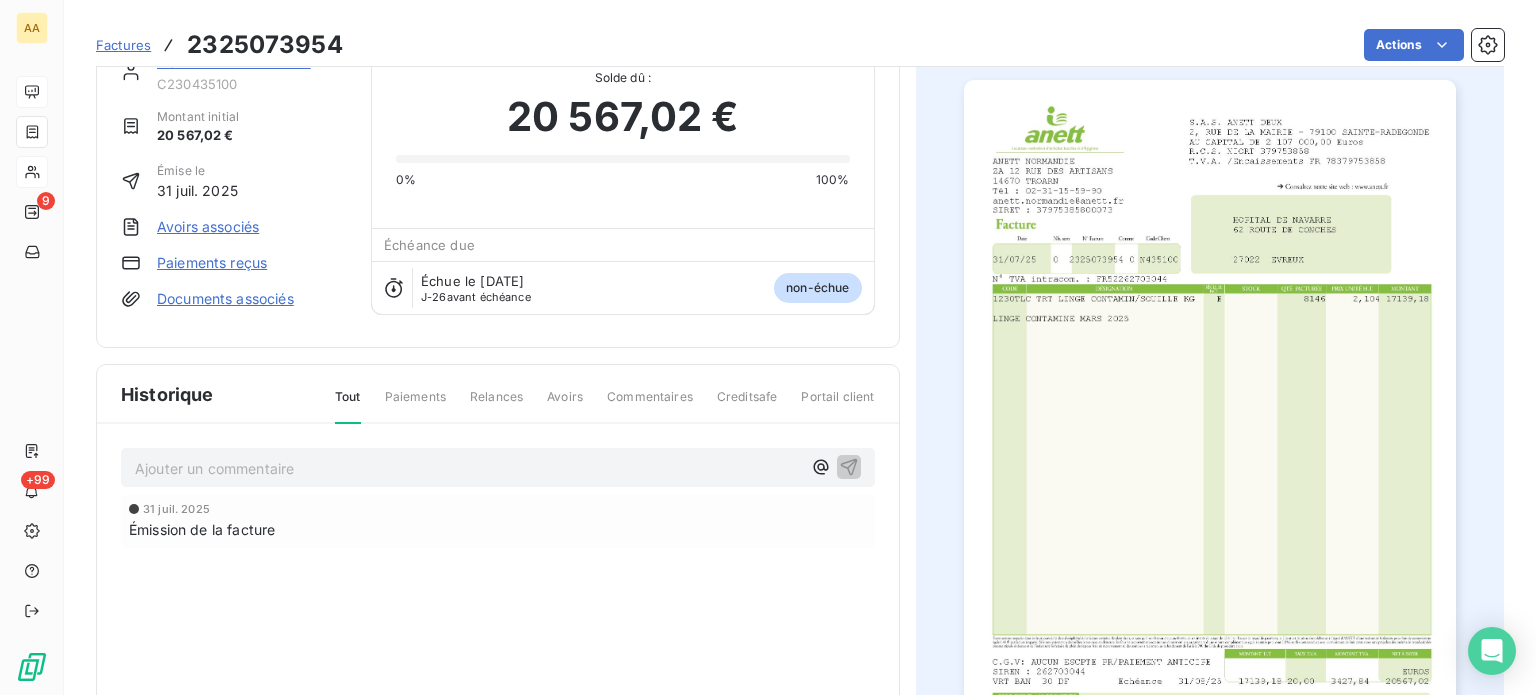 scroll, scrollTop: 100, scrollLeft: 0, axis: vertical 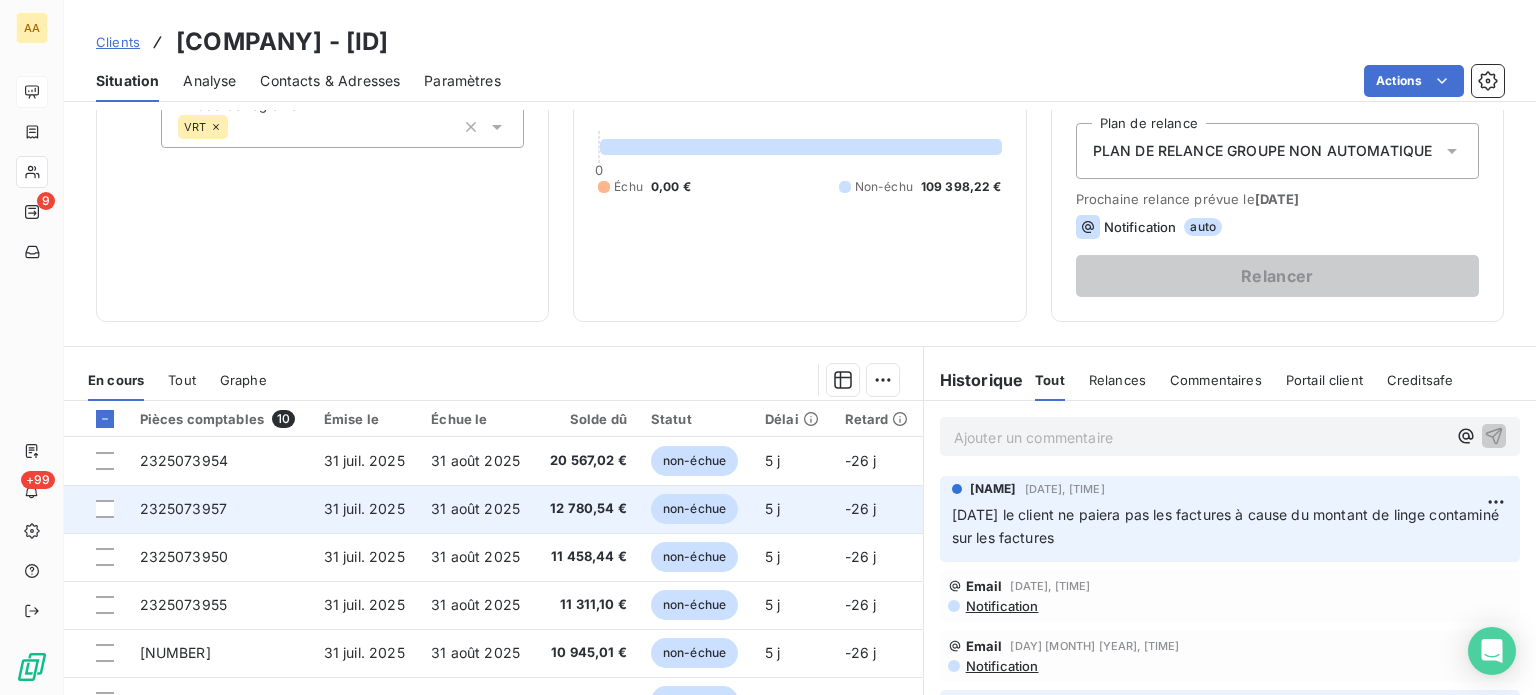 click on "2325073957" at bounding box center (184, 508) 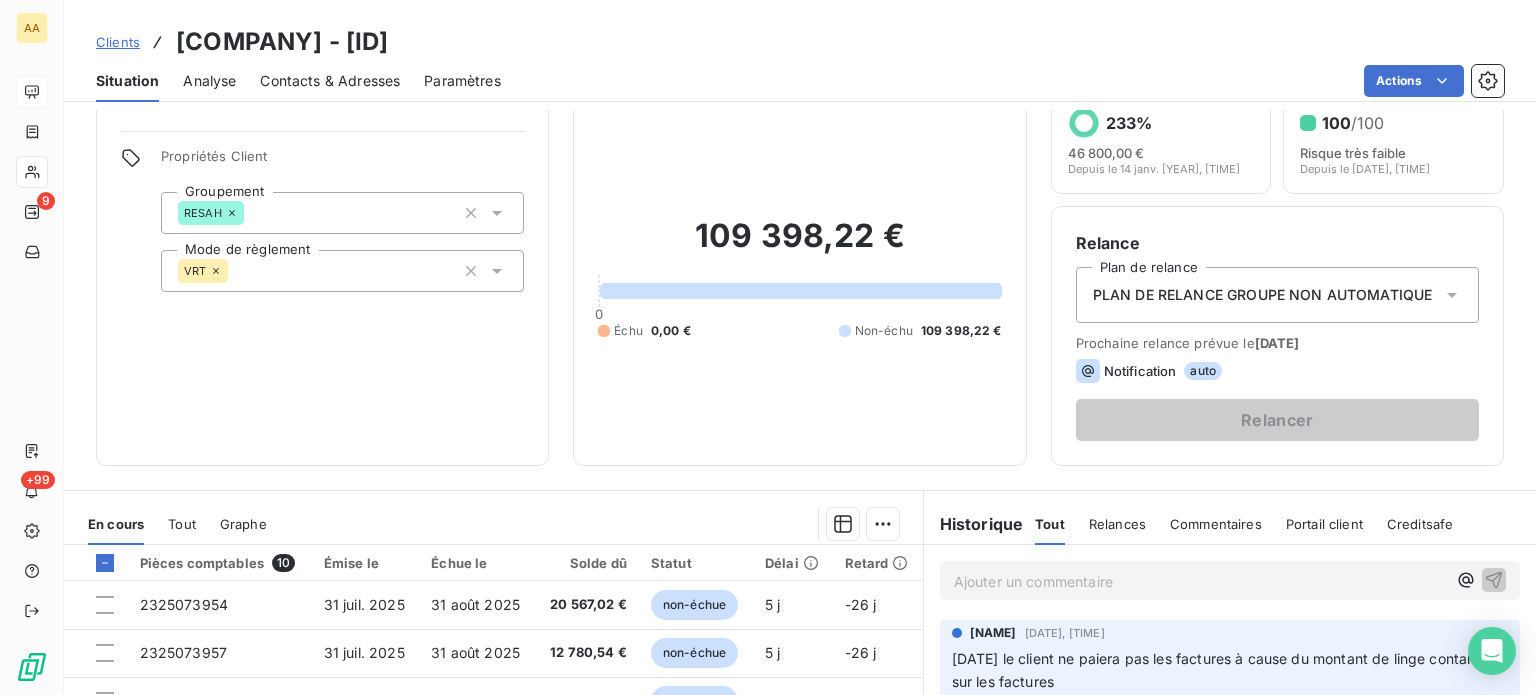 scroll, scrollTop: 100, scrollLeft: 0, axis: vertical 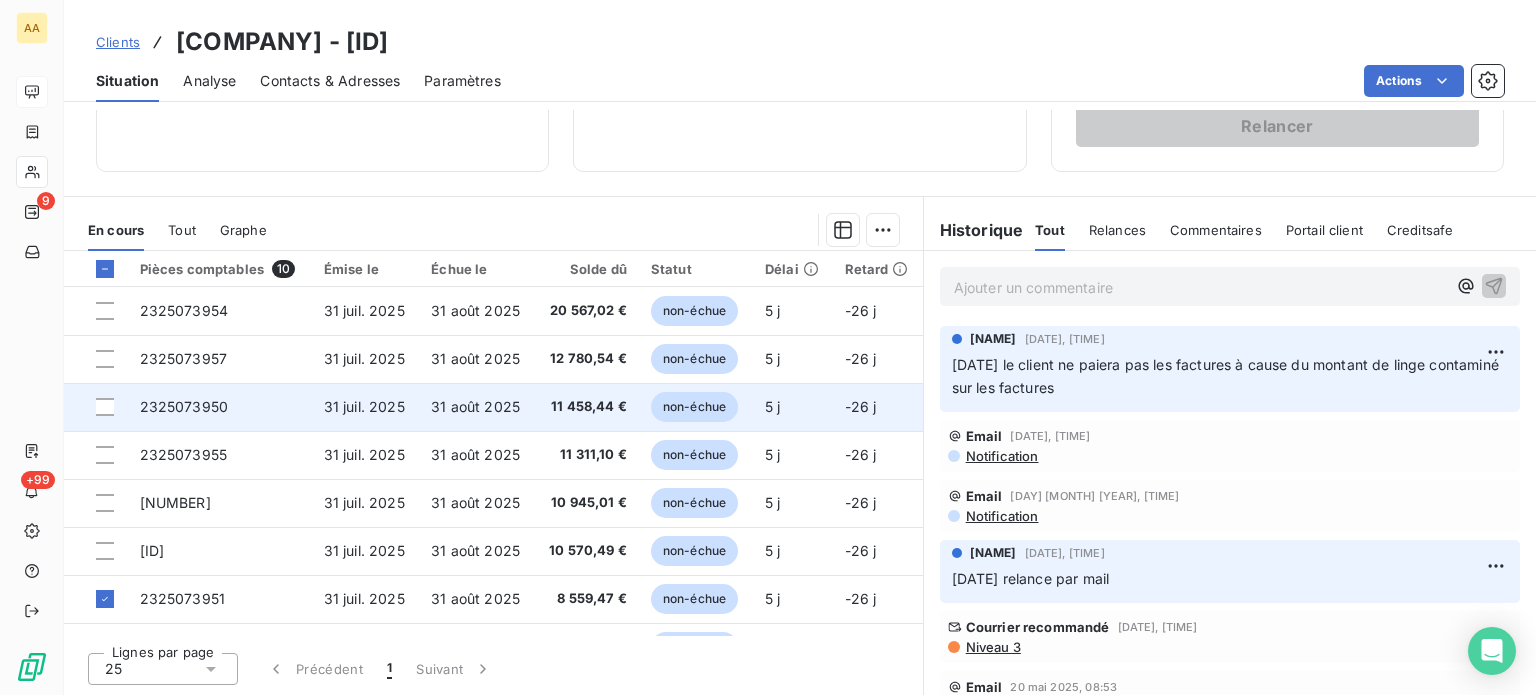 click on "2325073950" at bounding box center (184, 406) 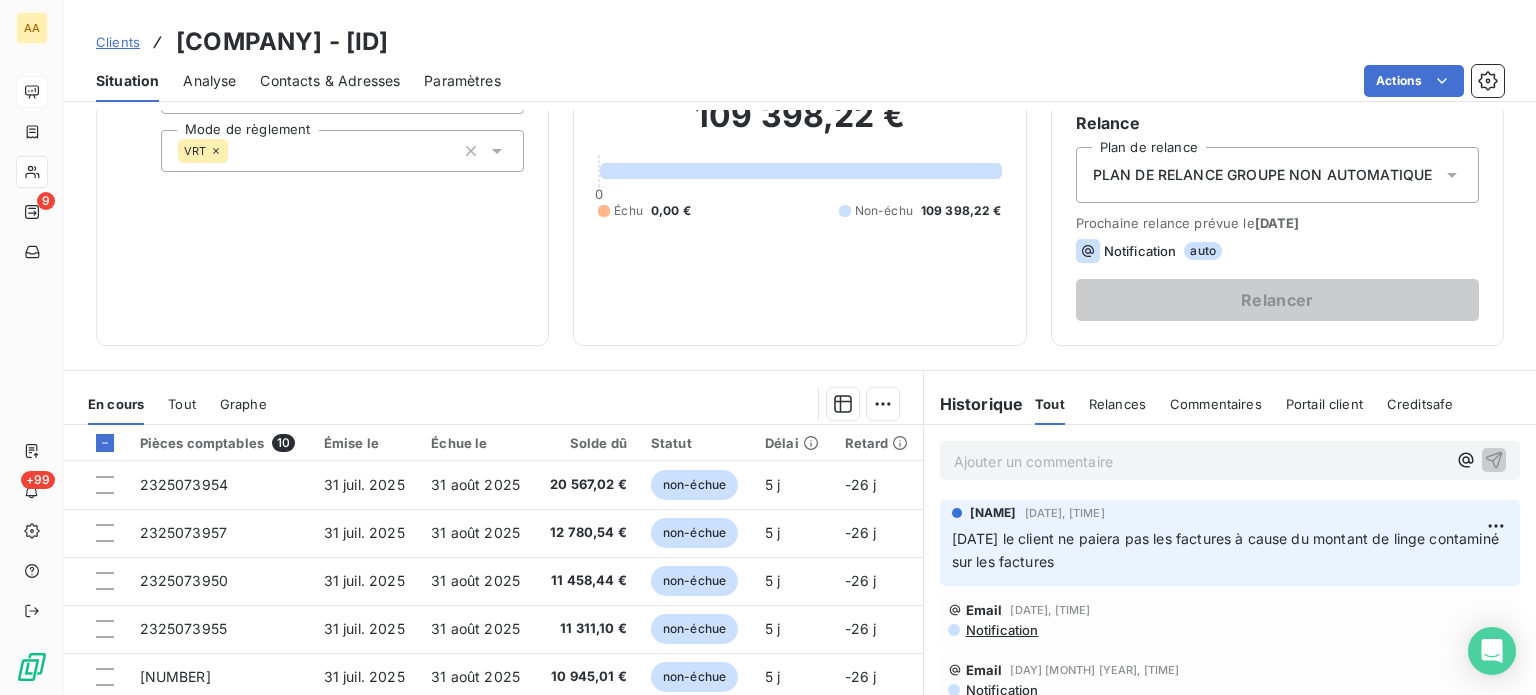 scroll, scrollTop: 200, scrollLeft: 0, axis: vertical 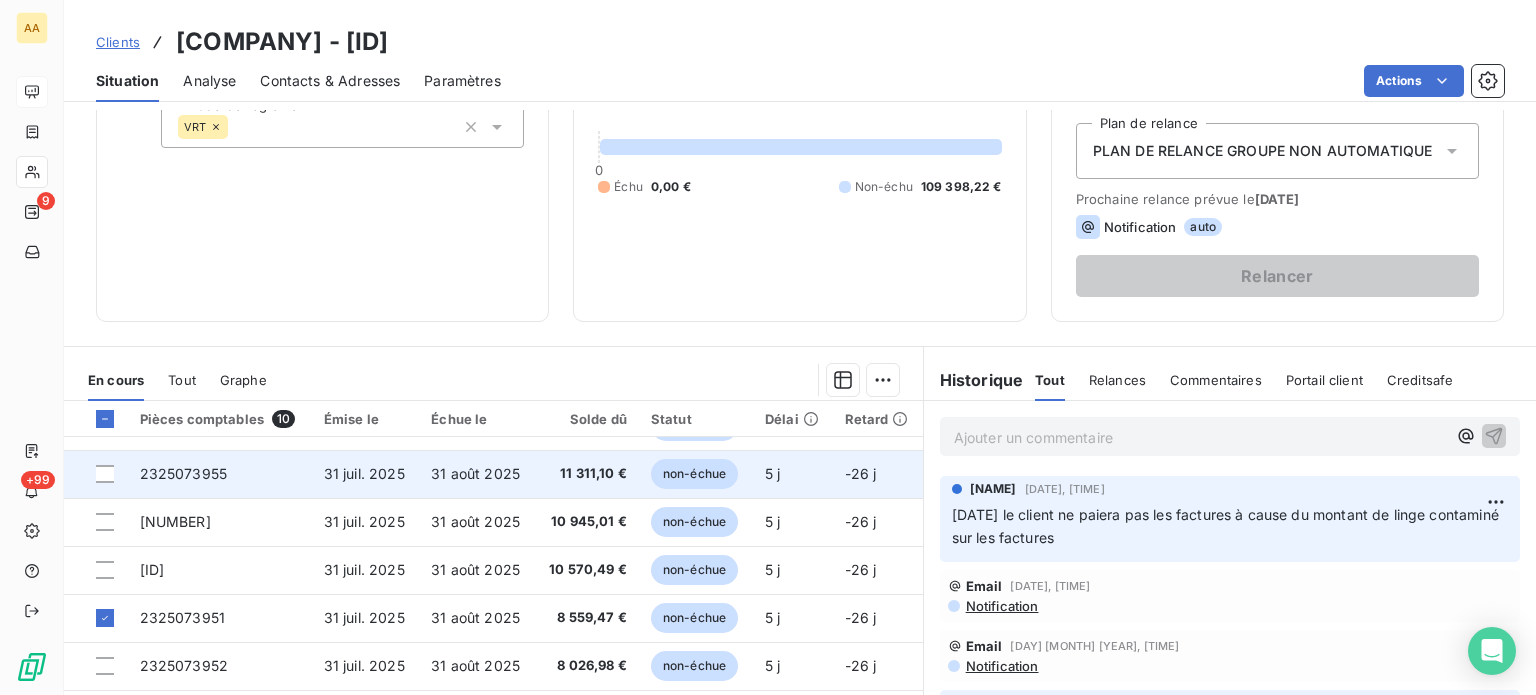 click on "2325073955" at bounding box center (184, 473) 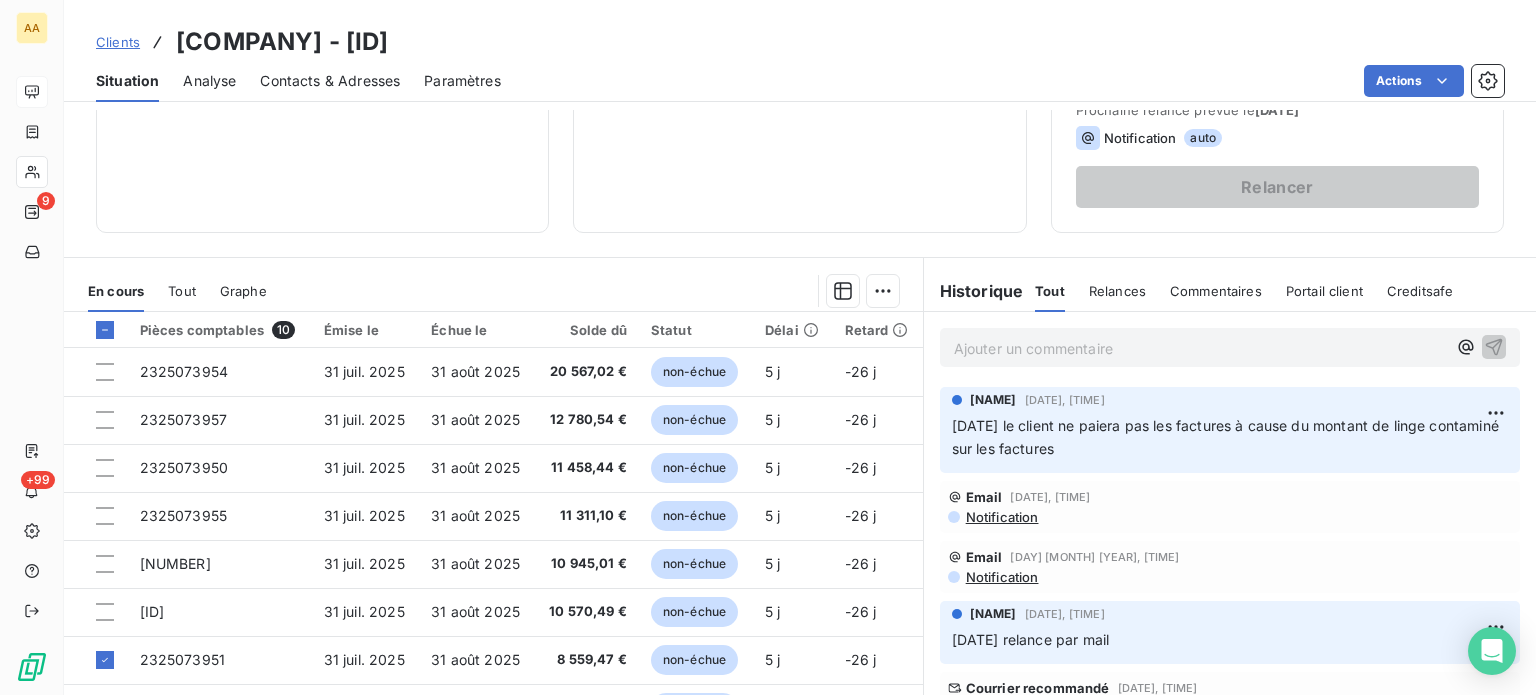 scroll, scrollTop: 350, scrollLeft: 0, axis: vertical 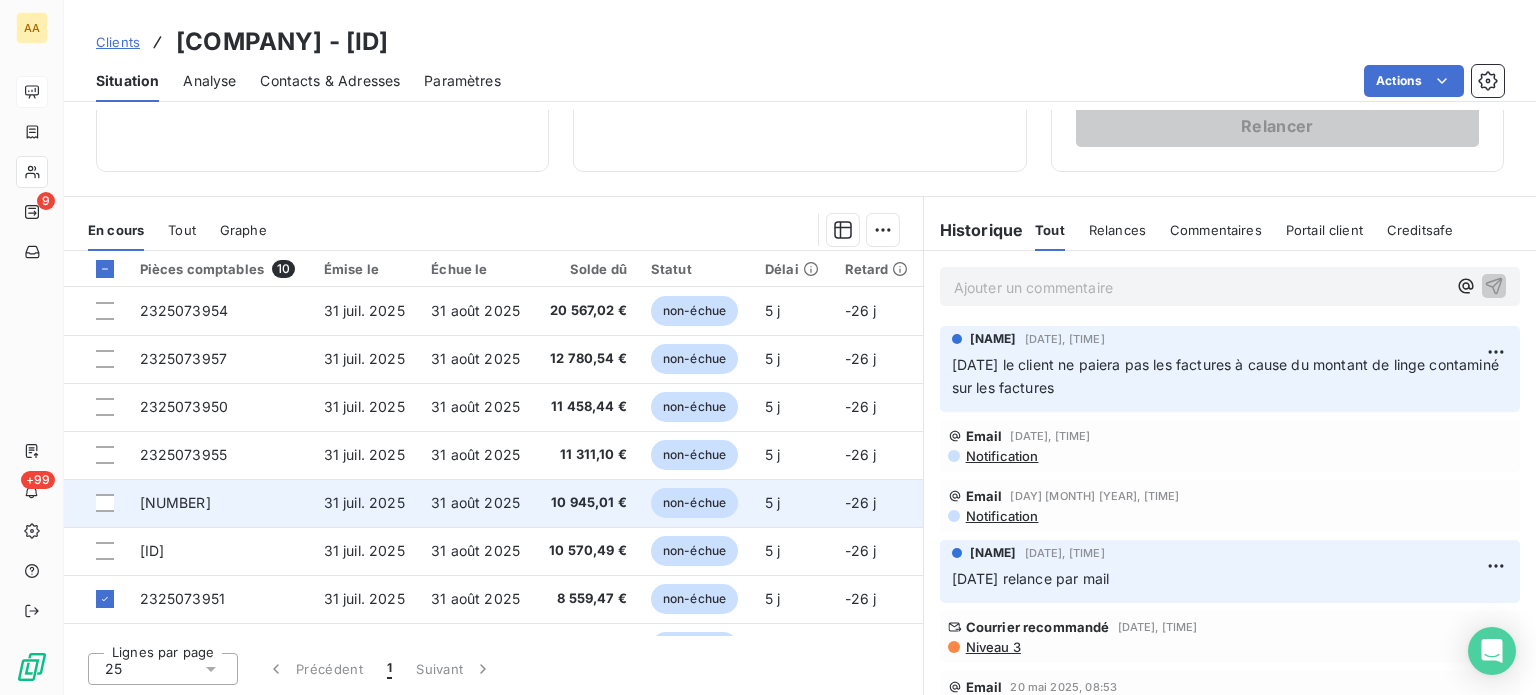 click on "[NUMBER]" at bounding box center (175, 502) 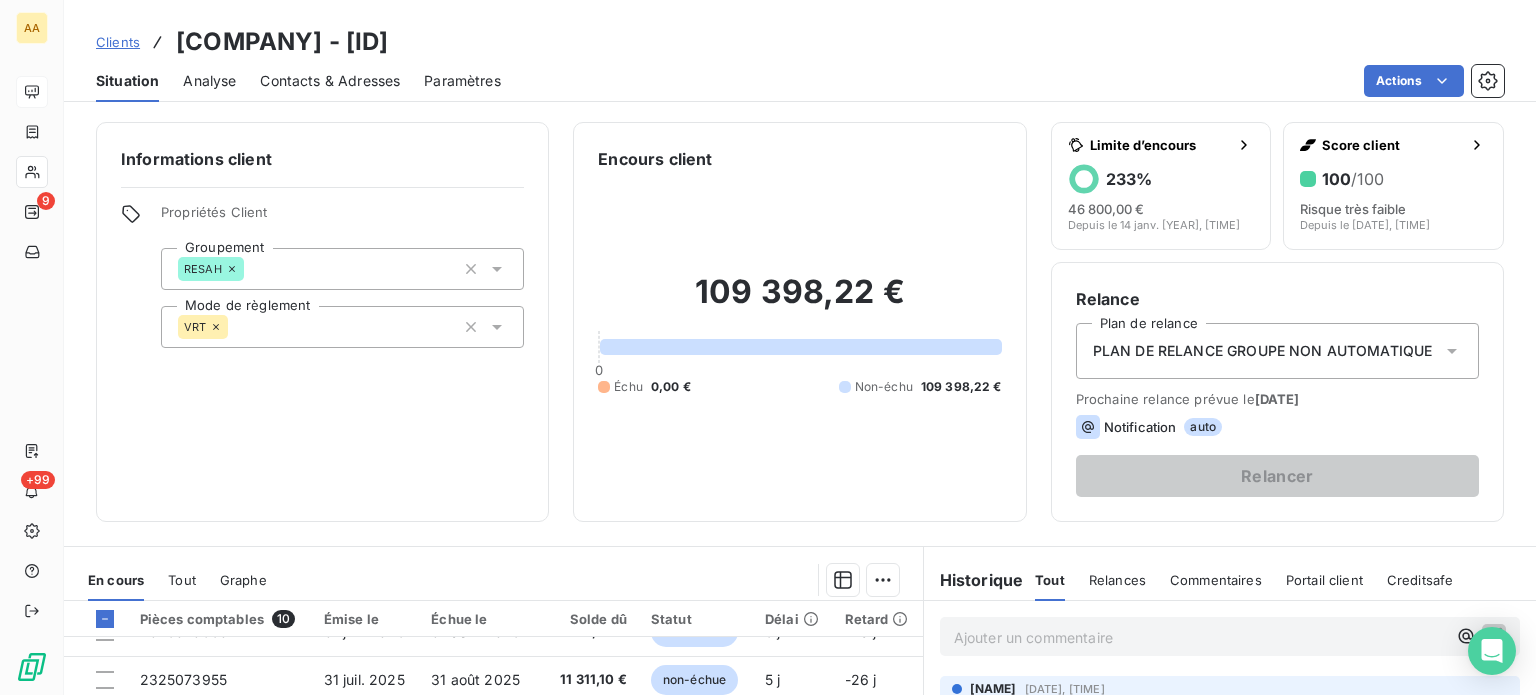 scroll, scrollTop: 131, scrollLeft: 0, axis: vertical 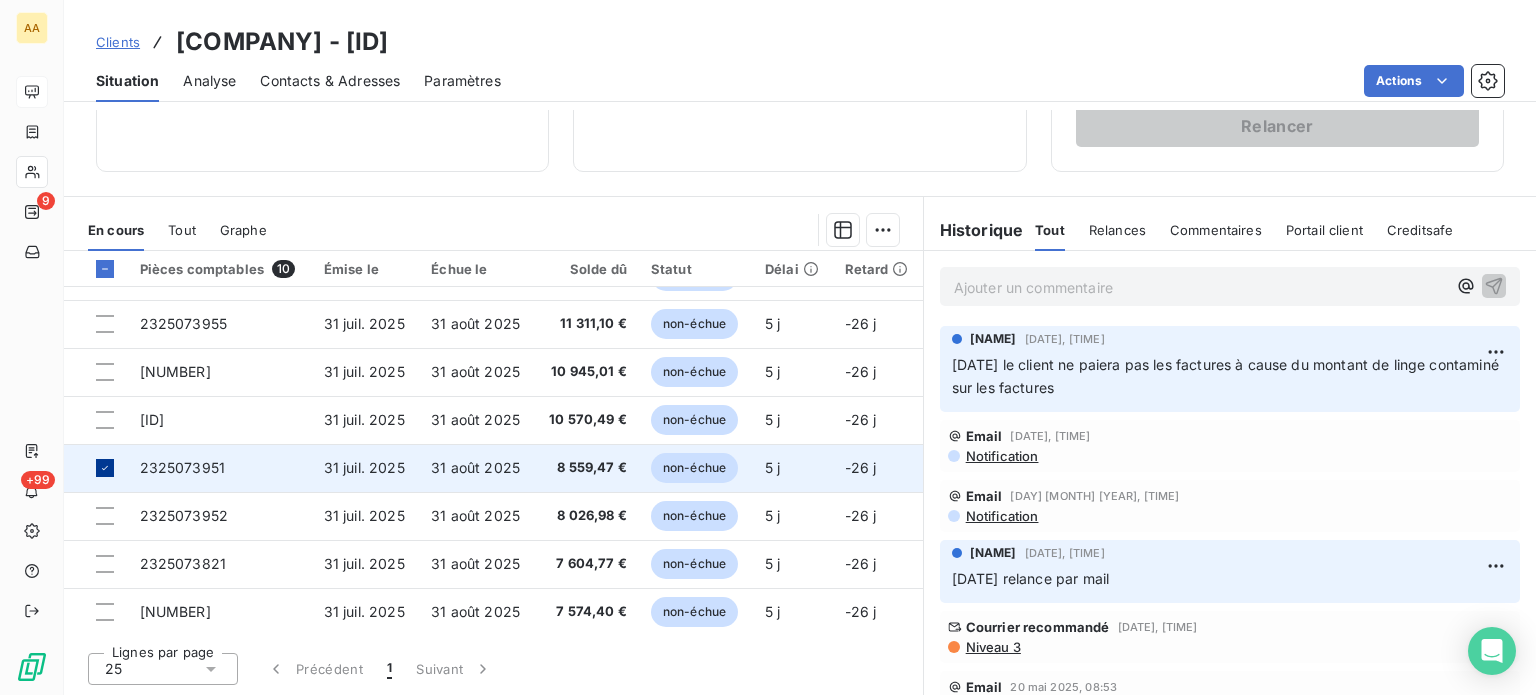 click 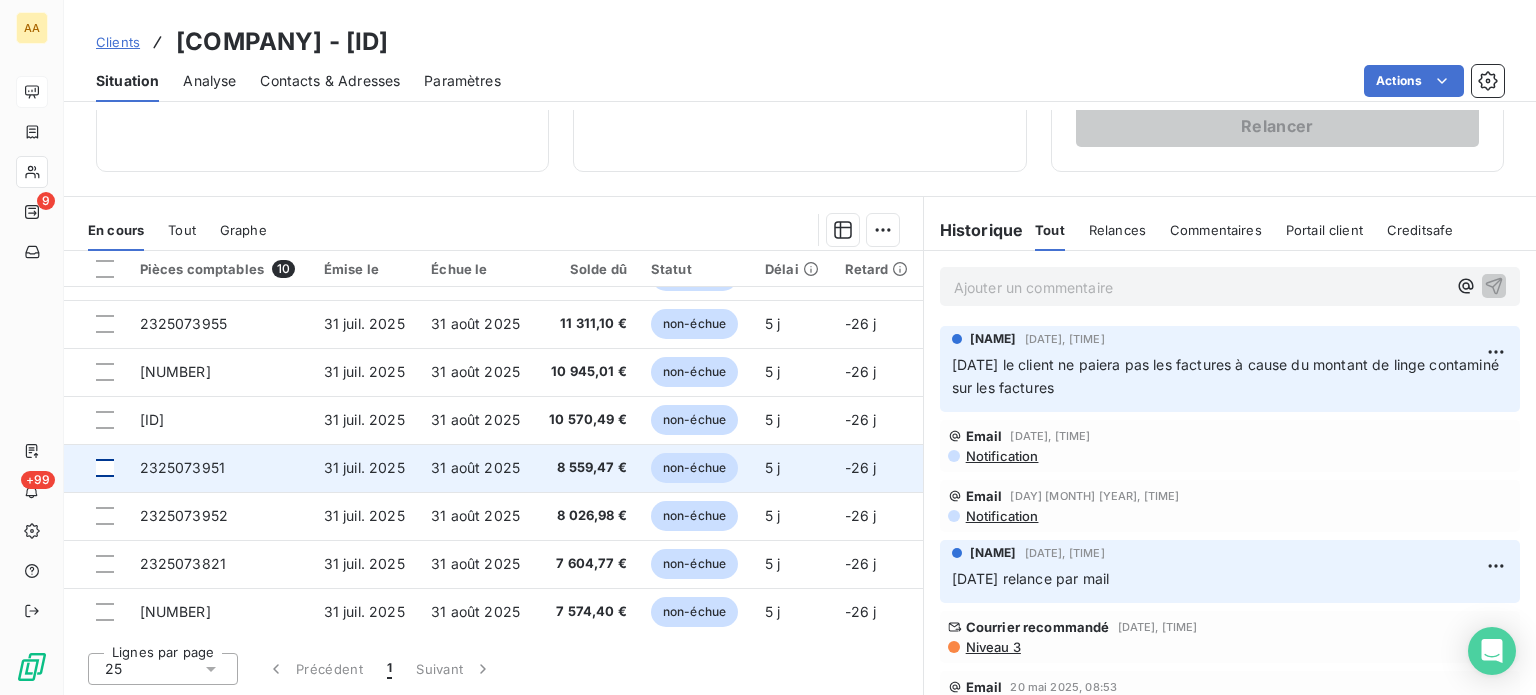 click on "2325073951" at bounding box center (183, 467) 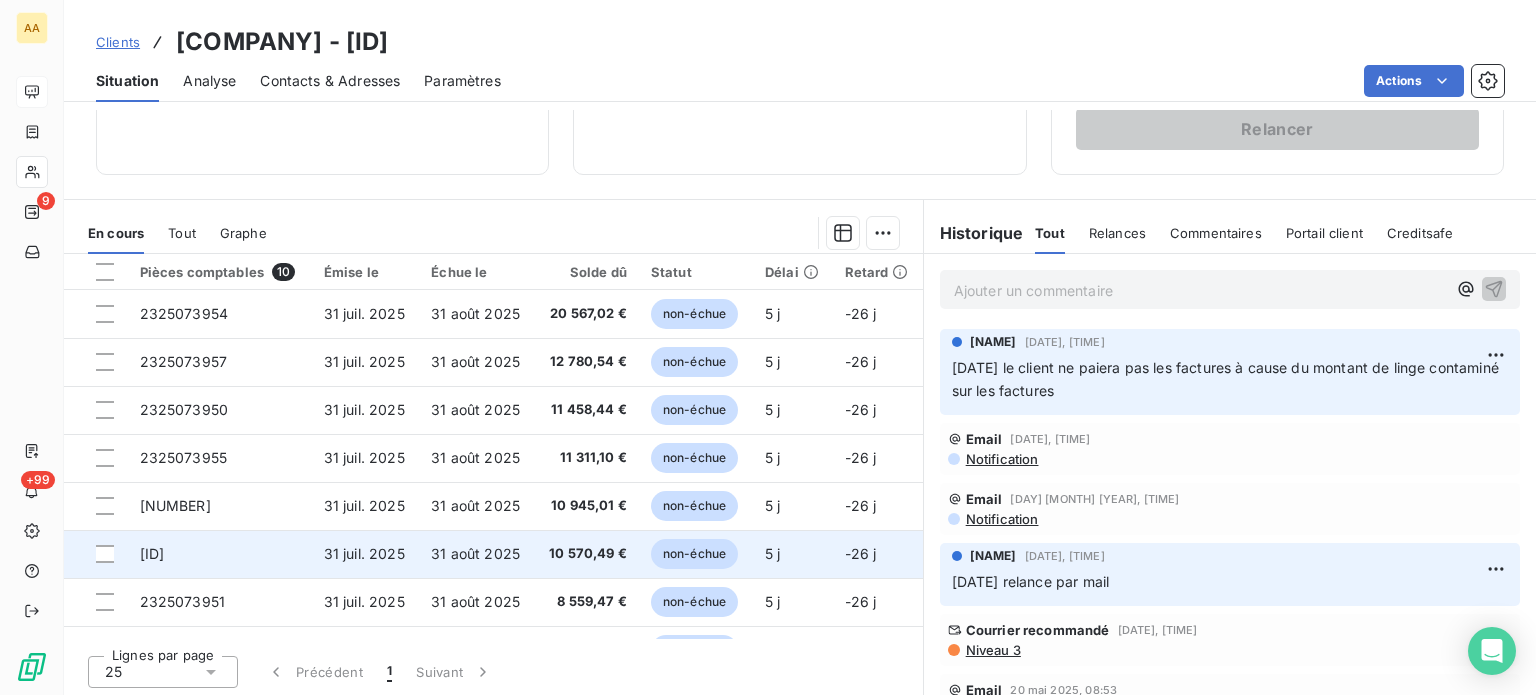scroll, scrollTop: 350, scrollLeft: 0, axis: vertical 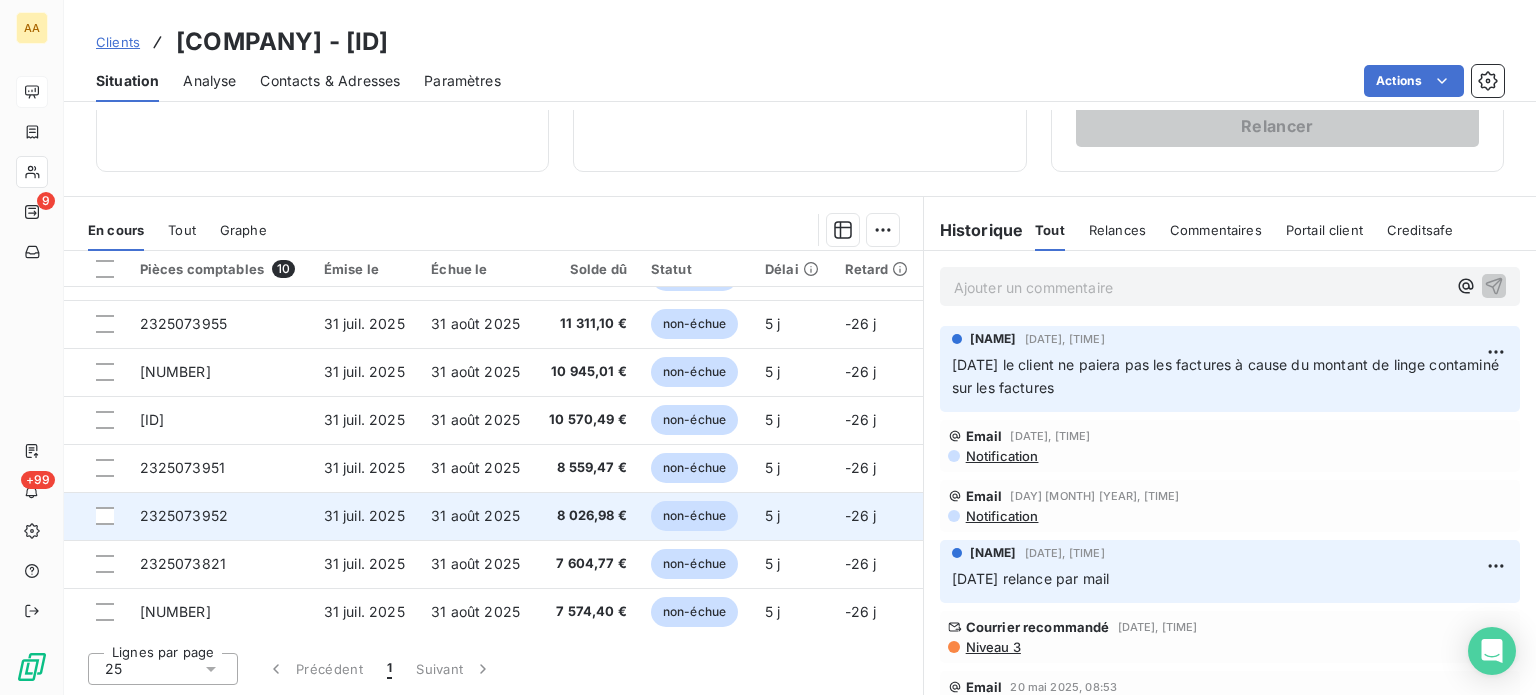 click on "2325073952" at bounding box center (184, 515) 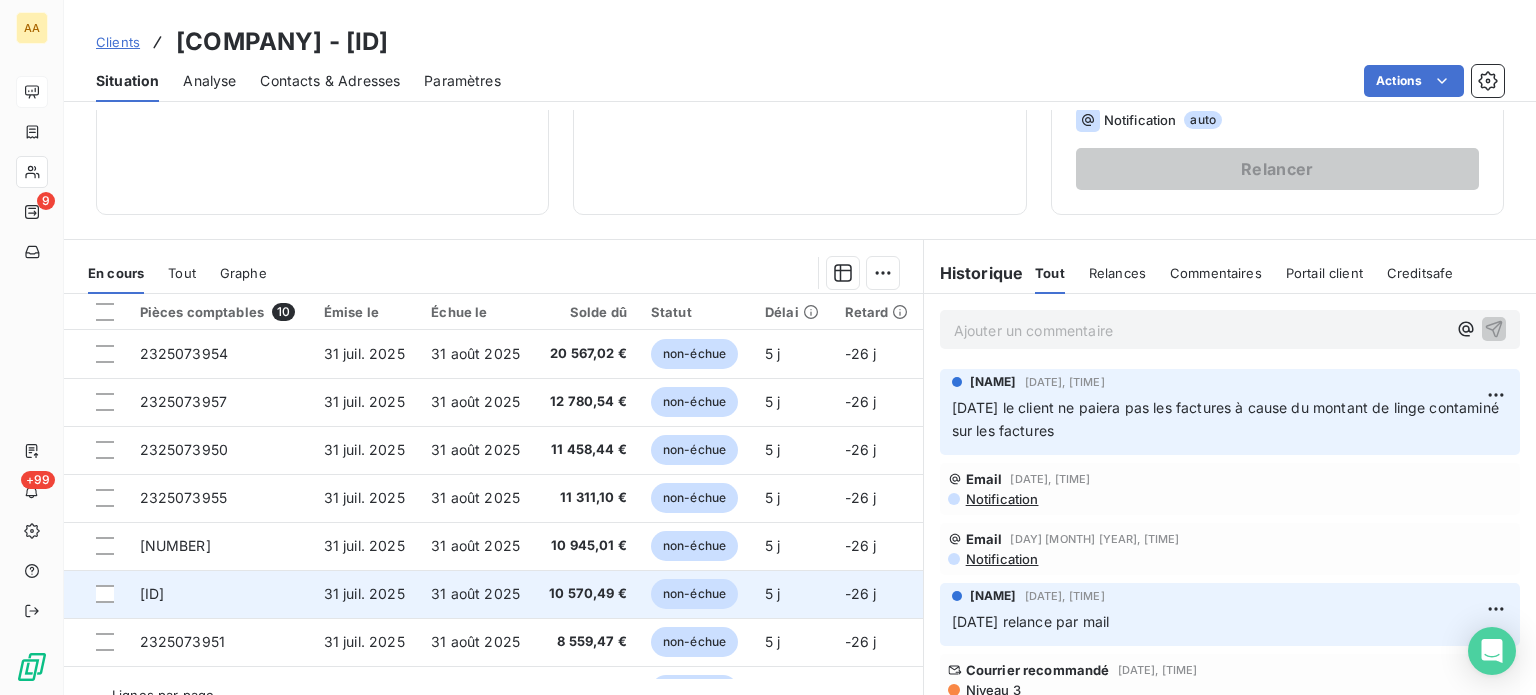 scroll, scrollTop: 350, scrollLeft: 0, axis: vertical 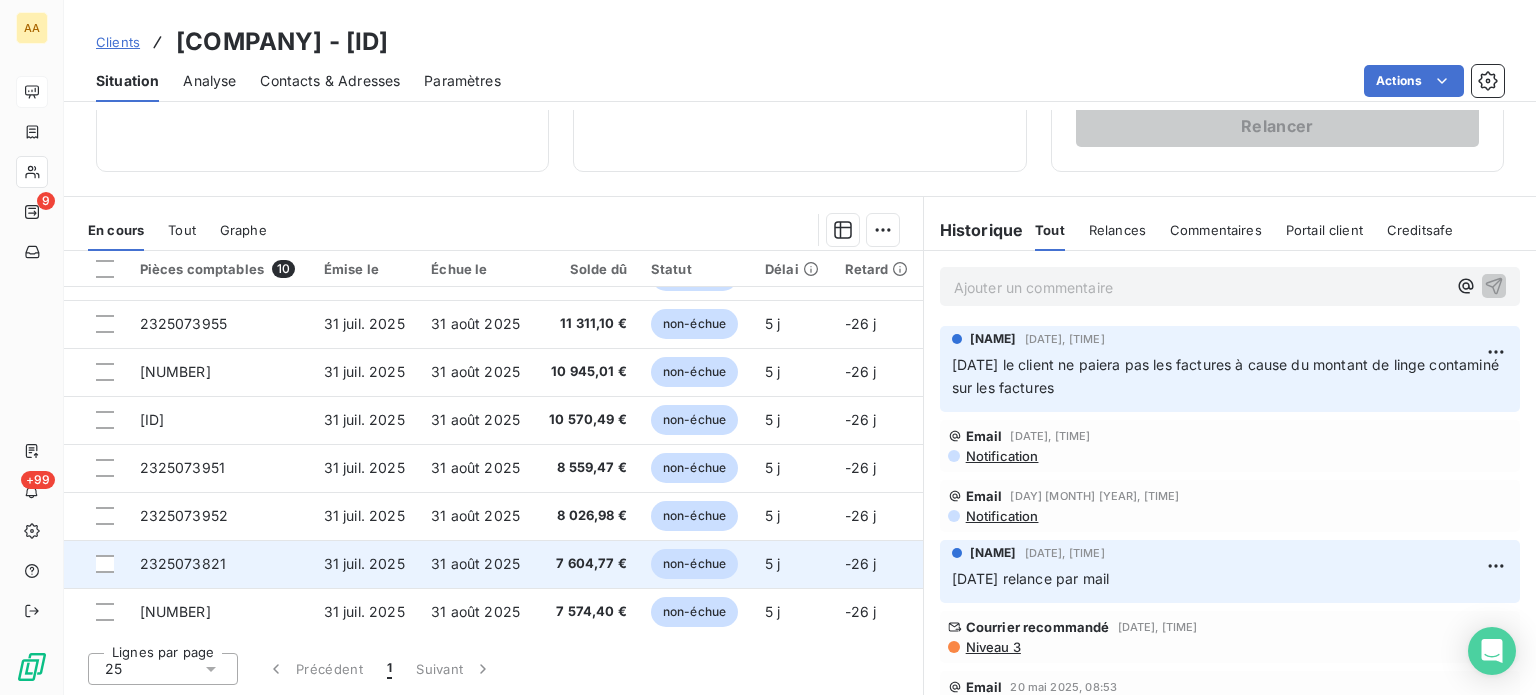 click on "2325073821" at bounding box center (183, 563) 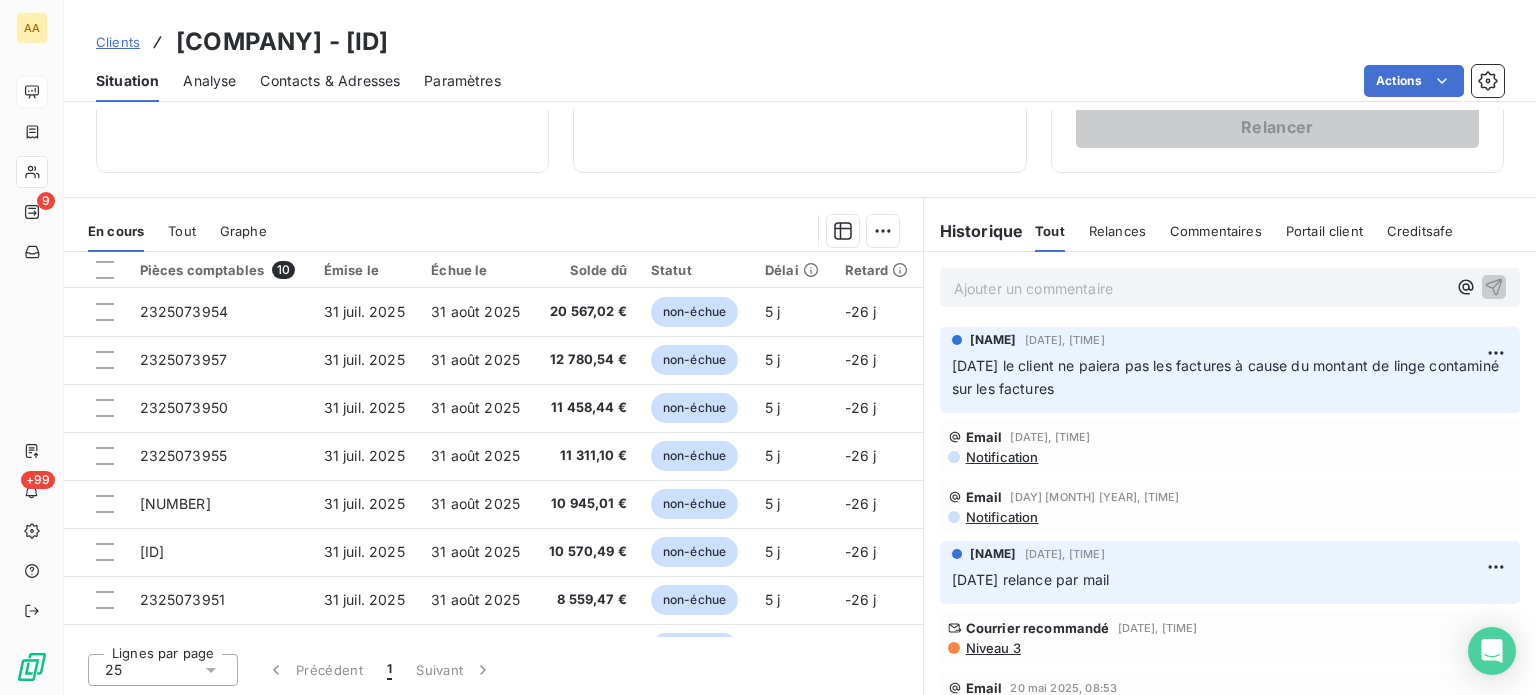 scroll, scrollTop: 350, scrollLeft: 0, axis: vertical 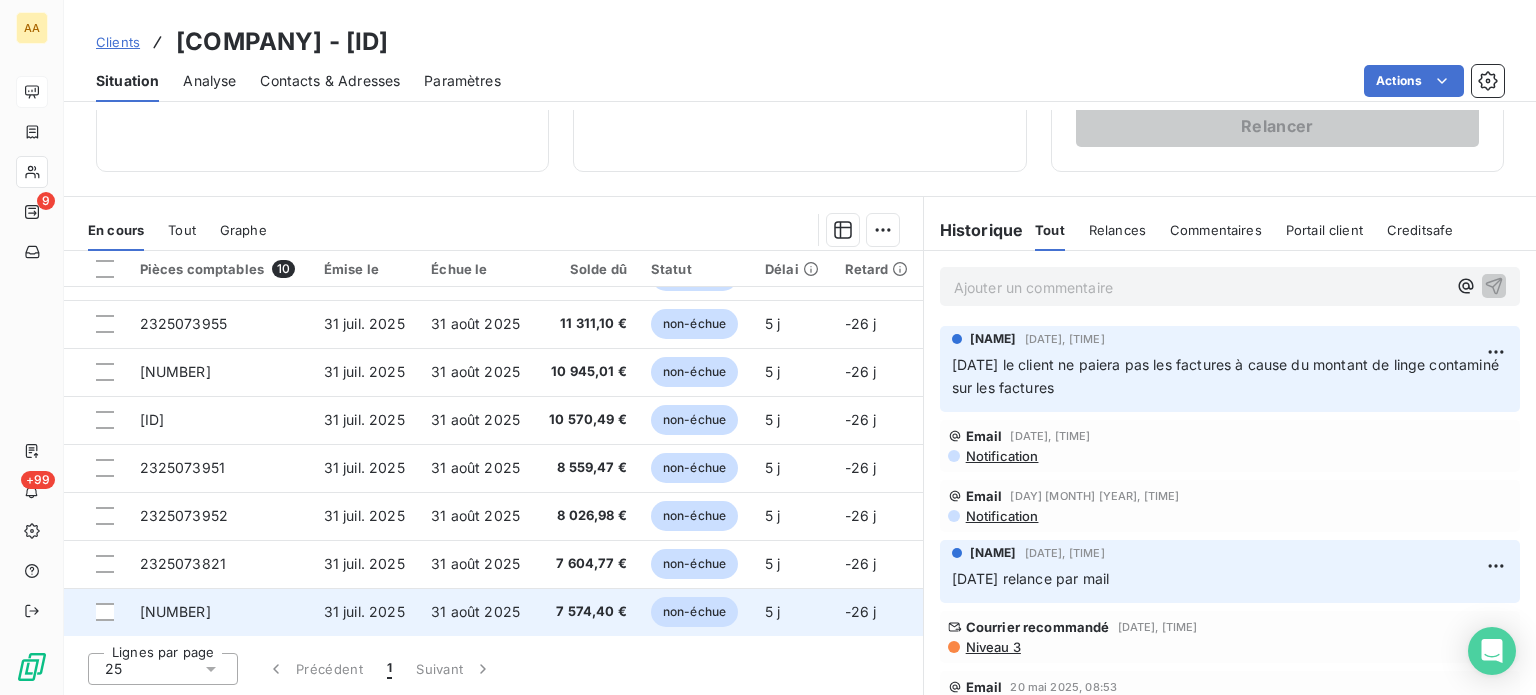 click on "[NUMBER]" at bounding box center [175, 611] 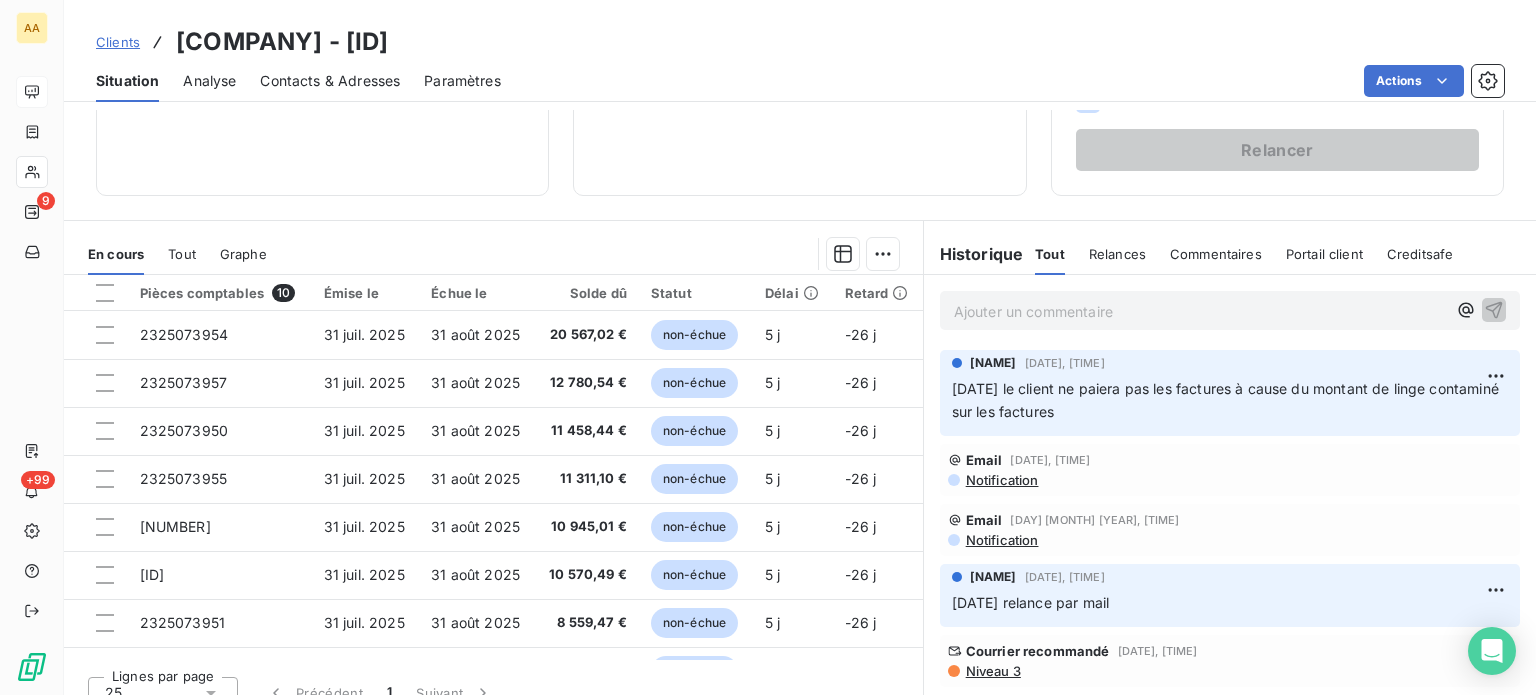 scroll, scrollTop: 350, scrollLeft: 0, axis: vertical 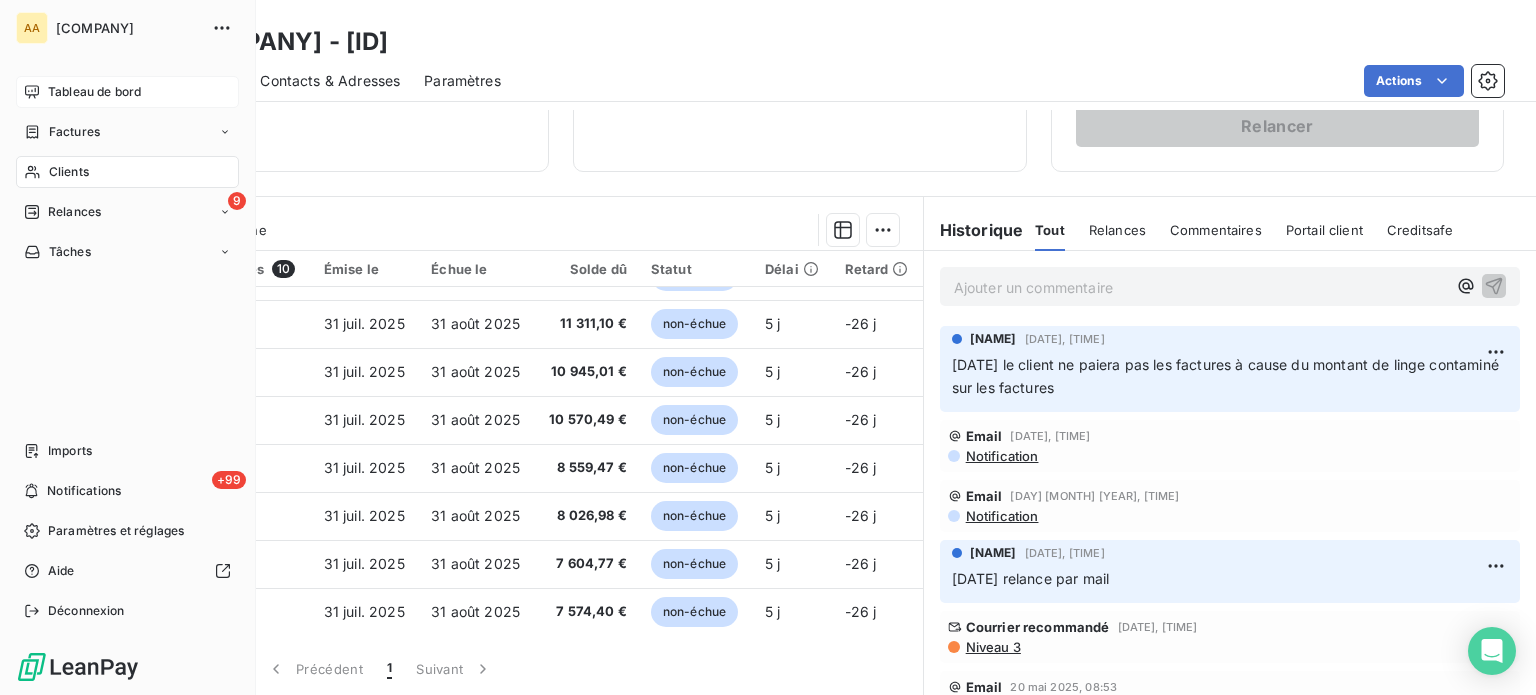 click on "Clients" at bounding box center [69, 172] 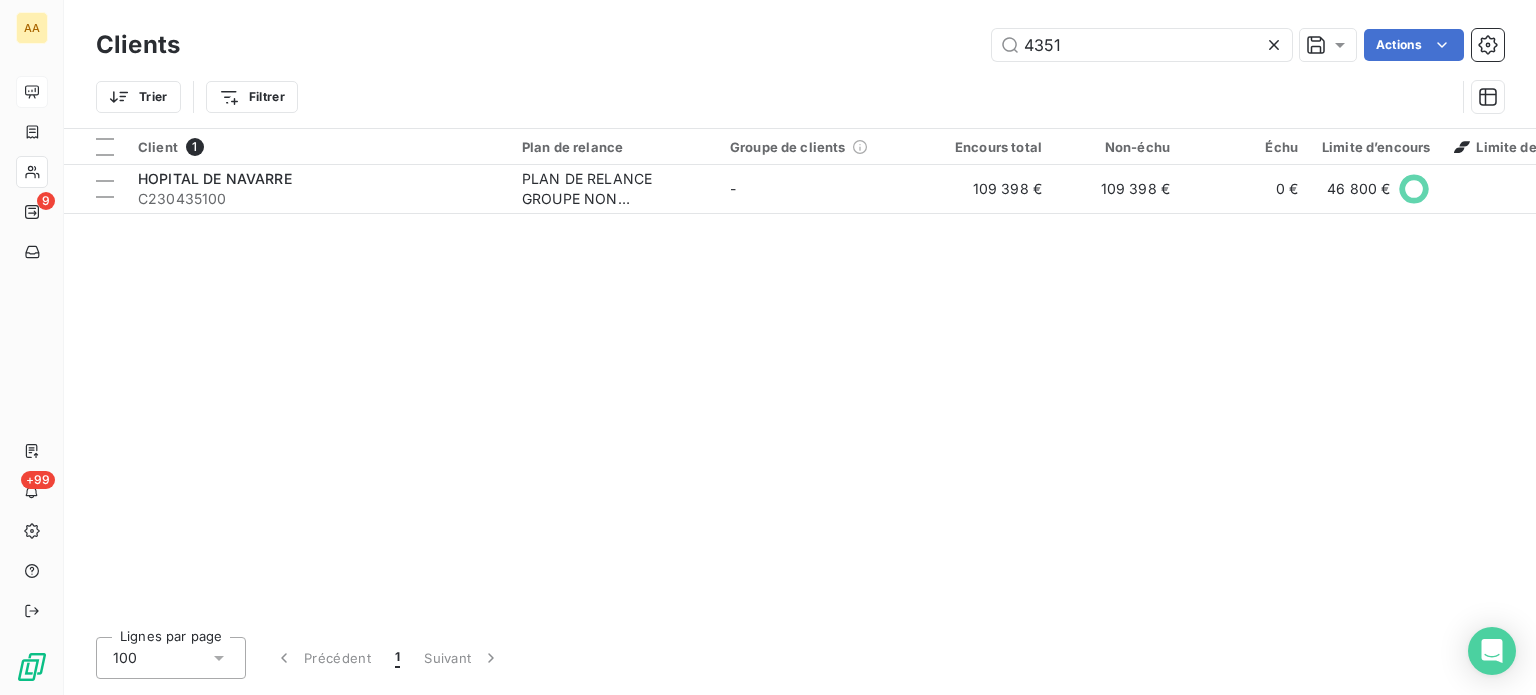 drag, startPoint x: 1080, startPoint y: 53, endPoint x: 776, endPoint y: 53, distance: 304 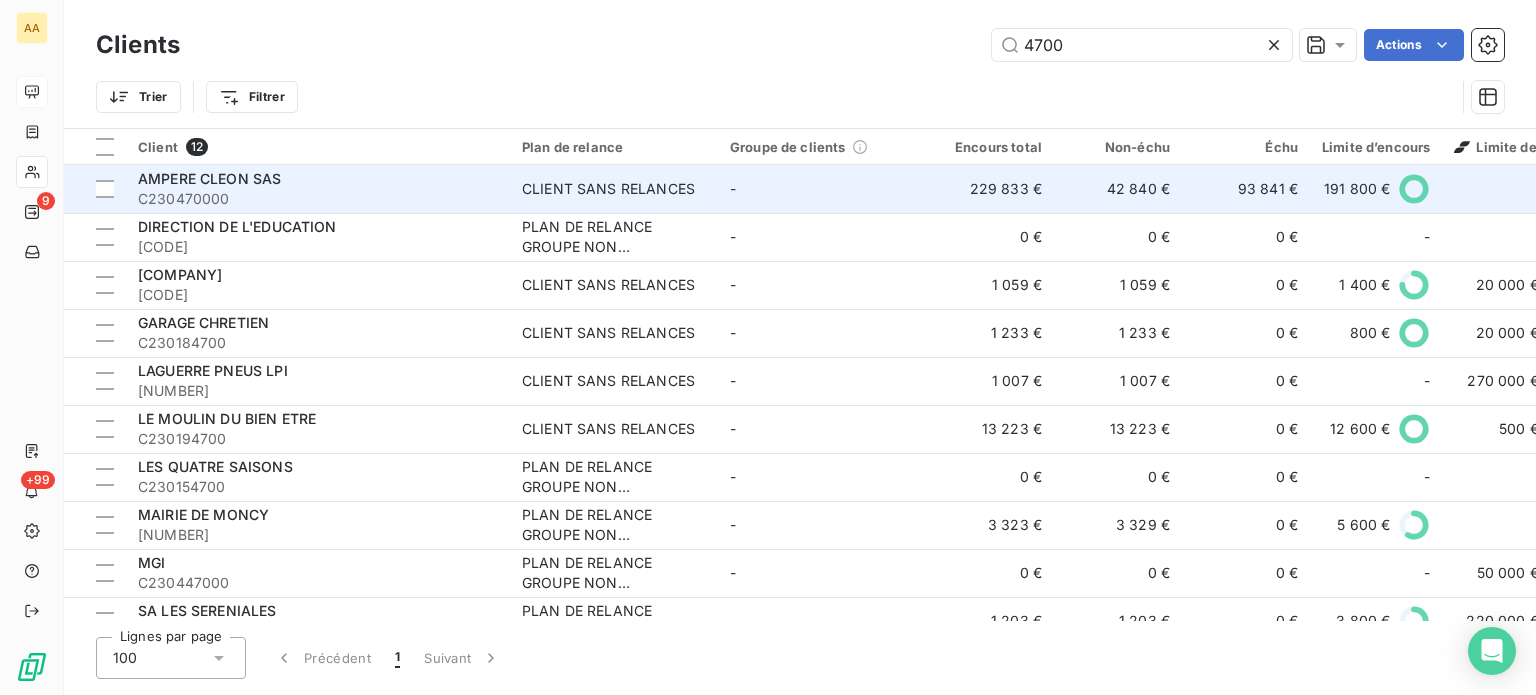 type on "4700" 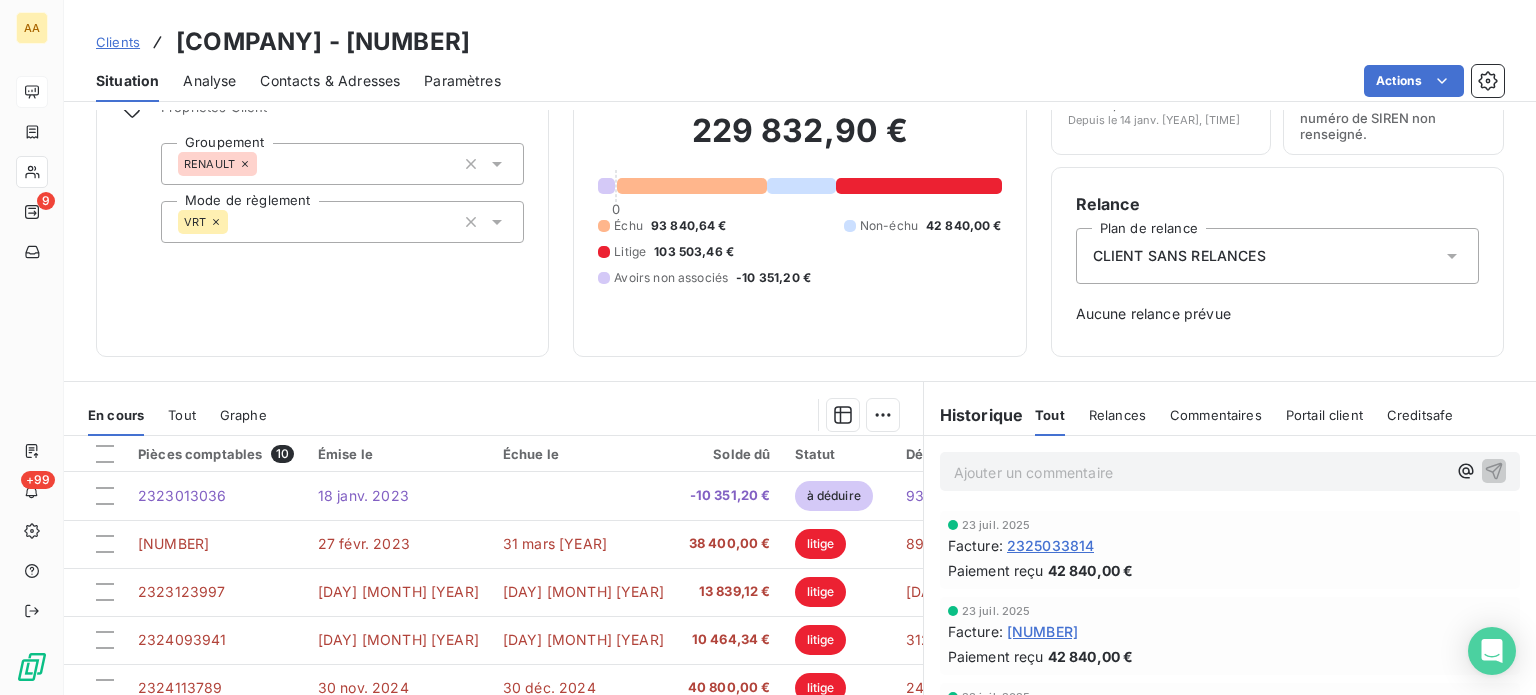 scroll, scrollTop: 200, scrollLeft: 0, axis: vertical 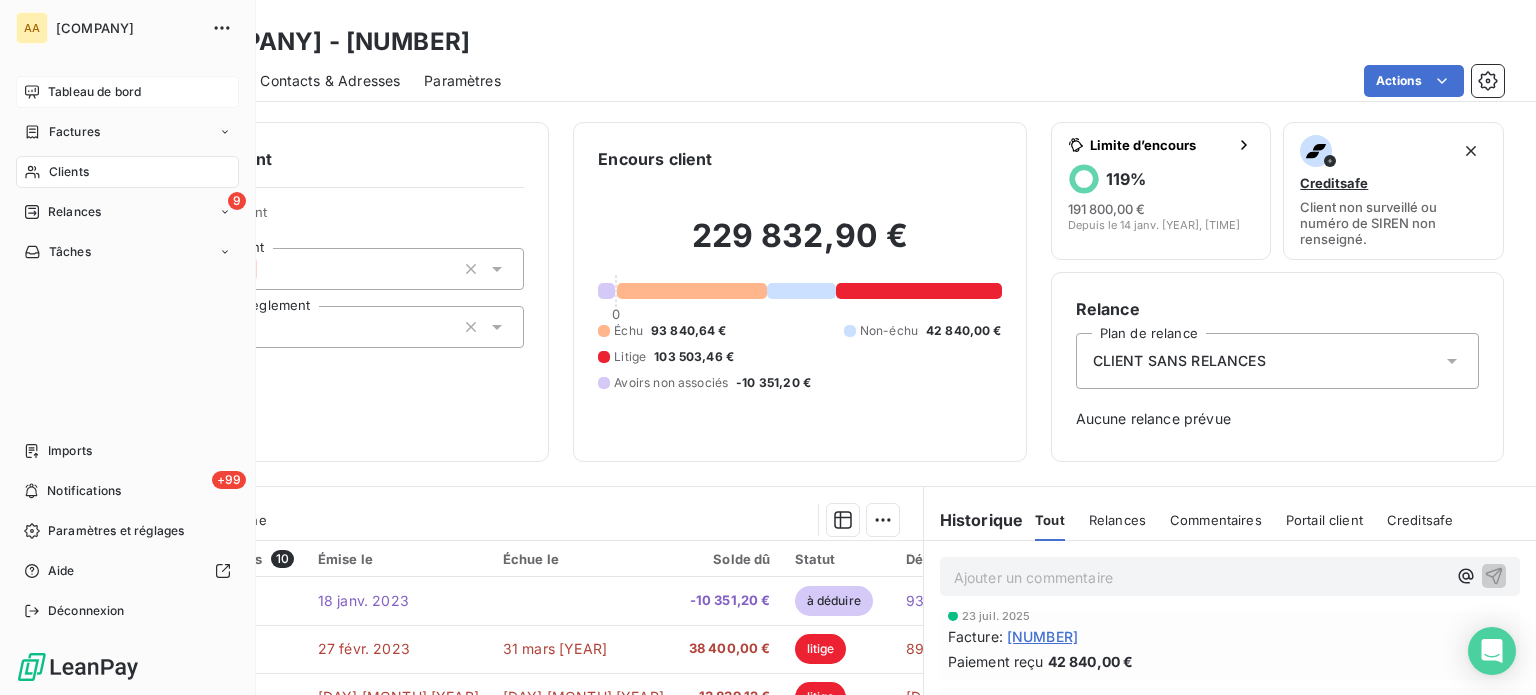 click on "Clients" at bounding box center (69, 172) 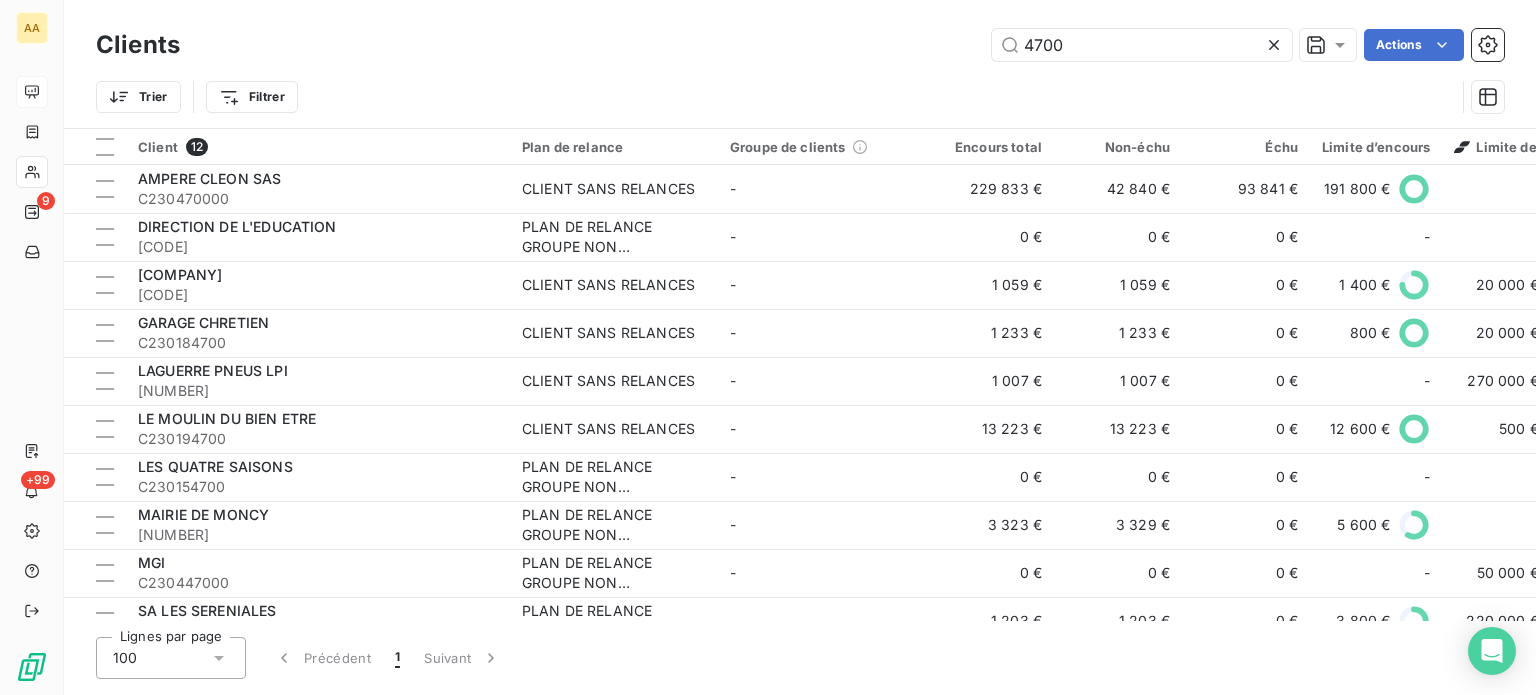 drag, startPoint x: 1092, startPoint y: 45, endPoint x: 869, endPoint y: 86, distance: 226.73773 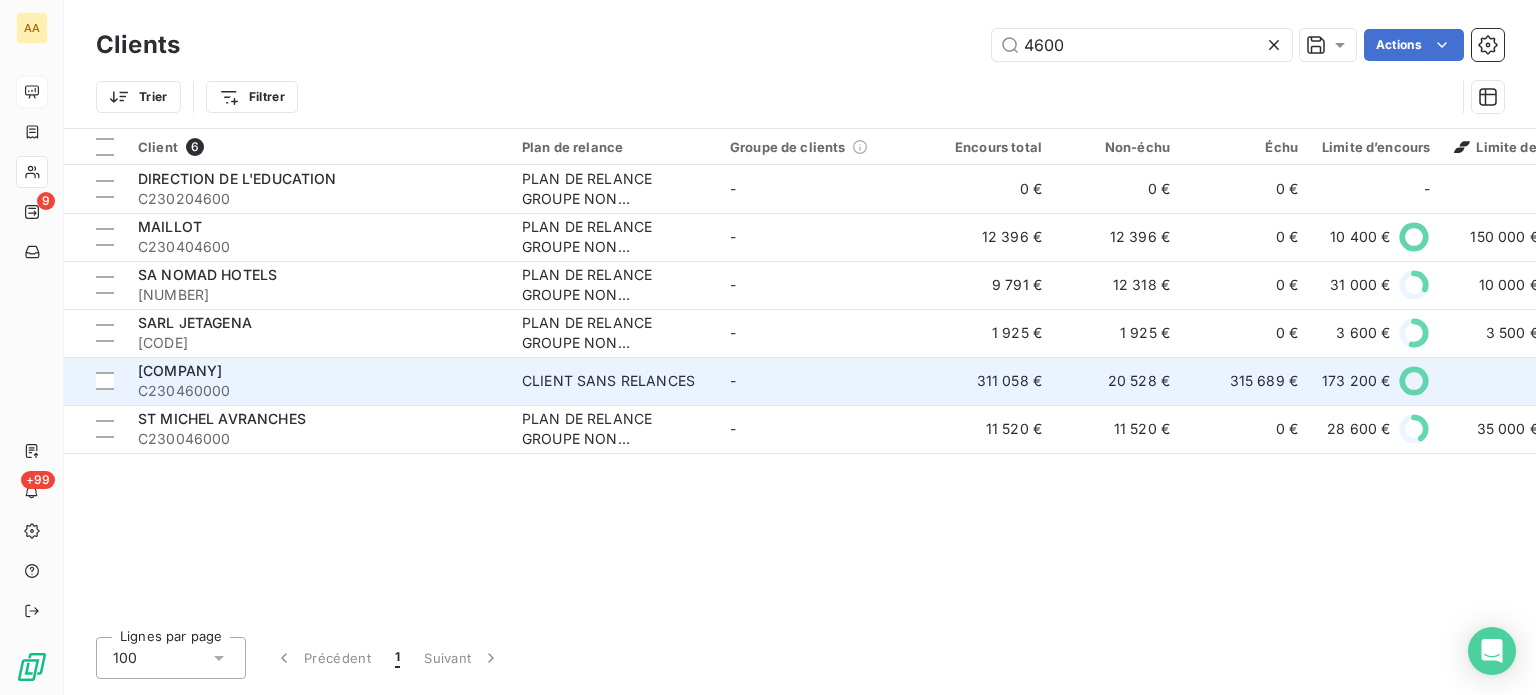 type on "4600" 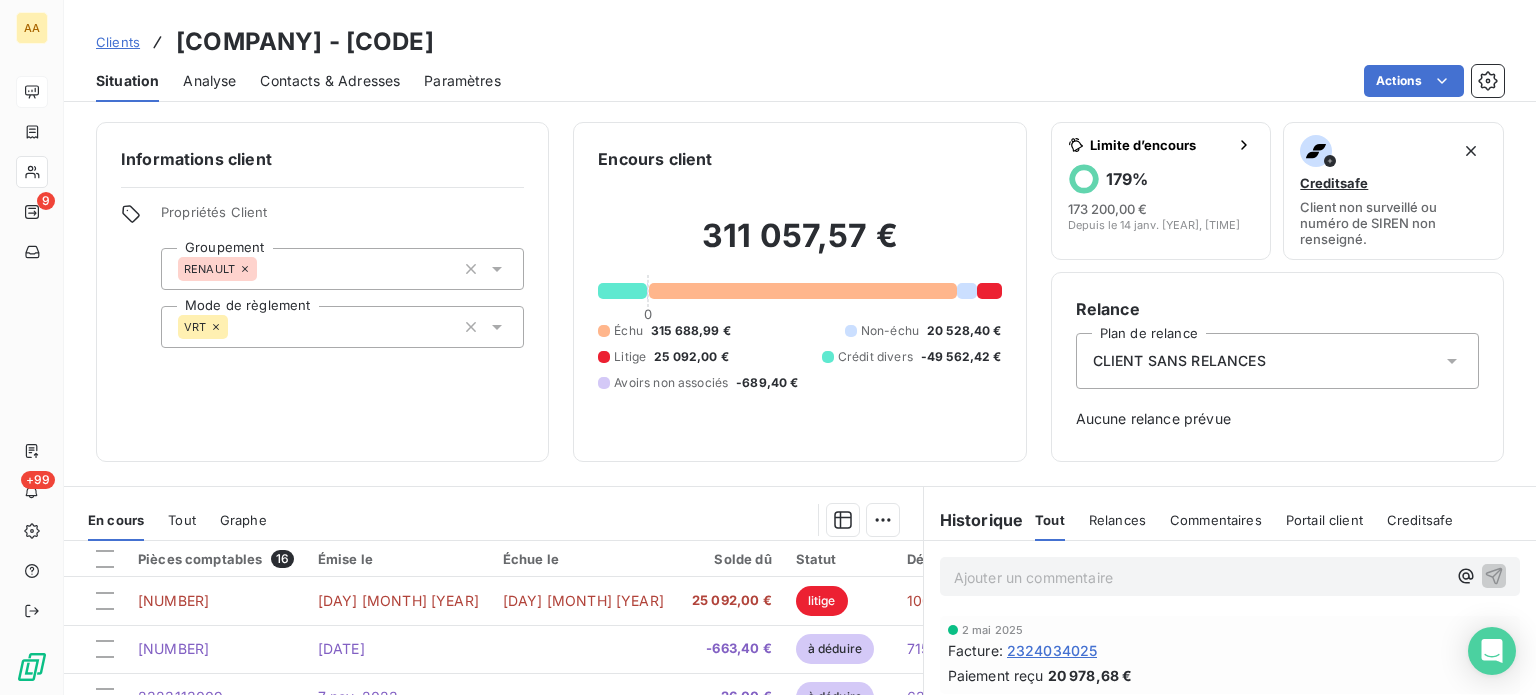 click on "CLIENT SANS RELANCES" at bounding box center [1277, 361] 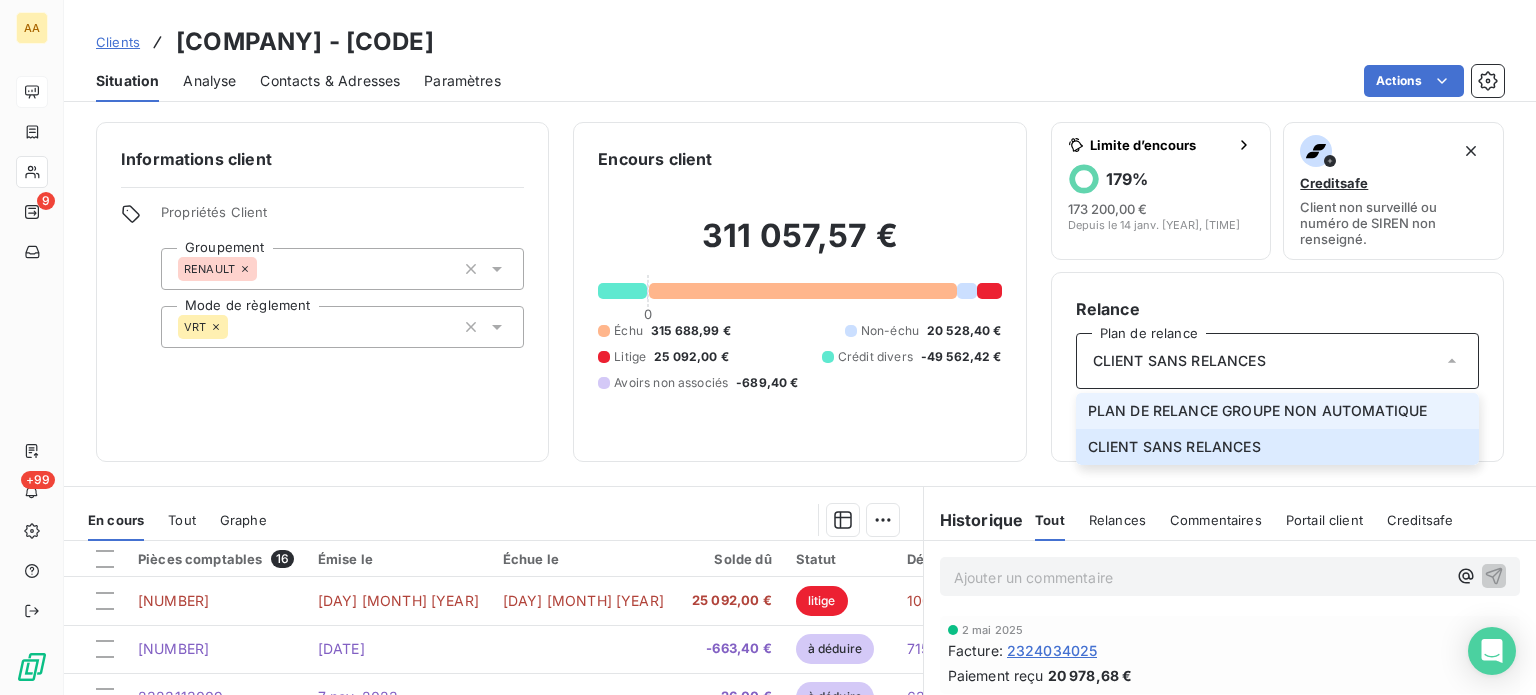 click on "PLAN DE RELANCE GROUPE NON AUTOMATIQUE" at bounding box center [1258, 411] 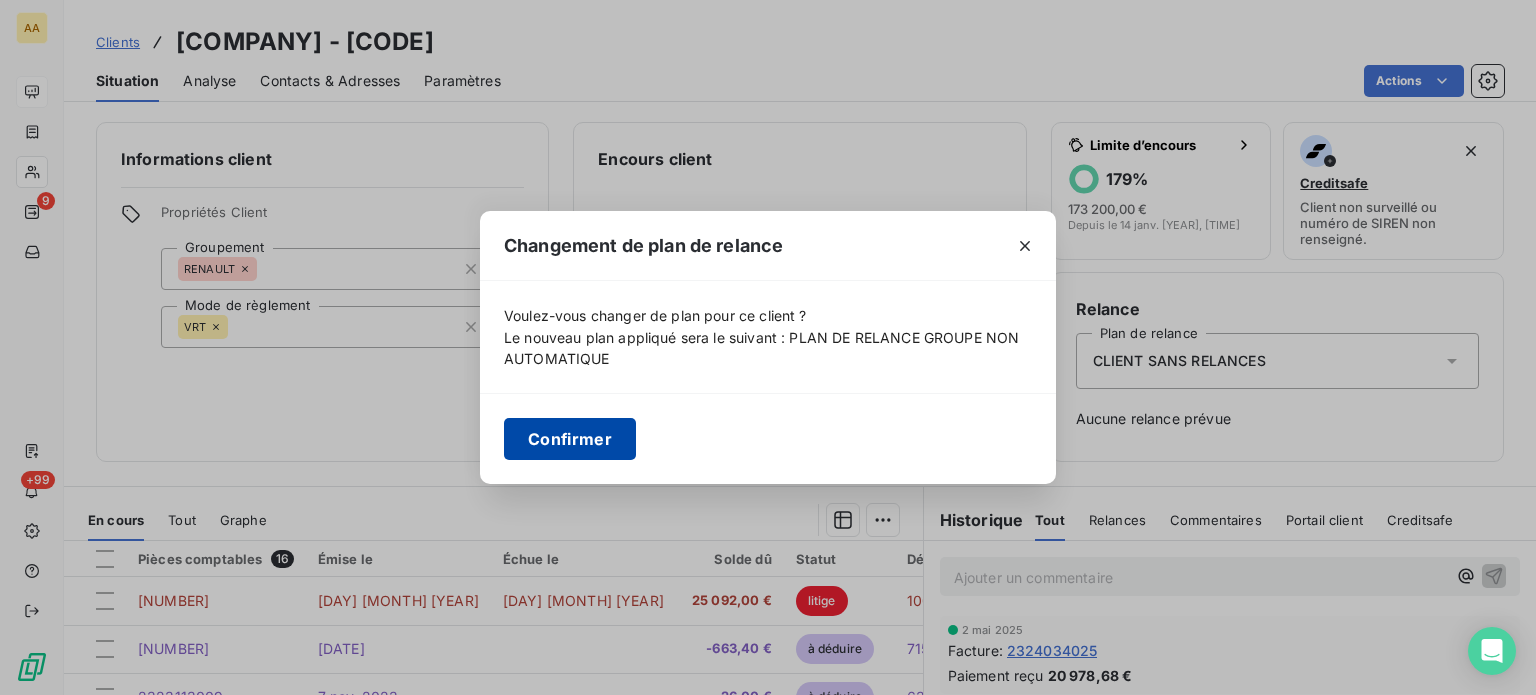 click on "Confirmer" at bounding box center [570, 439] 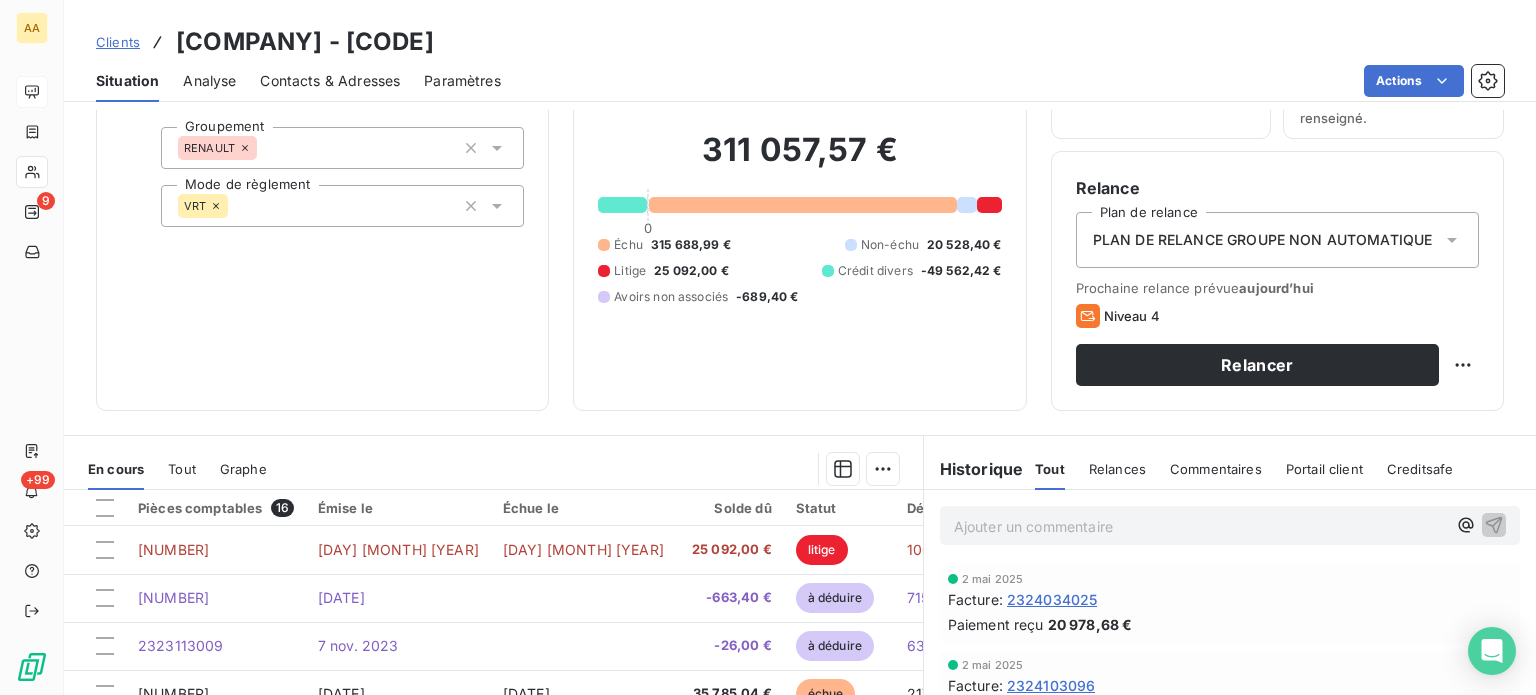 scroll, scrollTop: 200, scrollLeft: 0, axis: vertical 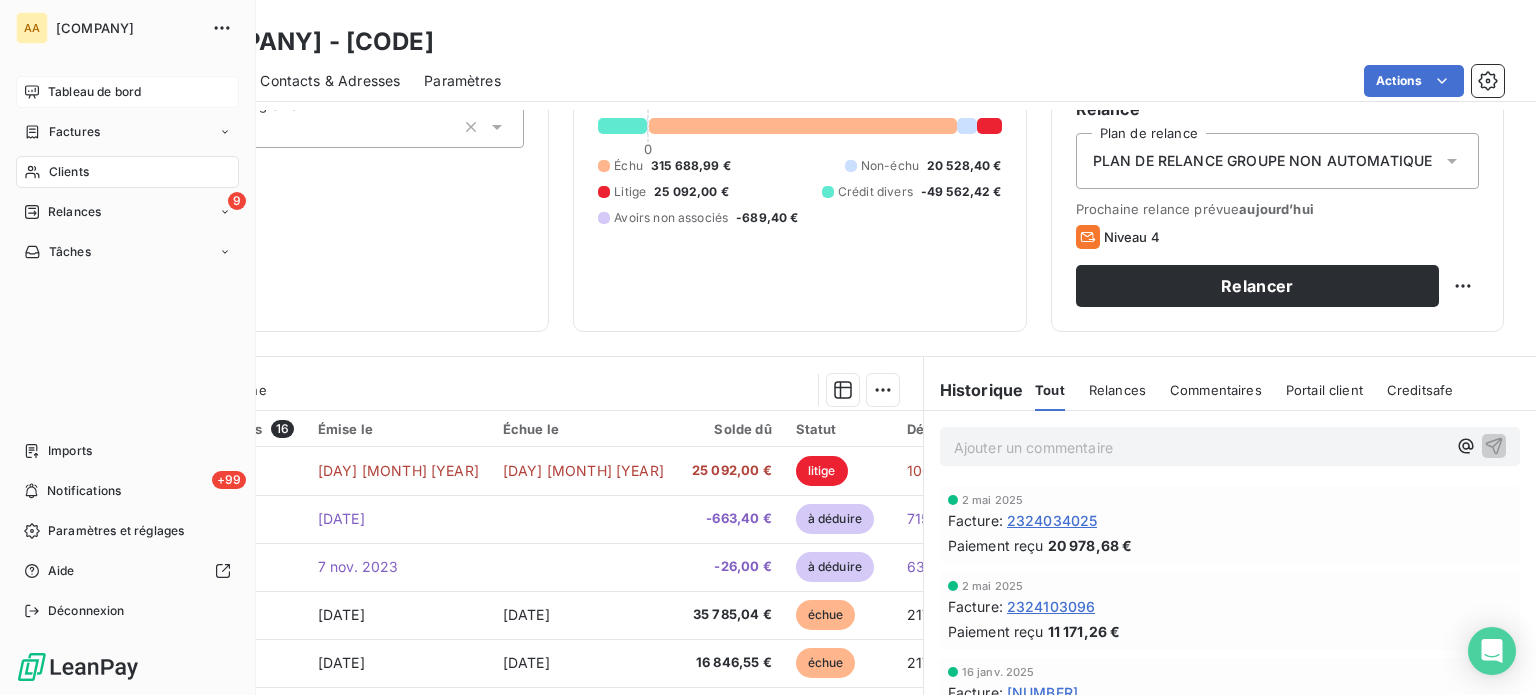 click on "Clients" at bounding box center [69, 172] 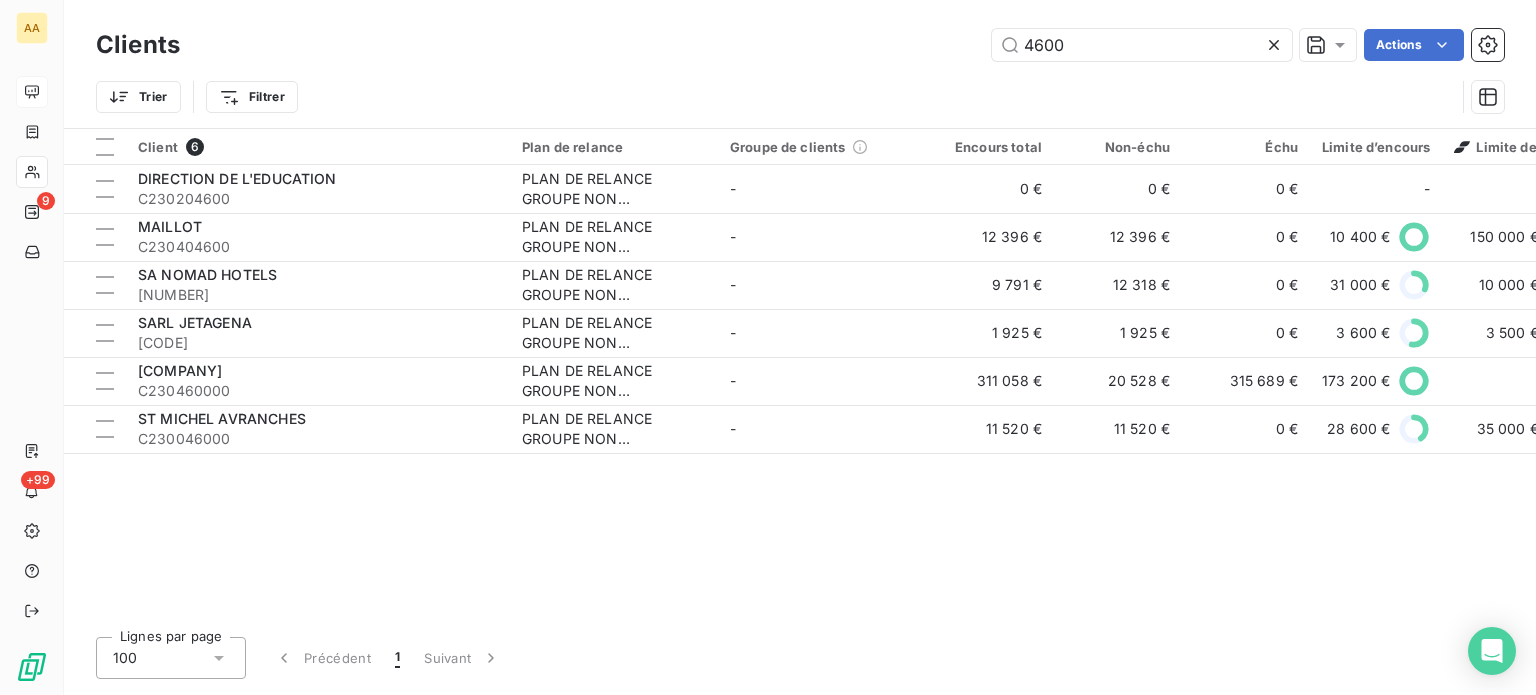 drag, startPoint x: 1105, startPoint y: 45, endPoint x: 804, endPoint y: 60, distance: 301.37354 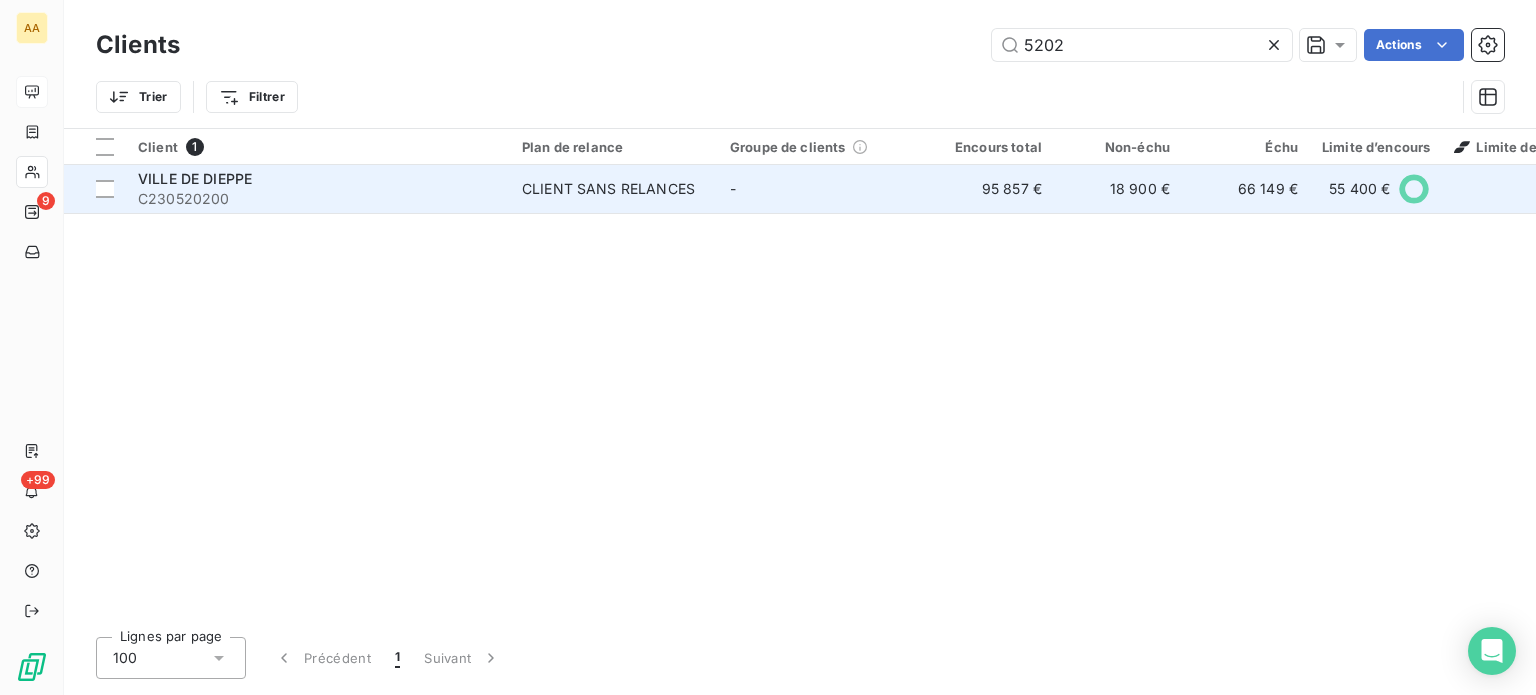 type on "5202" 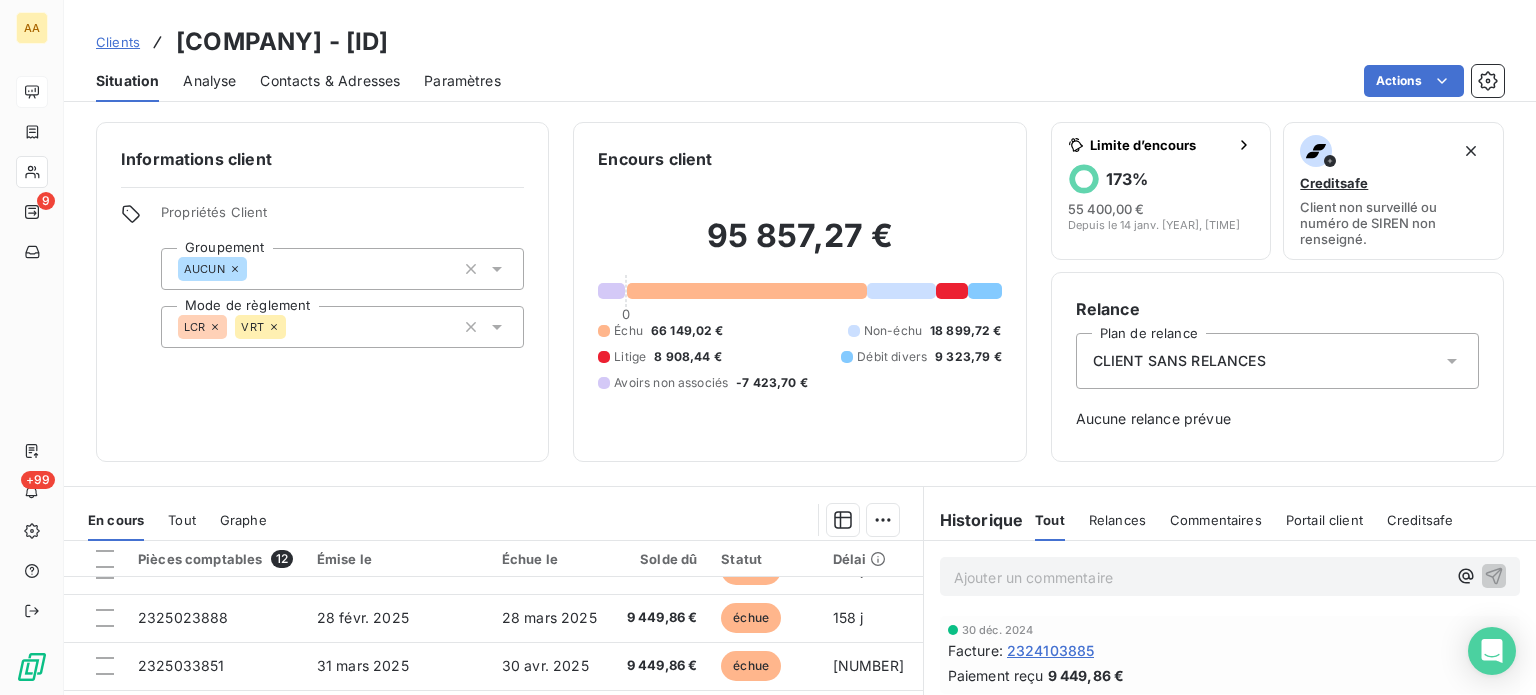 scroll, scrollTop: 235, scrollLeft: 0, axis: vertical 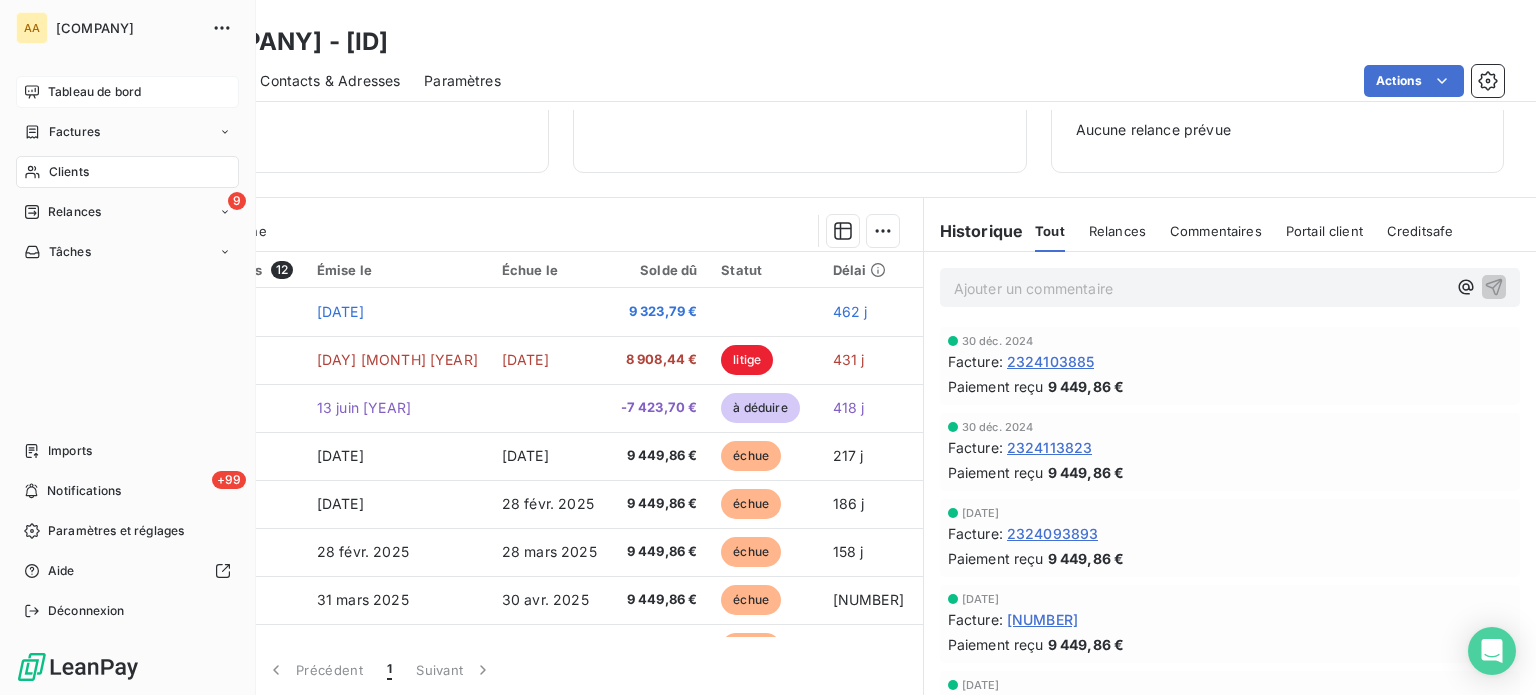 click on "Clients" at bounding box center [69, 172] 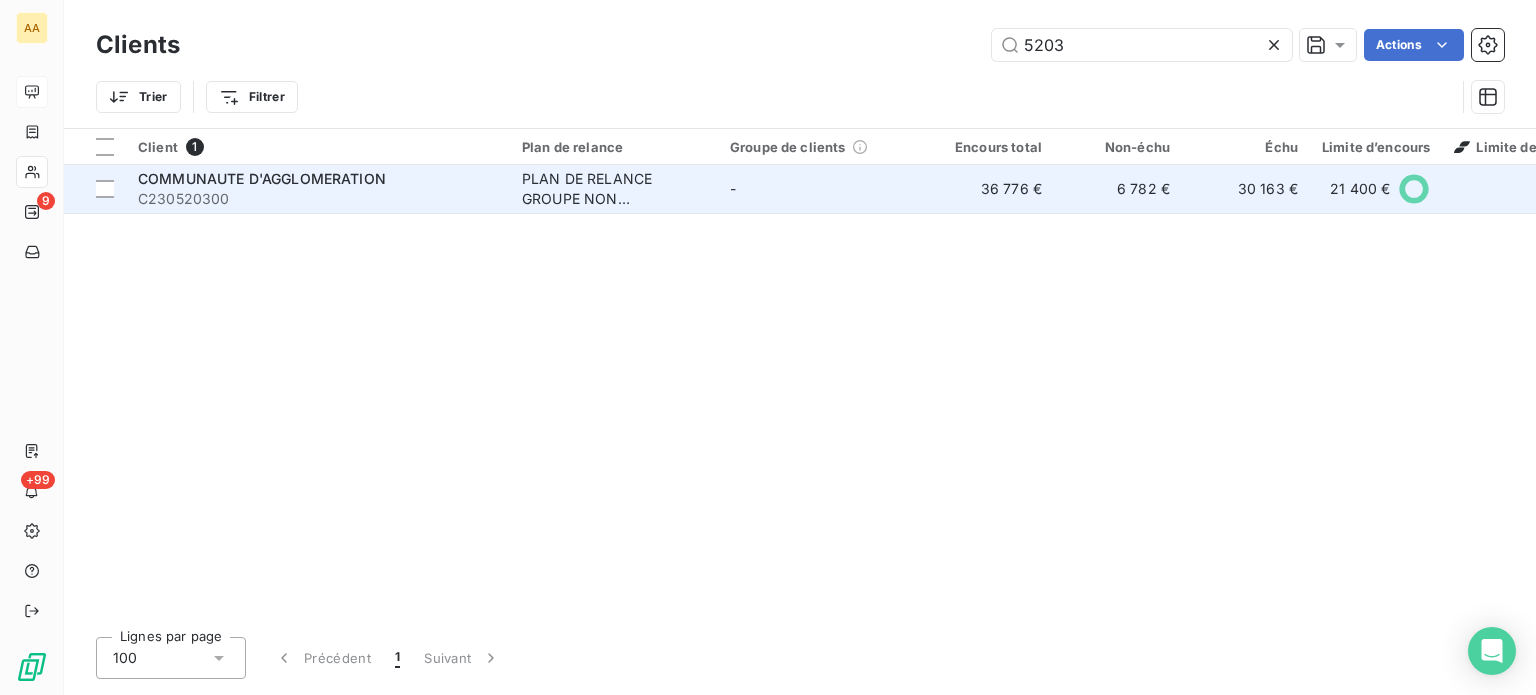 type on "5203" 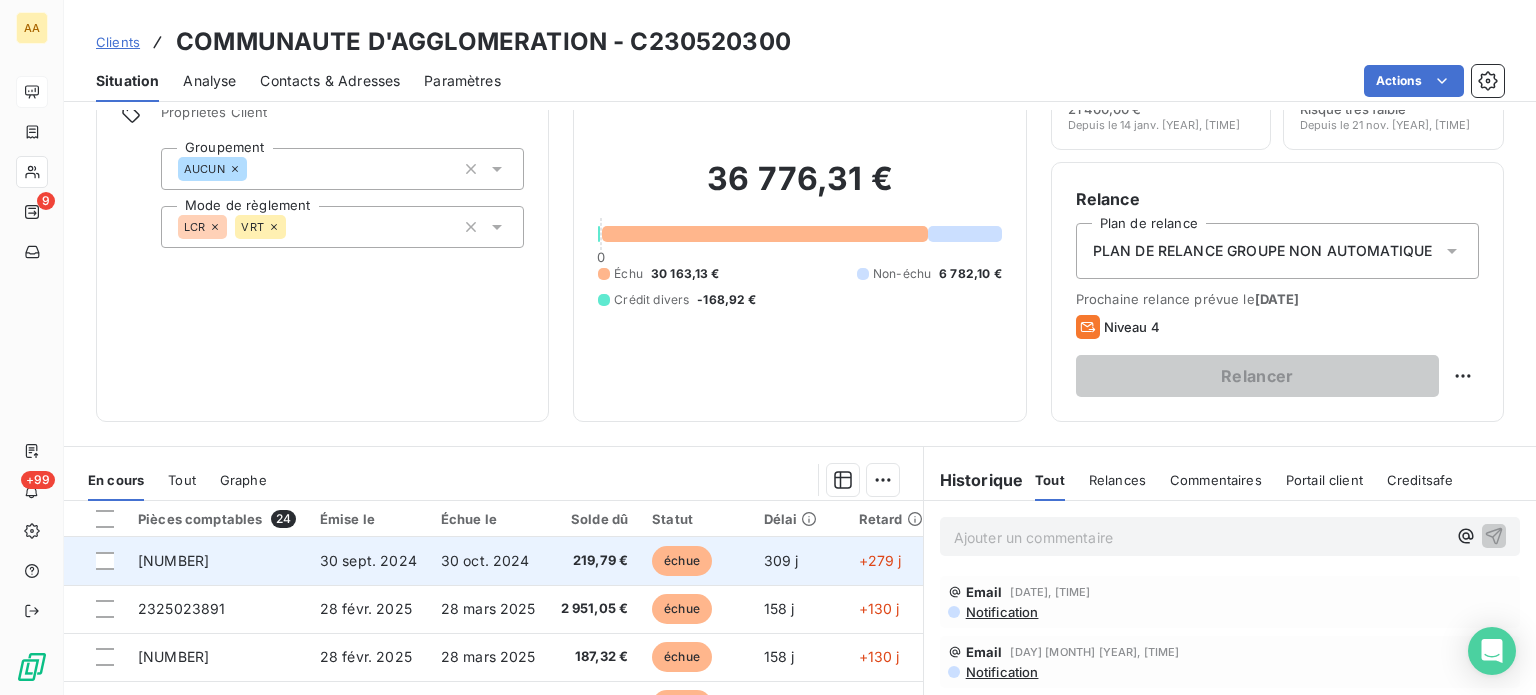 scroll, scrollTop: 100, scrollLeft: 0, axis: vertical 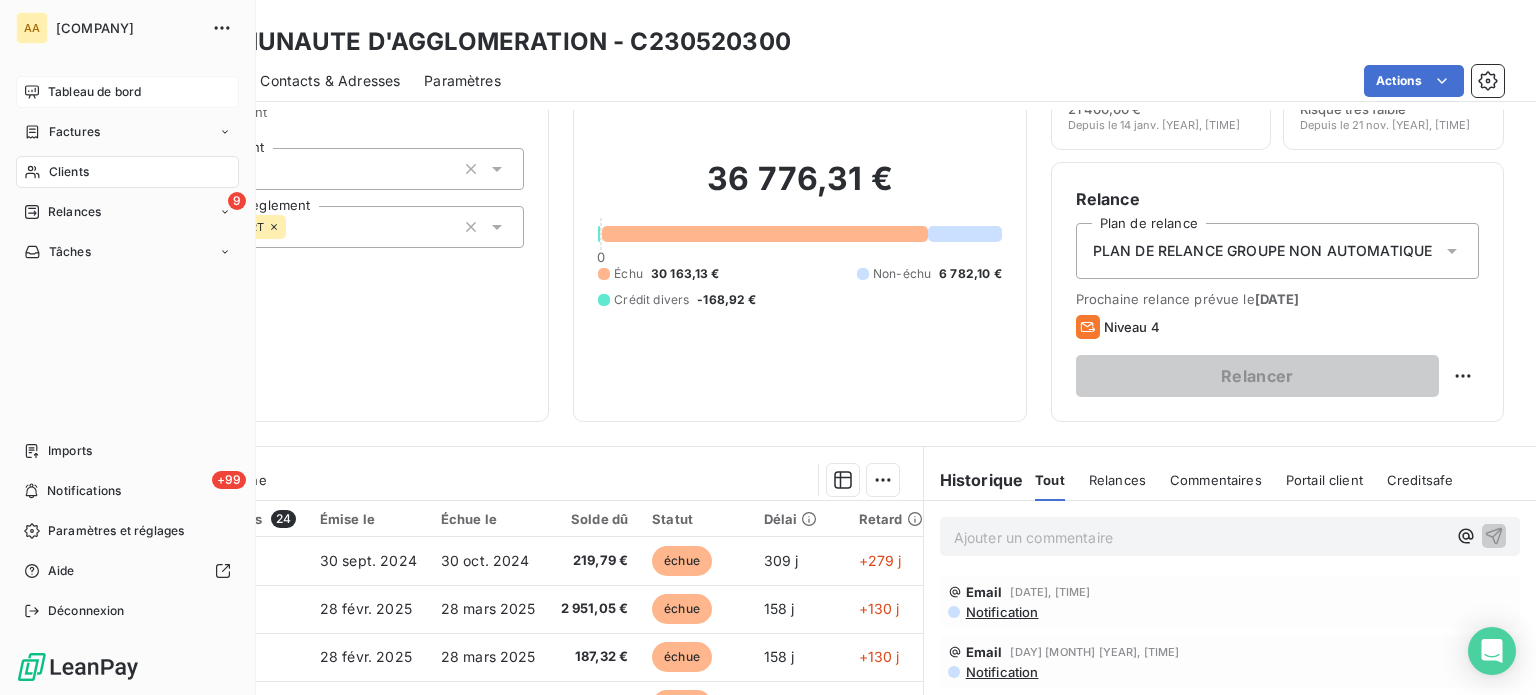 click on "Tableau de bord" at bounding box center [94, 92] 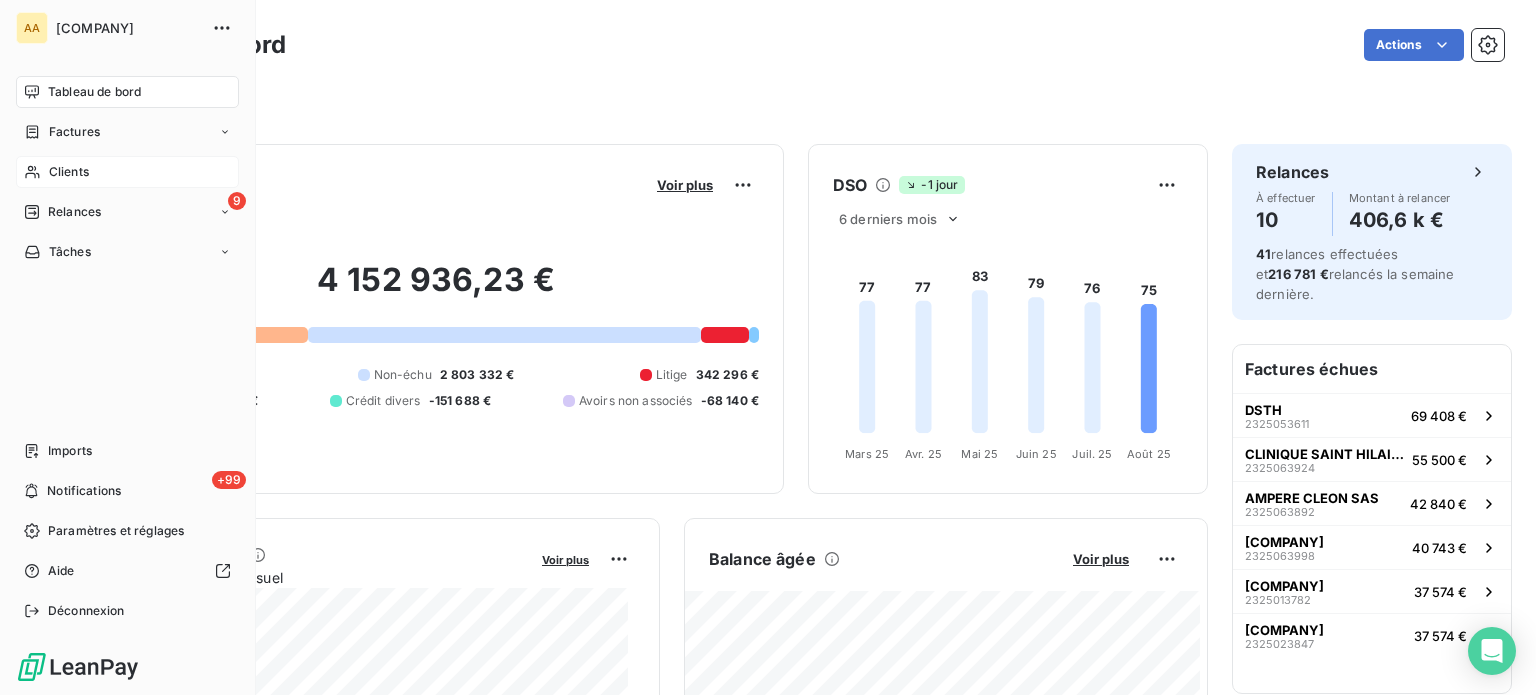 click on "Clients" at bounding box center (69, 172) 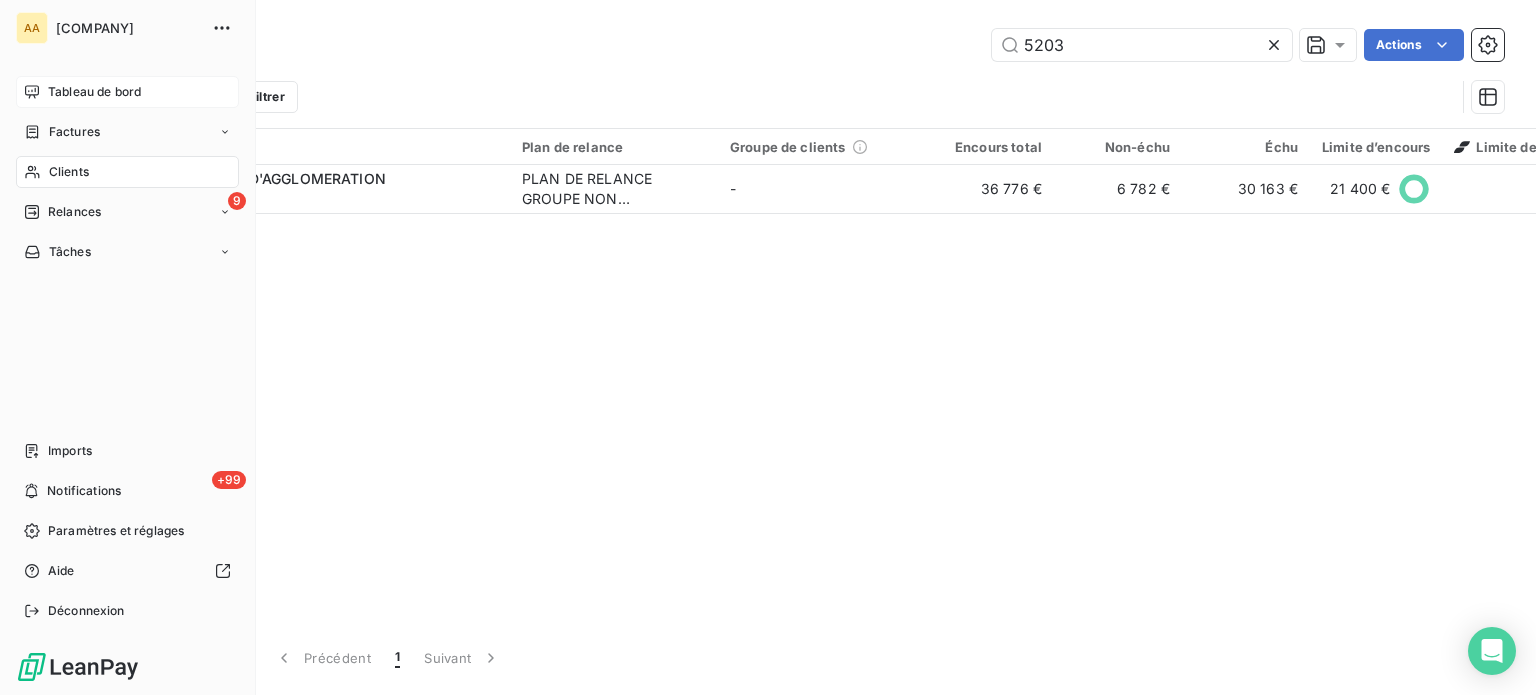 click on "Tableau de bord" at bounding box center [94, 92] 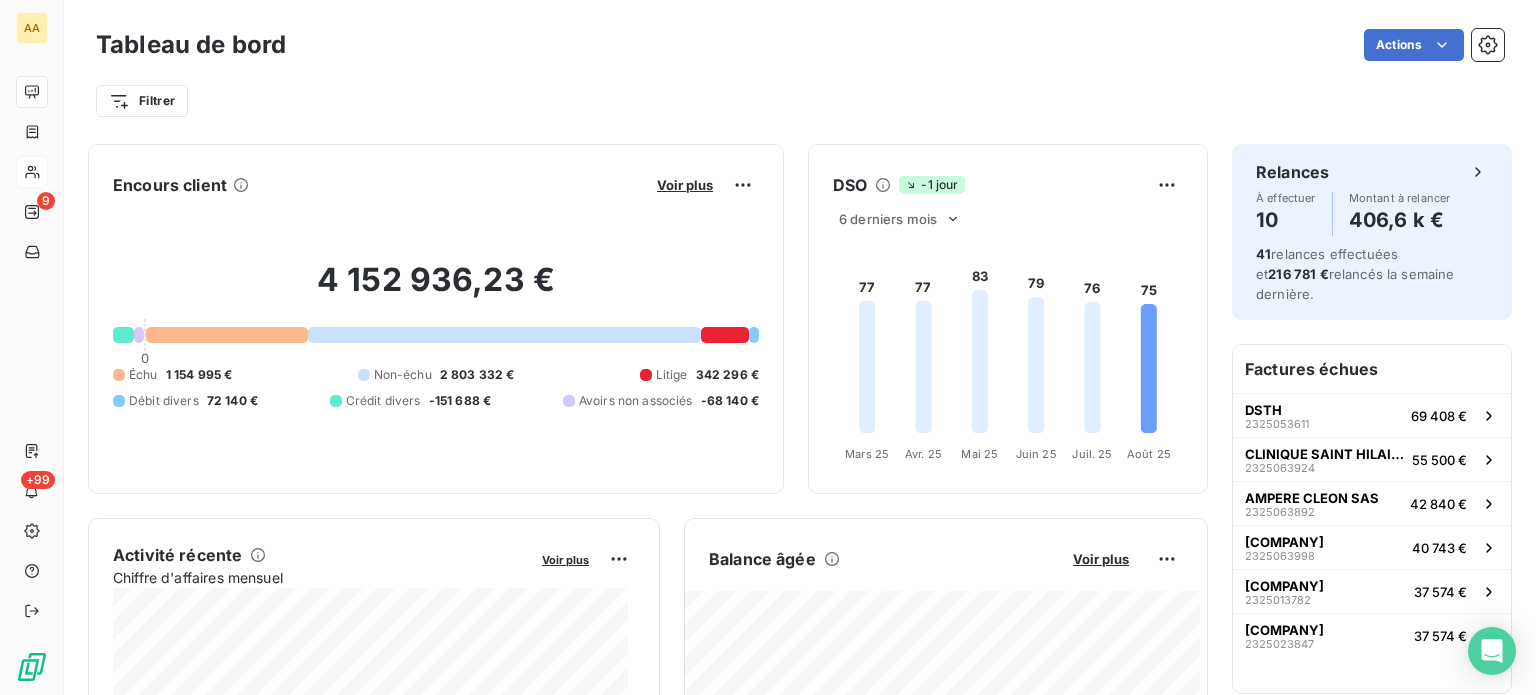 click on "Factures échues" at bounding box center [1372, 369] 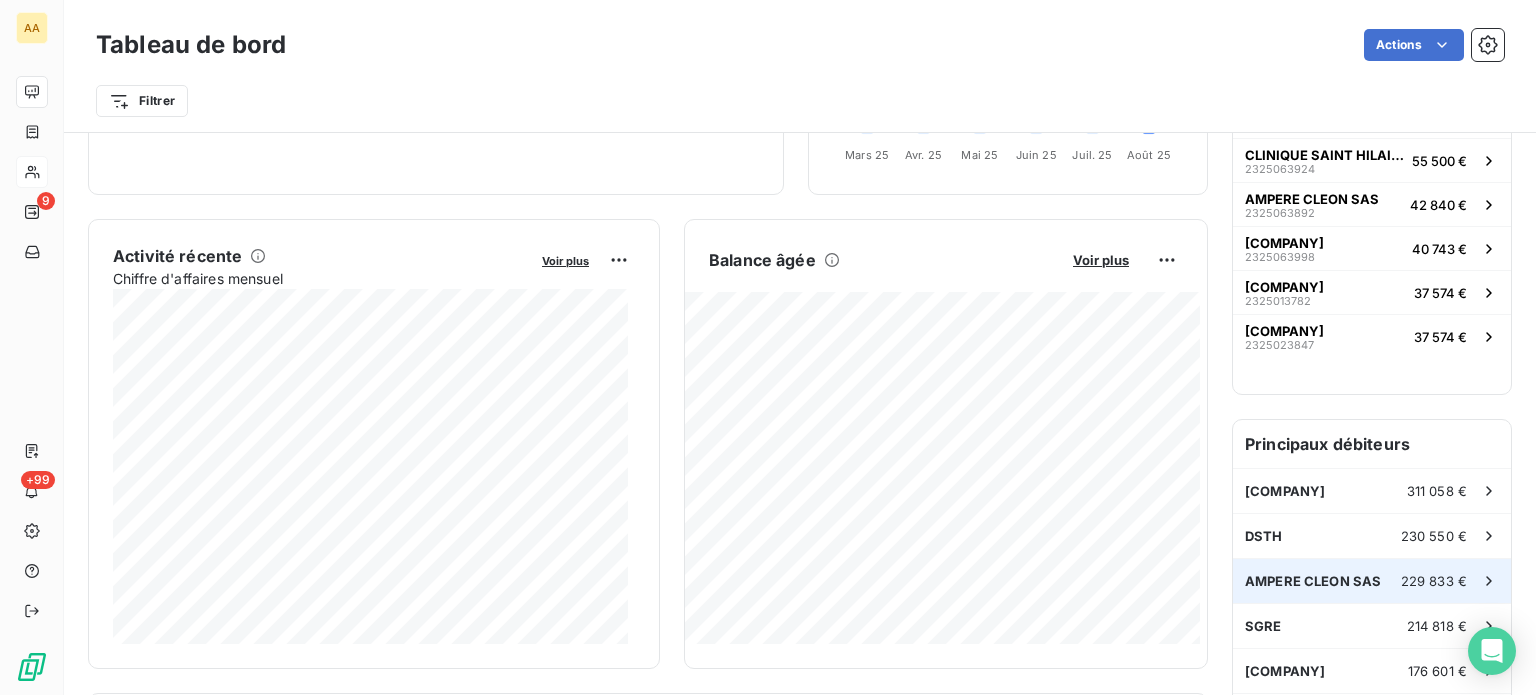 scroll, scrollTop: 400, scrollLeft: 0, axis: vertical 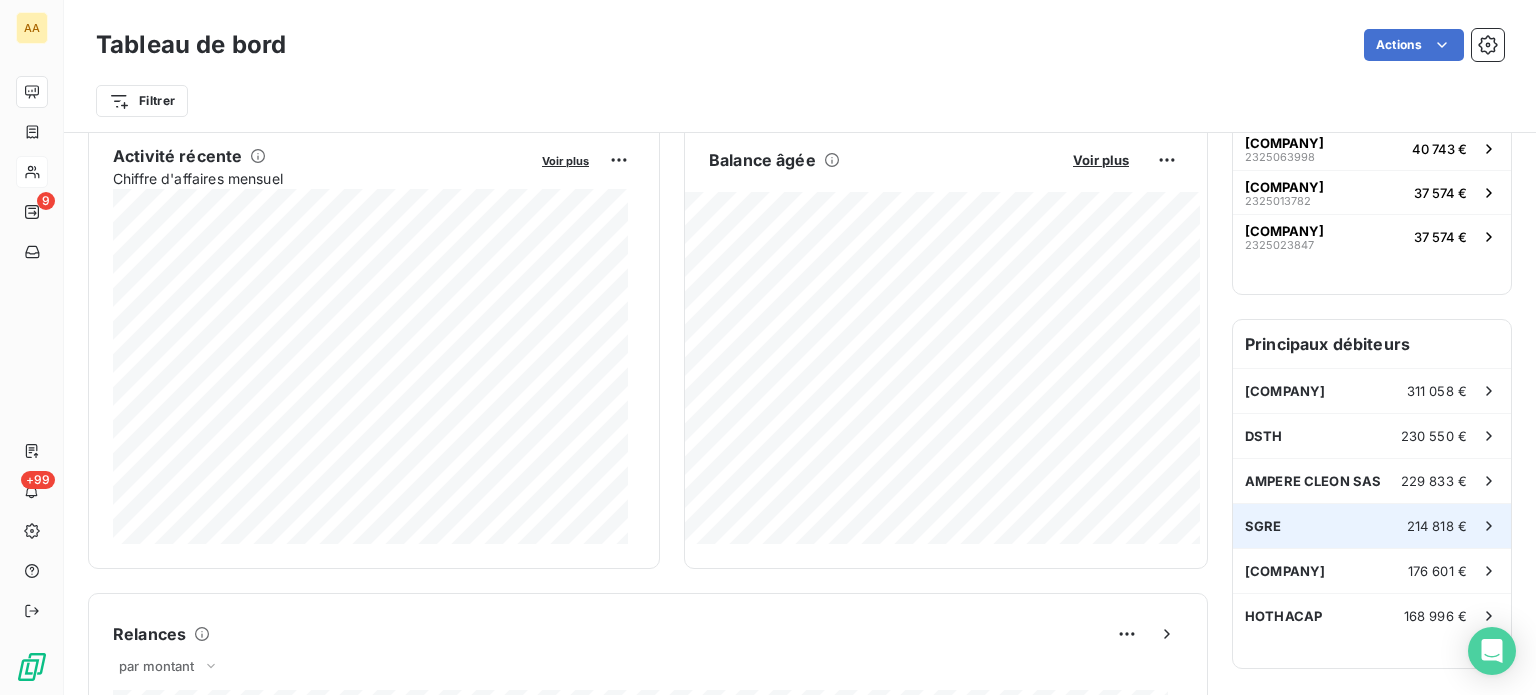 click on "214 818 €" at bounding box center (1437, 526) 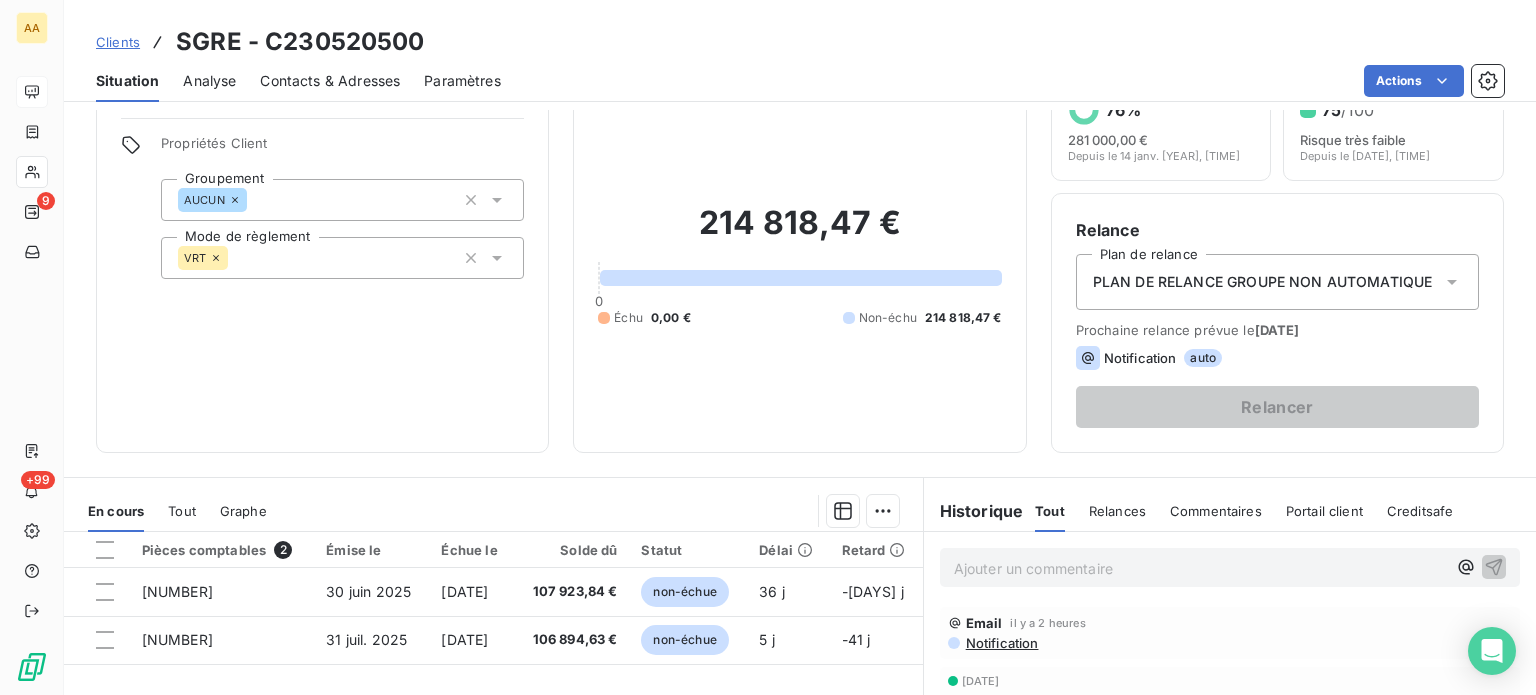 scroll, scrollTop: 200, scrollLeft: 0, axis: vertical 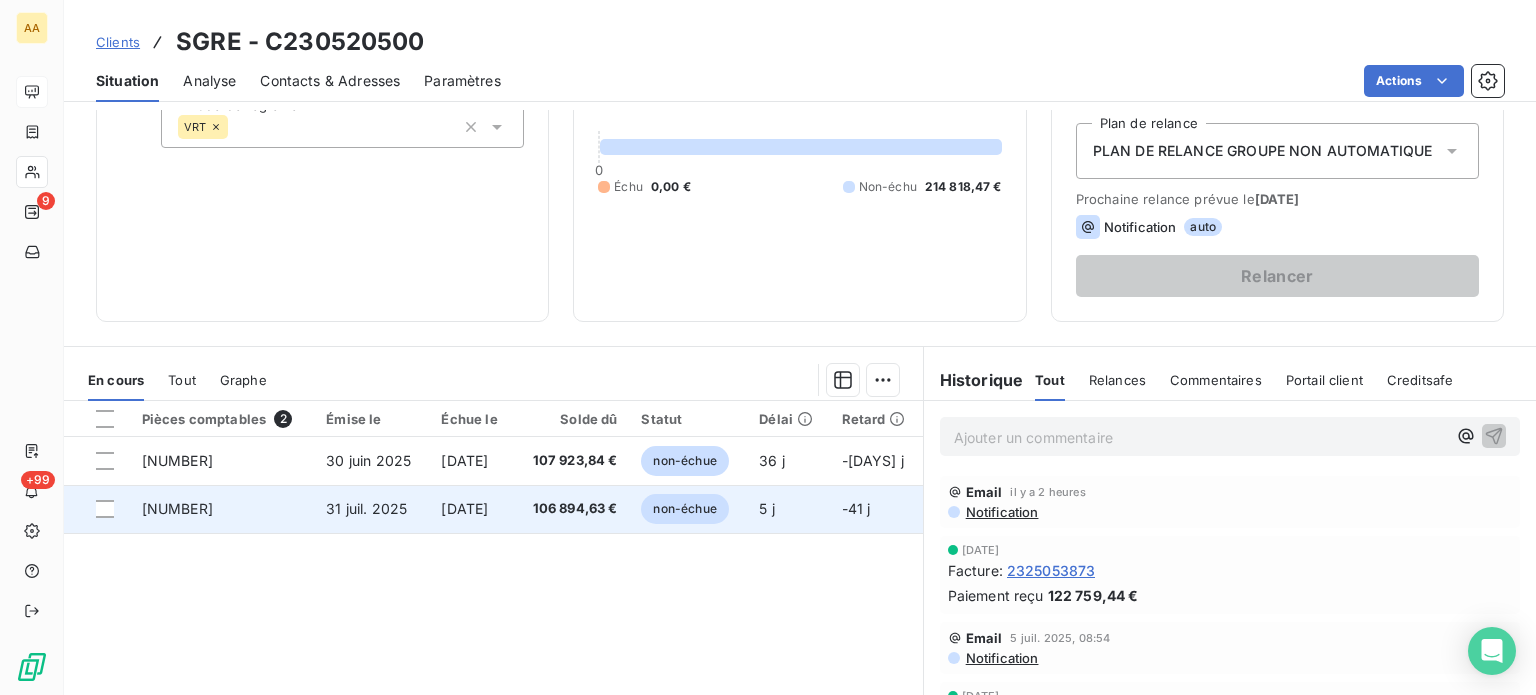 click on "[NUMBER]" at bounding box center [177, 508] 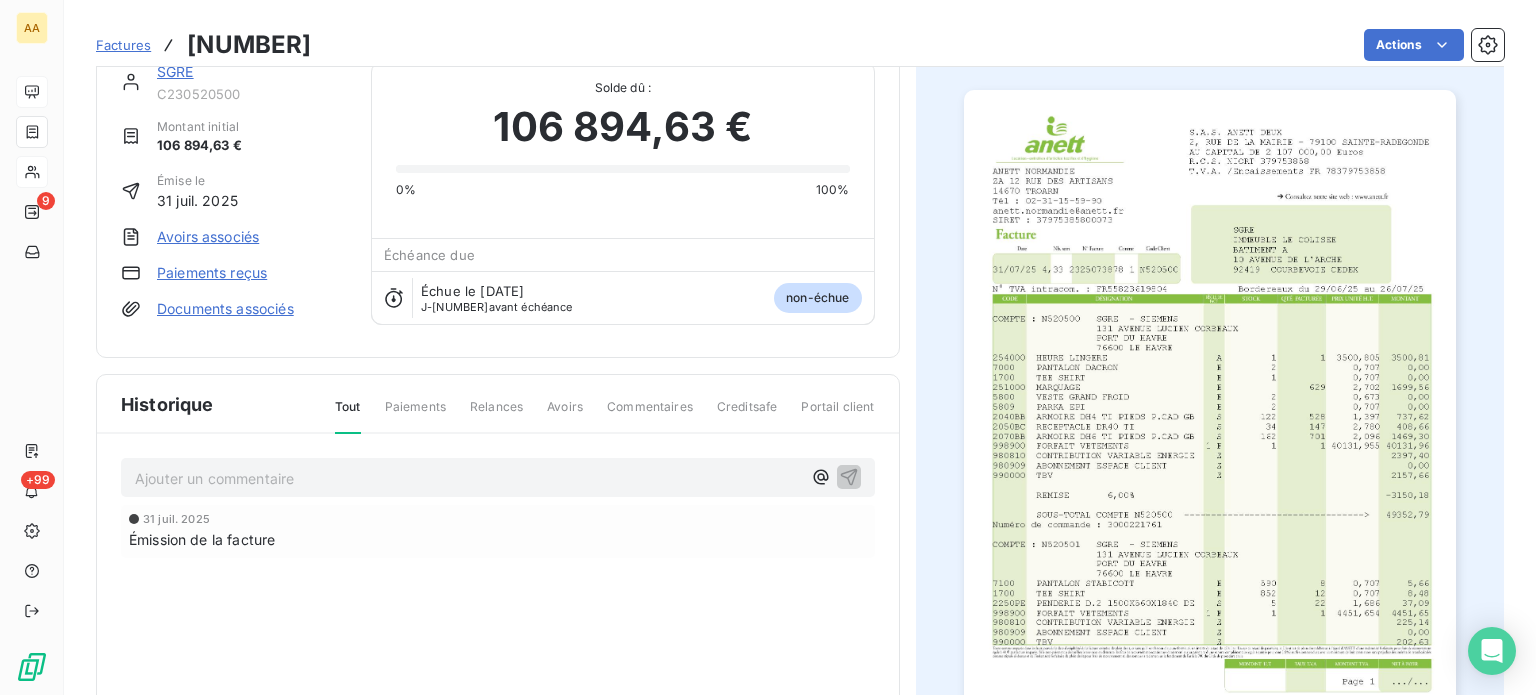 scroll, scrollTop: 8, scrollLeft: 0, axis: vertical 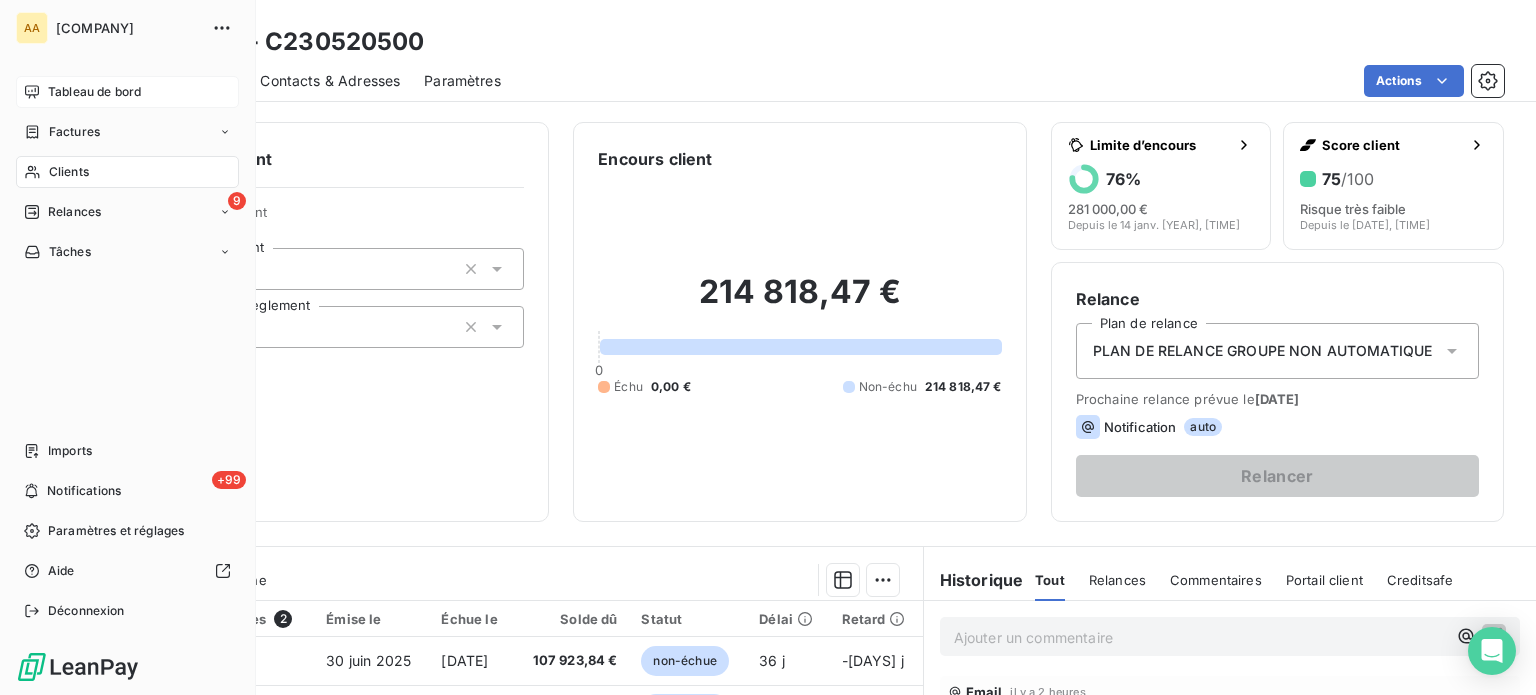 click on "Tableau de bord" at bounding box center [94, 92] 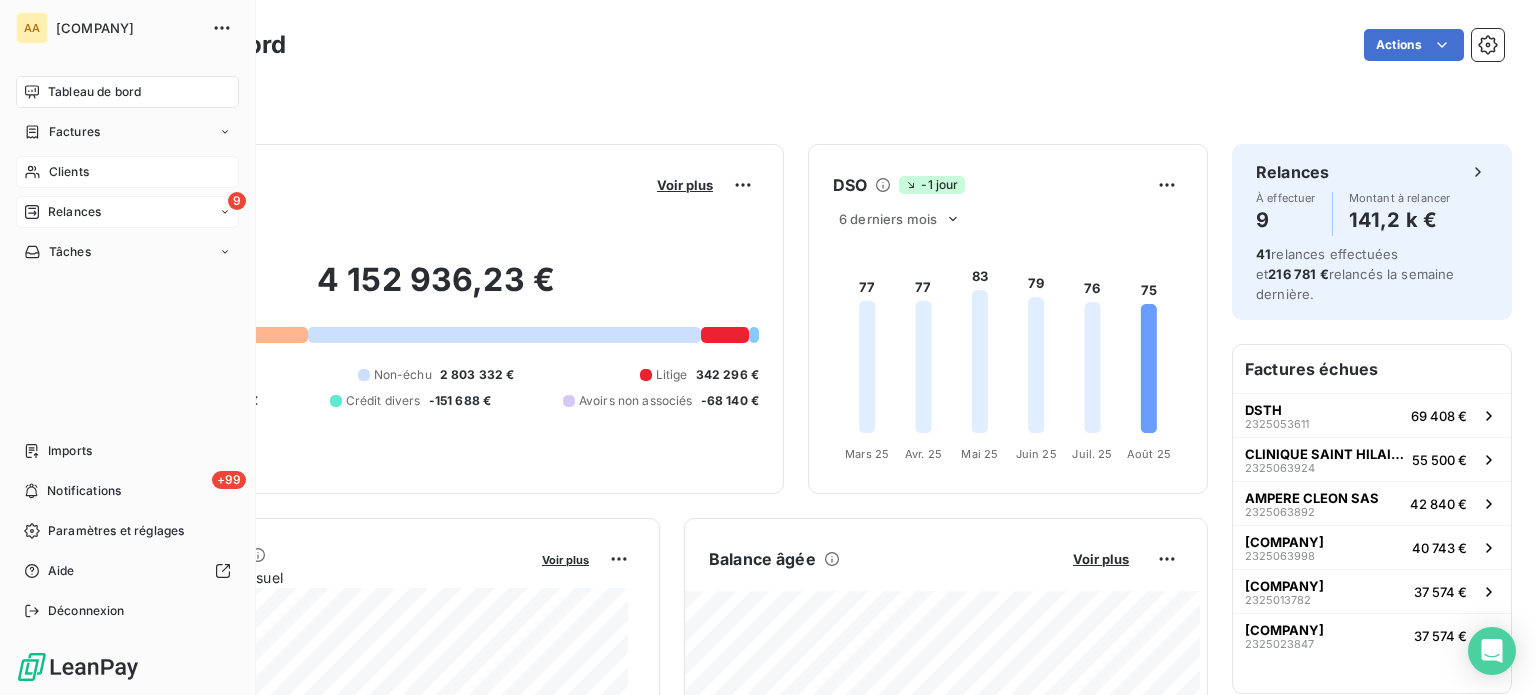 click on "Relances" at bounding box center (74, 212) 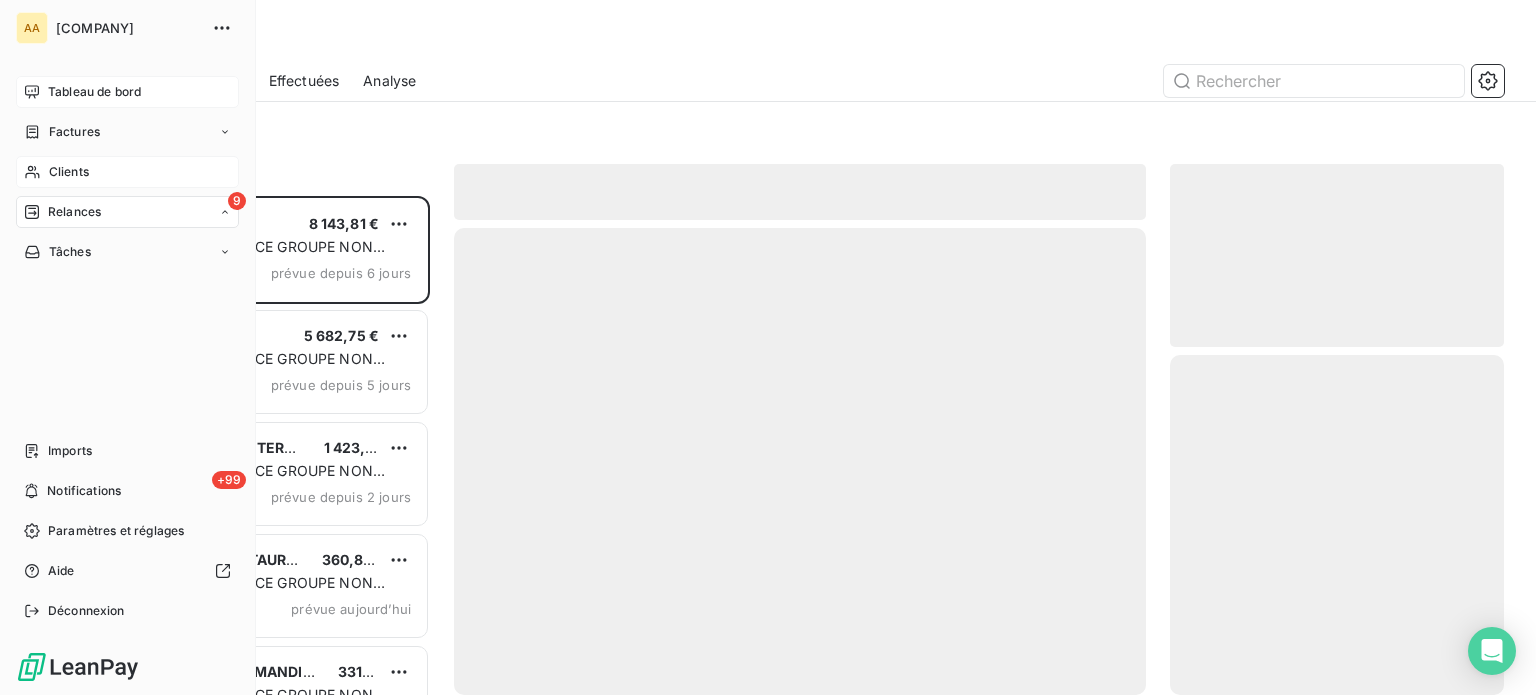 scroll, scrollTop: 16, scrollLeft: 16, axis: both 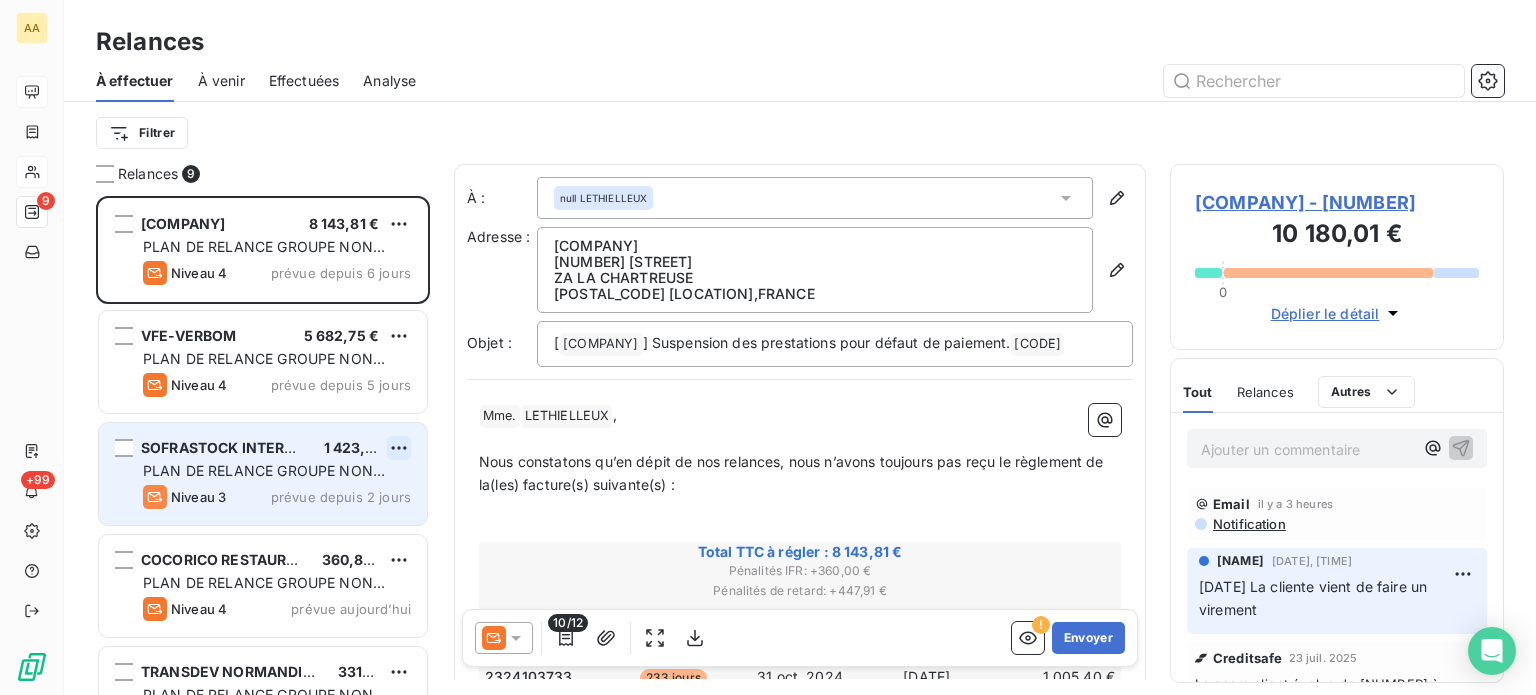 click on "AA 9 +99 Relances À effectuer À venir Effectuées Analyse Filtrer Relances 9 MEGA P [PRICE] PLAN DE RELANCE GROUPE NON AUTOMATIQUE Niveau 4 prévue depuis [DAYS] jours VFE-VERBOM [PRICE] PLAN DE RELANCE GROUPE NON AUTOMATIQUE Niveau 4 prévue depuis [DAYS] jours SOFRASTOCK INTERNATIONAL [PRICE] PLAN DE RELANCE GROUPE NON AUTOMATIQUE Niveau 3 prévue depuis [DAYS] jours COCORICO RESTAURANT [PRICE] PLAN DE RELANCE GROUPE NON AUTOMATIQUE Niveau 4 prévue aujourd’hui TRANSDEV NORMANDIE INTERURBAIN [PRICE] PLAN DE RELANCE GROUPE NON AUTOMATIQUE Niveau 4 prévue aujourd’hui CBRE GWS FRANCE [PRICE] PLAN DE RELANCE GROUPE NON AUTOMATIQUE Niveau 4 prévue aujourd’hui HOTHACAP [PRICE] PLAN DE RELANCE GROUPE NON AUTOMATIQUE Niveau 4 prévue aujourd’hui SEGAFREDO ZANETTI France SAS [PRICE] PLAN DE RELANCE GROUPE NON AUTOMATIQUE Niveau 4 prévue aujourd’hui OCEANE RESORT [PRICE] PLAN DE RELANCE GROUPE NON AUTOMATIQUE Niveau 4 prévue aujourd’hui" at bounding box center [768, 347] 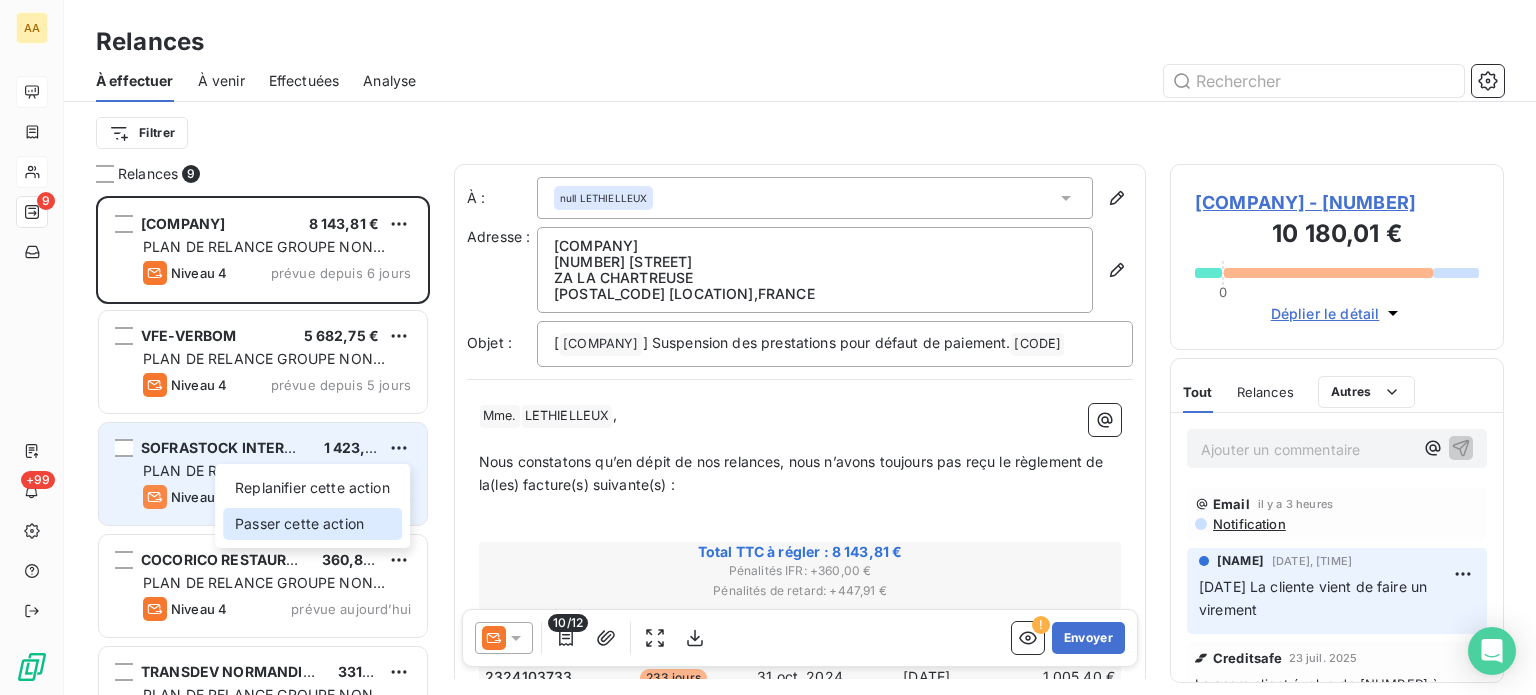 click on "Passer cette action" at bounding box center (312, 524) 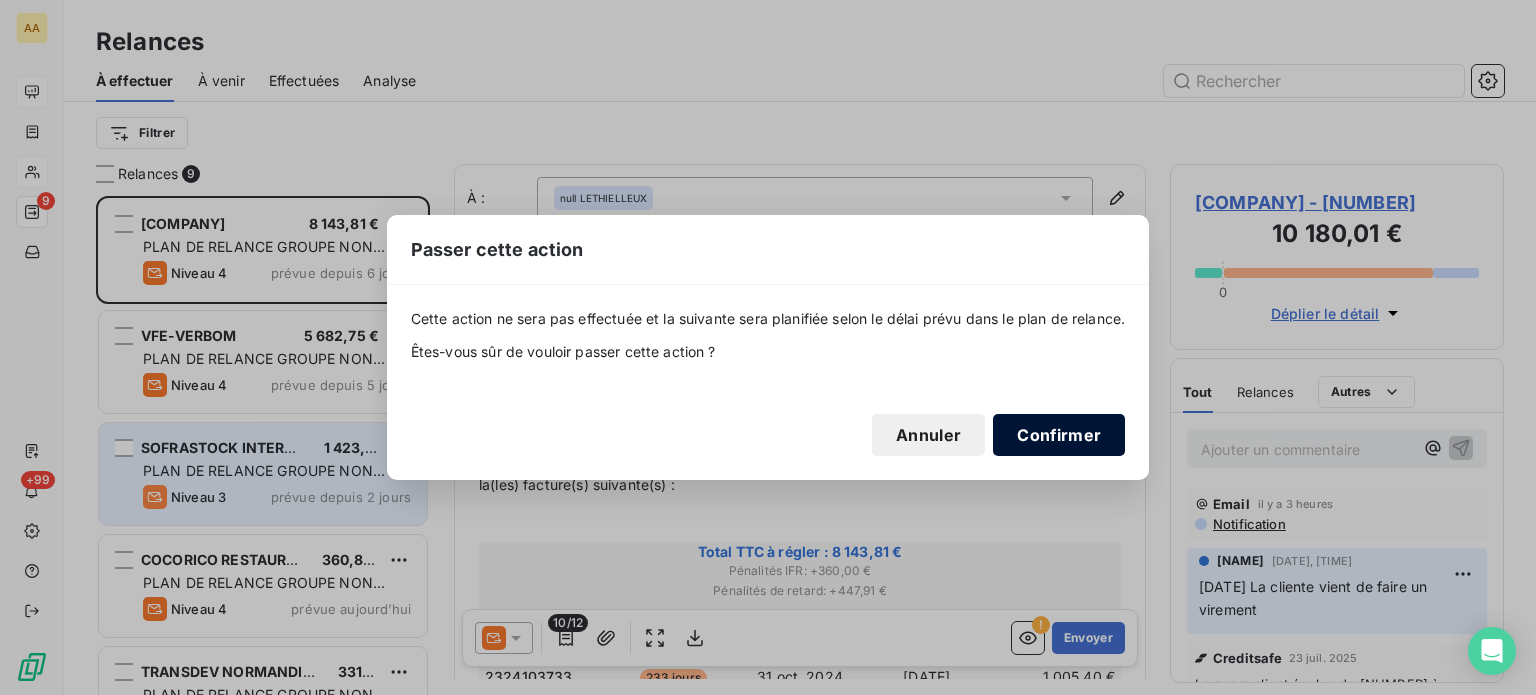 click on "Confirmer" at bounding box center [1059, 435] 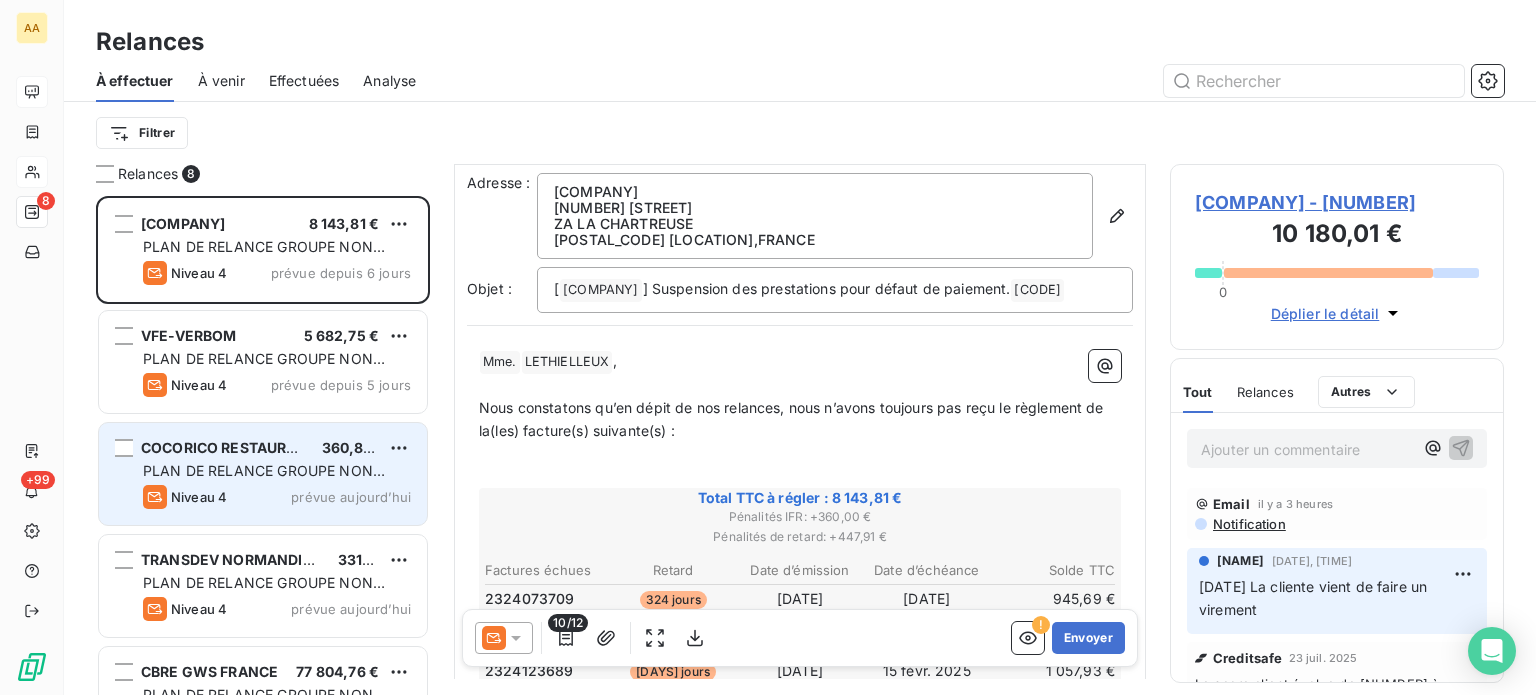 scroll, scrollTop: 100, scrollLeft: 0, axis: vertical 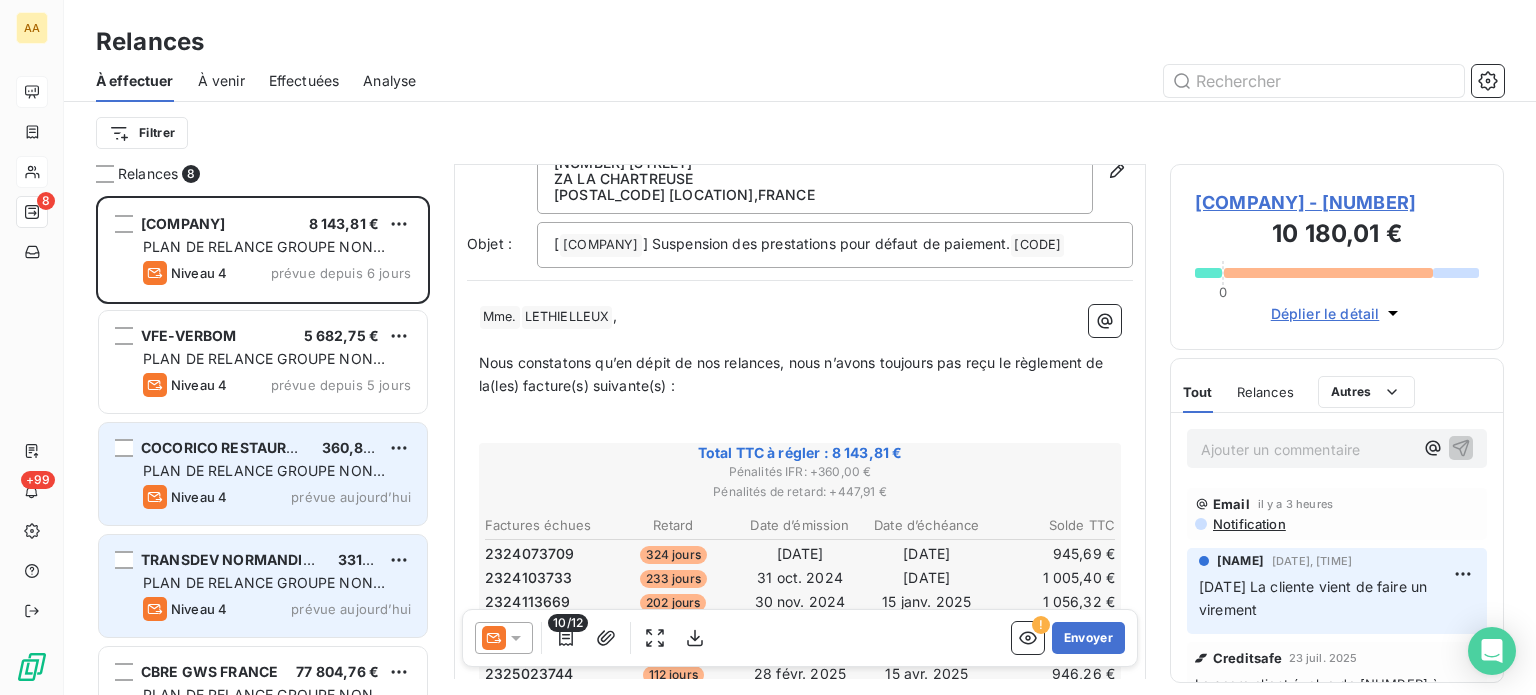 click on "TRANSDEV NORMANDIE INTERURBAIN 331,22 € PLAN DE RELANCE GROUPE NON AUTOMATIQUE Niveau 4 prévue aujourd’hui" at bounding box center [263, 586] 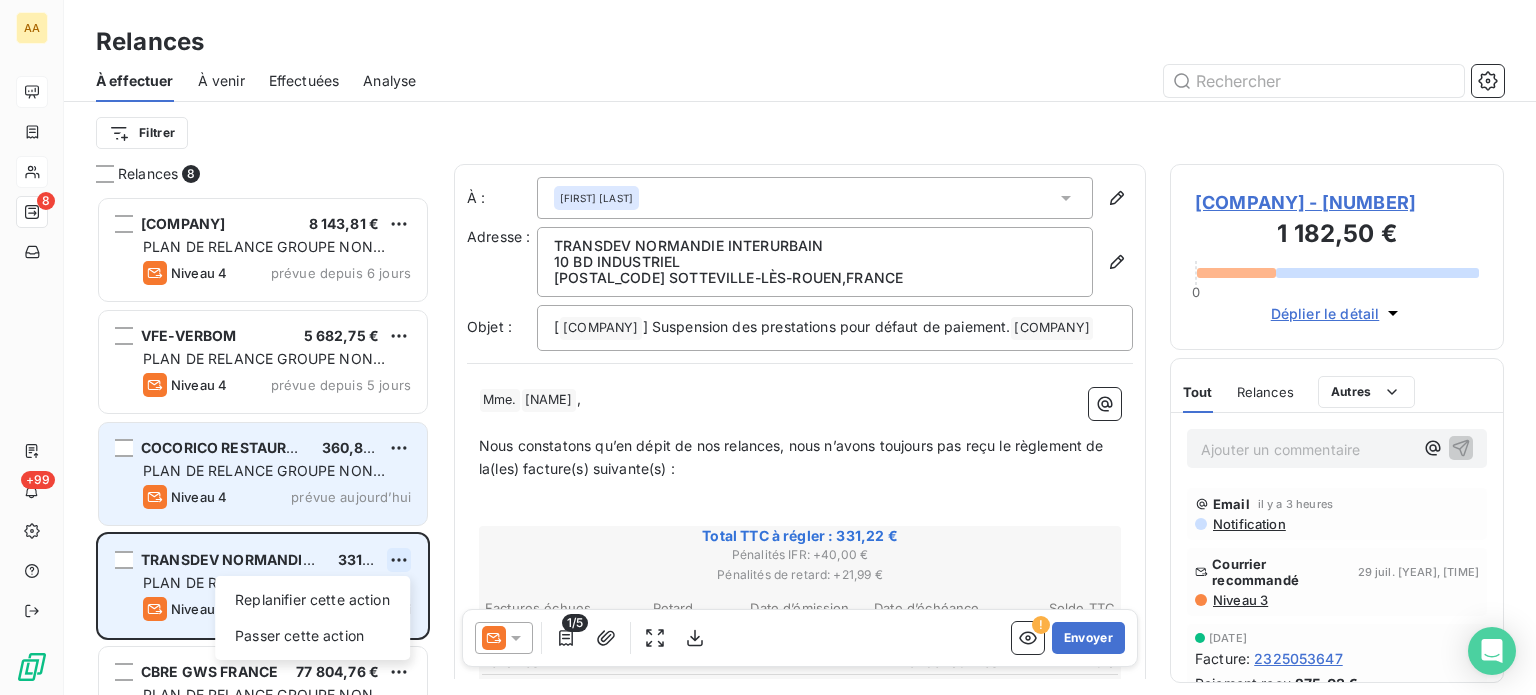 click on "AA 8 +99 Relances À effectuer À venir Effectuées Analyse Filtrer Relances 8 MEGA P [AMOUNT] PLAN DE RELANCE GROUPE NON AUTOMATIQUE Niveau 4 prévue depuis [DAYS] jours VFE-VERBOM [AMOUNT] PLAN DE RELANCE GROUPE NON AUTOMATIQUE Niveau 4 prévue depuis [DAYS] jours COCORICO RESTAURANT [AMOUNT] PLAN DE RELANCE GROUPE NON AUTOMATIQUE Niveau 4 prévue aujourd’hui TRANSDEV NORMANDIE INTERURBAIN [AMOUNT] Replanifier cette action Passer cette action PLAN DE RELANCE GROUPE NON AUTOMATIQUE Niveau 4 prévue aujourd’hui CBRE GWS FRANCE [AMOUNT] PLAN DE RELANCE GROUPE NON AUTOMATIQUE Niveau 4 prévue aujourd’hui HOTHACAP [AMOUNT] PLAN DE RELANCE GROUPE NON AUTOMATIQUE Niveau 4 prévue aujourd’hui SEGAFREDO ZANETTI France SAS [AMOUNT] PLAN DE RELANCE GROUPE NON AUTOMATIQUE Niveau 4 prévue aujourd’hui OCEANE RESORT [AMOUNT] PLAN DE RELANCE GROUPE NON AUTOMATIQUE Niveau 4 prévue aujourd’hui À : [NAME] Adresse : TRANSDEV NORMANDIE INTERURBAIN   [" at bounding box center (768, 347) 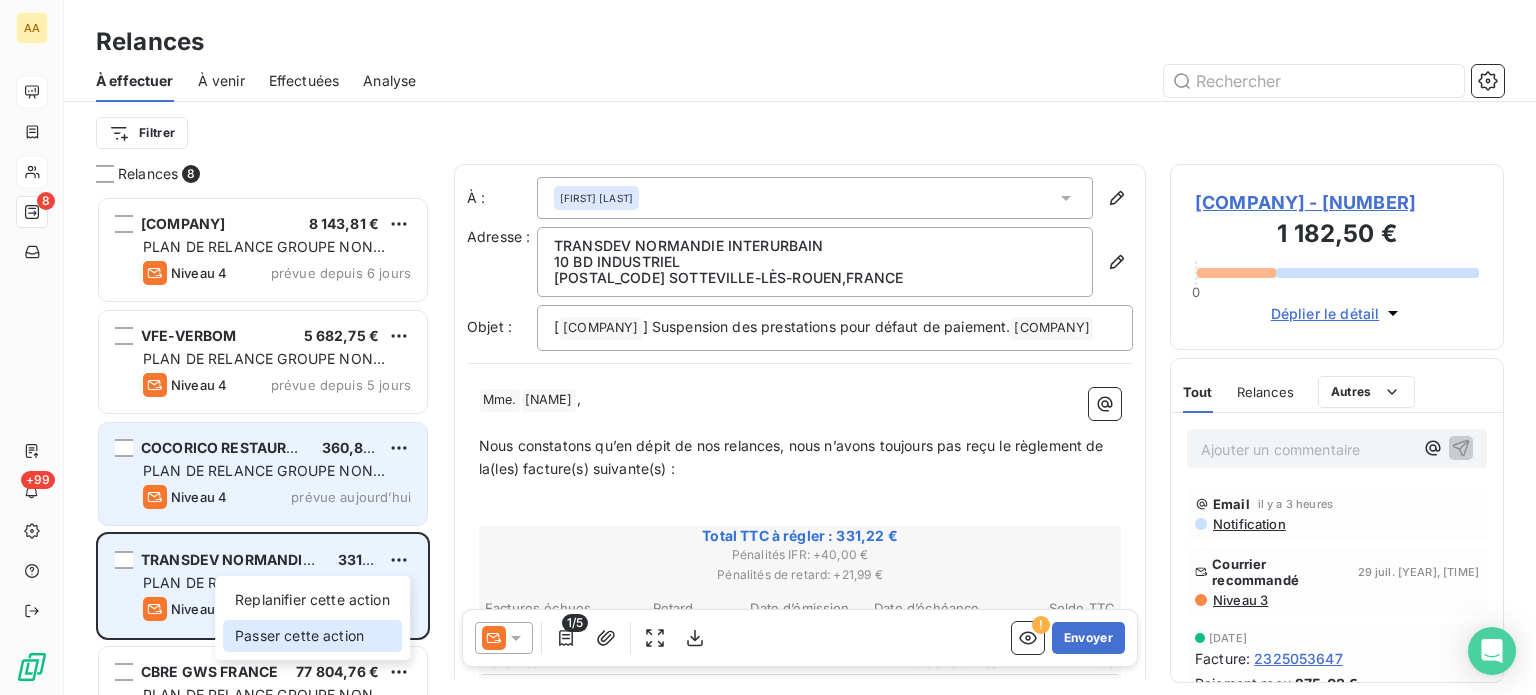 drag, startPoint x: 308, startPoint y: 633, endPoint x: 328, endPoint y: 627, distance: 20.880613 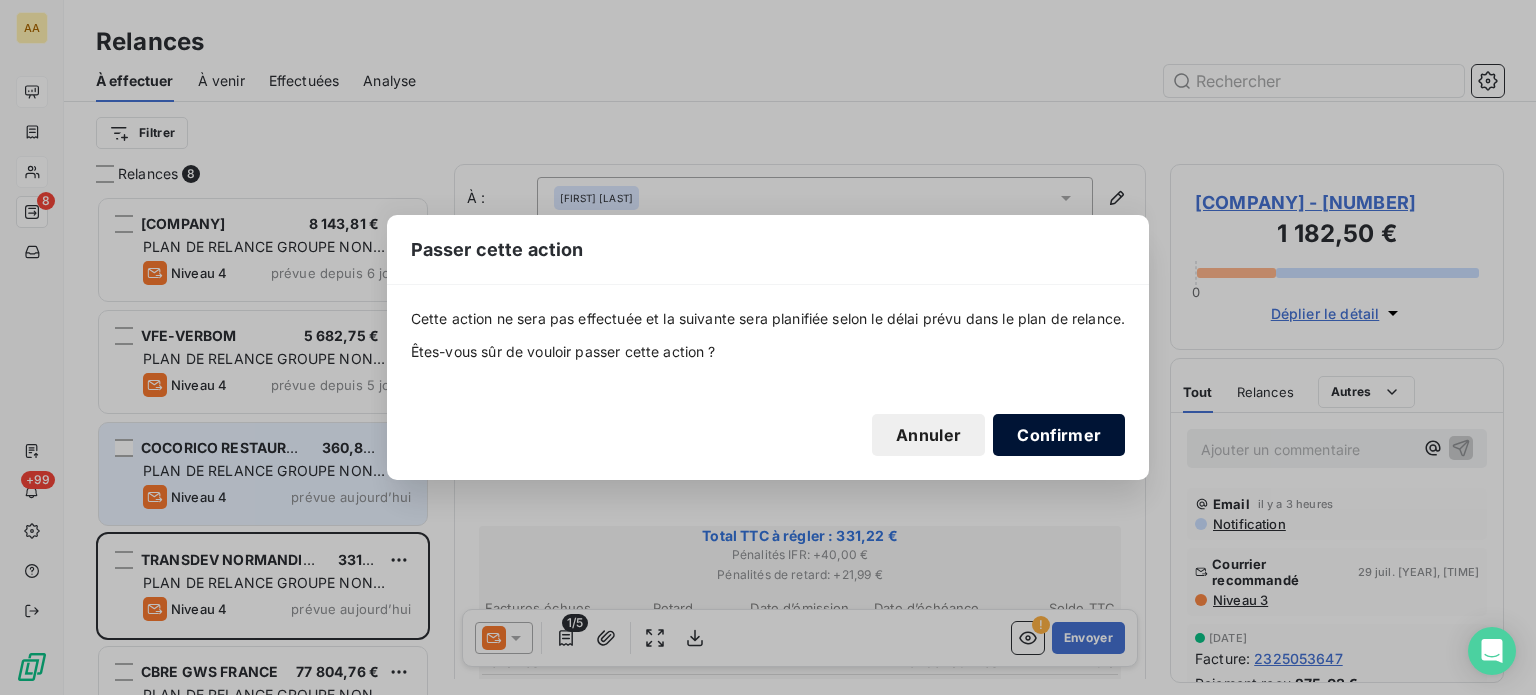 drag, startPoint x: 1063, startPoint y: 413, endPoint x: 1055, endPoint y: 423, distance: 12.806249 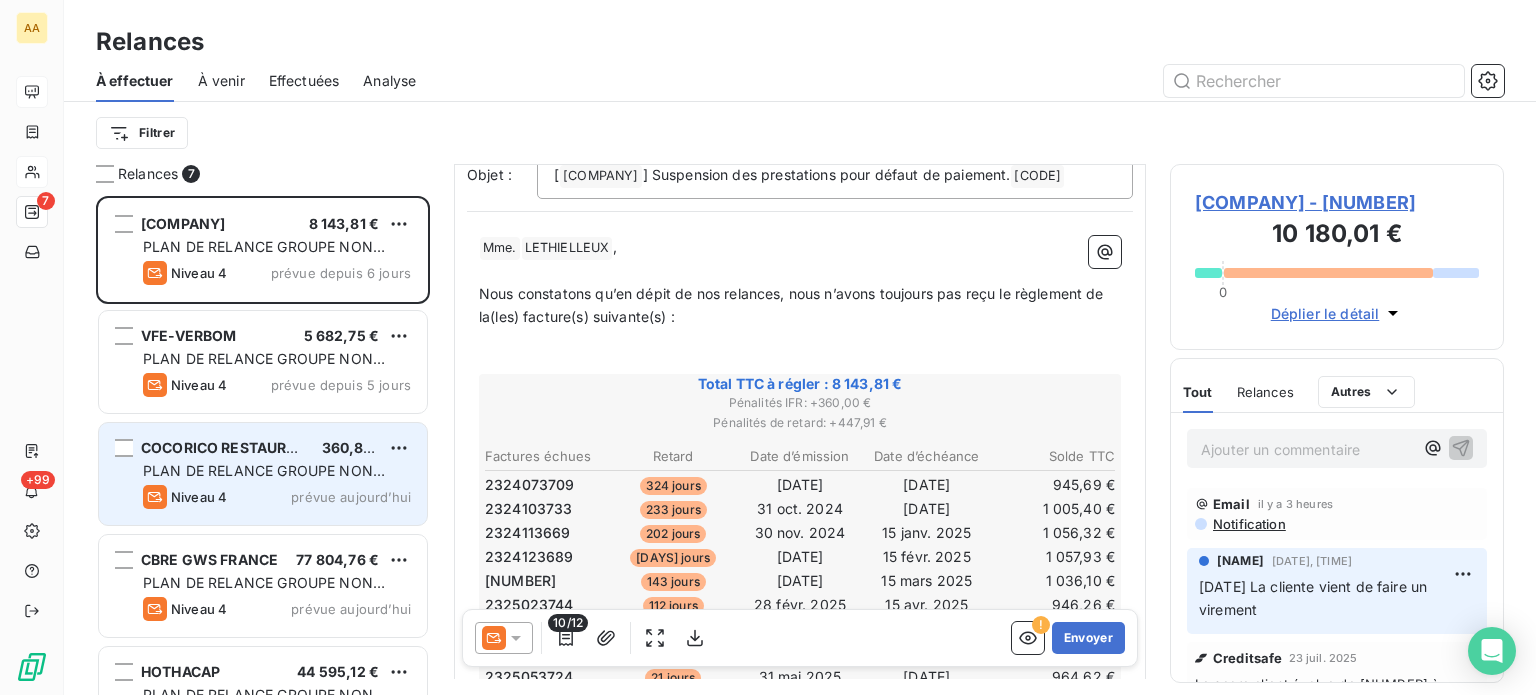 scroll, scrollTop: 200, scrollLeft: 0, axis: vertical 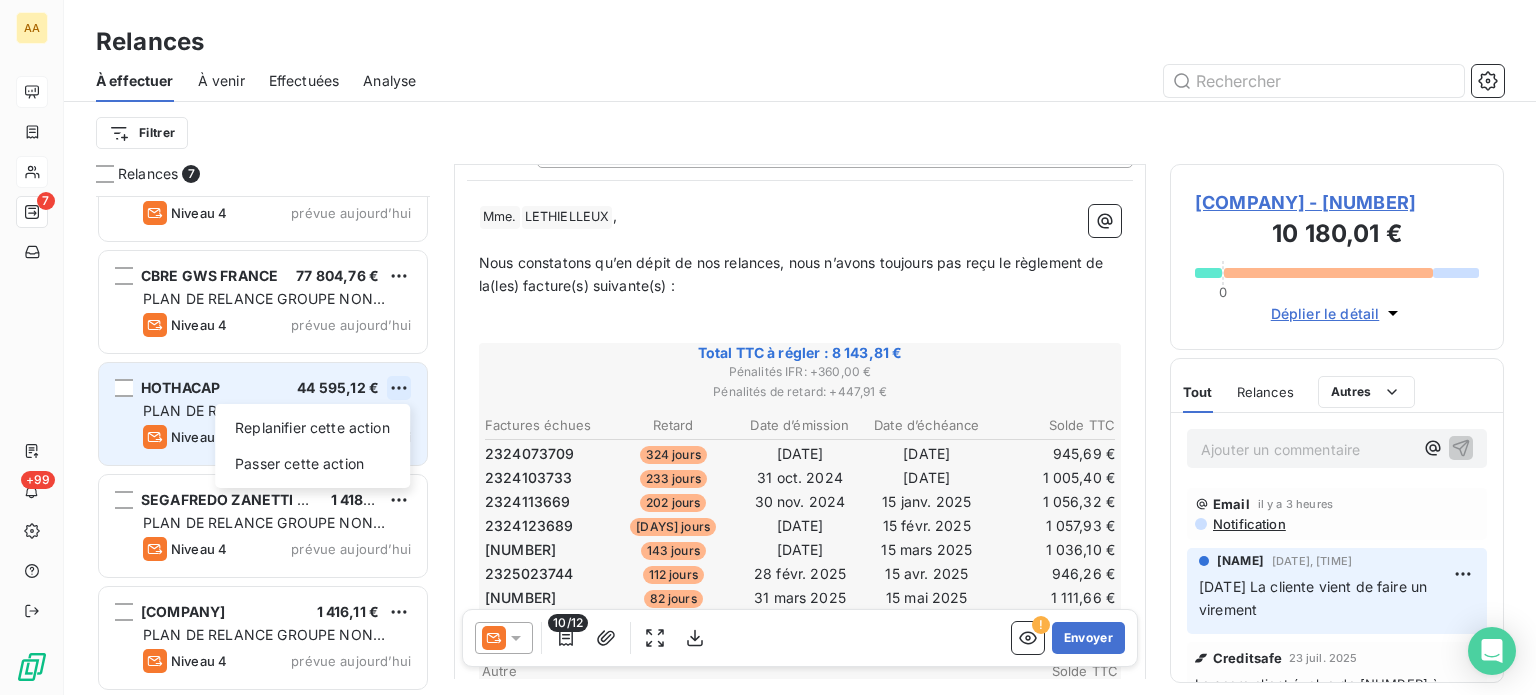 click on "AA 7 +99 Relances À effectuer À venir Effectuées Analyse Filtrer Relances 7 VFE-VERBOM 5 682,75 € PLAN DE RELANCE GROUPE NON AUTOMATIQUE Niveau 4 prévue depuis 5 jours COCORICO RESTAURANT 360,81 € PLAN DE RELANCE GROUPE NON AUTOMATIQUE Niveau 4 prévue aujourd’hui CBRE GWS FRANCE 77 804,76 € PLAN DE RELANCE GROUPE NON AUTOMATIQUE Niveau 4 prévue aujourd’hui HOTHACAP 44 595,12 € Replanifier cette action Passer cette action PLAN DE RELANCE GROUPE NON AUTOMATIQUE Niveau 4 prévue aujourd’hui SEGAFREDO ZANETTI France SAS 1 418,41 € PLAN DE RELANCE GROUPE NON AUTOMATIQUE Niveau 4 prévue aujourd’hui OCEANE RESORT 1 416,11 € PLAN DE RELANCE GROUPE NON AUTOMATIQUE Niveau 4 prévue aujourd’hui À : null LETHIELLEUX Adresse : MEGA P 1 RUE A DE LAVOISIER ZA LA CHARTREUSE 27940   LE VAL-D'HAZEY ,  FRANCE Objet : [ A23 ANETT DE NORMANDIE ﻿ ] Suspension des prestations pour défaut de paiement.  C230409000 ﻿ ﻿ ﻿Mme. ﻿ ﻿ LETHIELLEUX ﻿ , ﻿ ﻿ ﻿" at bounding box center [768, 347] 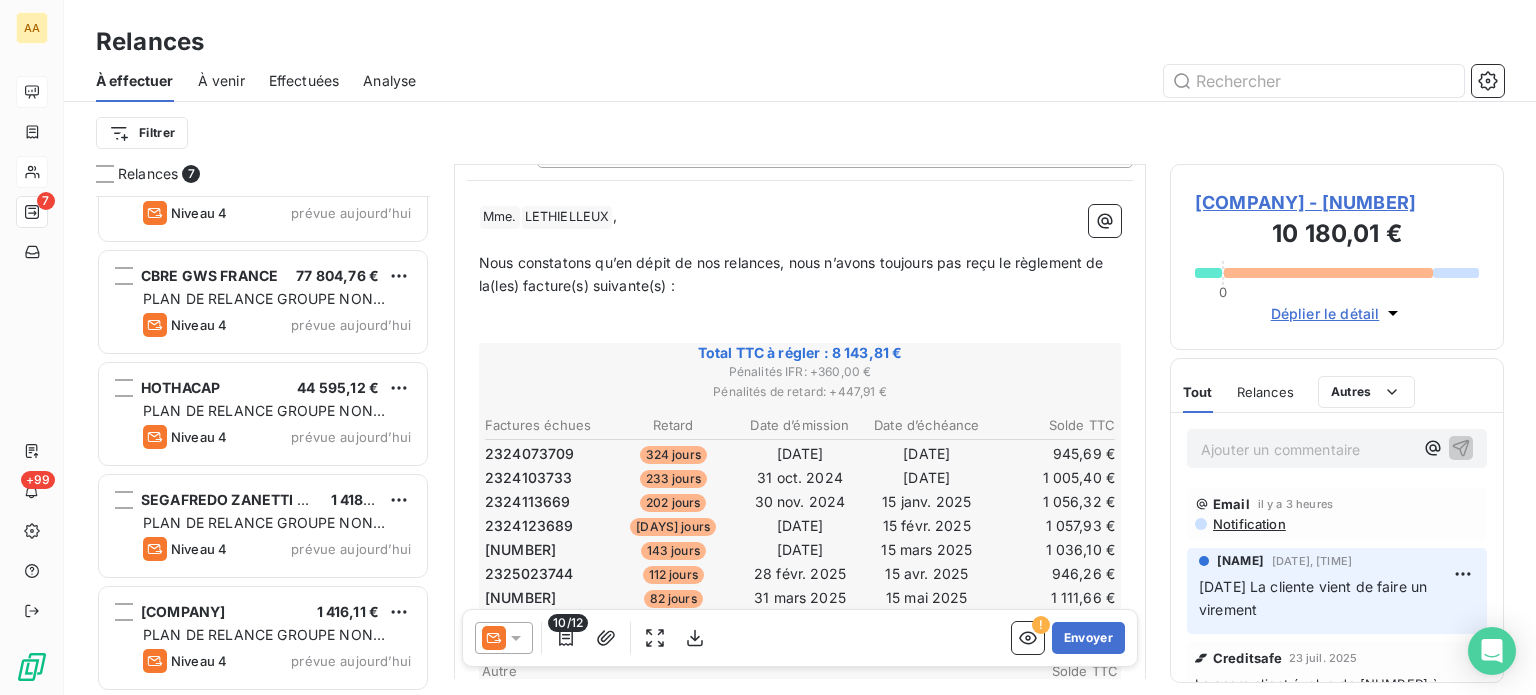 click on "AA 7 +99 Relances À effectuer À venir Effectuées Analyse Filtrer Relances 7 VFE-VERBOM [AMOUNT] PLAN DE RELANCE GROUPE NON AUTOMATIQUE Niveau 4 prévue depuis [DAYS] jours COCORICO RESTAURANT [AMOUNT] PLAN DE RELANCE GROUPE NON AUTOMATIQUE Niveau 4 prévue aujourd’hui CBRE GWS FRANCE [AMOUNT] PLAN DE RELANCE GROUPE NON AUTOMATIQUE Niveau 4 prévue aujourd’hui HOTHACAP [AMOUNT] PLAN DE RELANCE GROUPE NON AUTOMATIQUE Niveau 4 prévue aujourd’hui SEGAFREDO ZANETTI France SAS [AMOUNT] PLAN DE RELANCE GROUPE NON AUTOMATIQUE Niveau 4 prévue aujourd’hui OCEANE RESORT [AMOUNT] PLAN DE RELANCE GROUPE NON AUTOMATIQUE Niveau 4 prédue aujourd’hui À : null [LAST NAME] Adresse : MEGA P 1 RUE A DE LAVOISIER ZA LA CHARTREUSE 27940   LE VAL-D'HAZEY ,  FRANCE Objet : [ A23 ANETT DEUX NORMANDIE ﻿ ] Suspension des prestations pour défaut de paiement.  C230409000 ﻿ ﻿ ﻿ Mme. ﻿ ﻿ [LAST NAME] ﻿ , ﻿ ﻿ ﻿ Total TTC à régler :   [AMOUNT]  :" at bounding box center [768, 347] 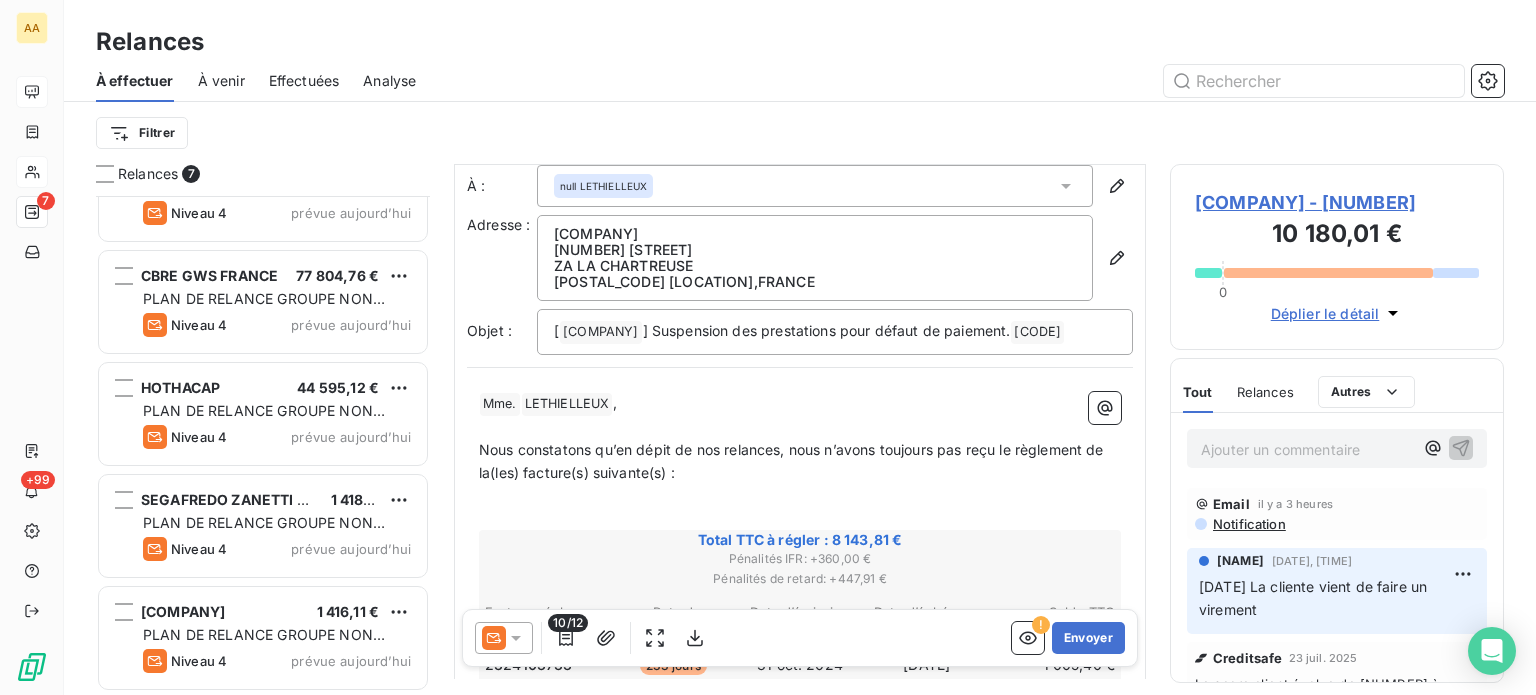 scroll, scrollTop: 0, scrollLeft: 0, axis: both 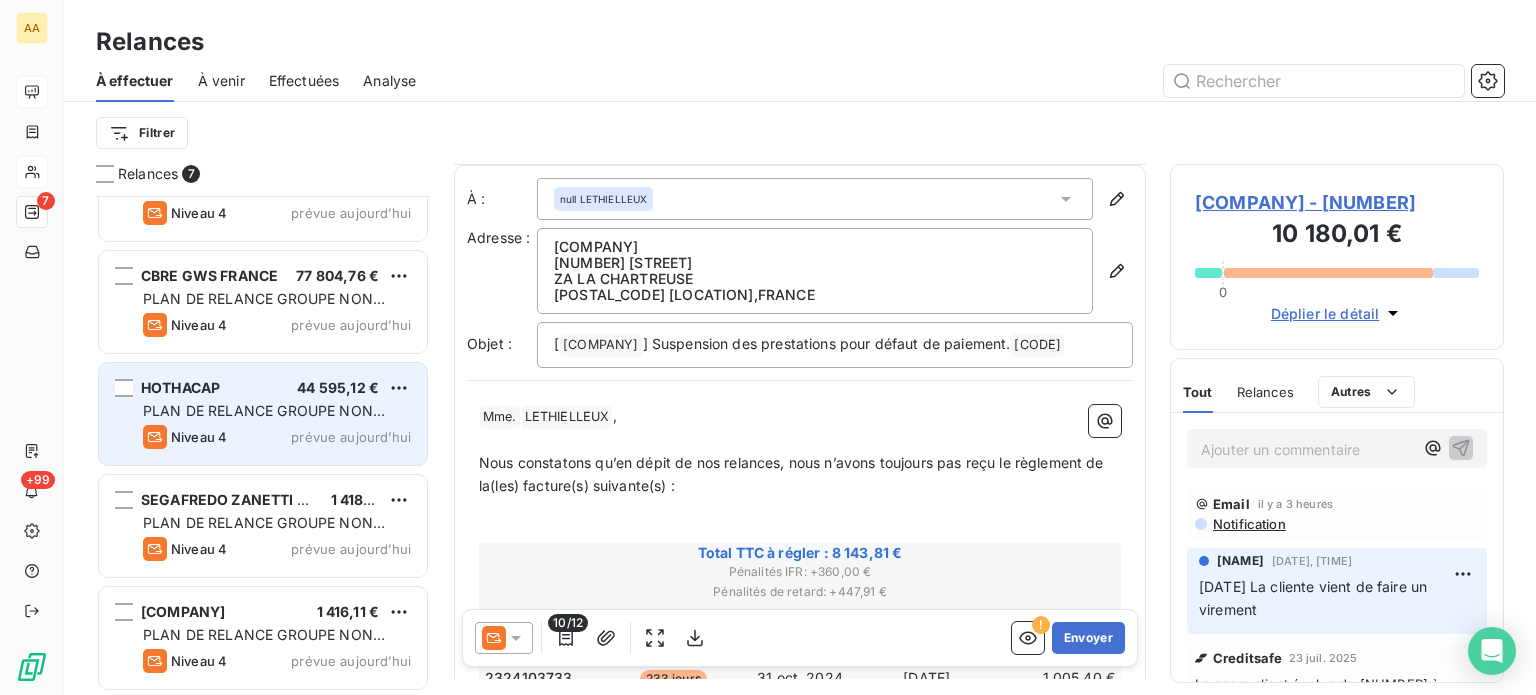 click on "prévue aujourd’hui" at bounding box center [351, 437] 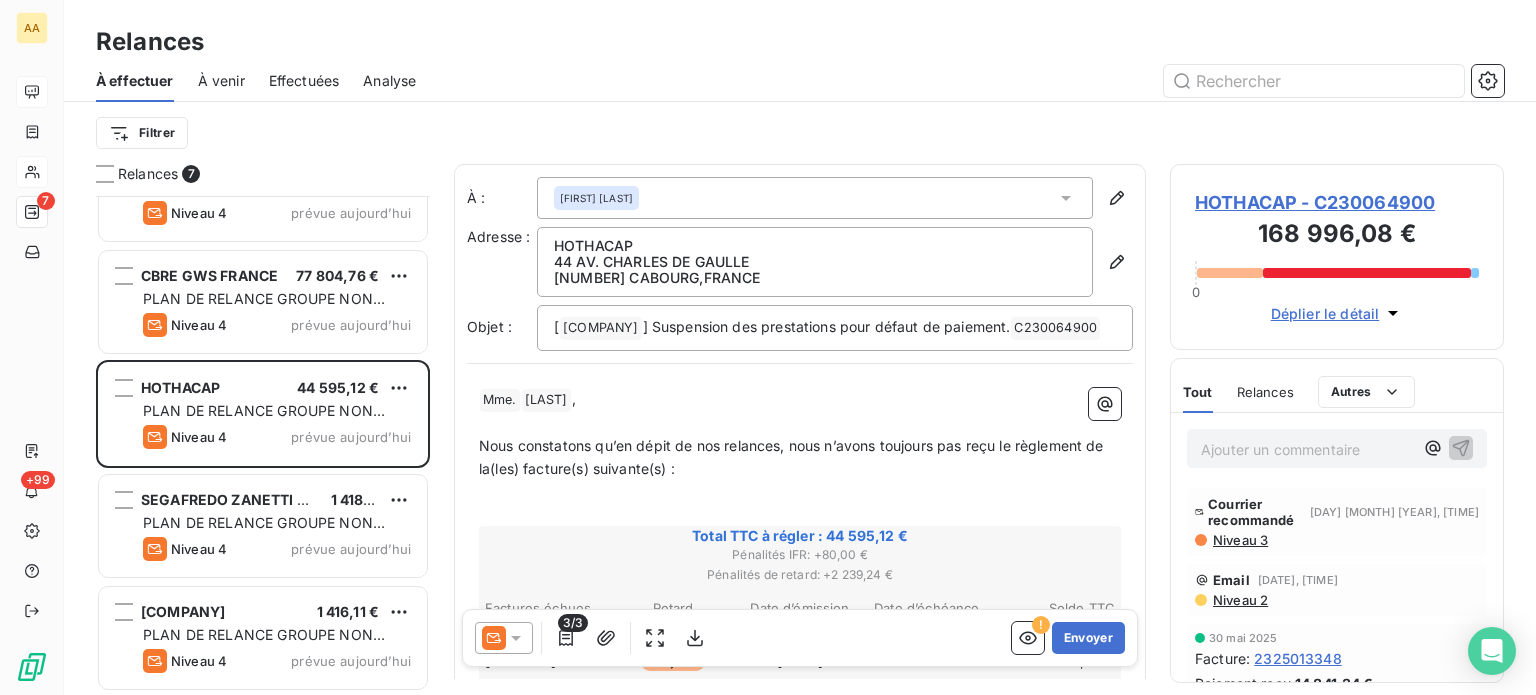 click 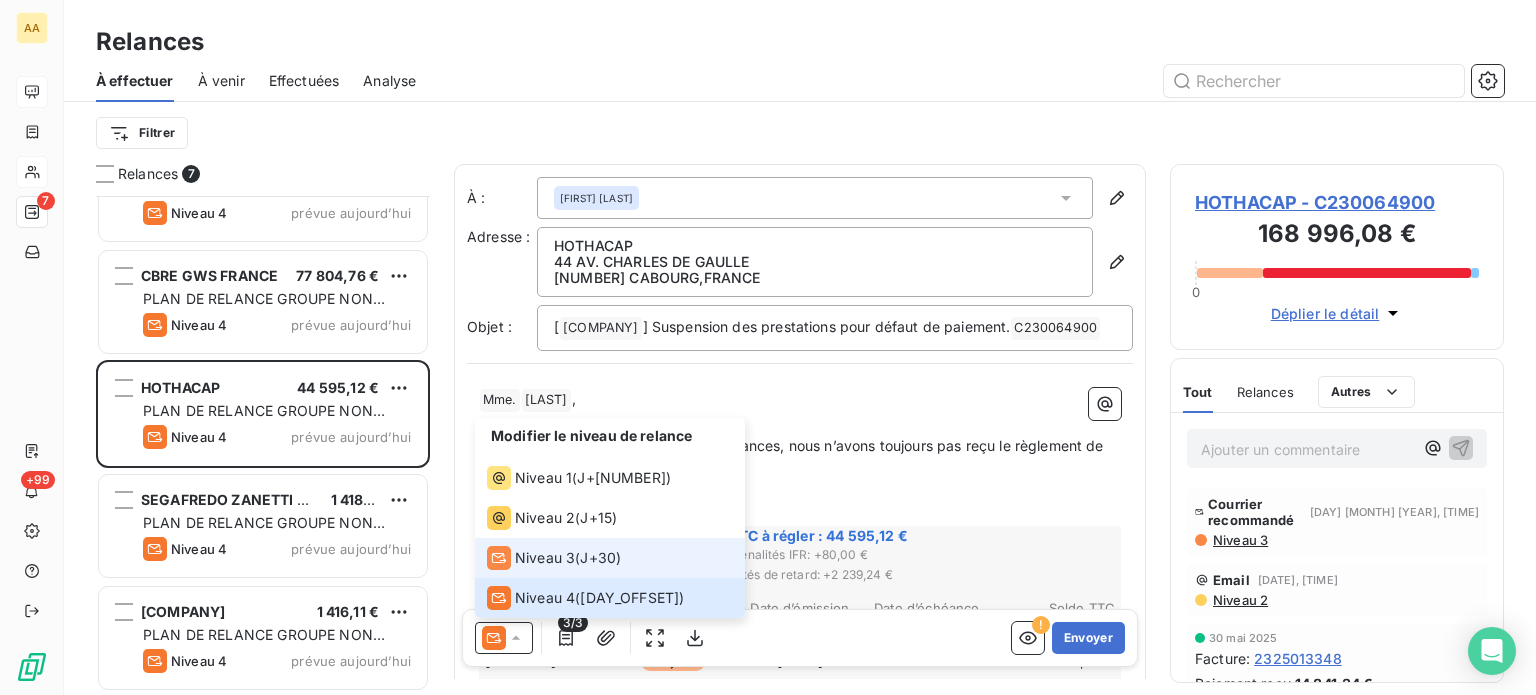 click on "Niveau 3" at bounding box center [545, 558] 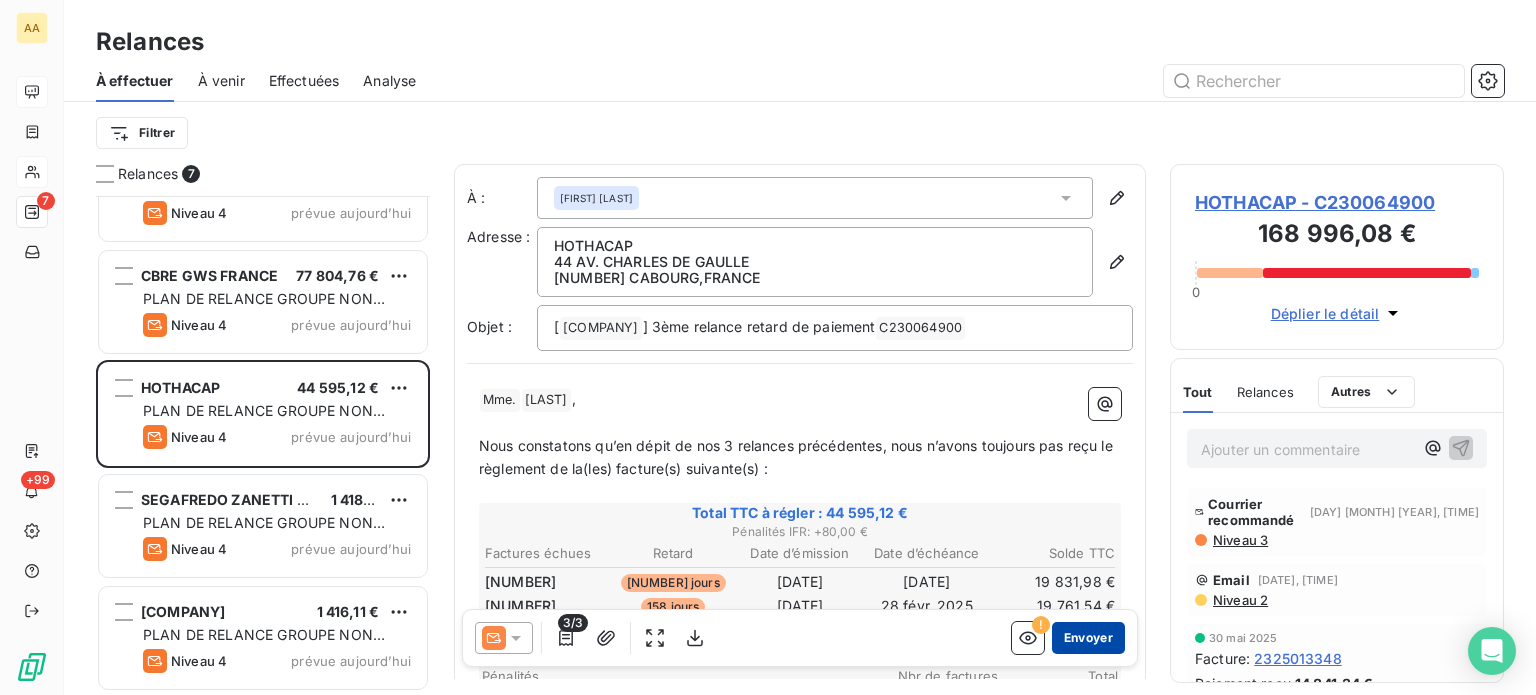 click on "Envoyer" at bounding box center (1088, 638) 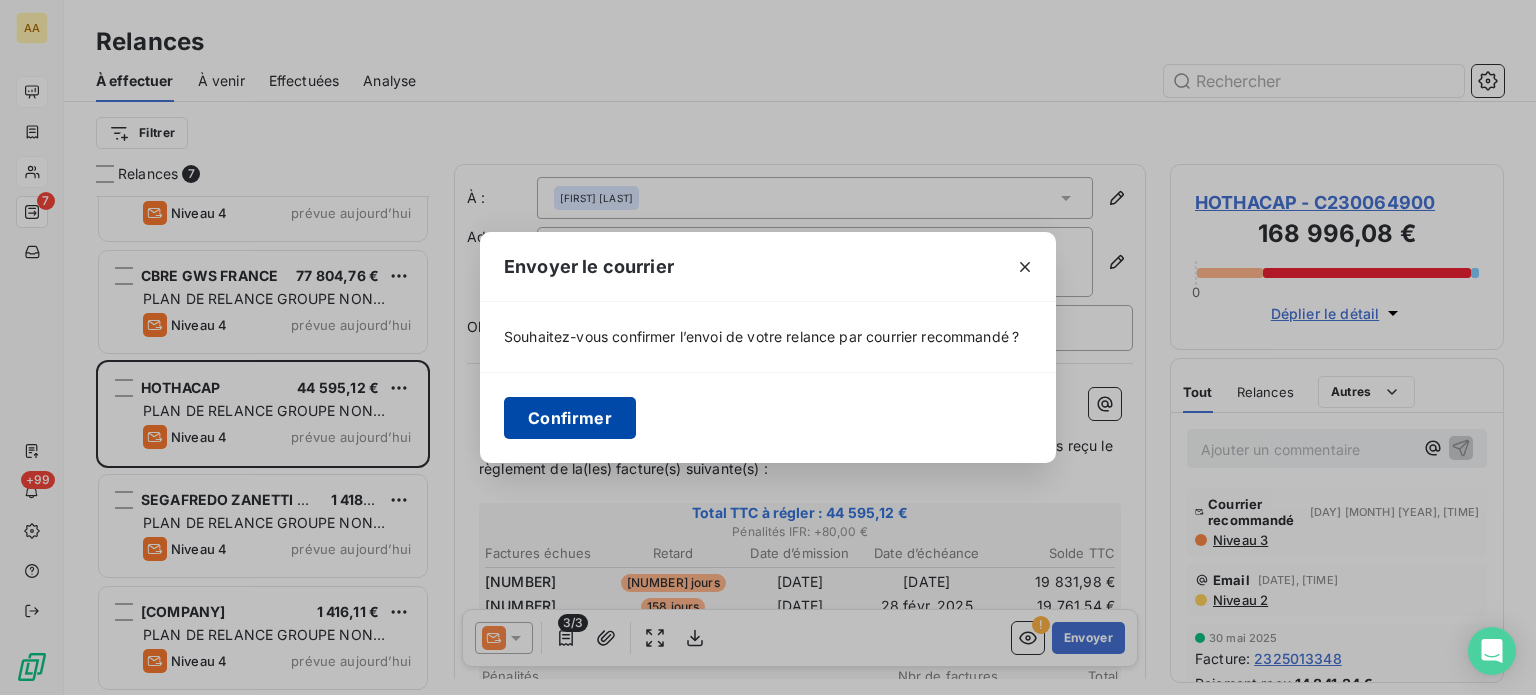click on "Confirmer" at bounding box center (570, 418) 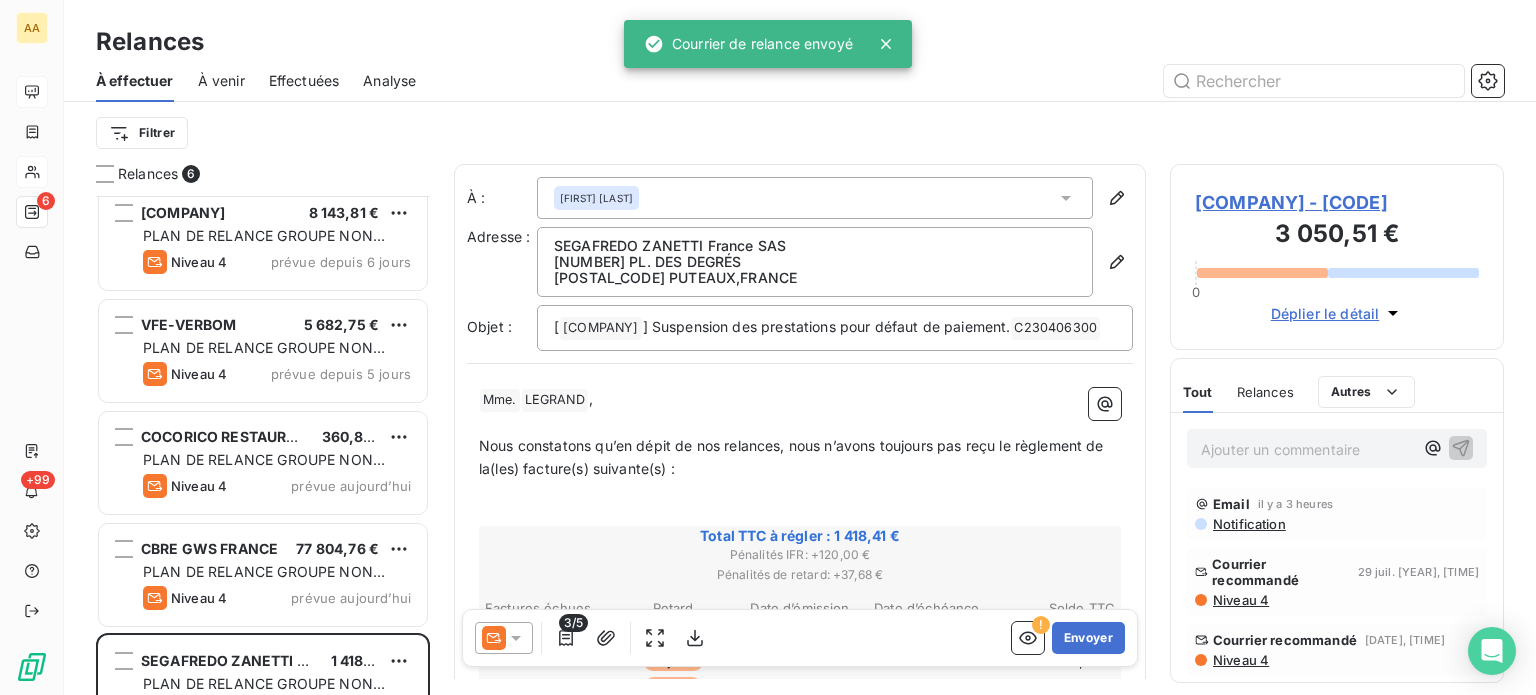 scroll, scrollTop: 0, scrollLeft: 0, axis: both 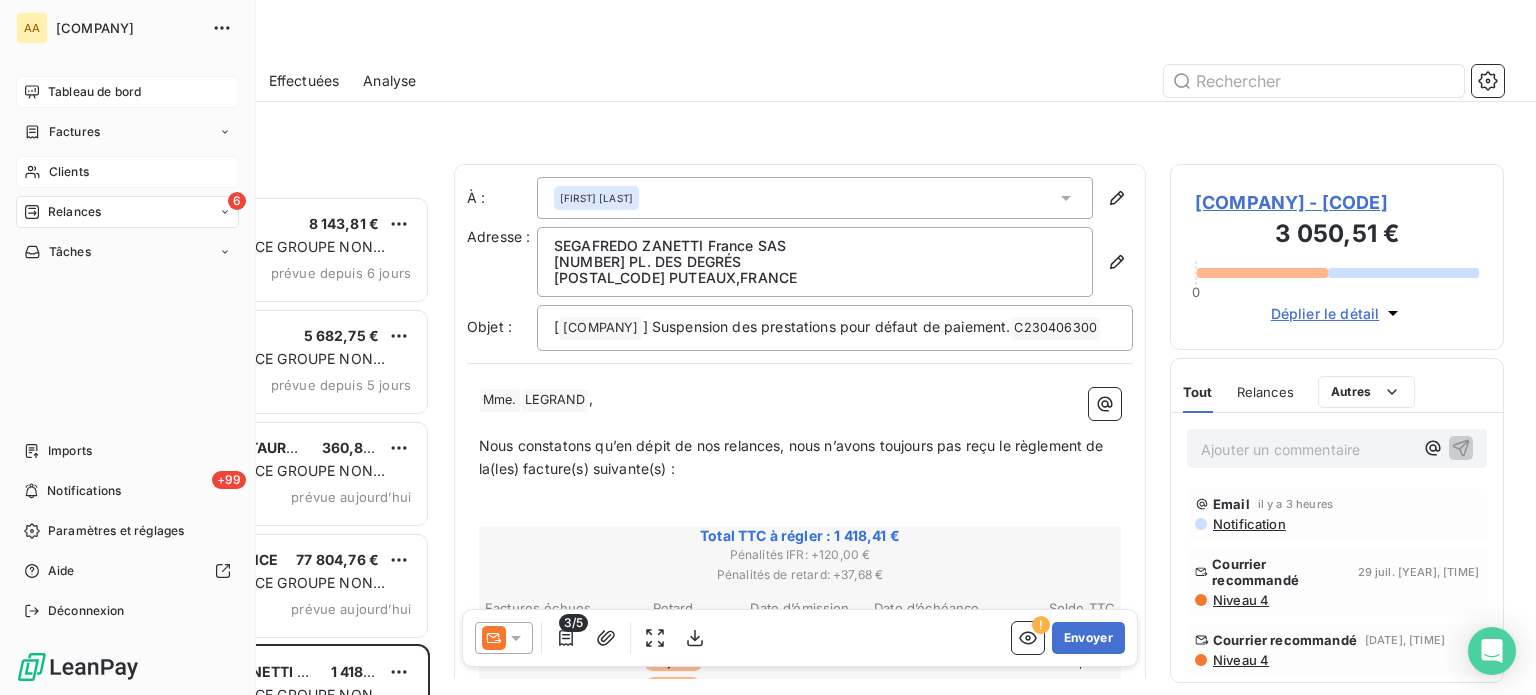 click on "Clients" at bounding box center [69, 172] 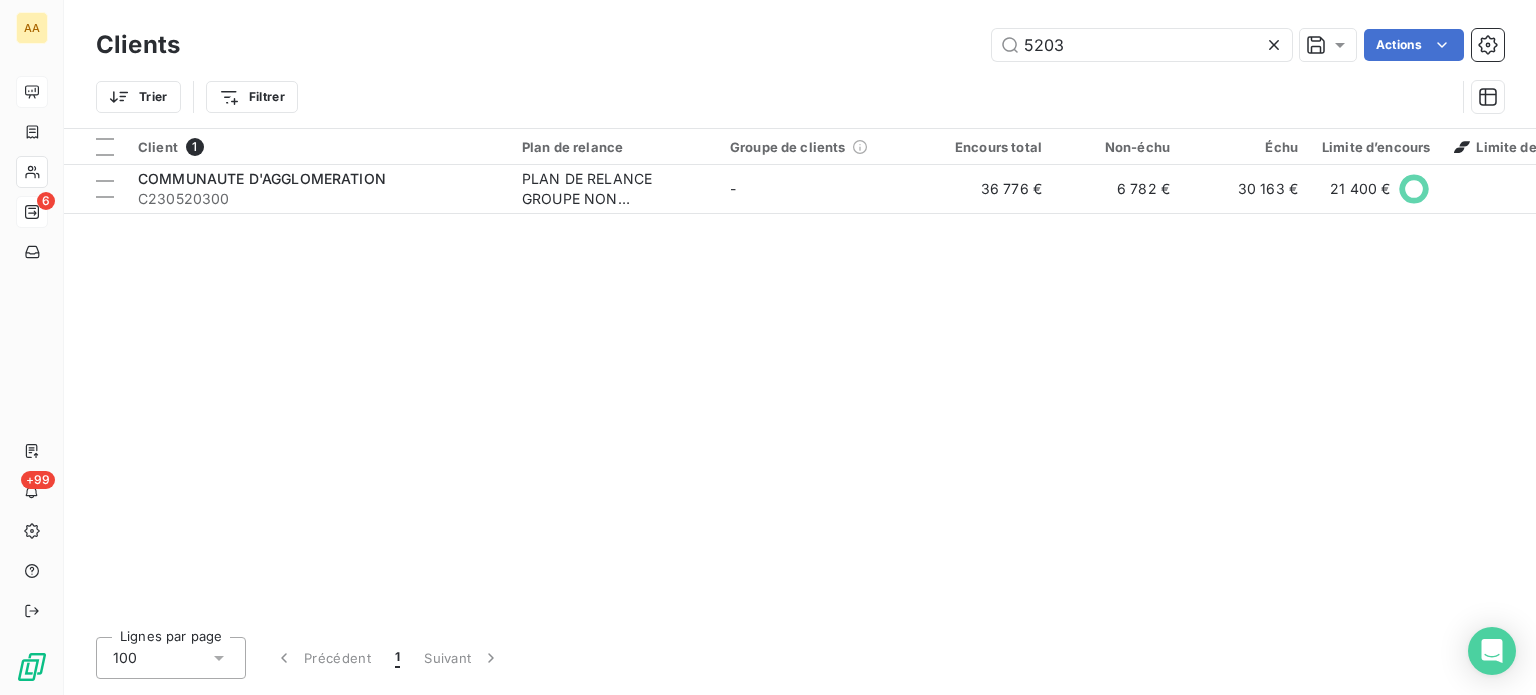 drag, startPoint x: 1074, startPoint y: 43, endPoint x: 960, endPoint y: 31, distance: 114.62984 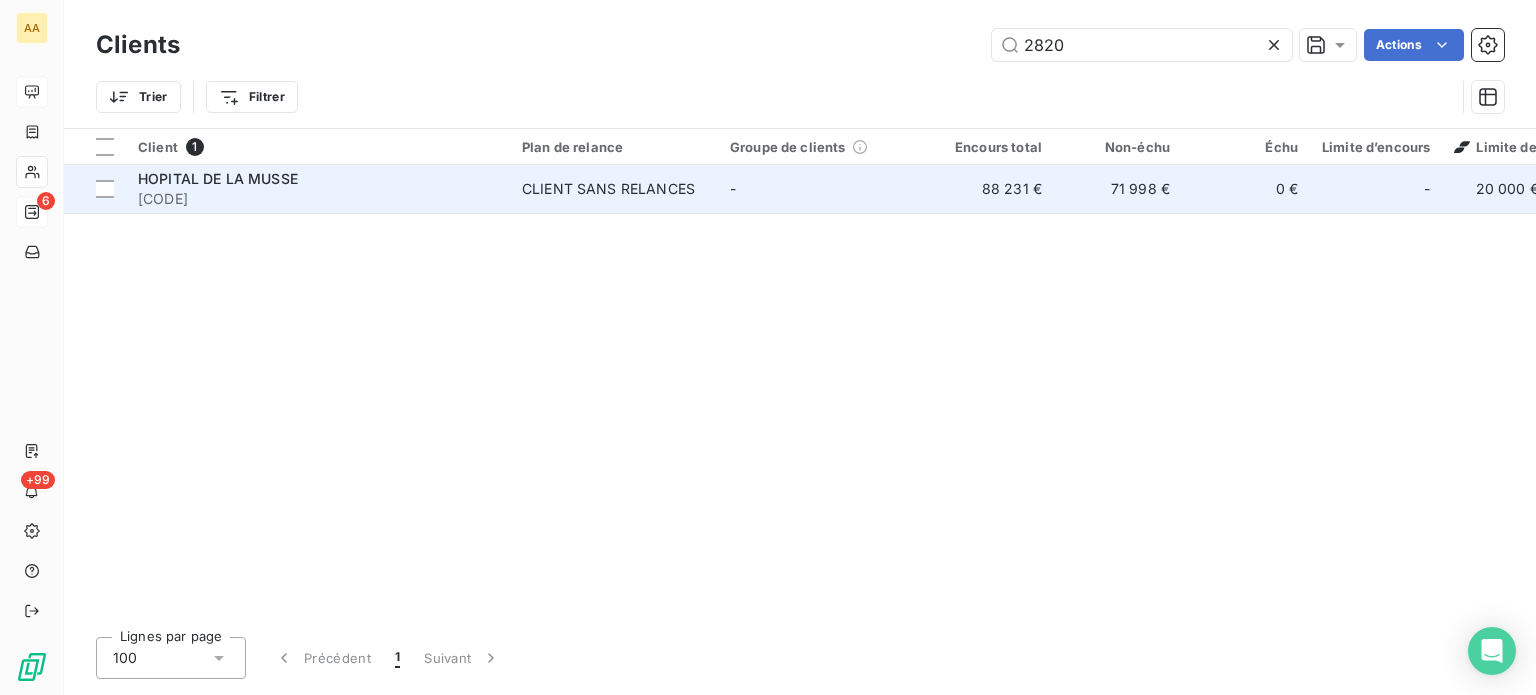 type on "2820" 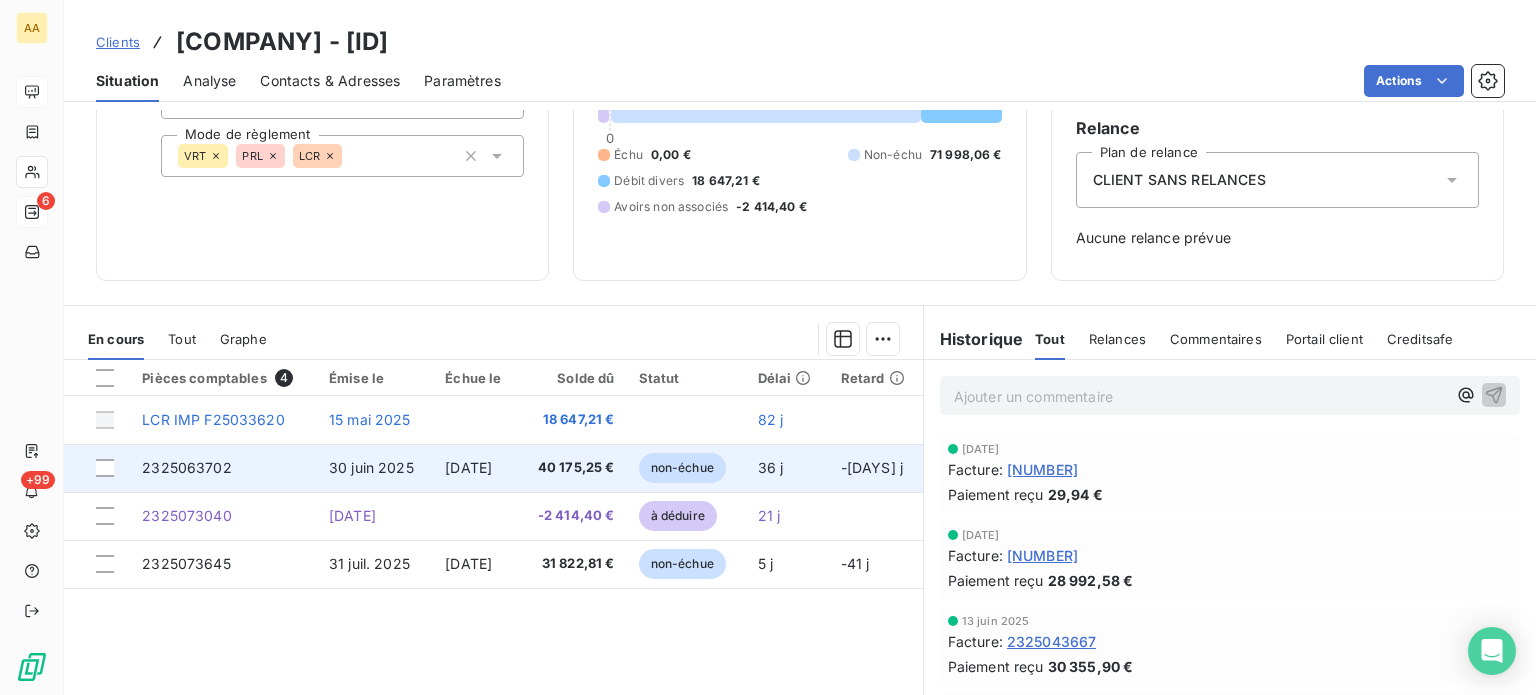 scroll, scrollTop: 200, scrollLeft: 0, axis: vertical 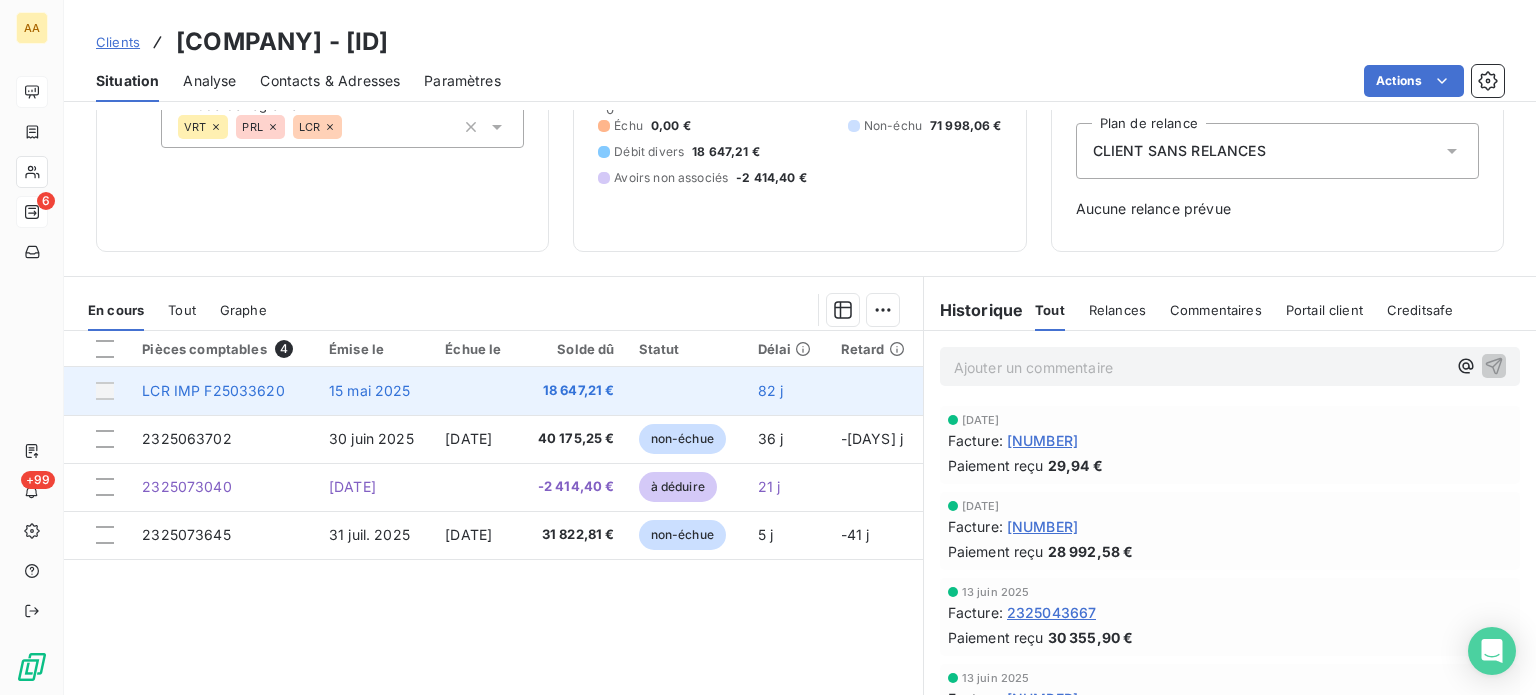click on "LCR IMP F25033620" at bounding box center [213, 390] 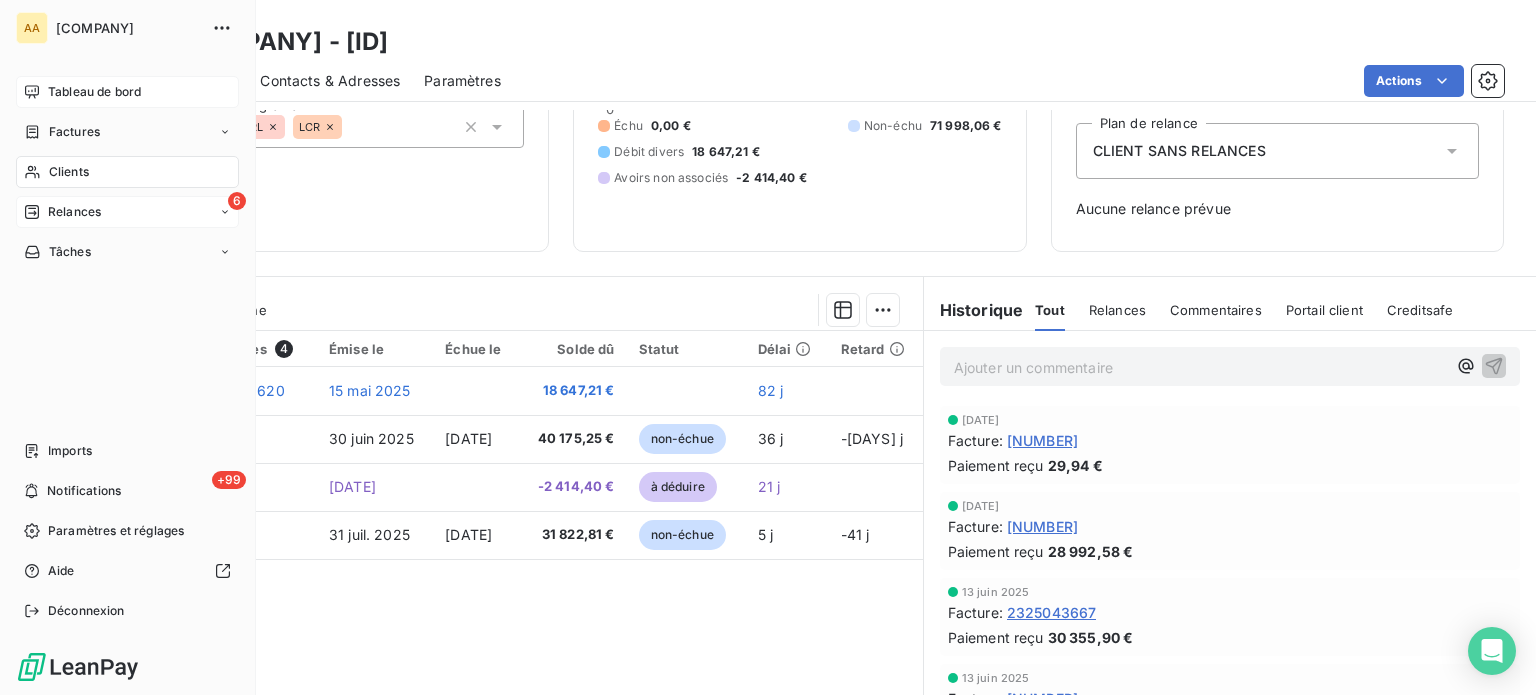 click on "Clients" at bounding box center (69, 172) 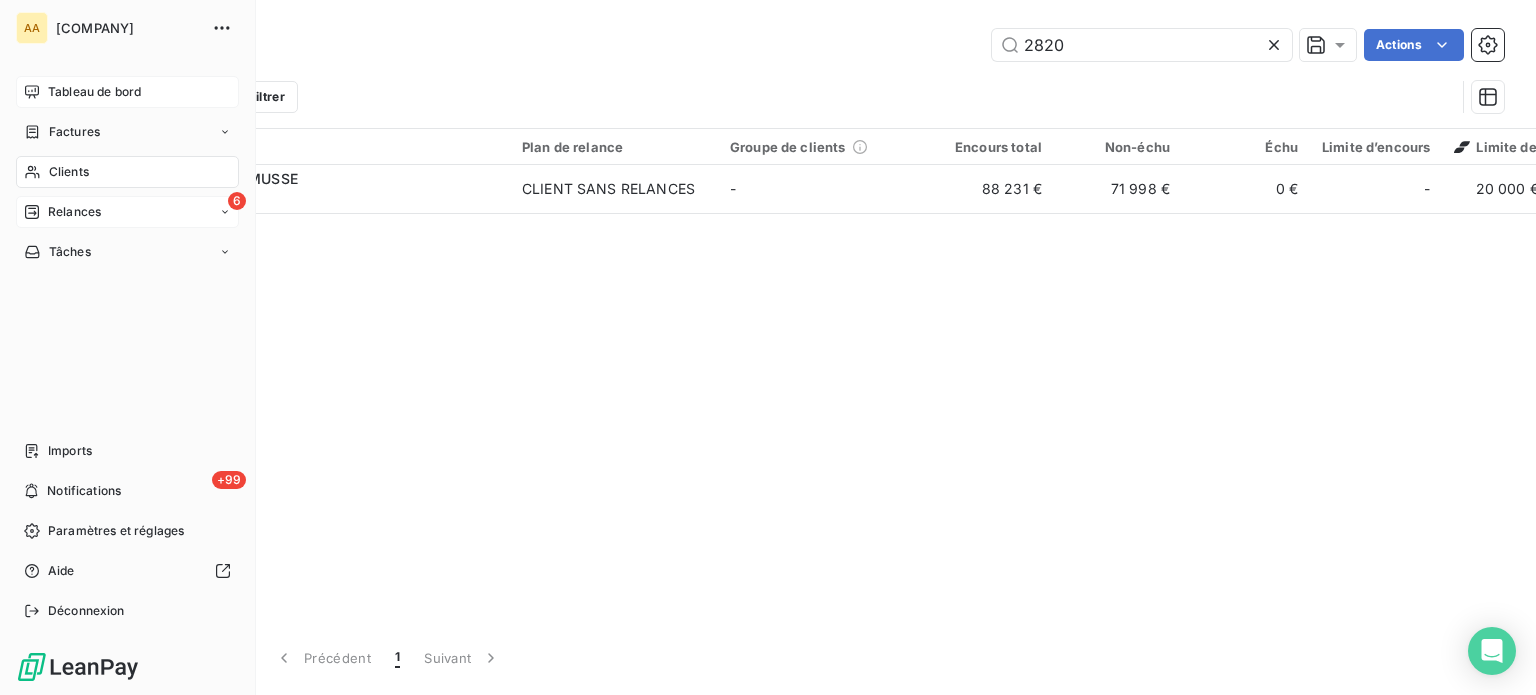 click on "Tableau de bord" at bounding box center (94, 92) 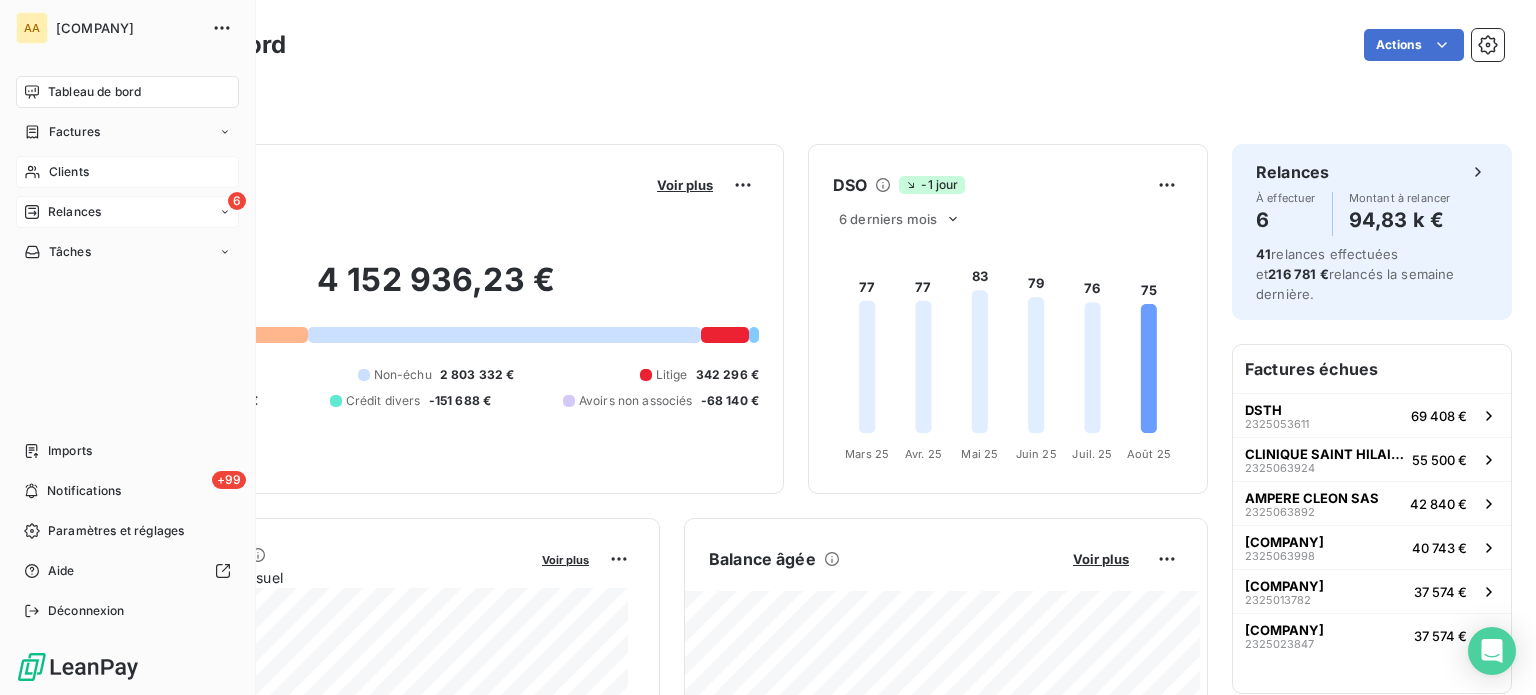 click on "Tableau de bord" at bounding box center (94, 92) 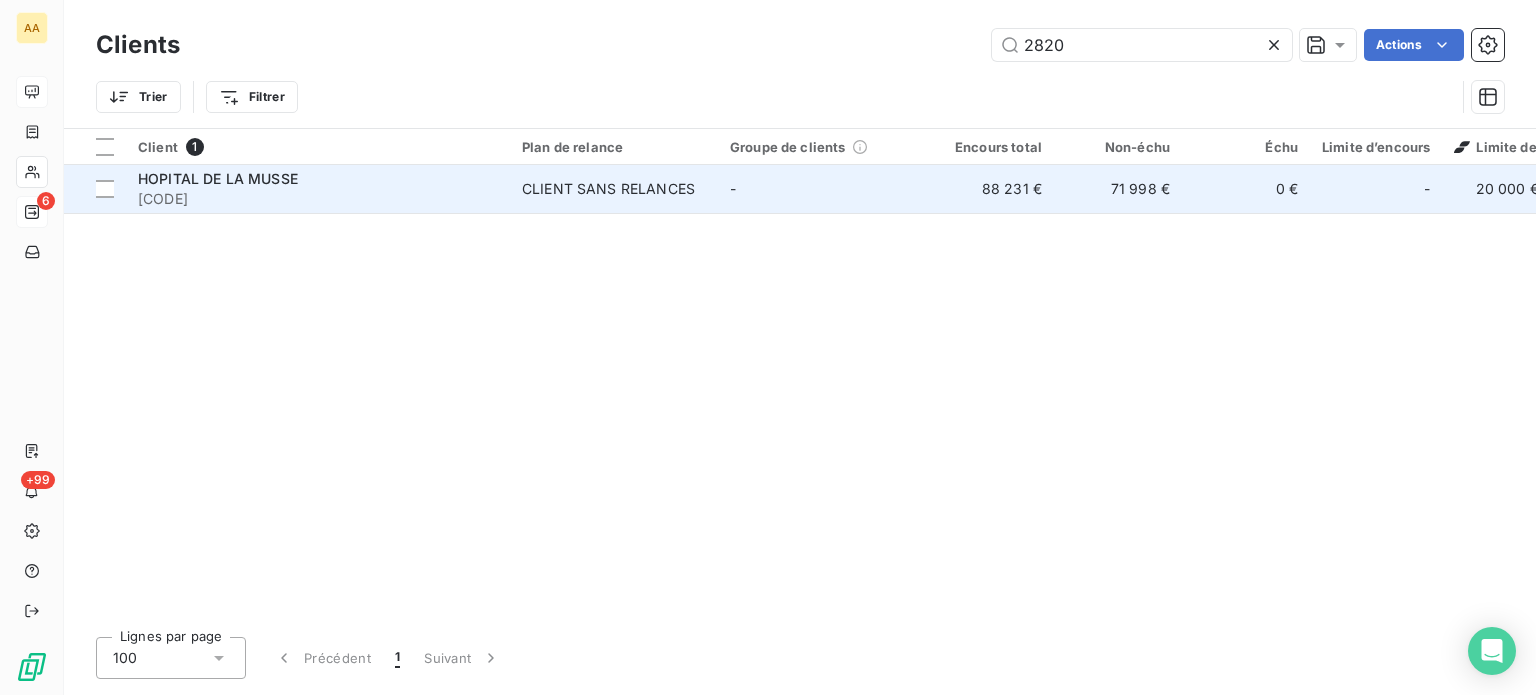 click on "[CODE]" at bounding box center (318, 199) 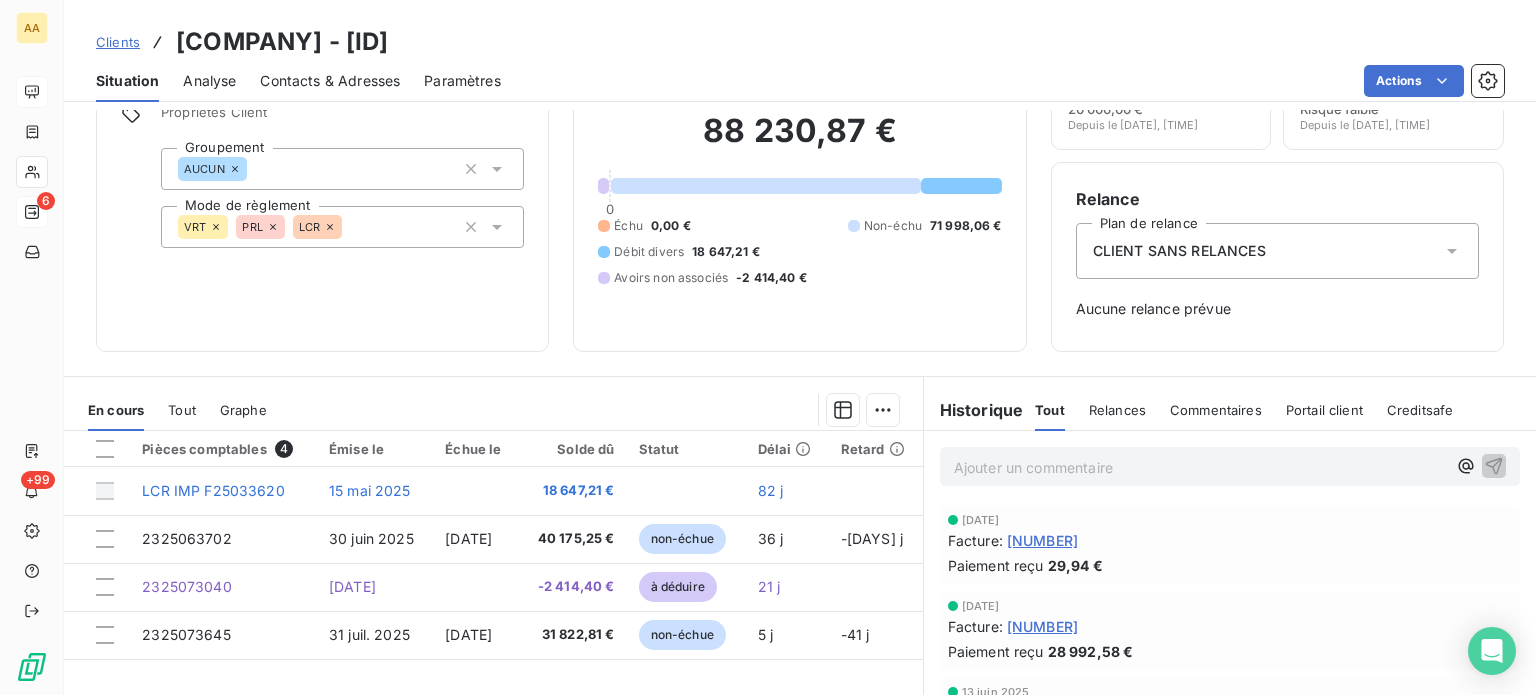scroll, scrollTop: 0, scrollLeft: 0, axis: both 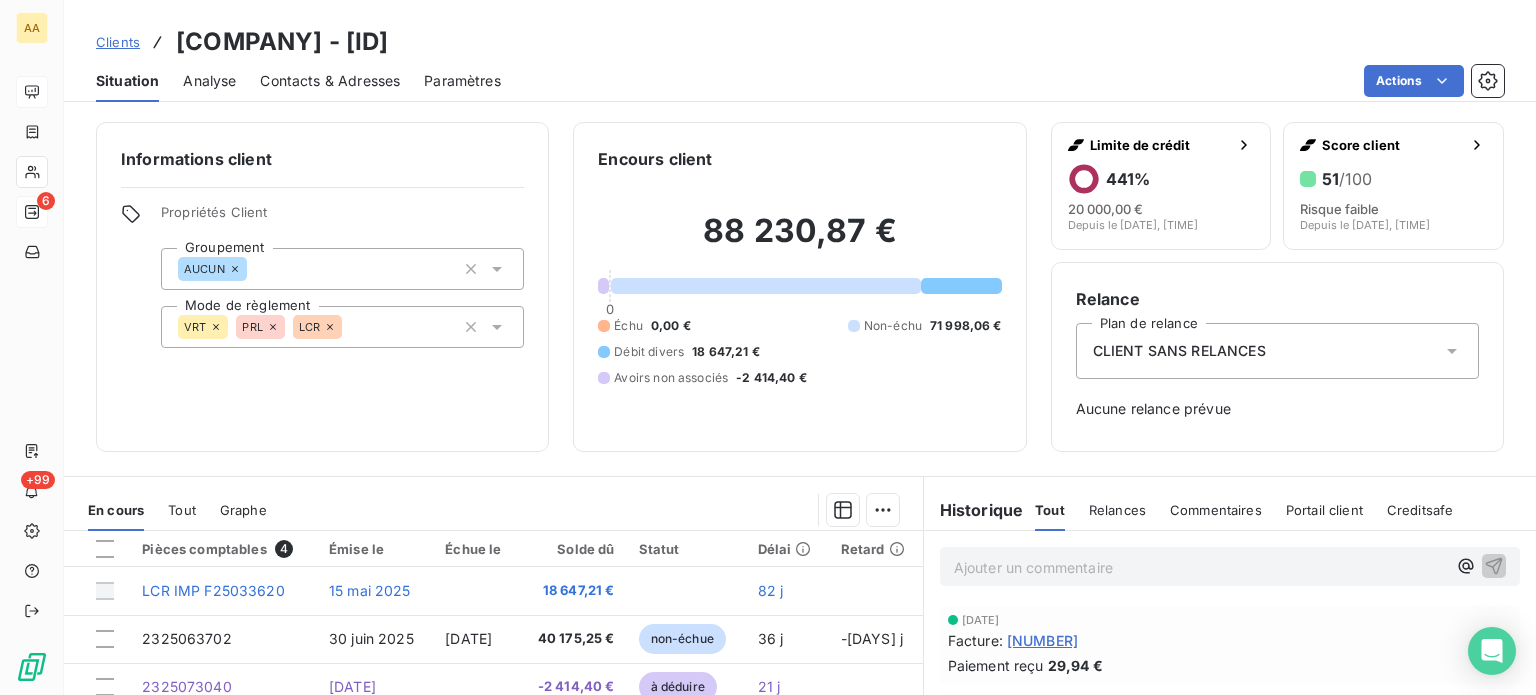 click on "CLIENT SANS RELANCES" at bounding box center [1277, 351] 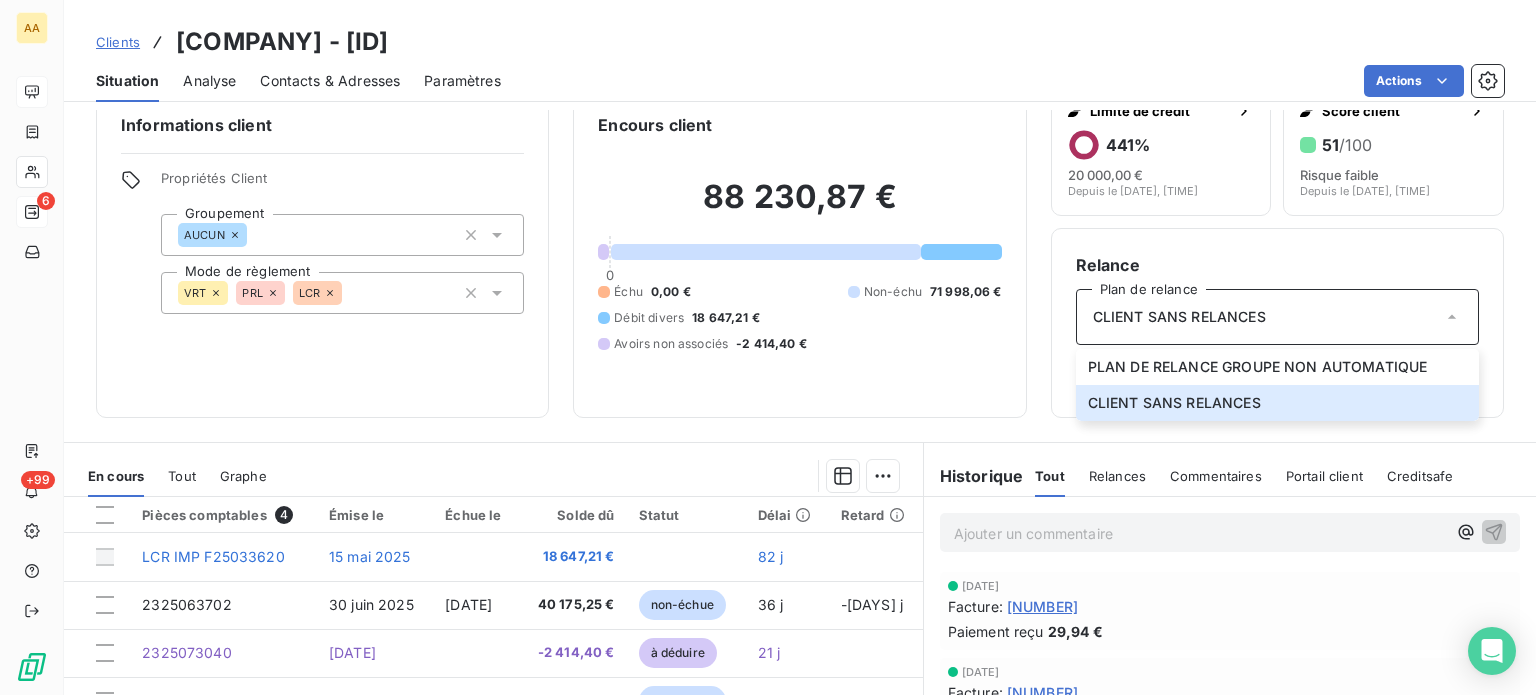 scroll, scrollTop: 0, scrollLeft: 0, axis: both 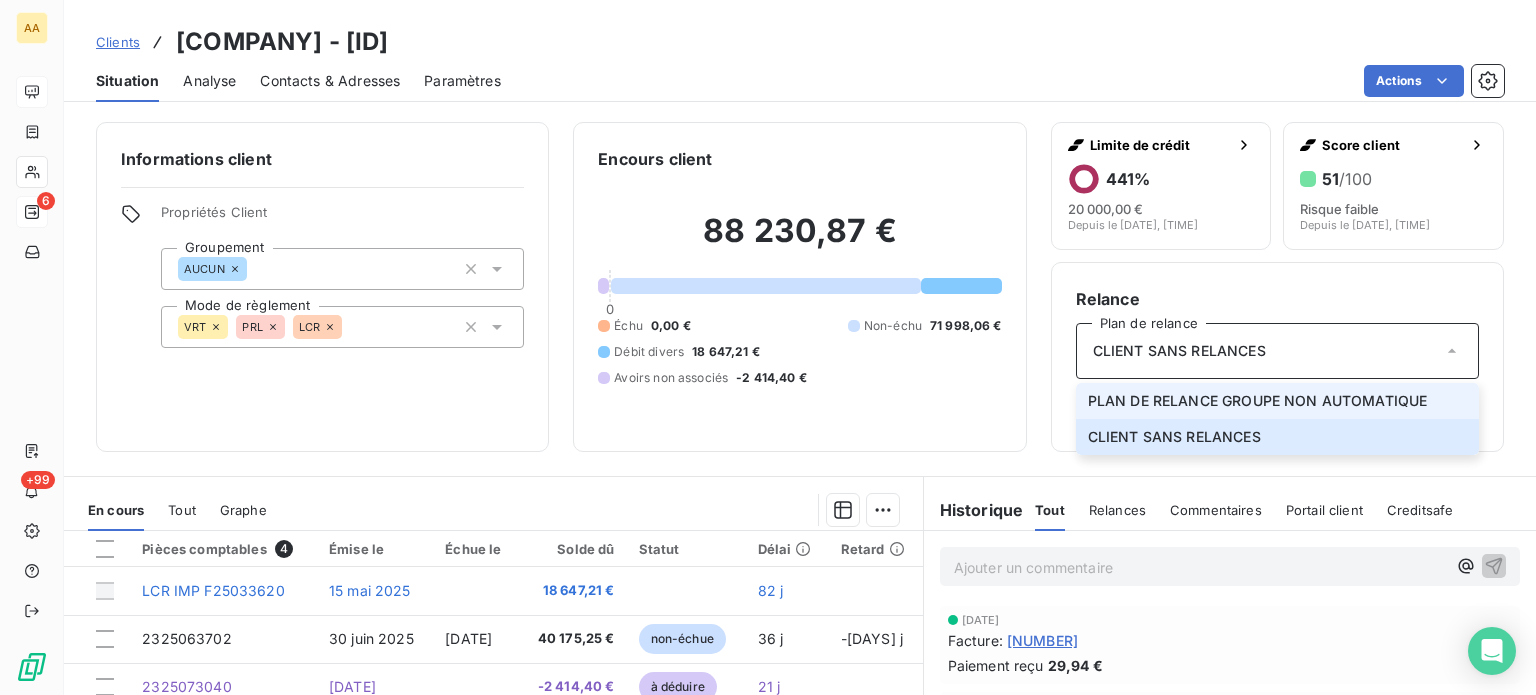click on "PLAN DE RELANCE GROUPE NON AUTOMATIQUE" at bounding box center (1258, 401) 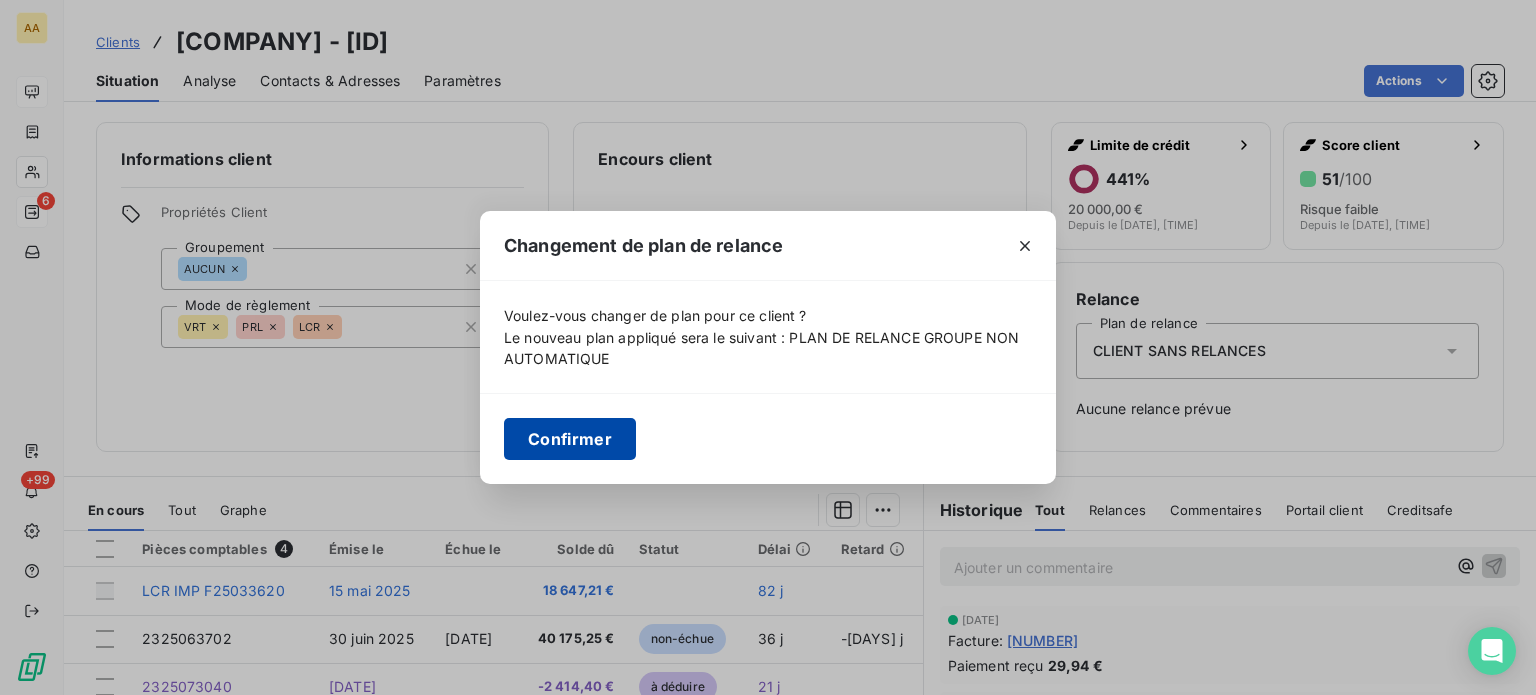 click on "Confirmer" at bounding box center (570, 439) 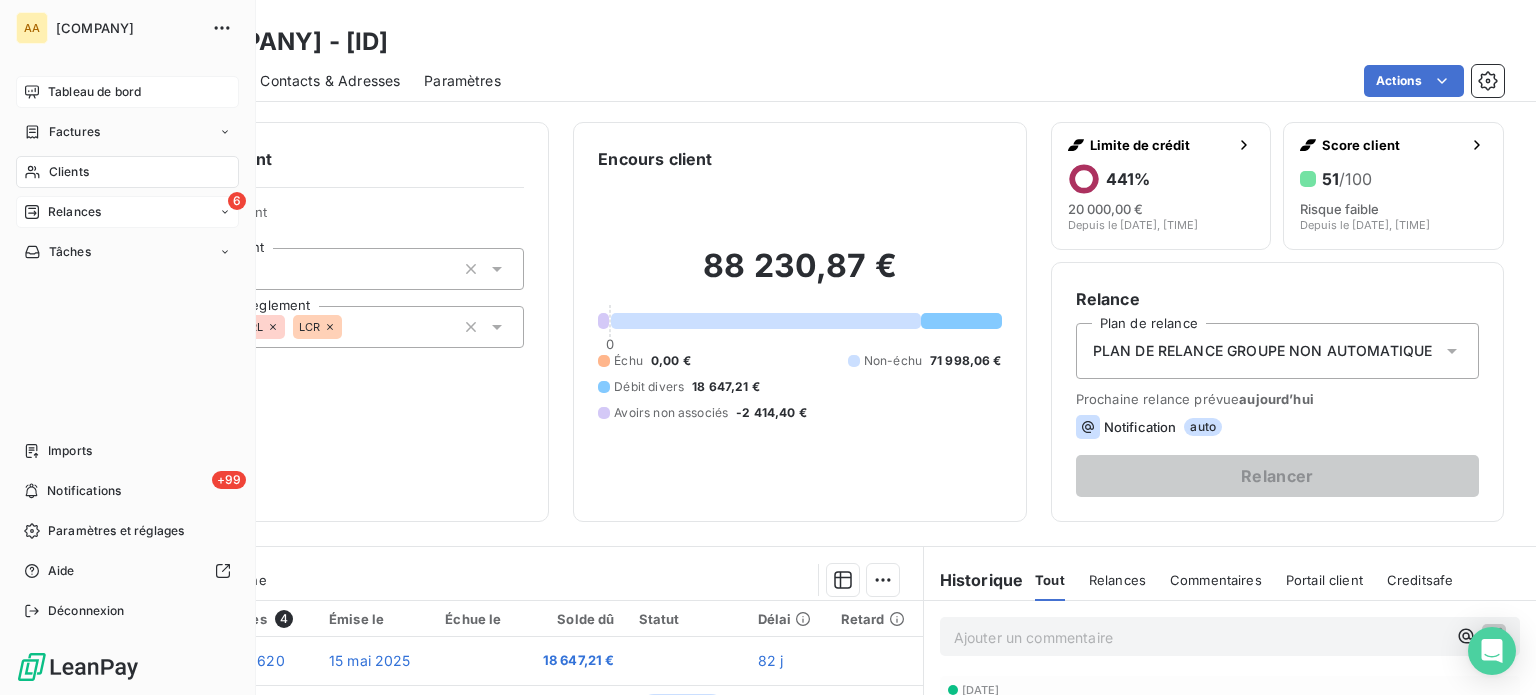 click on "Clients" at bounding box center (69, 172) 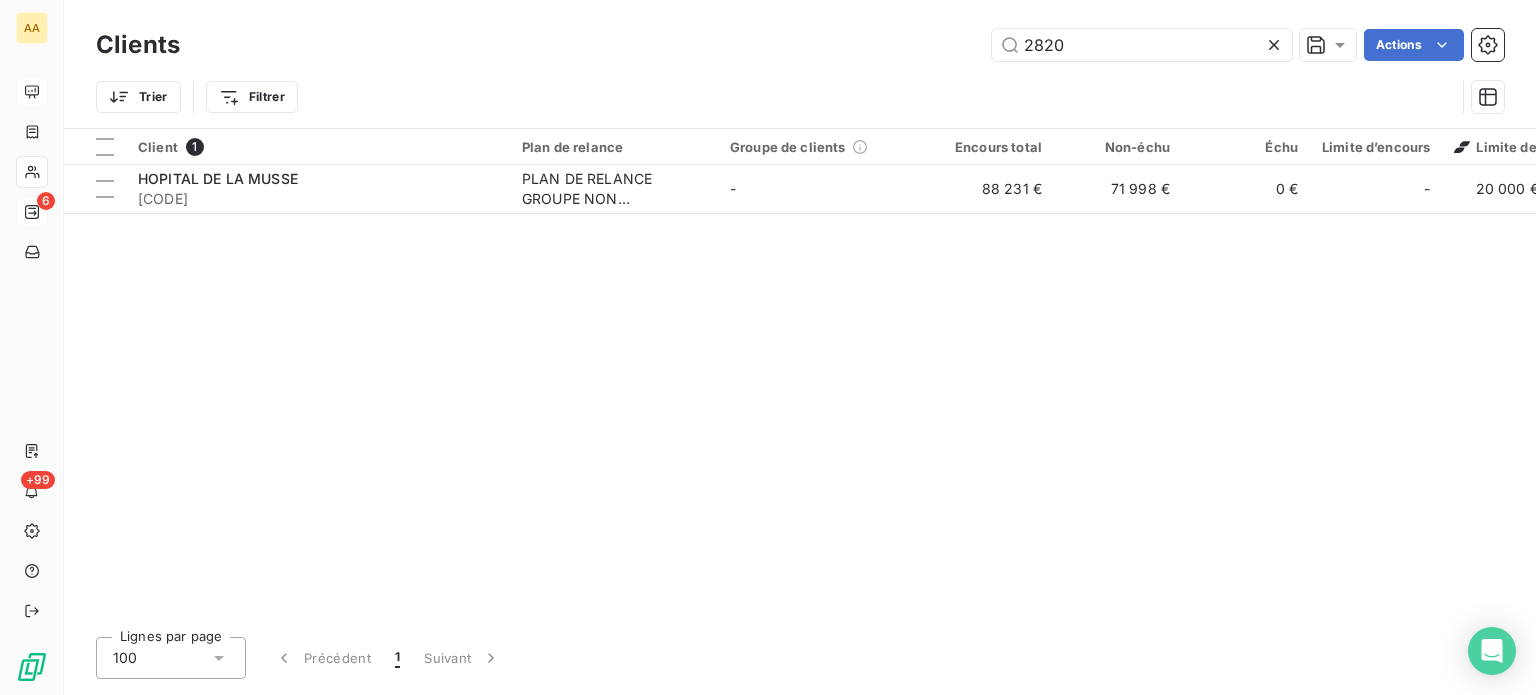 drag, startPoint x: 1088, startPoint y: 53, endPoint x: 886, endPoint y: 50, distance: 202.02228 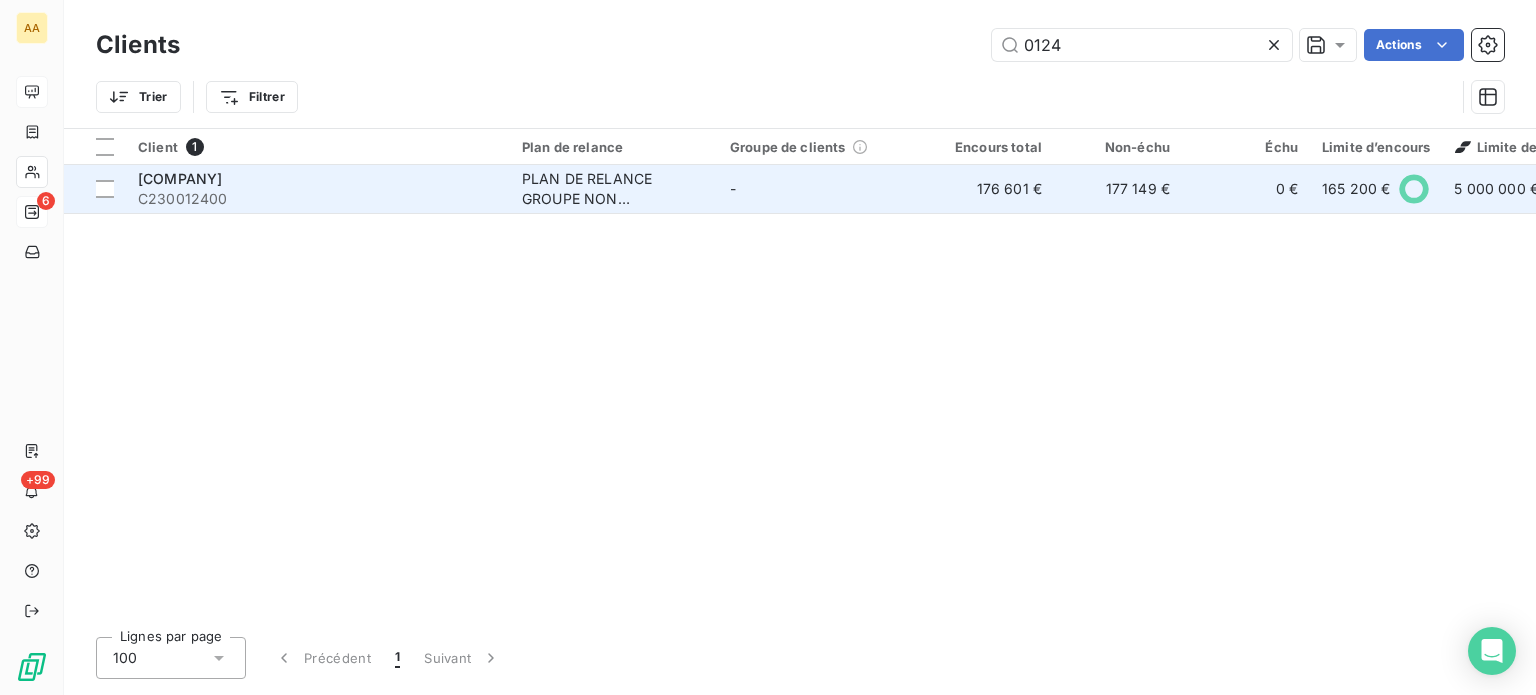 type on "0124" 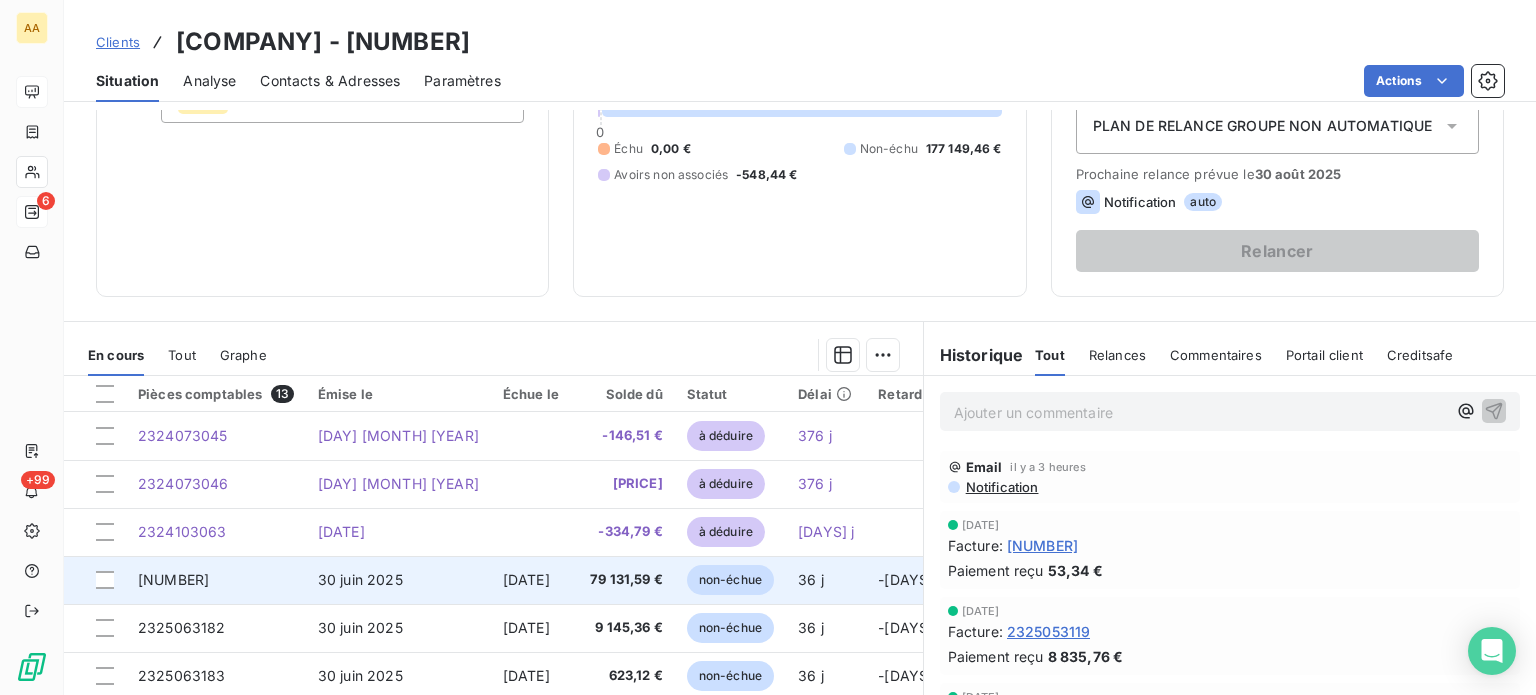 scroll, scrollTop: 0, scrollLeft: 0, axis: both 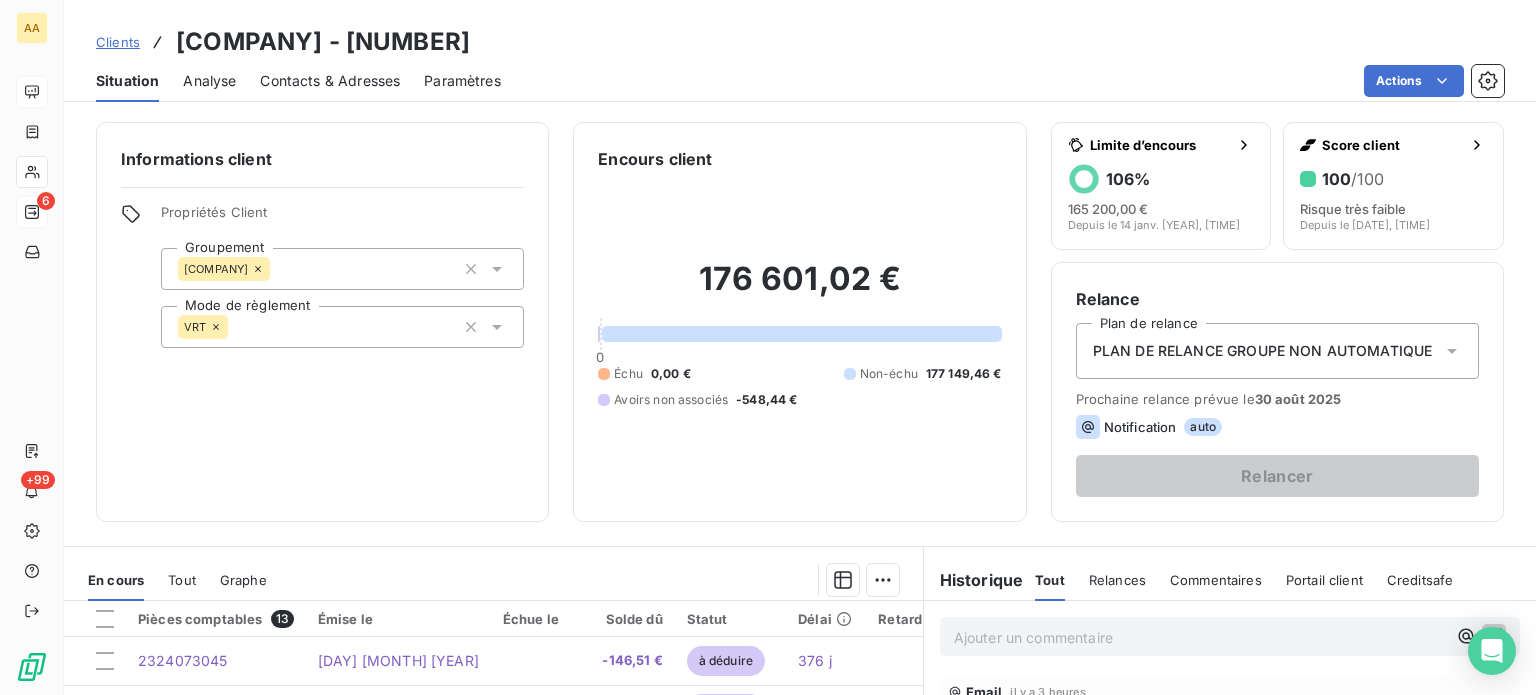 click on "Relance Plan de relance PLAN DE RELANCE GROUPE NON AUTOMATIQUE Prochaine relance prévue le  [DATE] Notification auto Relancer" at bounding box center [1277, 392] 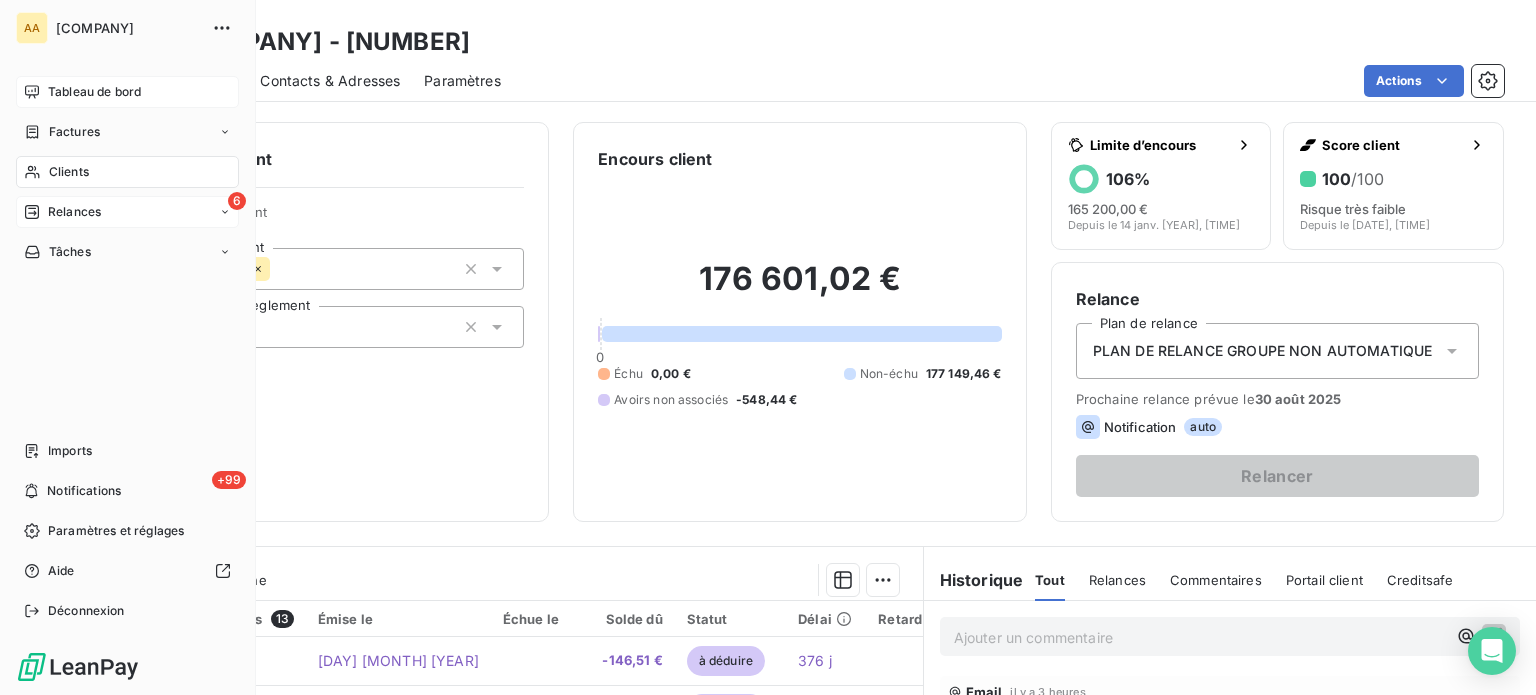 click on "Tableau de bord" at bounding box center (94, 92) 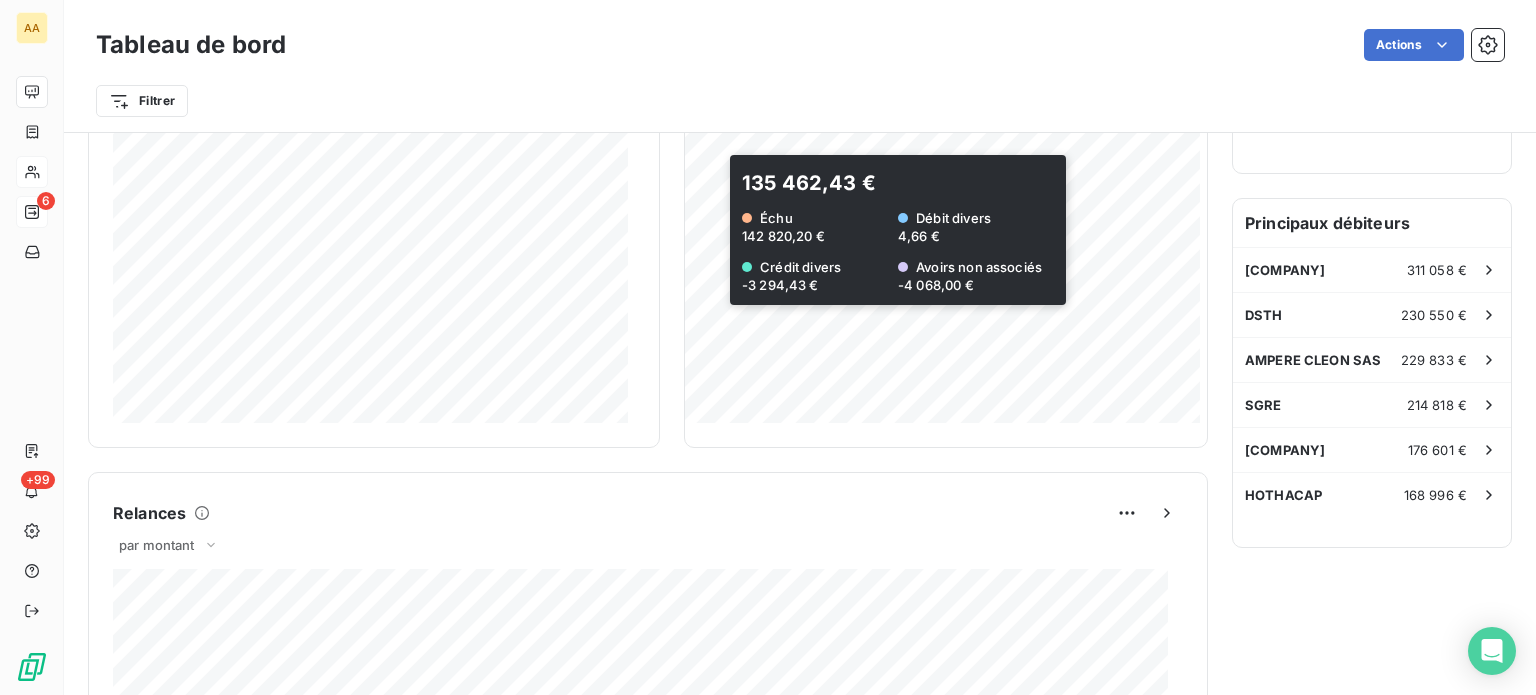 scroll, scrollTop: 602, scrollLeft: 0, axis: vertical 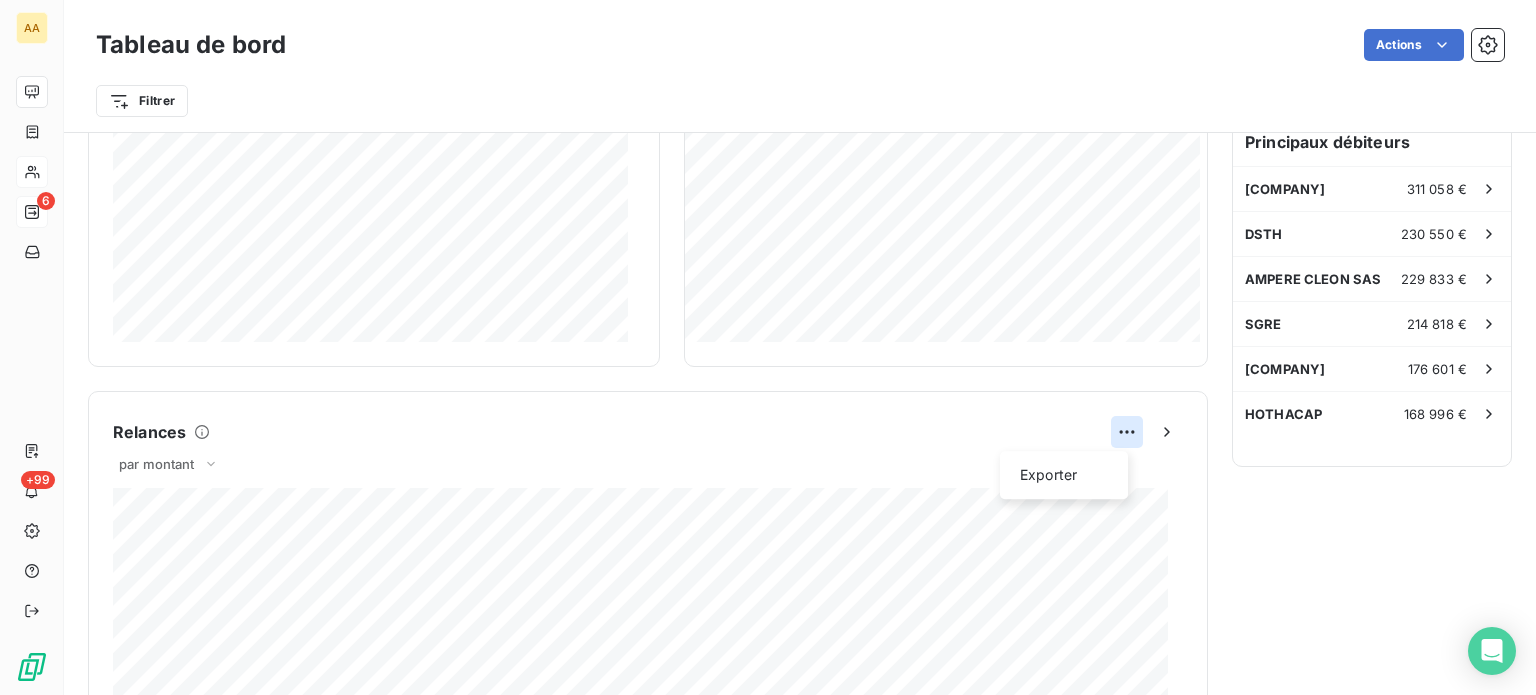 click on "Voir plus [PRICE] [NUMBER] [PRICE] [PRICE] [PRICE] [PRICE] [PRICE] [NUMBER] [NUMBER] derniers mois [NUMBER] [DATE] [DATE] [DATE] [DATE] [DATE] [DATE] [DATE] [DATE] [DATE] [DATE] Activité récente Chiffre d'affaires mensuel Voir plus Balance âgée Voir plus
[PRICE]
Échu
[PRICE]
Débit divers
[PRICE]
[NUMBER]" at bounding box center (768, 347) 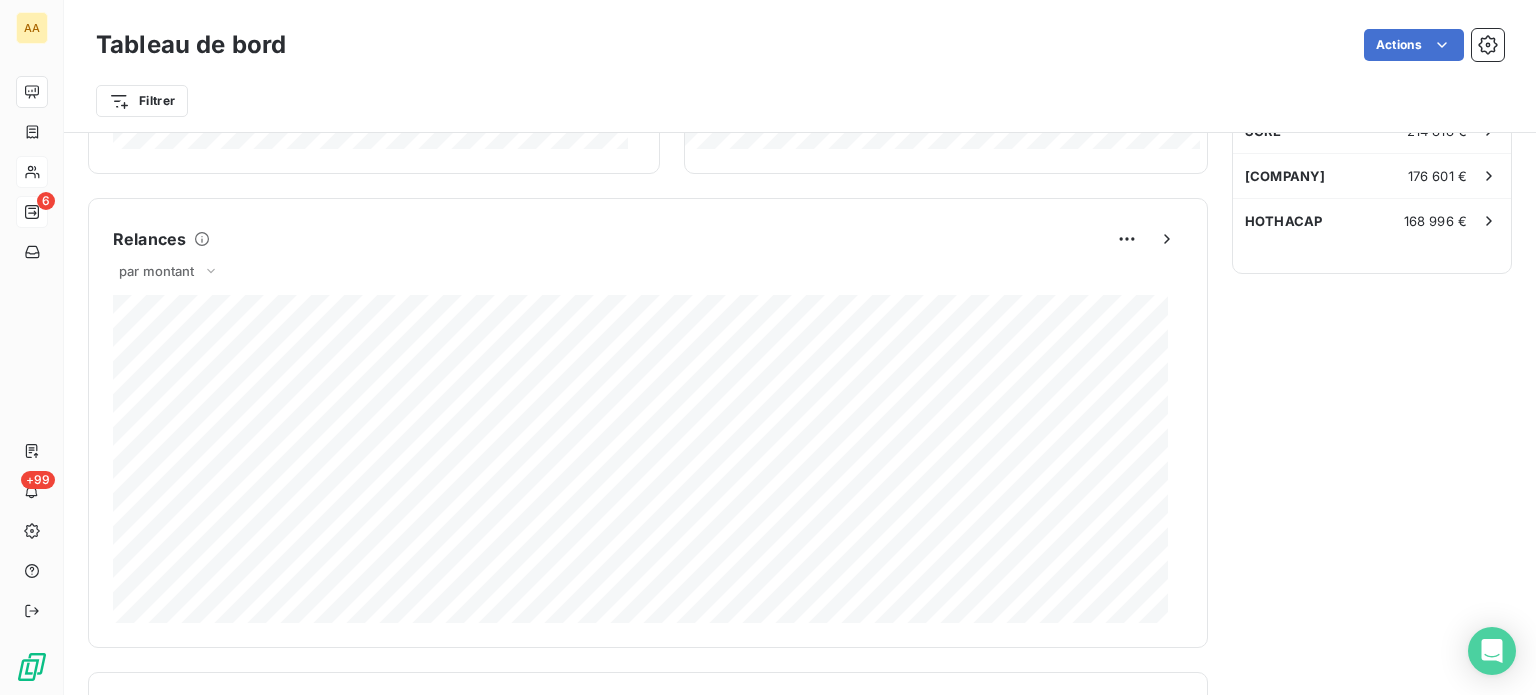 scroll, scrollTop: 828, scrollLeft: 0, axis: vertical 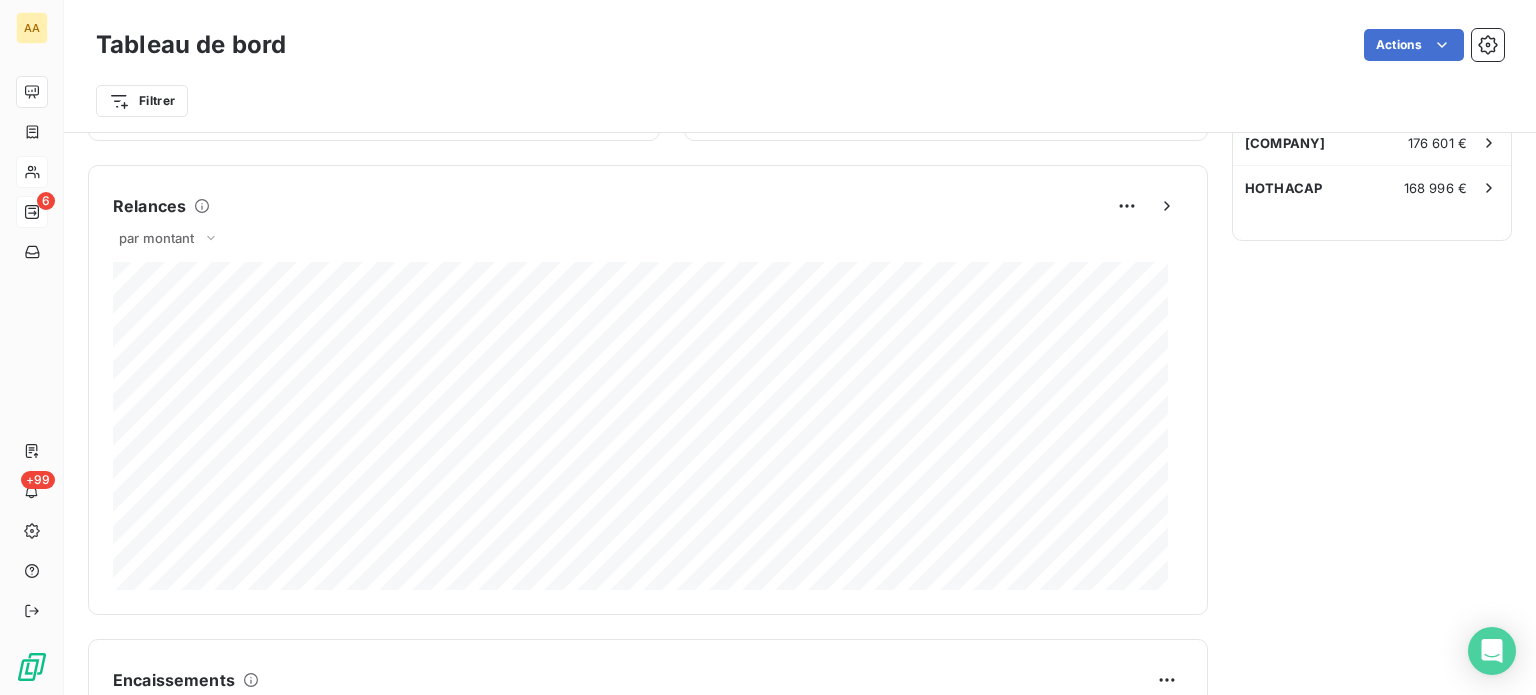 drag, startPoint x: 1529, startPoint y: 321, endPoint x: 1531, endPoint y: 399, distance: 78.025635 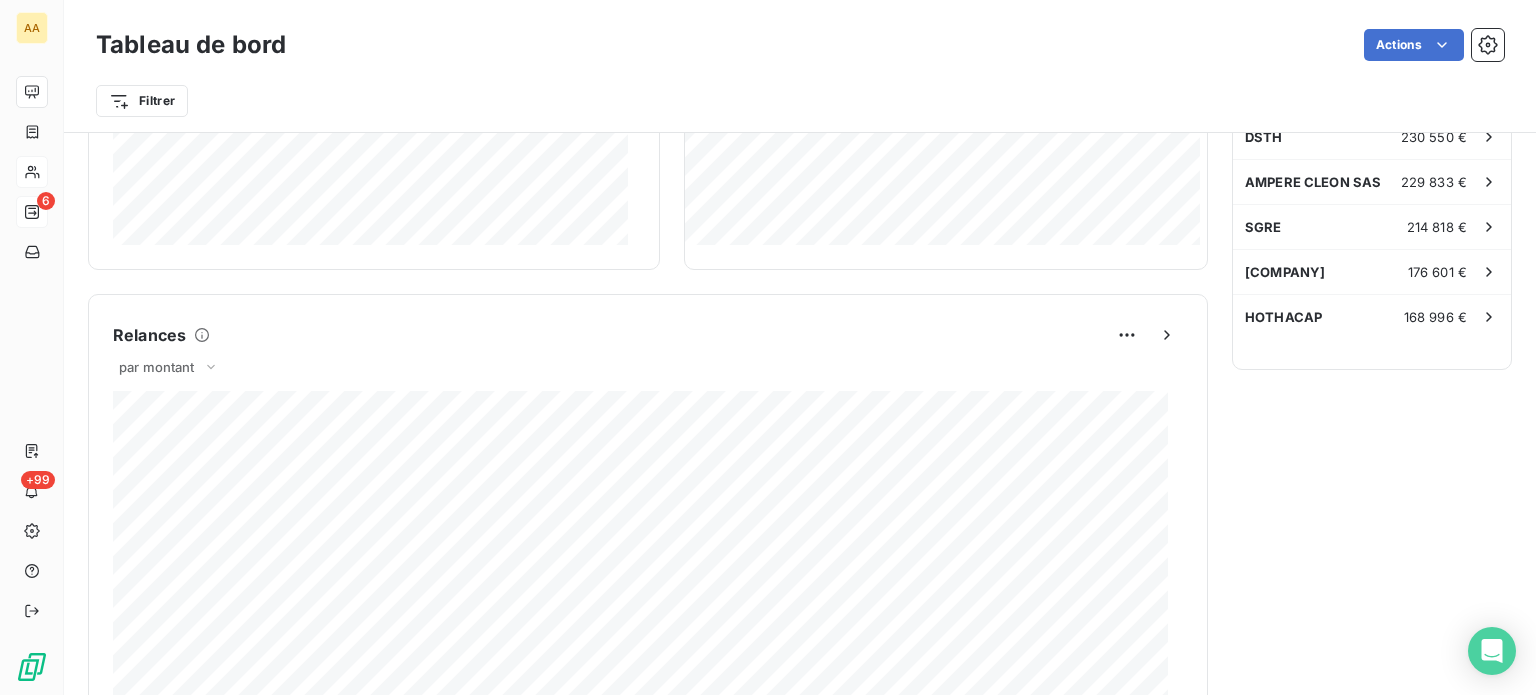 scroll, scrollTop: 702, scrollLeft: 0, axis: vertical 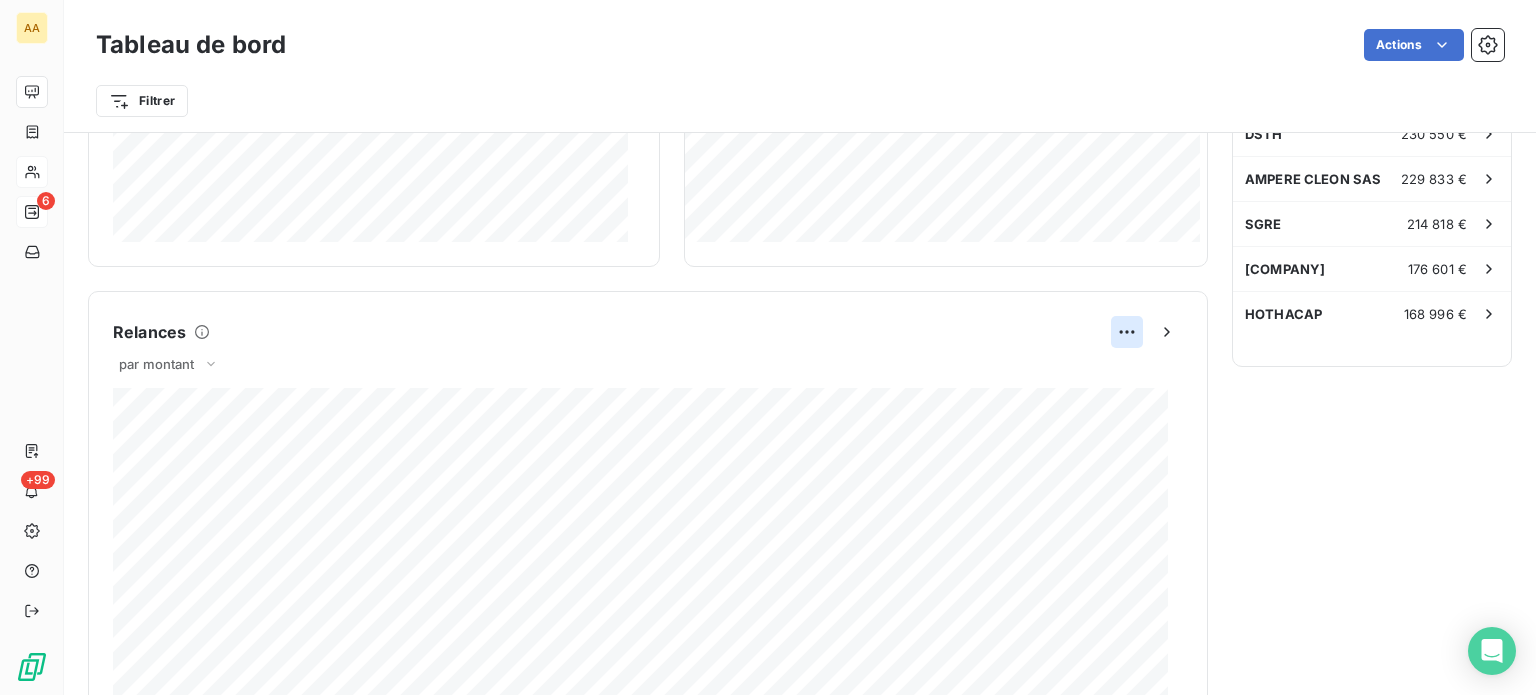 click on "AA 6 +99 Tableau de bord Actions Filtrer Encours client   Voir plus [AMOUNT] [DAYS] Échu [AMOUNT] Non-échu [AMOUNT]   Litige [AMOUNT] Débit divers [AMOUNT] Crédit divers [AMOUNT] Avoirs non associés [AMOUNT] DSO [DAYS] jour 6 derniers mois [DAYS] [DAYS] [DAYS] [DAYS] [DAYS] [DAYS] [DATE] [DATE] [DATE] [DATE] [DATE] [DATE] [DATE] [DATE] [DATE] [DATE] [DATE] [DATE] Activité récente Chiffre d'affaires mensuel Voir plus Balance âgée Voir plus
[AMOUNT]
Non-échu
[AMOUNT]
Relances par montant Encaissements Prévisionnel basé sur le délai moyen de paiement des 3 derniers mois Relances [DAYS] [DAYS]" at bounding box center (768, 347) 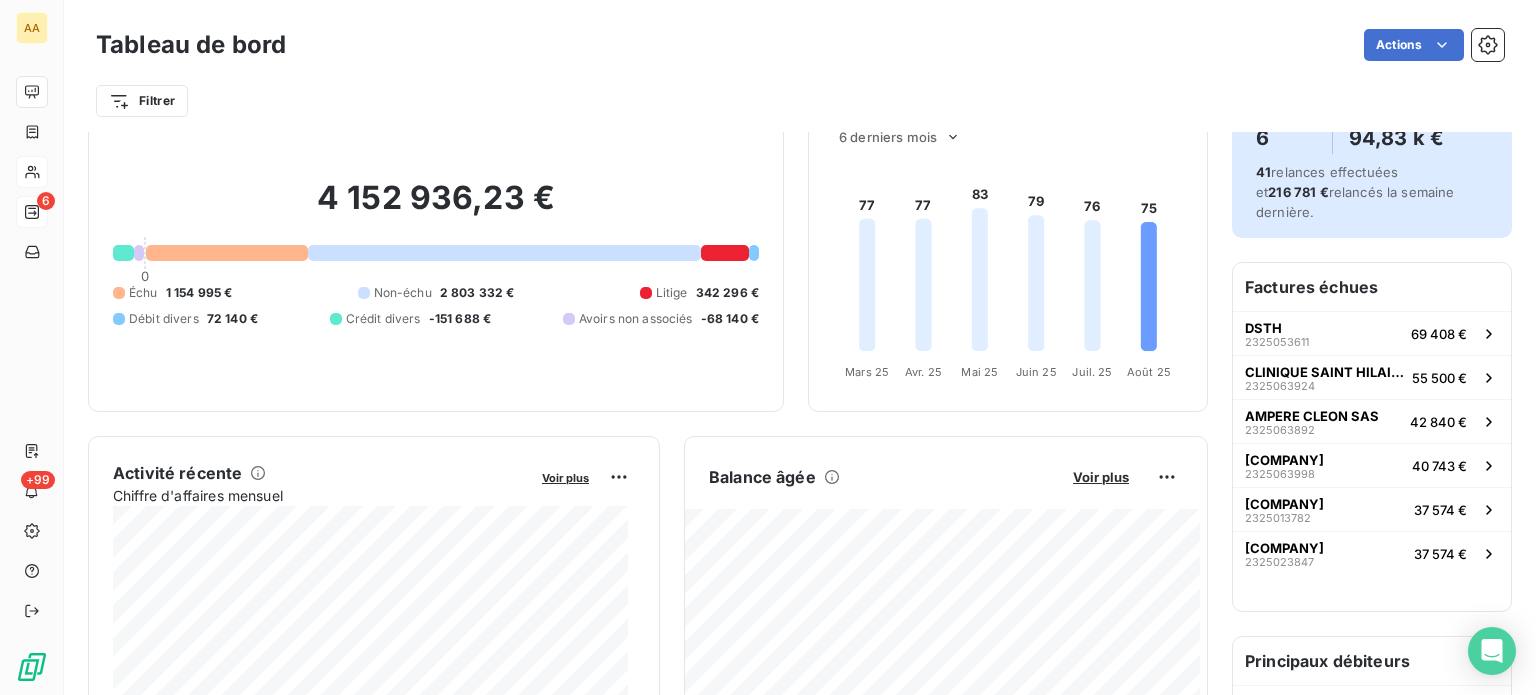 scroll, scrollTop: 0, scrollLeft: 0, axis: both 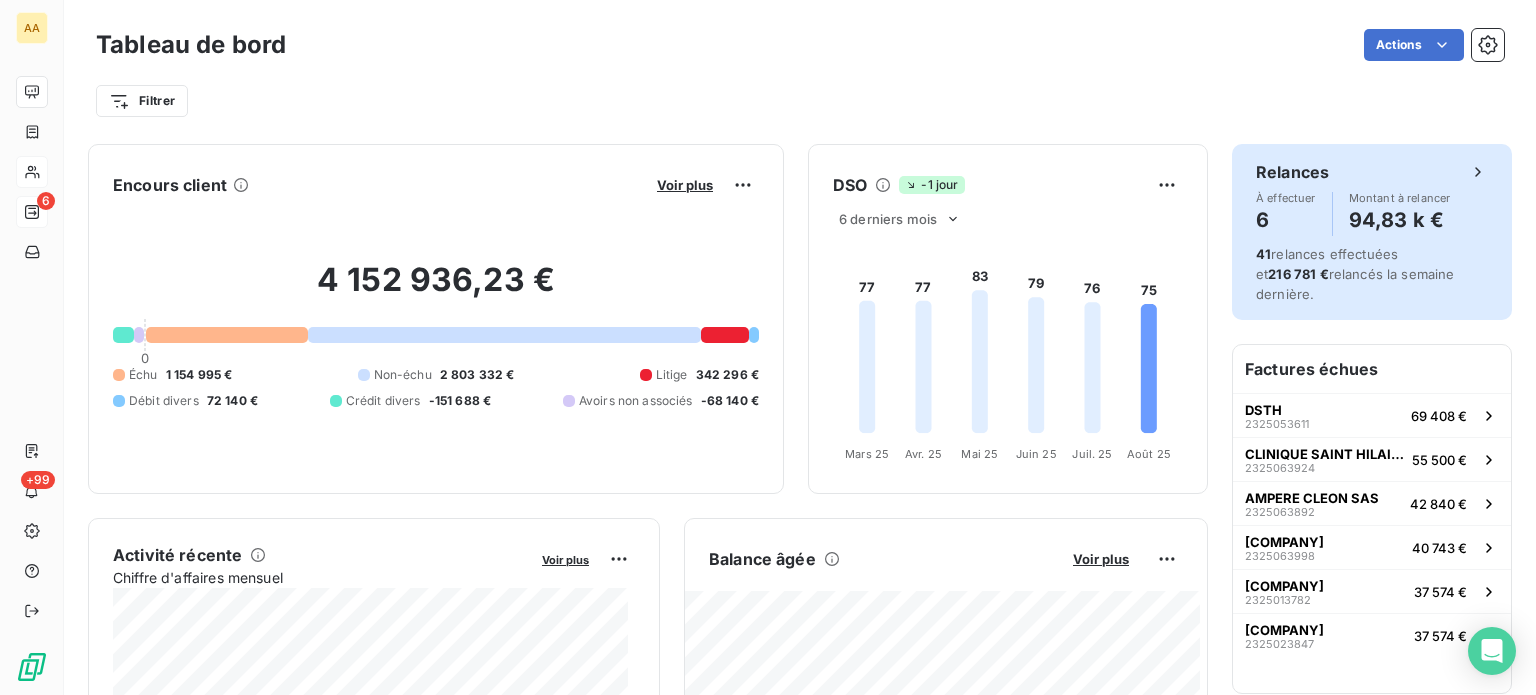 drag, startPoint x: 1528, startPoint y: 432, endPoint x: 1488, endPoint y: 181, distance: 254.16727 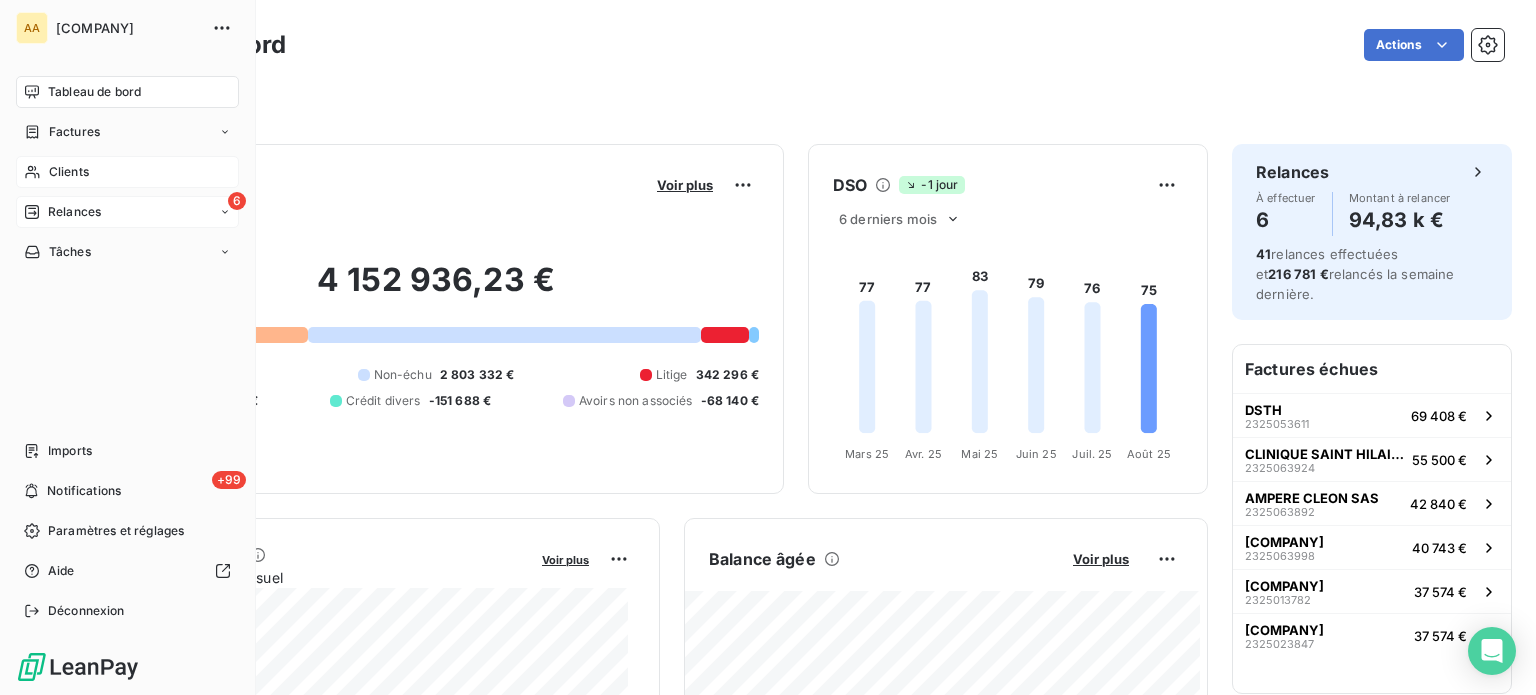 click on "Clients" at bounding box center (69, 172) 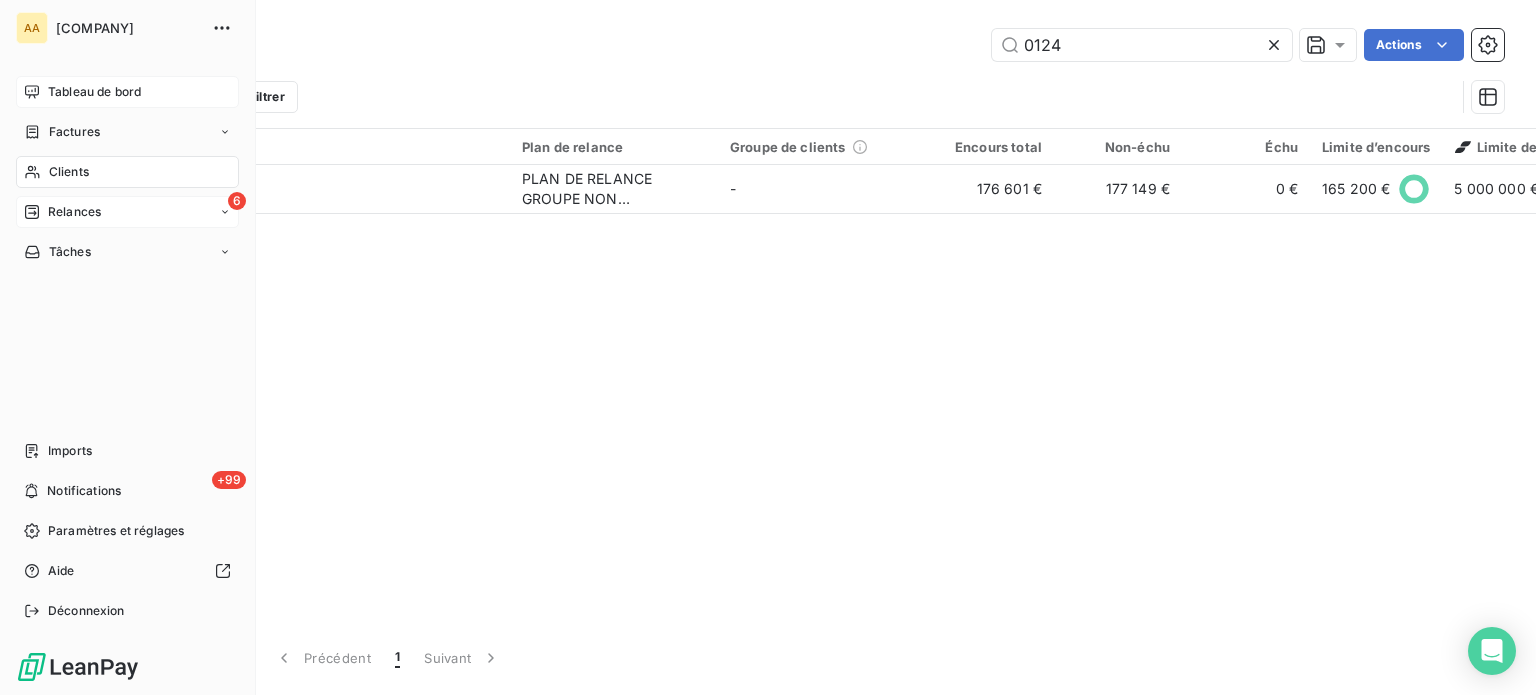 click on "Tableau de bord" at bounding box center [94, 92] 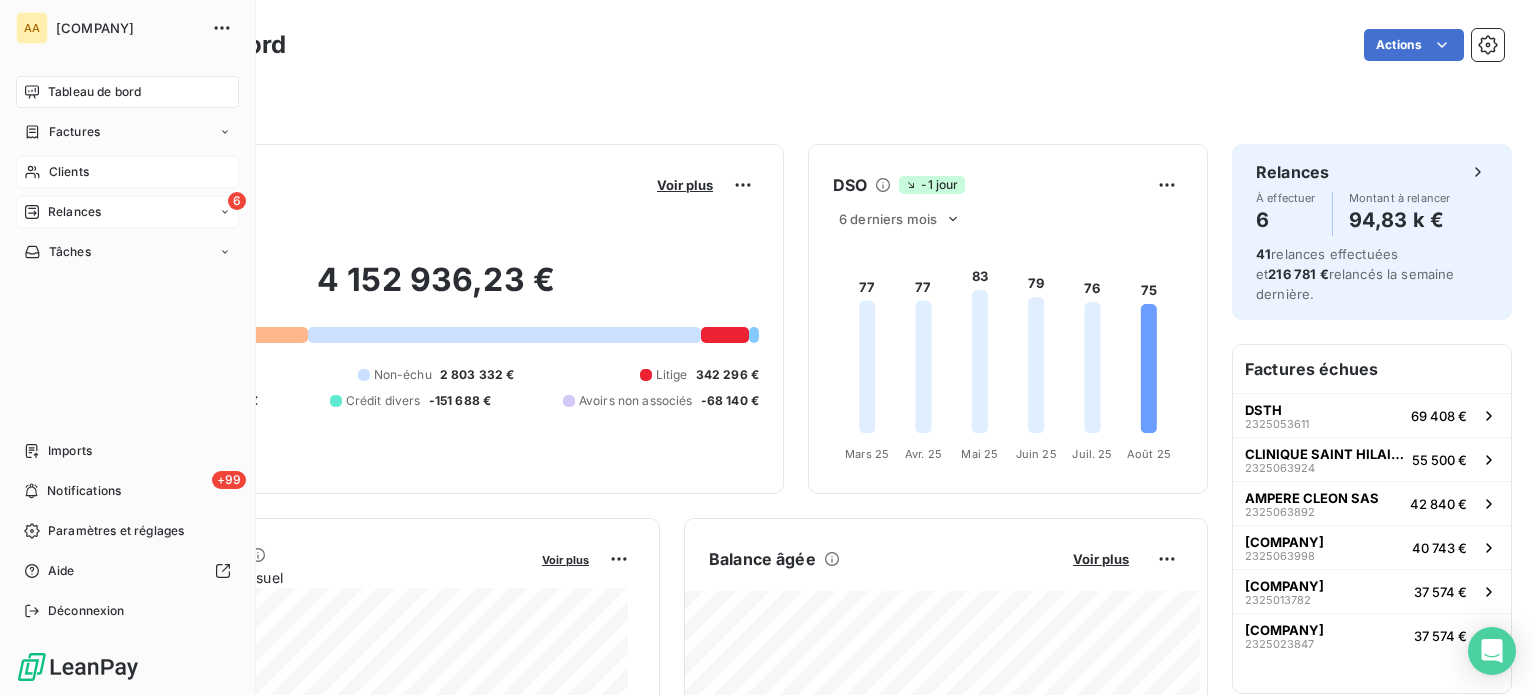 click on "Clients" at bounding box center [69, 172] 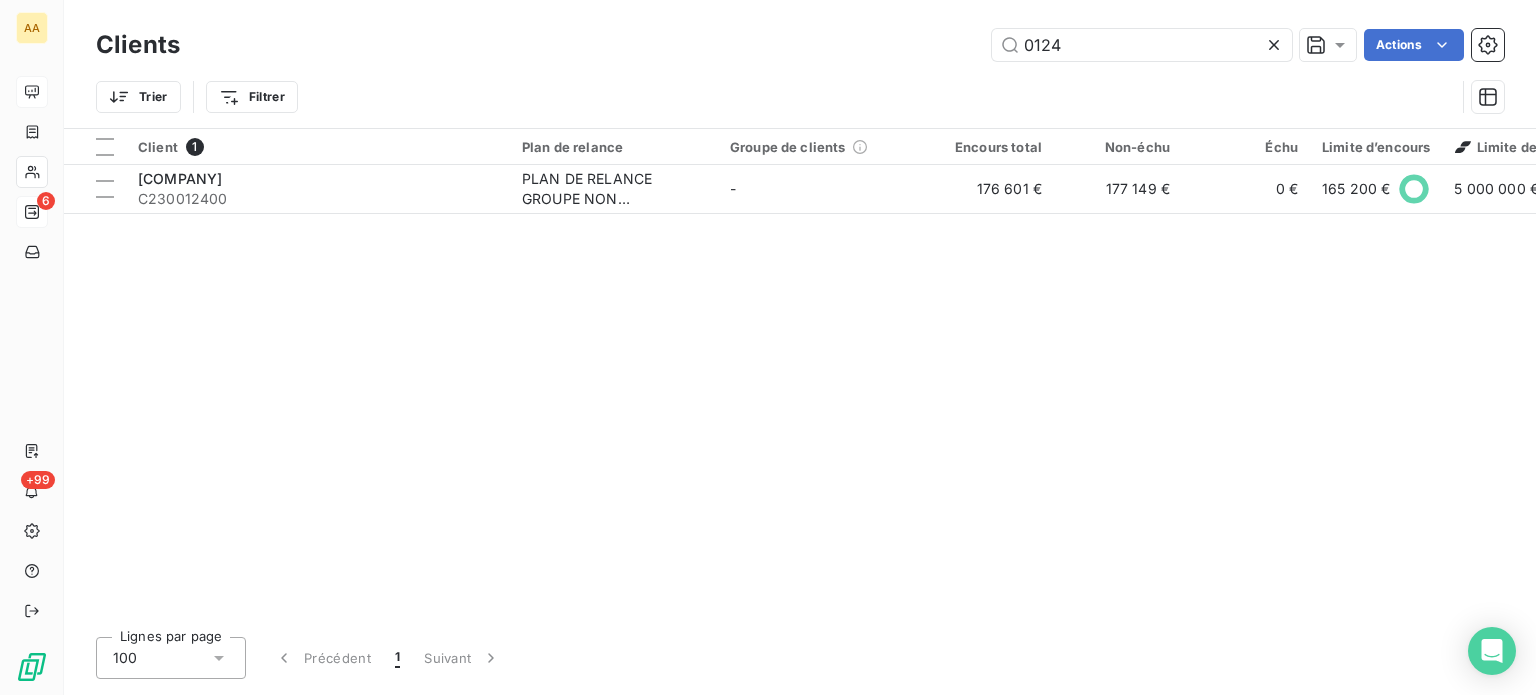 drag, startPoint x: 1089, startPoint y: 48, endPoint x: 912, endPoint y: 40, distance: 177.1807 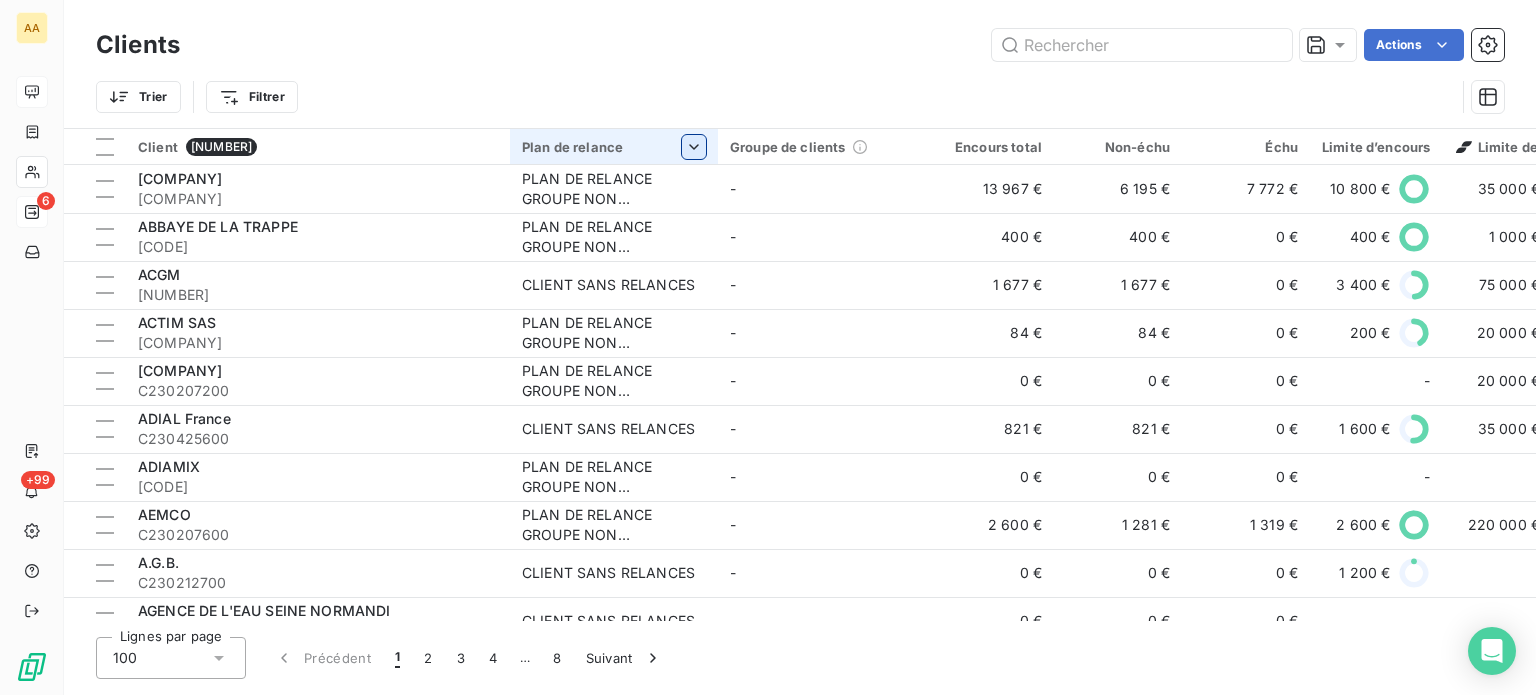 type 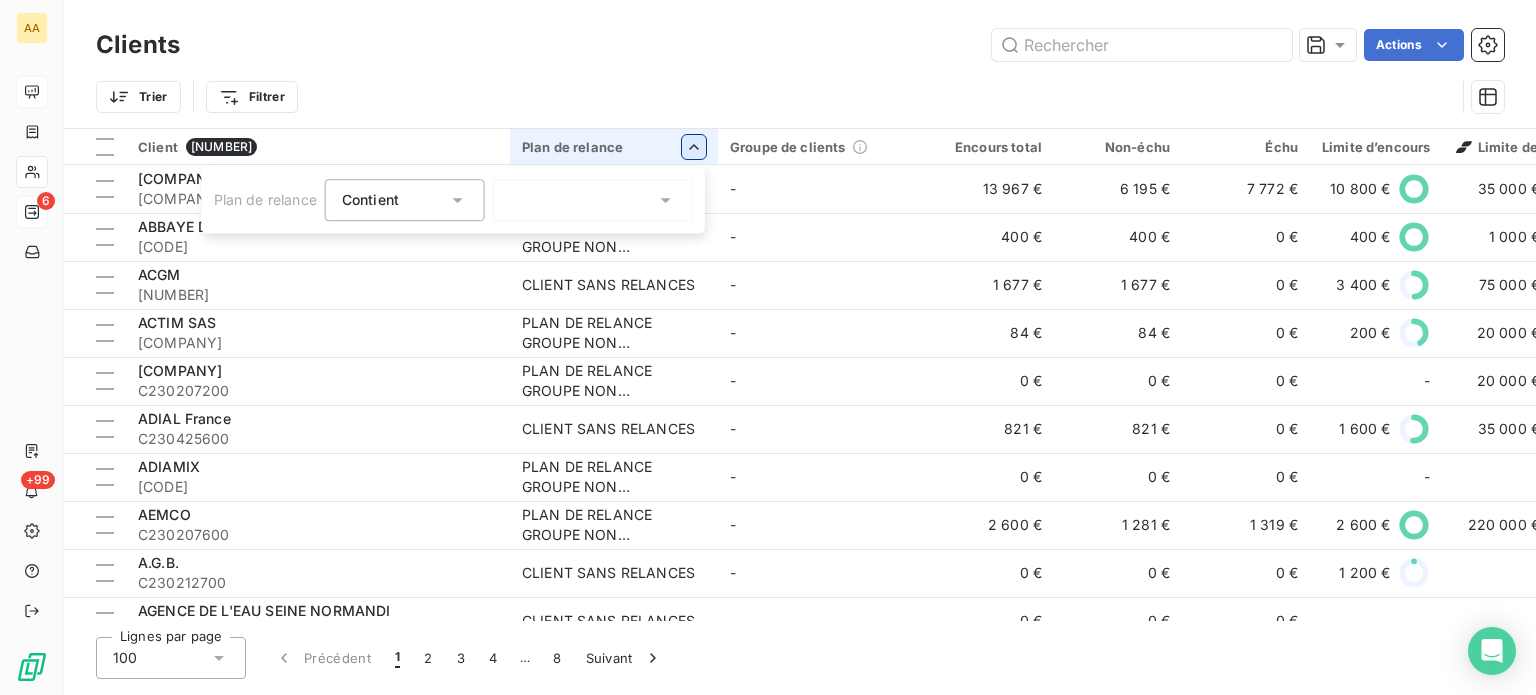 click 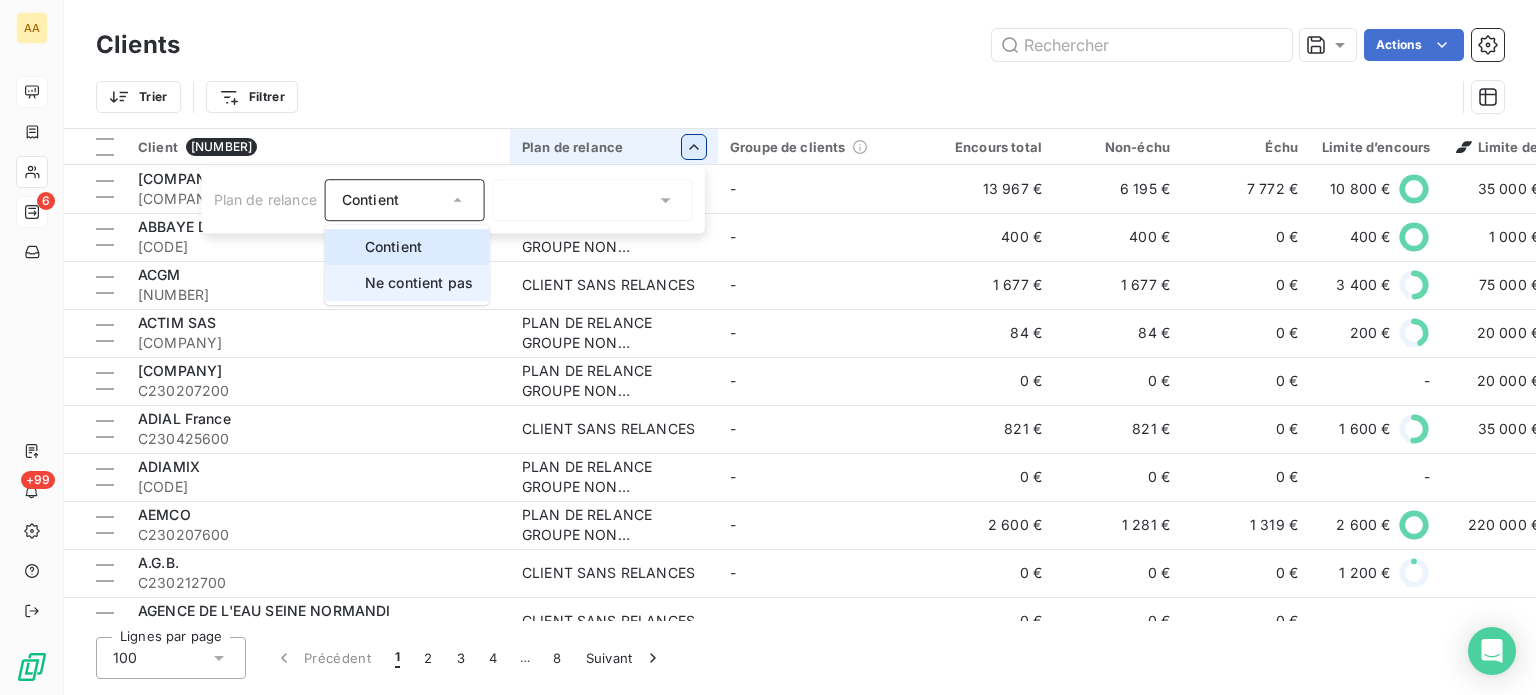 click on "Ne contient pas" at bounding box center [419, 282] 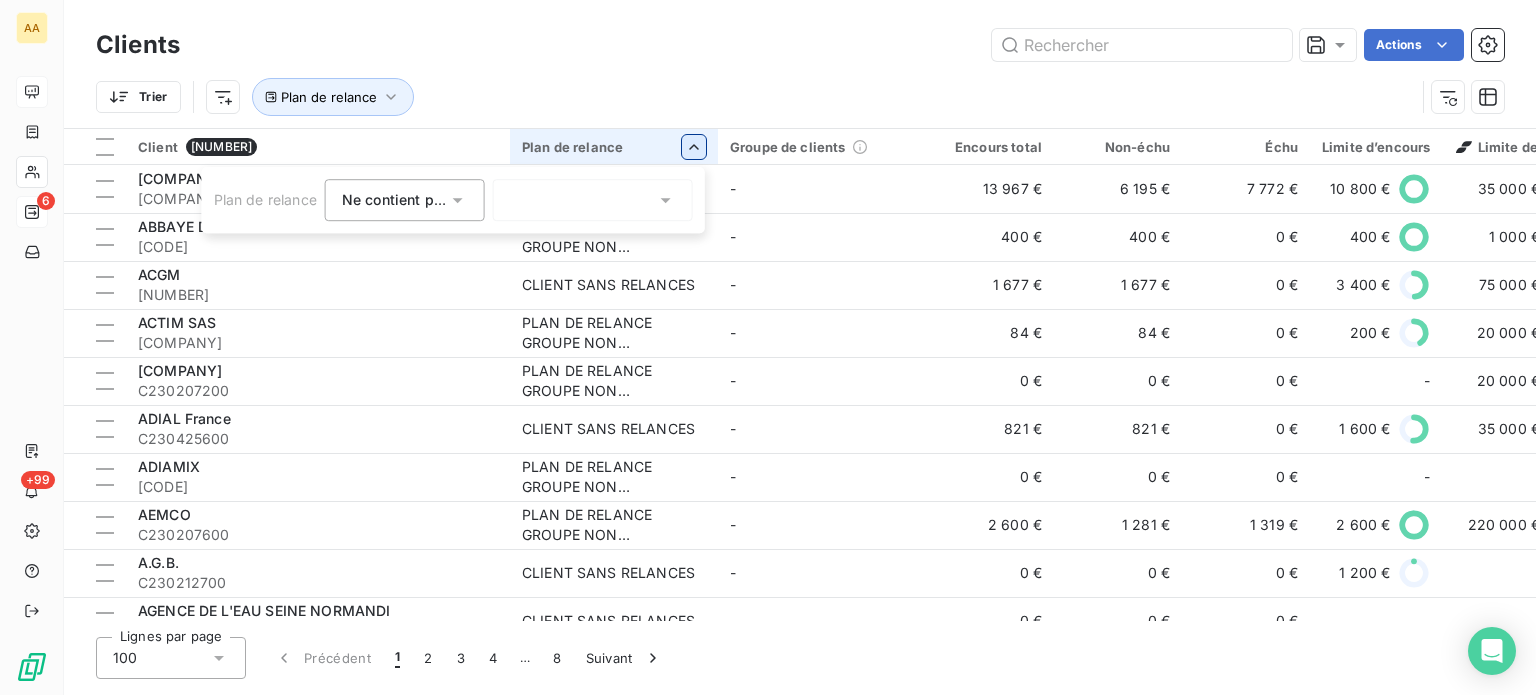 click on "AA 6 +99 Clients Actions Trier Plan de relance  Client [NUMBER] Plan de relance Groupe de clients Encours total Non-échu Échu Limite d’encours Limite de crédit Score Délai moyen de paiement Groupement Mode de règlement 2H ENERGY [CODE] PLAN DE RELANCE GROUPE NON AUTOMATIQUE - [PRICE] [PRICE] [PRICE] [PRICE] [PRICE] [NUMBER] /100 [NUMBER] jours 2H ENERGY VRT ABBAYE DE LA TRAPPE [CODE] PLAN DE RELANCE GROUPE NON AUTOMATIQUE - [PRICE] [PRICE] [PRICE] [PRICE] [PRICE] [NUMBER] /100 [NUMBER] jours LE CEDRE LCR + 1 ACGM [CODE] CLIENT SANS RELANCES - [PRICE] [PRICE] [PRICE] [PRICE] [PRICE] [NUMBER] /100 [NUMBER] jours AUCUN VRT + 1 ACTIM SAS [CODE] PLAN DE RELANCE GROUPE NON AUTOMATIQUE - [PRICE] [PRICE] [PRICE] [PRICE] [PRICE] [NUMBER] /100 [NUMBER] jours AUCUN VRT ADAPEI DE L'ORNE [CODE] PLAN DE RELANCE GROUPE NON AUTOMATIQUE - [PRICE] [PRICE] [PRICE] - [PRICE] [NUMBER] /100 AUCUN VRT ADIAL France [CODE] CLIENT SANS RELANCES - [PRICE] [PRICE] [PRICE] [PRICE] [PRICE]" at bounding box center [768, 347] 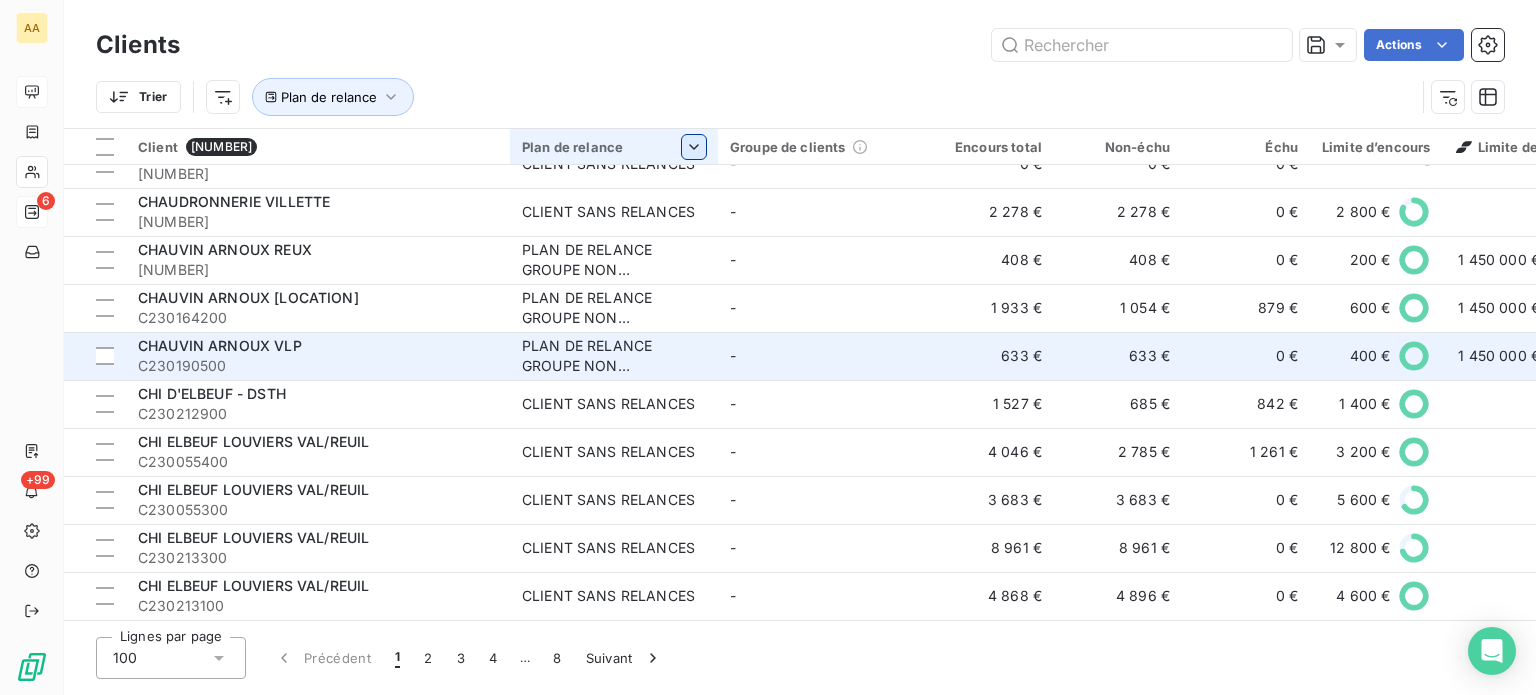 scroll, scrollTop: 4352, scrollLeft: 0, axis: vertical 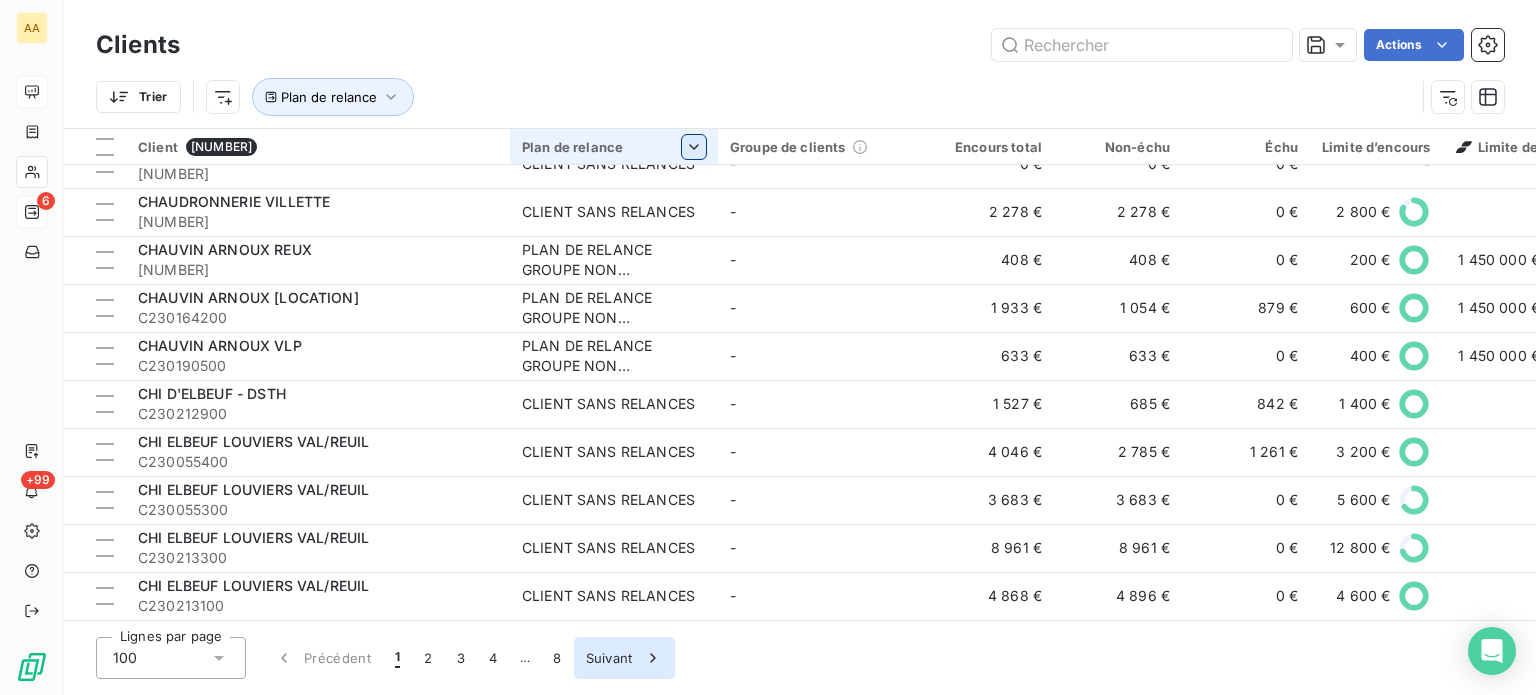 drag, startPoint x: 611, startPoint y: 648, endPoint x: 596, endPoint y: 640, distance: 17 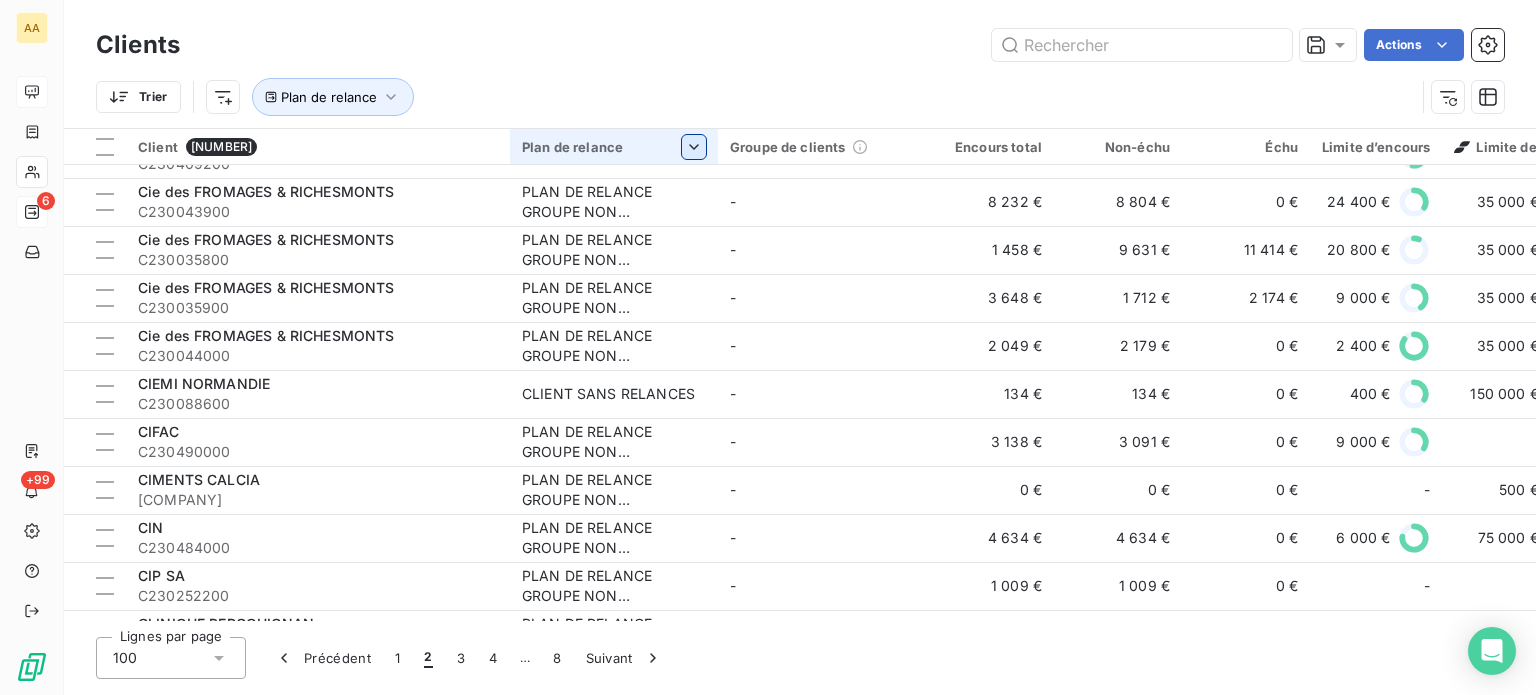 scroll, scrollTop: 0, scrollLeft: 0, axis: both 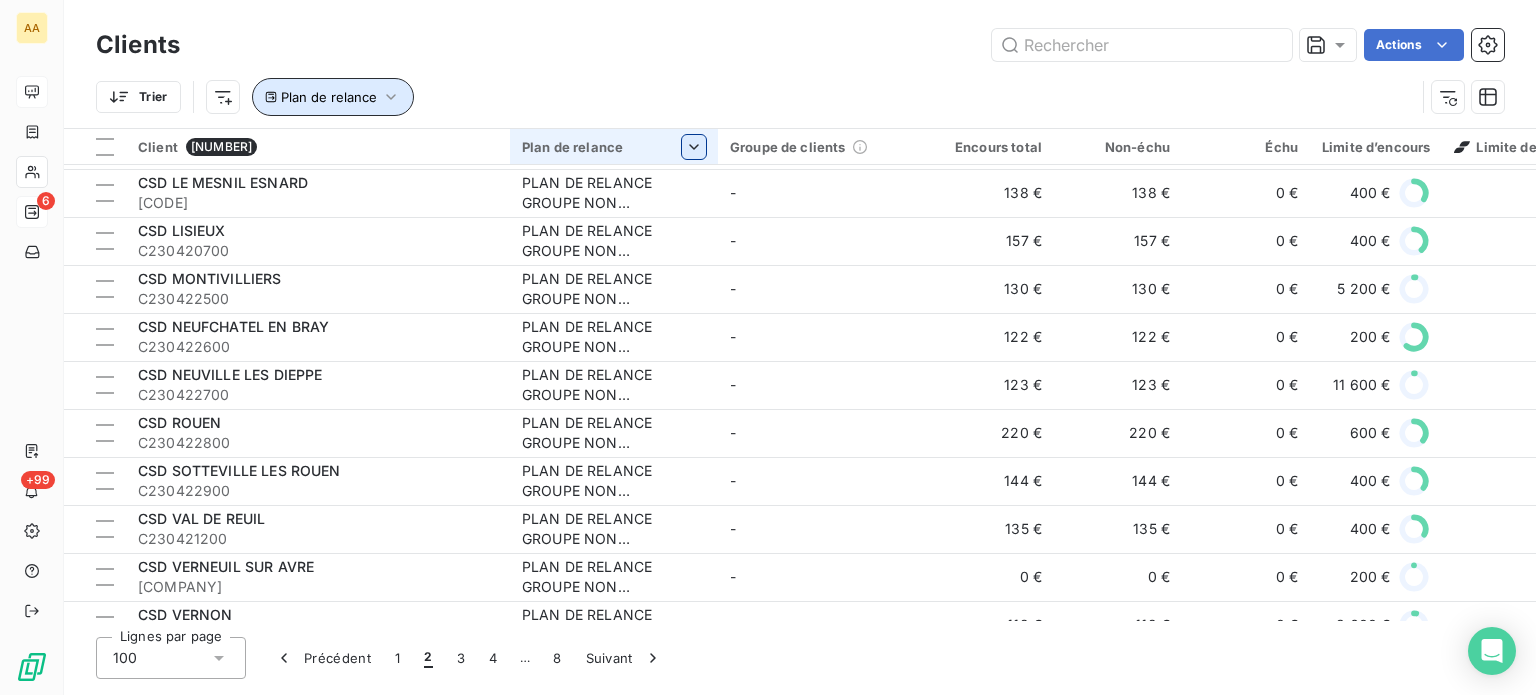click 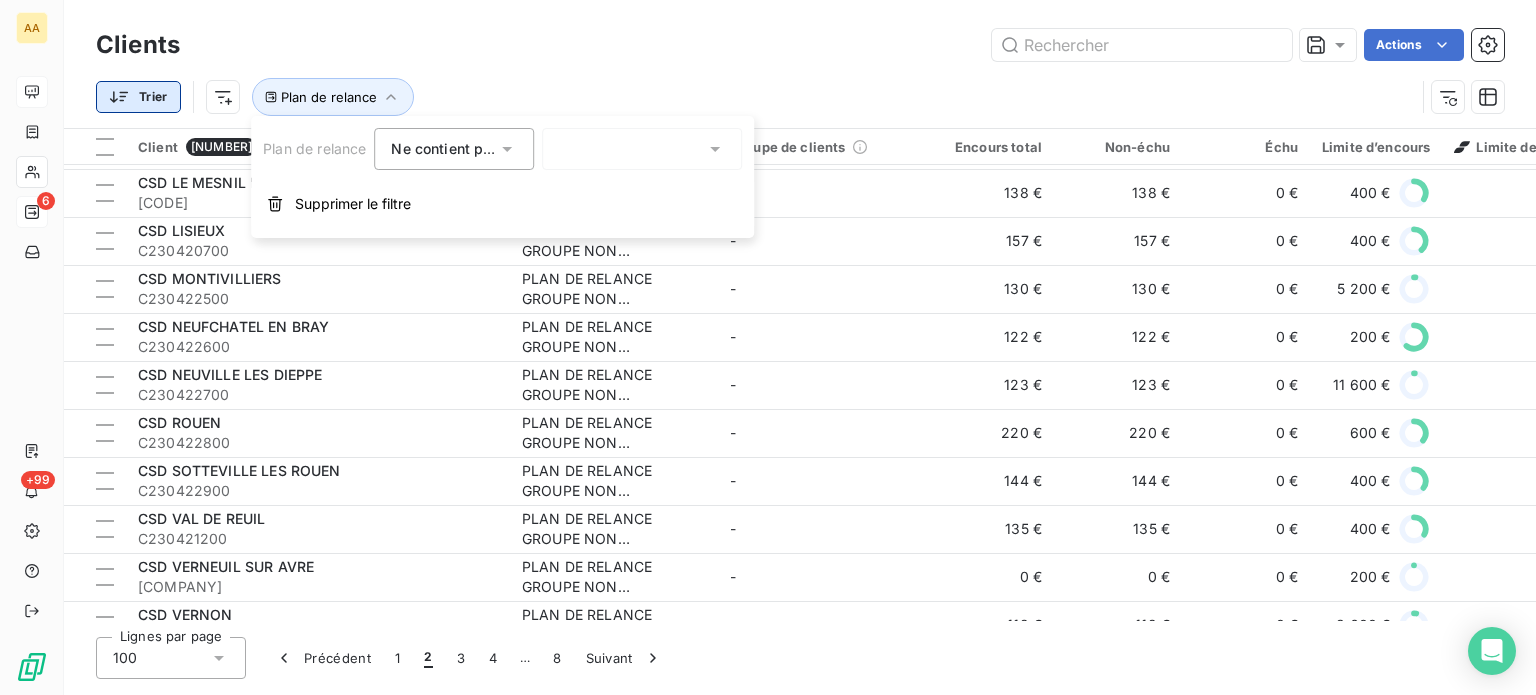 click on "AA 6 +99 Clients Actions Trier Plan de relance  Client [ID] Plan de relance Groupe de clients Encours total Non-échu Échu Limite d’encours Limite de crédit Score Délai moyen de paiement Groupement Mode de règlement [CITY] [CITY]/[CITY] [ID] CLIENT SANS RELANCES - [PRICE] [PRICE] [PRICE] [PRICE] - - [DAYS] AUCUN VRT [COMPANY] [ID] CLIENT SANS RELANCES - [PRICE] [PRICE] [PRICE] [PRICE] [PRICE] [SCORE] [DAYS] AUCUN LCR [NAME] [ID] CLIENT SANS RELANCES - [PRICE] [PRICE] [PRICE] [PRICE] [PRICE] [SCORE] [DAYS] AUCUN LCR [COMPANY] [ID] PLAN DE RELANCE GROUPE NON AUTOMATIQUE - [PRICE] [PRICE] [PRICE] [PRICE] [PRICE] [SCORE] [DAYS] SAVENCIA VRT [COMPANY] [ID] PLAN DE RELANCE GROUPE NON AUTOMATIQUE - [PRICE] [PRICE] [PRICE] [PRICE] [PRICE] [SCORE] [DAYS] SAVENCIA VRT [COMPANY]" at bounding box center [768, 347] 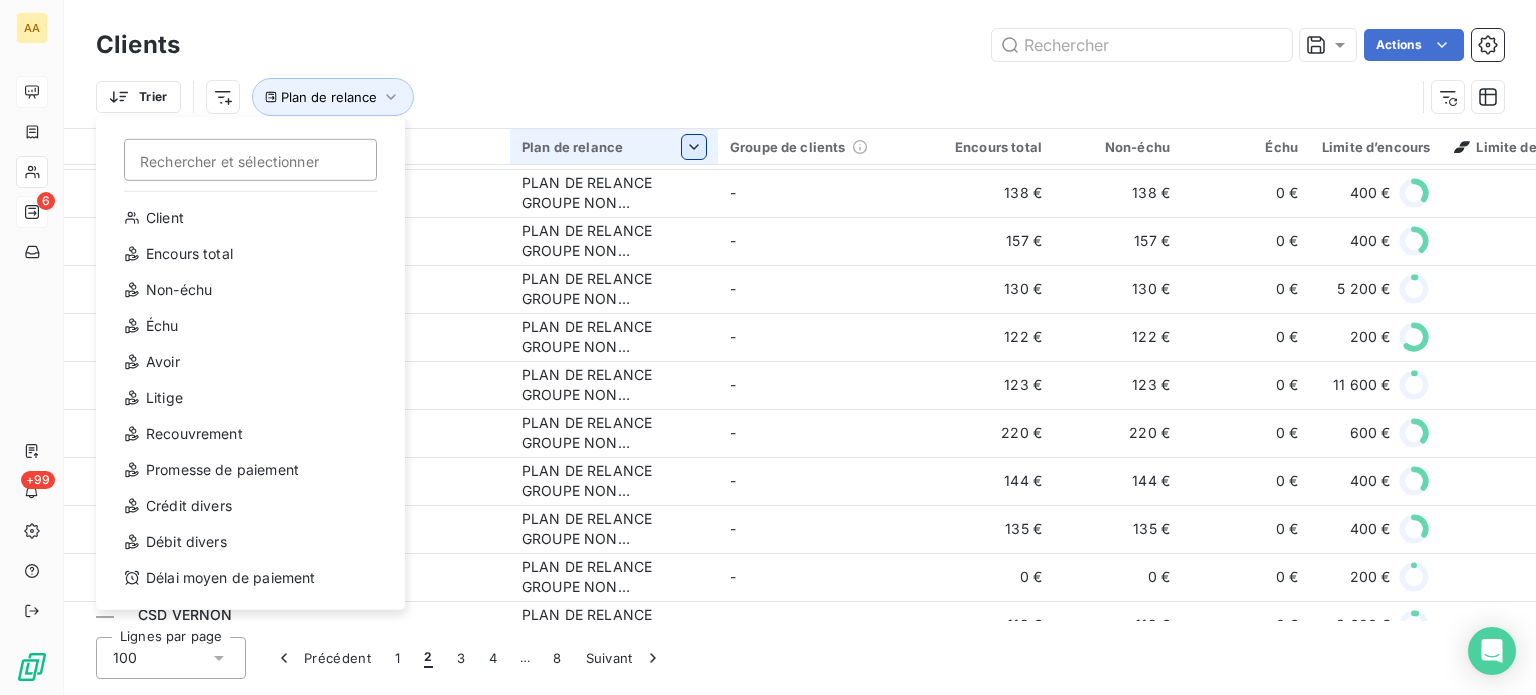 click on "AA 6 +99 Clients Actions Trier et sélectionner Client Encours total Non-échu Échu Avoir Litige Recouvrement Promesse de paiement Crédit divers Débit divers Délai moyen de paiement Plan de relance  Client [ID] Plan de relance Groupe de clients Encours total Non-échu Échu Limite d’encours Limite de crédit Score Délai moyen de paiement Groupement Mode de règlement [CITY] [CITY]/[CITY] [ID] CLIENT SANS RELANCES - [PRICE] [PRICE] [PRICE] [PRICE] - - [DAYS] AUCUN VRT [COMPANY] [ID] CLIENT SANS RELANCES - [PRICE] [PRICE] [PRICE] [PRICE] [PRICE] [SCORE] [DAYS] AUCUN LCR [NAME] [ID] CLIENT SANS RELANCES - [PRICE] [PRICE] [PRICE] [PRICE] [PRICE] [SCORE] [DAYS] AUCUN LCR [COMPANY] [ID] PLAN DE RELANCE GROUPE NON AUTOMATIQUE - [PRICE] [PRICE] [PRICE] [PRICE] [PRICE] [SCORE] [DAYS] SAVENCIA VRT [COMPANY] [ID] PLAN DE RELANCE GROUPE NON AUTOMATIQUE - [PRICE] [PRICE] [PRICE] [PRICE] [PRICE] [SCORE] [DAYS] SAVENCIA VRT [COMPANY] -" at bounding box center [768, 347] 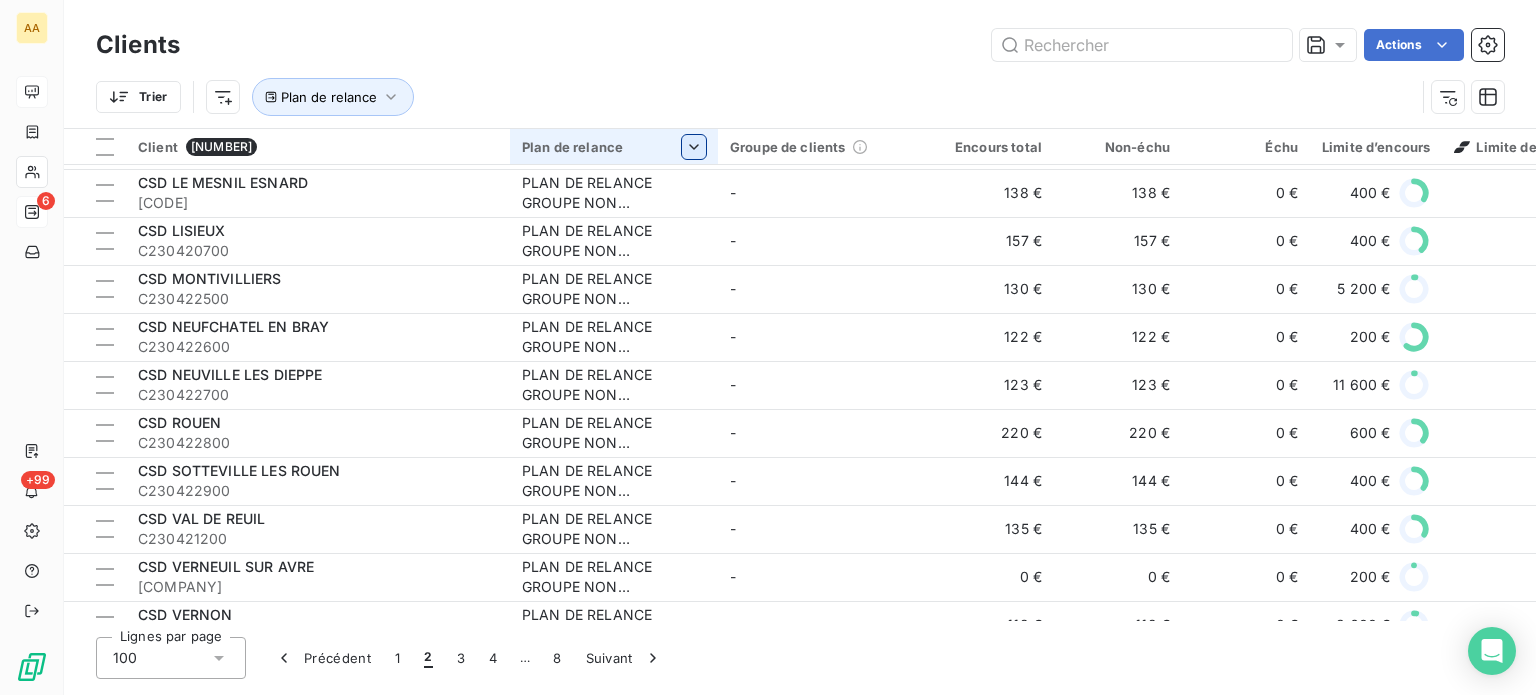 click on "AA 6 +99 Clients Actions Trier Plan de relance  Client [ID] Plan de relance Groupe de clients Encours total Non-échu Échu Limite d’encours Limite de crédit Score Délai moyen de paiement Groupement Mode de règlement [CITY] [CITY]/[CITY] [ID] CLIENT SANS RELANCES - [PRICE] [PRICE] [PRICE] [PRICE] - - [DAYS] AUCUN VRT [COMPANY] [ID] CLIENT SANS RELANCES - [PRICE] [PRICE] [PRICE] [PRICE] [PRICE] [SCORE] [DAYS] AUCUN LCR [NAME] [ID] CLIENT SANS RELANCES - [PRICE] [PRICE] [PRICE] [PRICE] [PRICE] [SCORE] [DAYS] AUCUN LCR [COMPANY] [ID] PLAN DE RELANCE GROUPE NON AUTOMATIQUE - [PRICE] [PRICE] [PRICE] [PRICE] [PRICE] [SCORE] [DAYS] SAVENCIA VRT [COMPANY] [ID] PLAN DE RELANCE GROUPE NON AUTOMATIQUE - [PRICE] [PRICE] [PRICE] [PRICE] [PRICE] [SCORE] [DAYS] SAVENCIA VRT [COMPANY]" at bounding box center [768, 347] 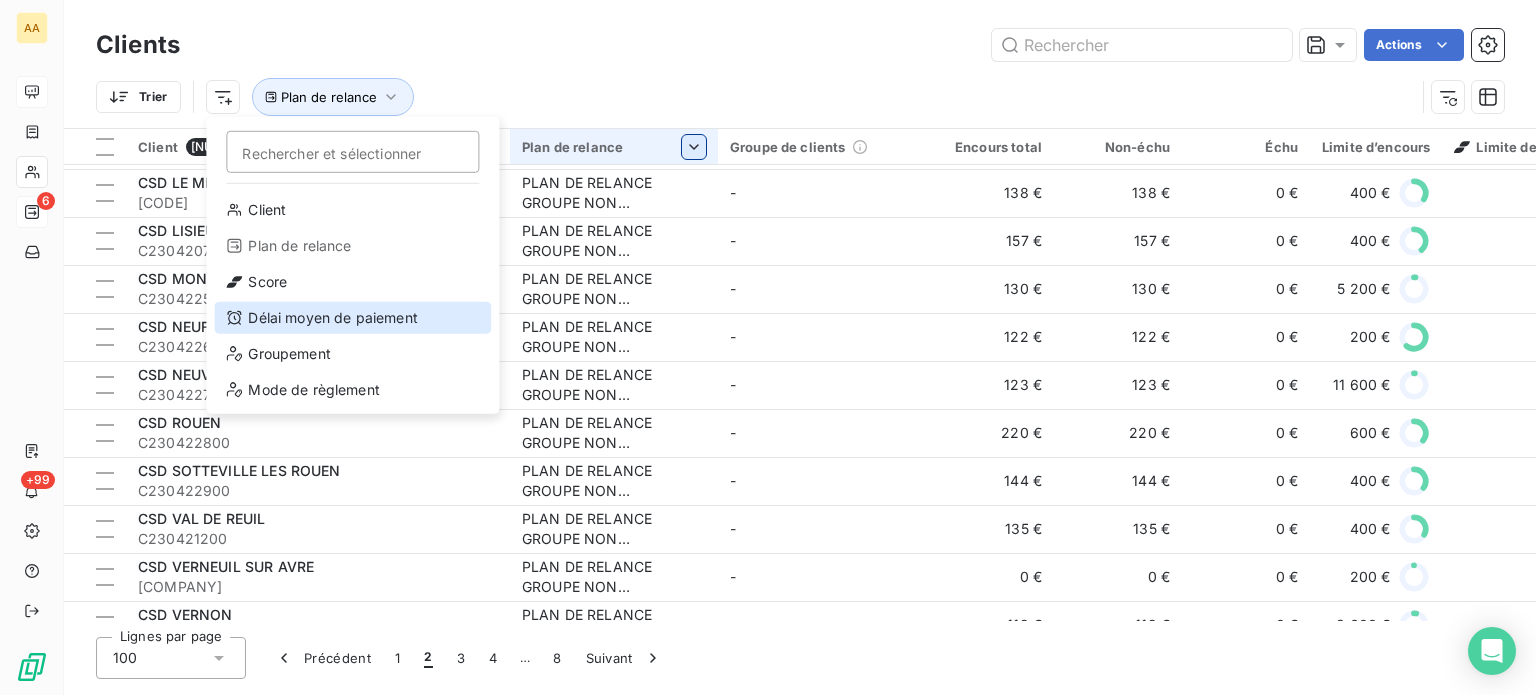 click on "Délai moyen de paiement" at bounding box center [352, 318] 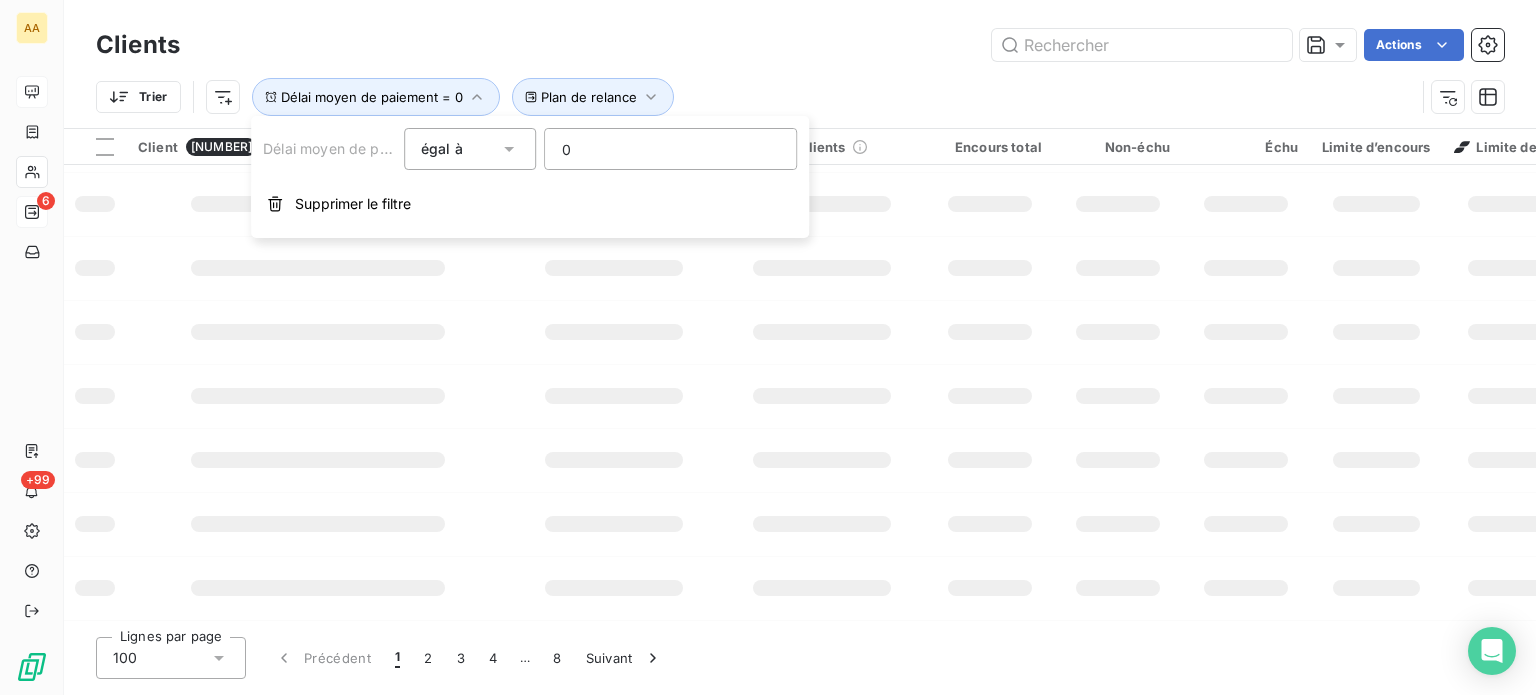 scroll, scrollTop: 0, scrollLeft: 0, axis: both 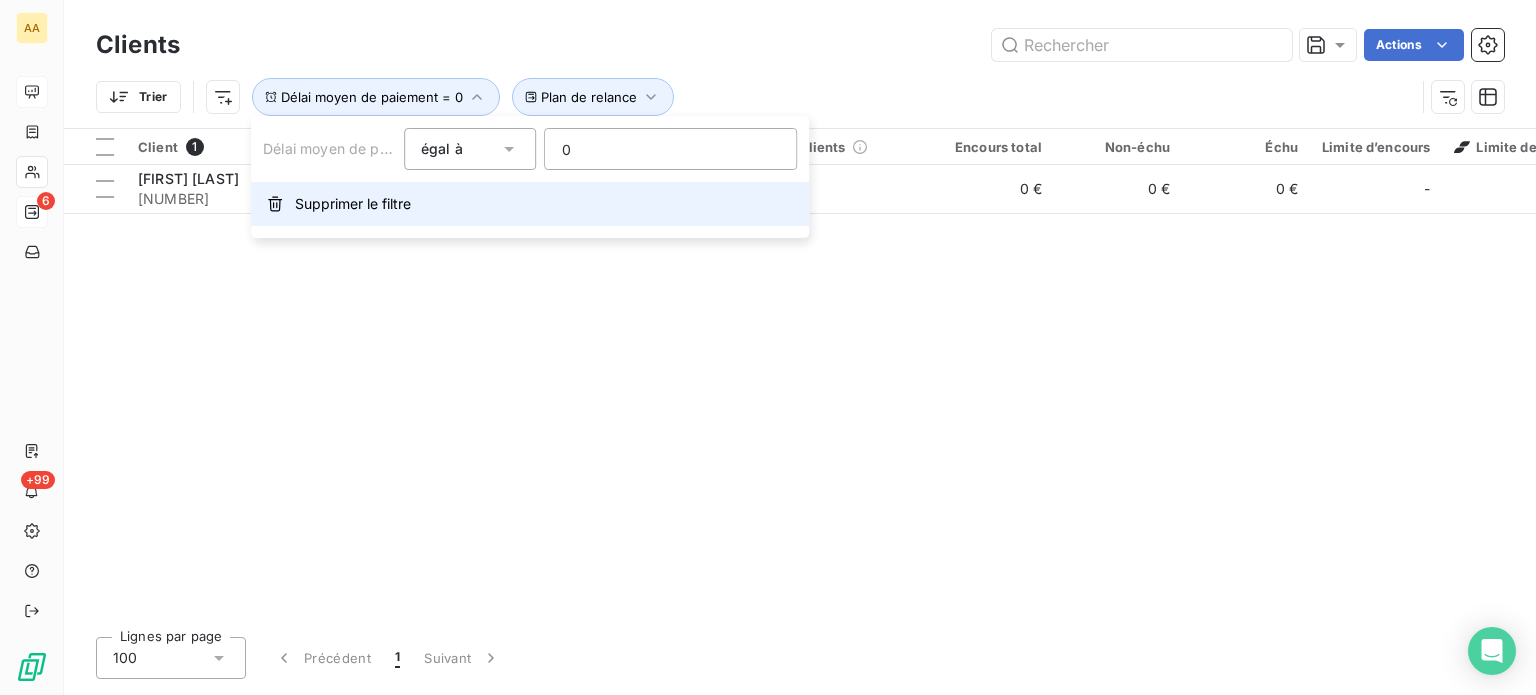click on "Supprimer le filtre" at bounding box center (353, 204) 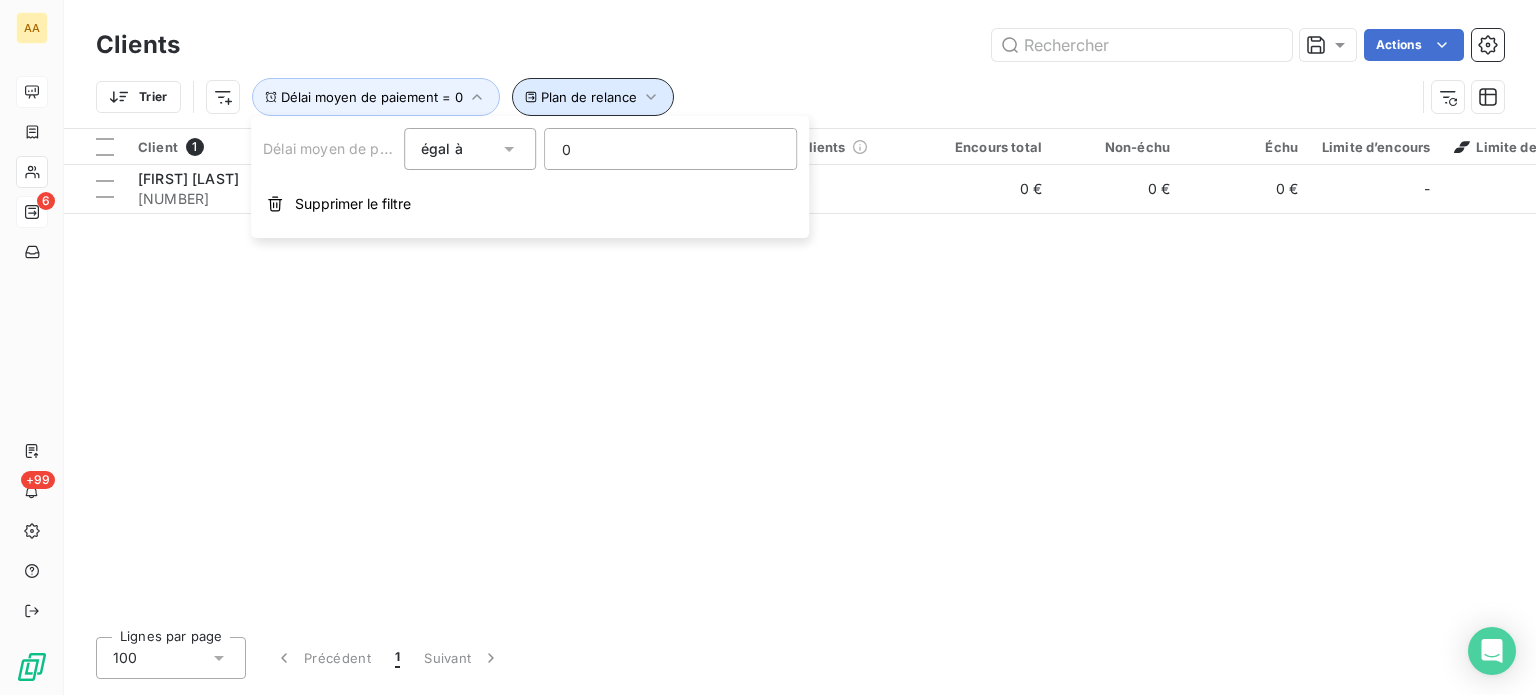 click on "Plan de relance" at bounding box center (593, 97) 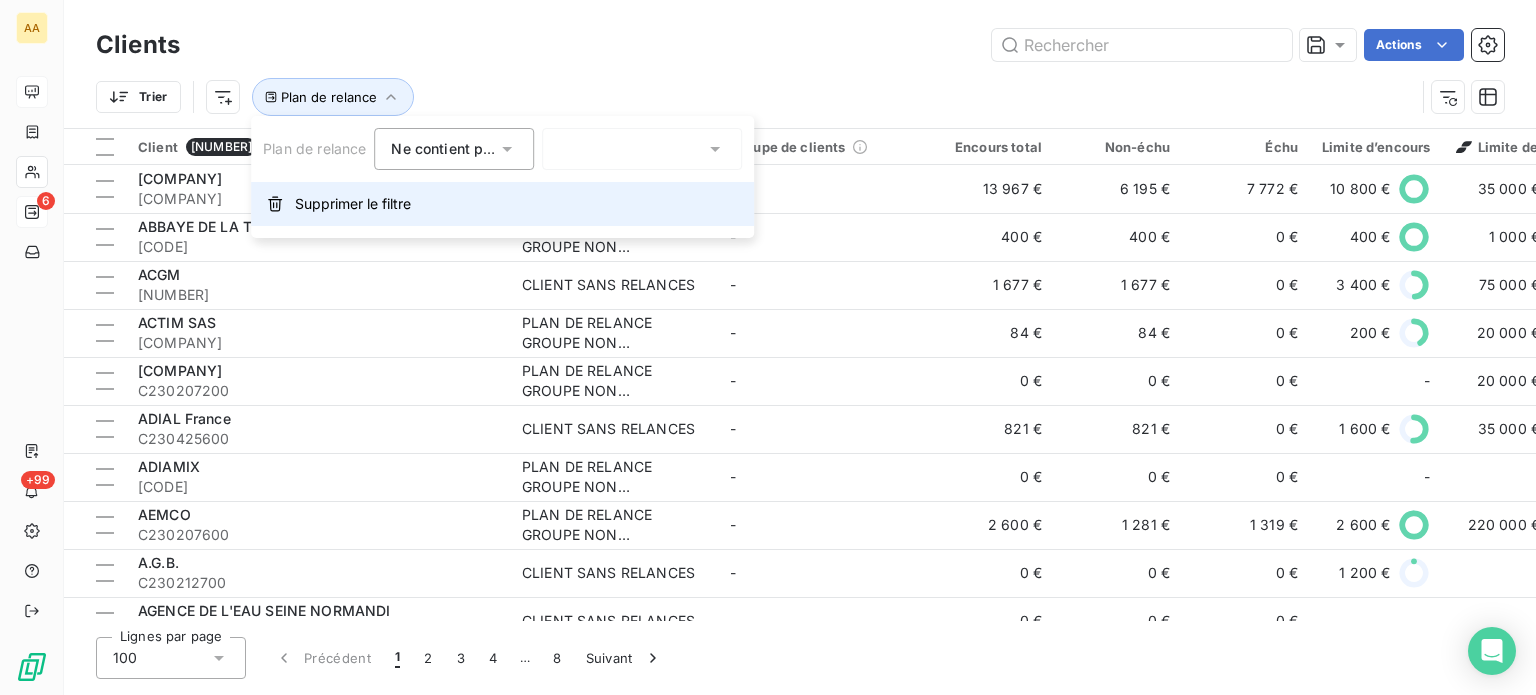 click on "Supprimer le filtre" at bounding box center [353, 204] 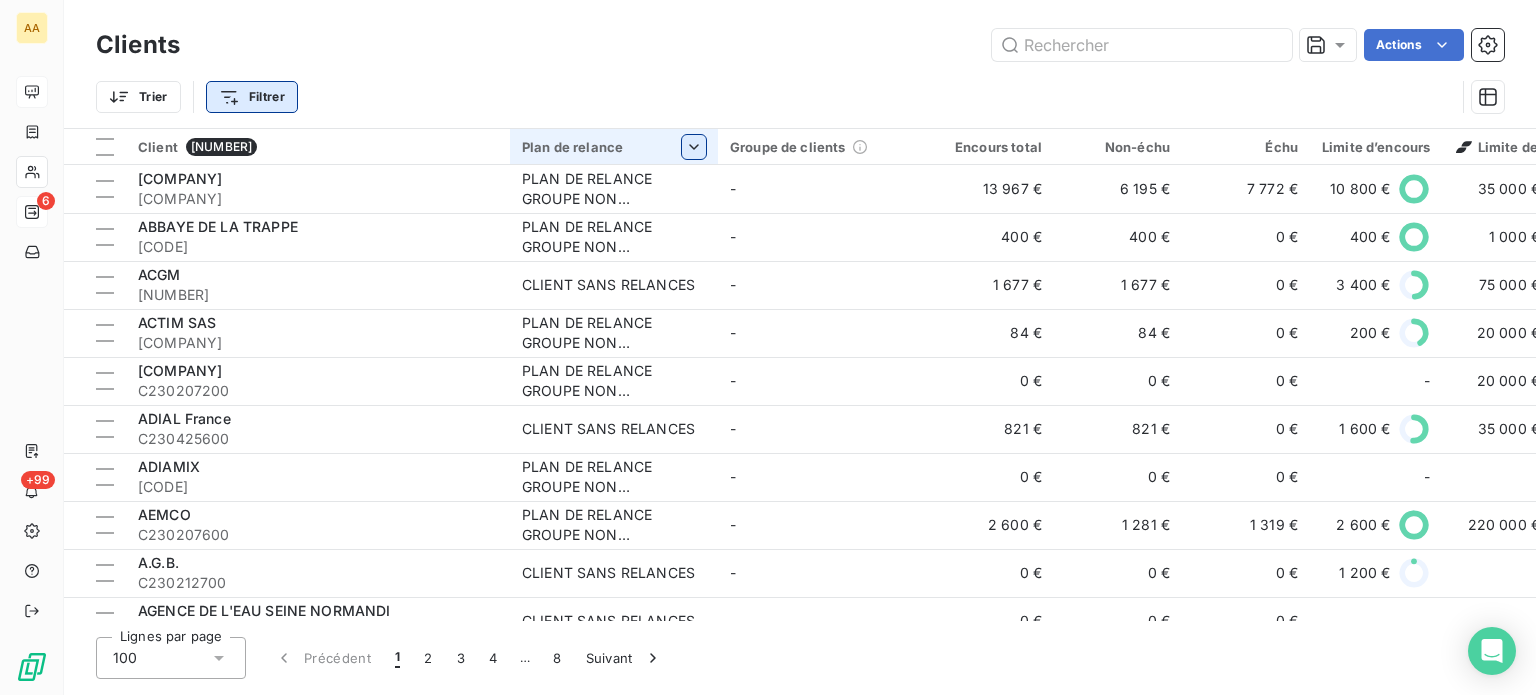 click on "Client [NUMBER] Plan de relance Groupe de clients Encours total Non-échu Échu Limite d’encours Limite de crédit Score Délai moyen de paiement Groupement Mode de règlement [COMPANY] [NUMBER] PLAN DE RELANCE GROUPE NON AUTOMATIQUE - [PRICE] [PRICE] [PRICE] [PRICE] [PRICE] [NUMBER] /100 [NUMBER] jours [COMPANY] [COMPANY] [NUMBER] PLAN DE RELANCE GROUPE NON AUTOMATIQUE - [PRICE] [PRICE] [PRICE] [PRICE] [PRICE] [NUMBER] /100 [NUMBER] jours [COMPANY] [NUMBER] CLIENT SANS RELANCES - [PRICE] [PRICE] [PRICE] [PRICE] [PRICE] [NUMBER] /100 [NUMBER] jours [COMPANY] [NUMBER] PLAN DE RELANCE GROUPE NON AUTOMATIQUE - [PRICE] [PRICE] [PRICE] [PRICE] [PRICE] [NUMBER] /100 [NUMBER] jours [COMPANY] [NUMBER] PLAN DE RELANCE GROUPE NON AUTOMATIQUE - [PRICE] [PRICE] [PRICE] [PRICE] [PRICE] [NUMBER] /100 AUCUN VRT [COMPANY] [NUMBER] CLIENT SANS RELANCES - [PRICE] [PRICE] [PRICE] [PRICE] [PRICE] [NUMBER] /100" at bounding box center (768, 347) 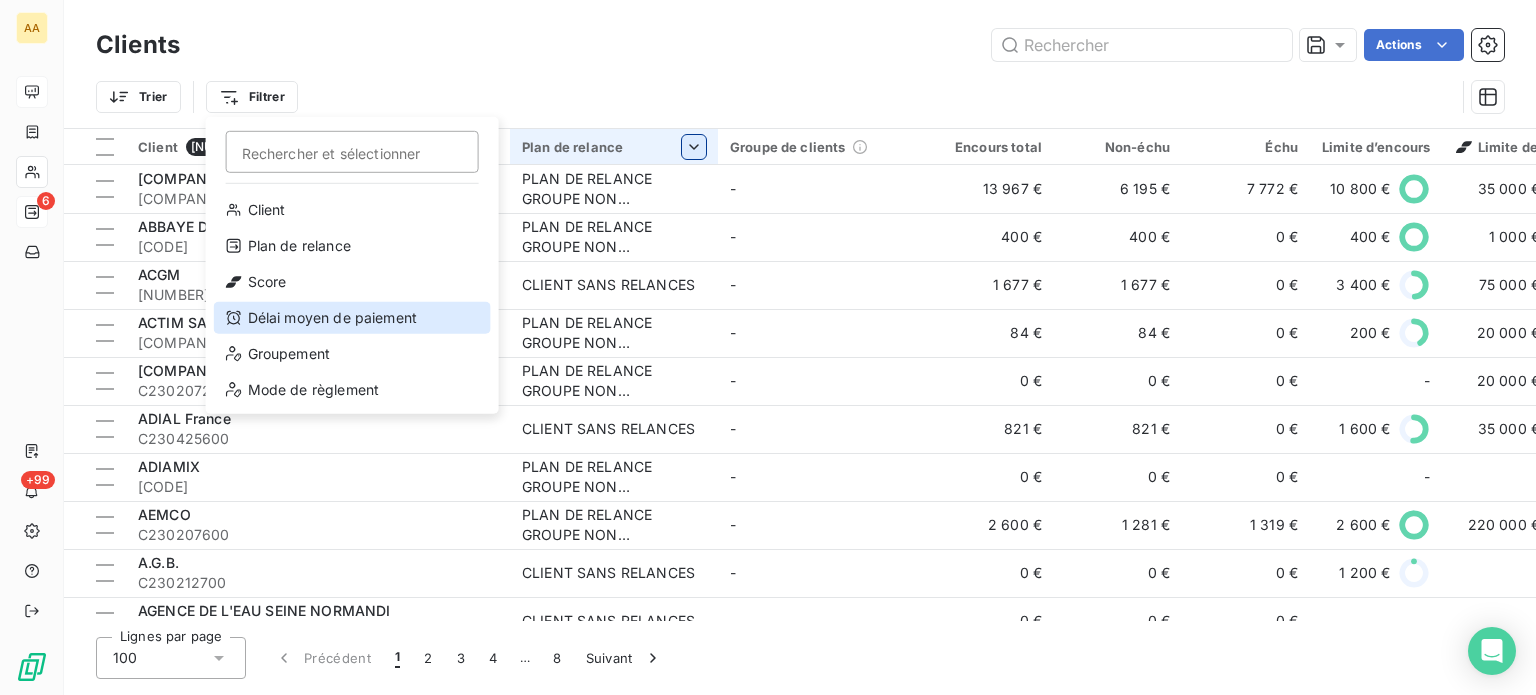 click on "Délai moyen de paiement" at bounding box center (352, 318) 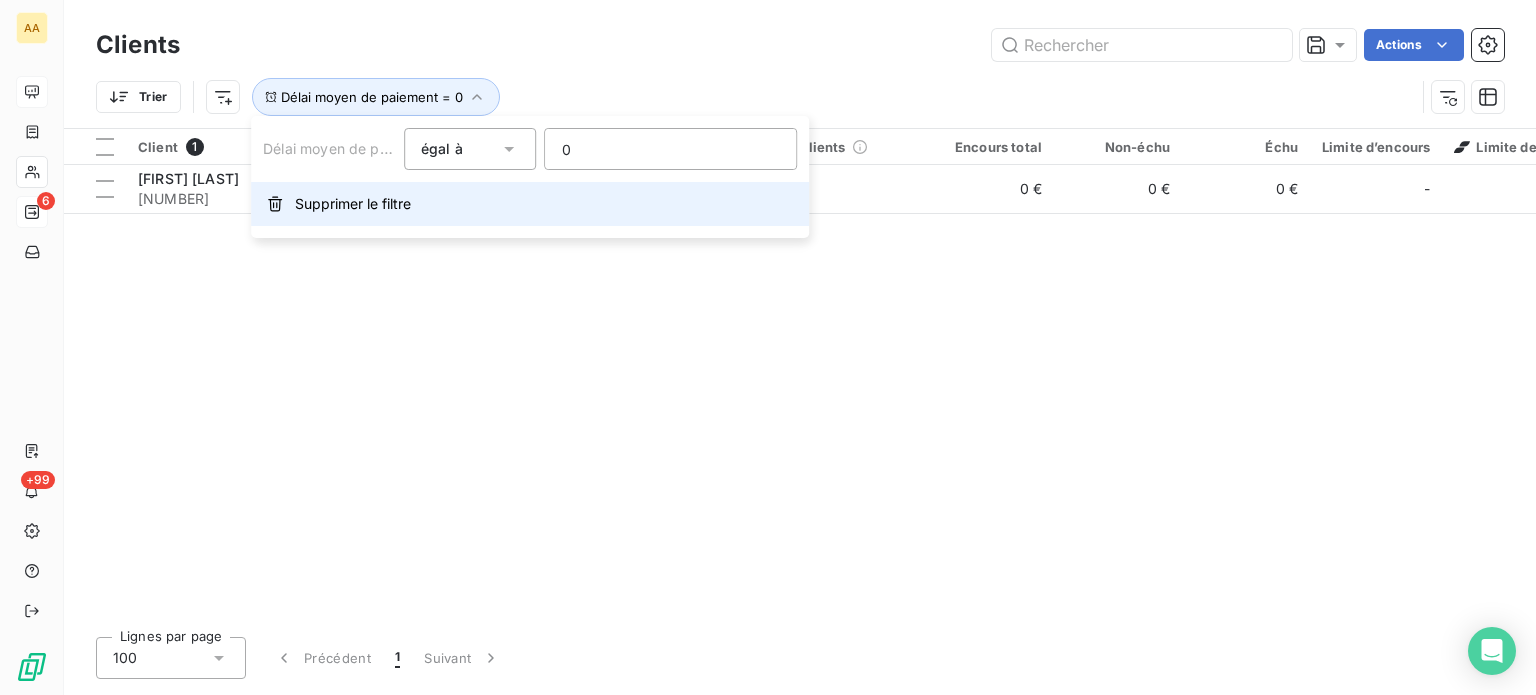 click on "Supprimer le filtre" at bounding box center (353, 204) 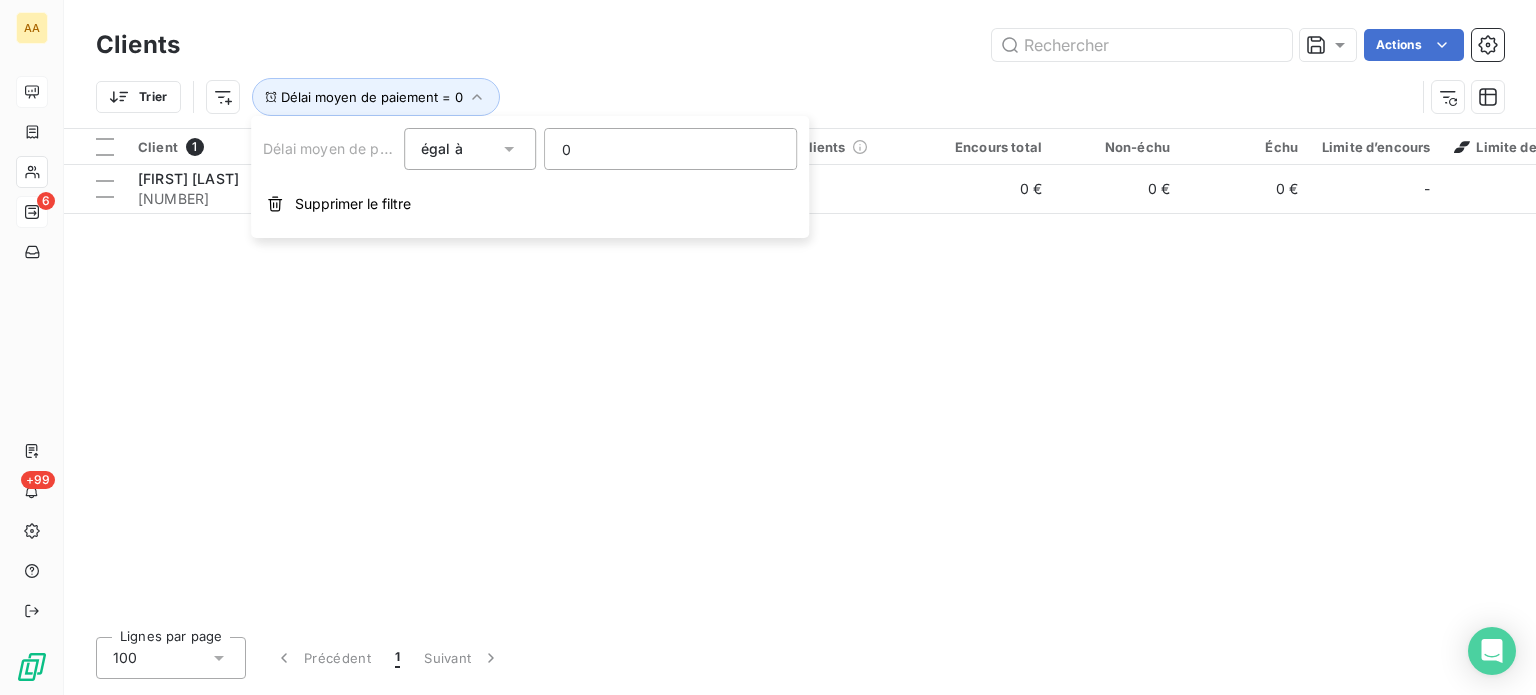 click on "Plan de relance" at bounding box center [614, 147] 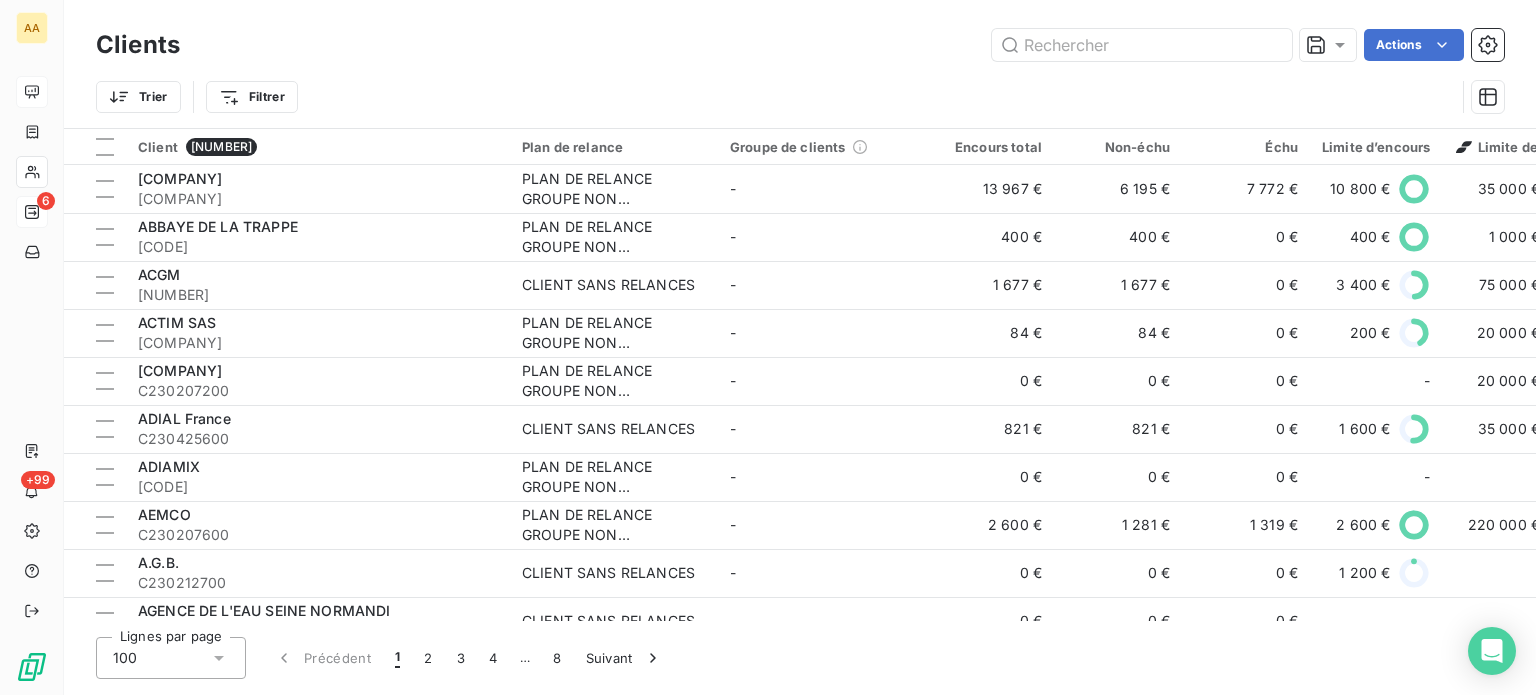click on "Client [NUMBER] Plan de relance Groupe de clients Encours total Non-échu Échu Limite d’encours Limite de crédit Score Délai moyen de paiement Groupement Mode de règlement [COMPANY] [NUMBER] PLAN DE RELANCE GROUPE NON AUTOMATIQUE - [PRICE] [PRICE] [PRICE] [PRICE] [PRICE] [NUMBER] /100 [NUMBER] jours [COMPANY] [COMPANY] [NUMBER] PLAN DE RELANCE GROUPE NON AUTOMATIQUE - [PRICE] [PRICE] [PRICE] [PRICE] [PRICE] [NUMBER] /100 [NUMBER] jours [COMPANY] [NUMBER] CLIENT SANS RELANCES - [PRICE] [PRICE] [PRICE] [PRICE] [PRICE] [NUMBER] /100 [NUMBER] jours [COMPANY] [NUMBER] PLAN DE RELANCE GROUPE NON AUTOMATIQUE - [PRICE] [PRICE] [PRICE] [PRICE] [PRICE] [NUMBER] /100 [NUMBER] jours [COMPANY] [NUMBER] PLAN DE RELANCE GROUPE NON AUTOMATIQUE - [PRICE] [PRICE] [PRICE] [PRICE] [PRICE] [NUMBER] /100 AUCUN VRT [COMPANY] [NUMBER] CLIENT SANS RELANCES - [PRICE] [PRICE] [PRICE] [PRICE] [PRICE] [NUMBER] /100" at bounding box center (768, 347) 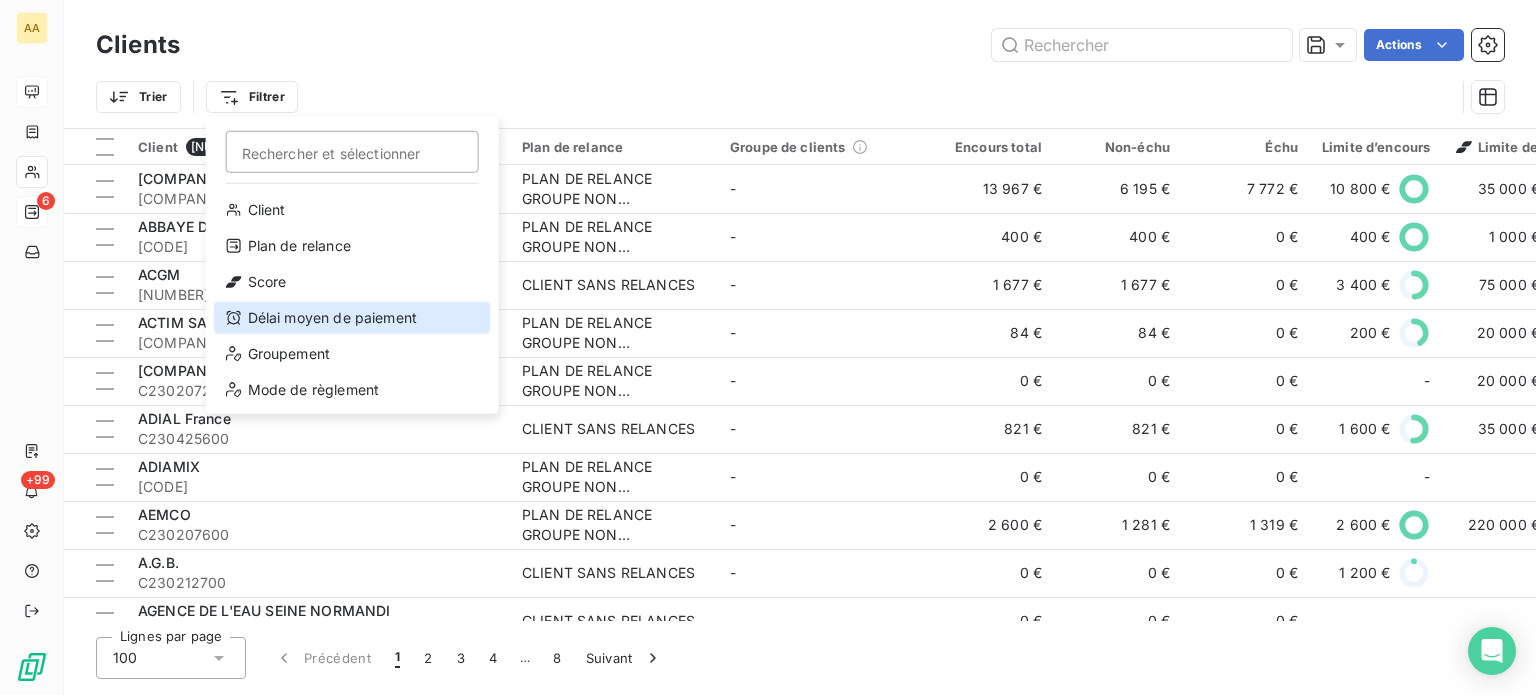 click on "Délai moyen de paiement" at bounding box center [352, 318] 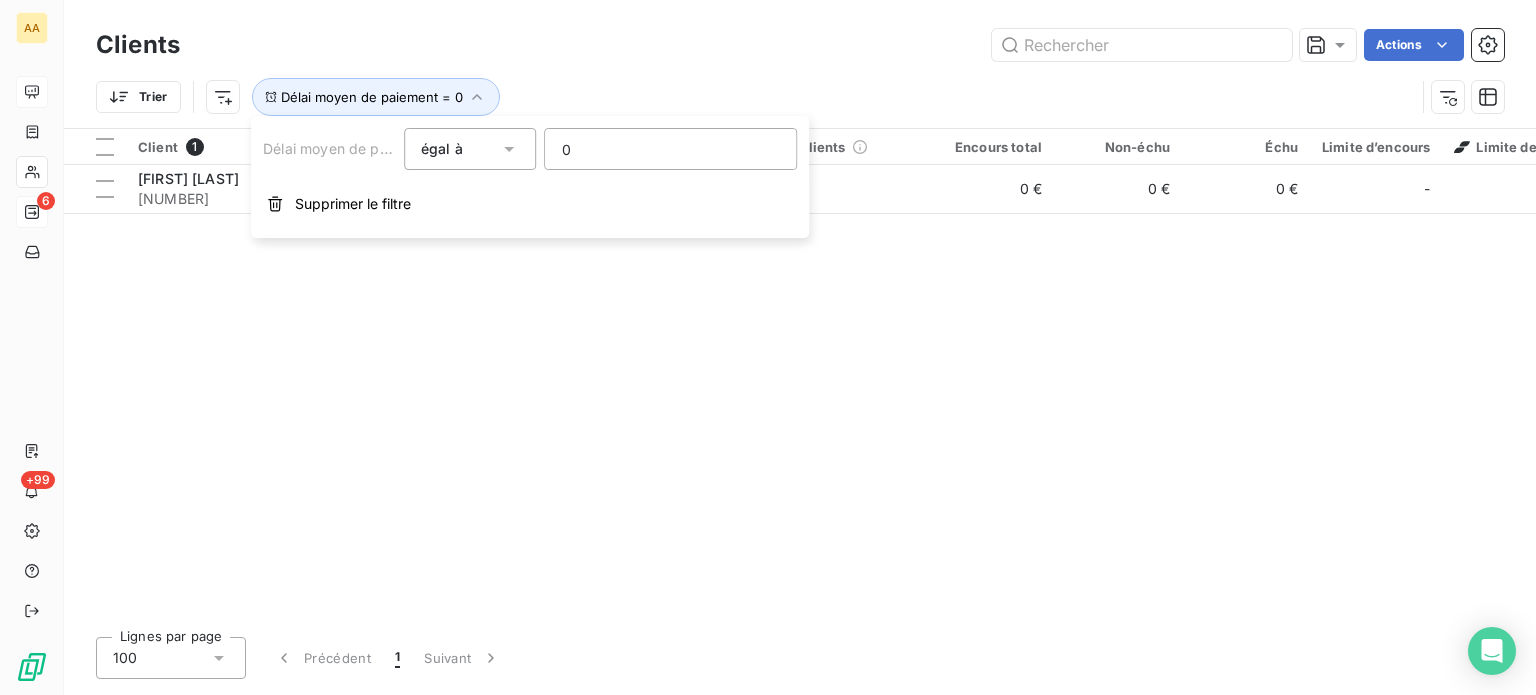 click on "égal à" at bounding box center (470, 149) 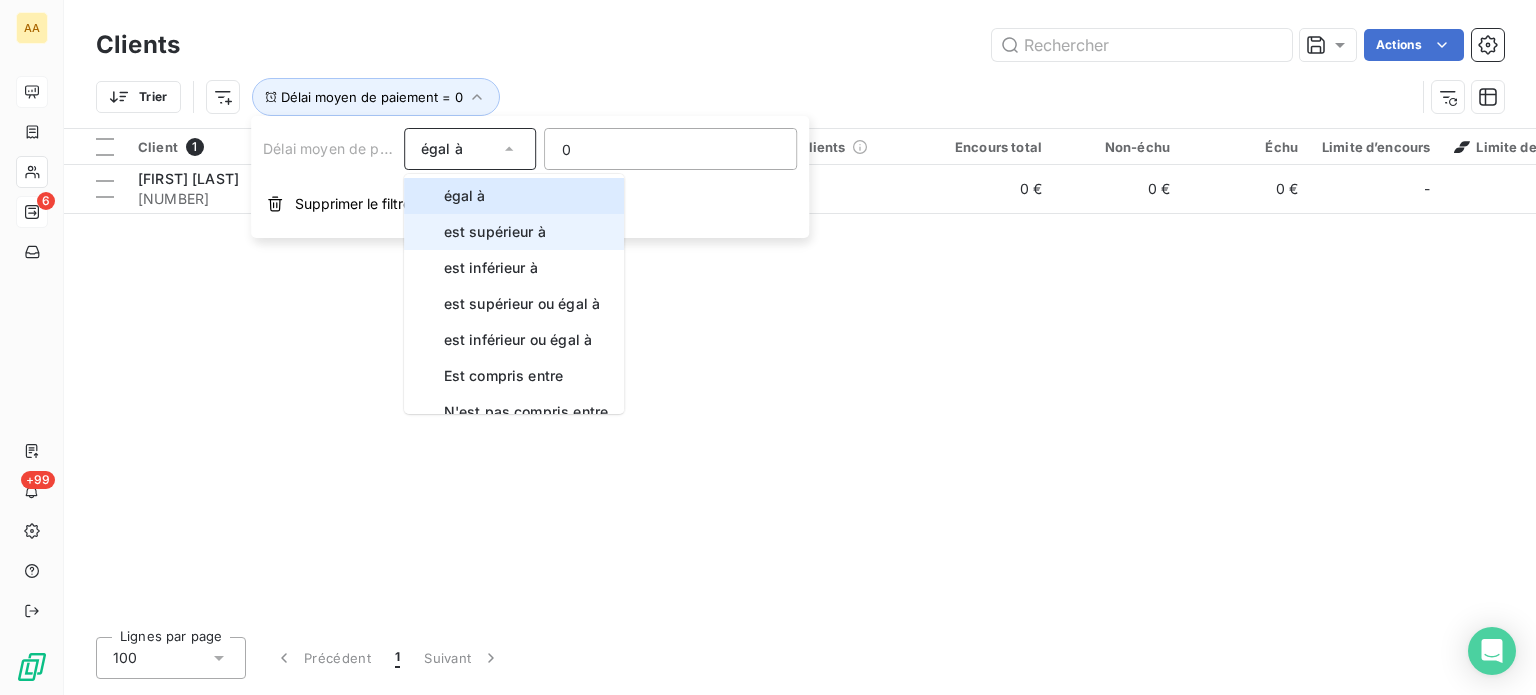 click on "est supérieur à" at bounding box center [495, 231] 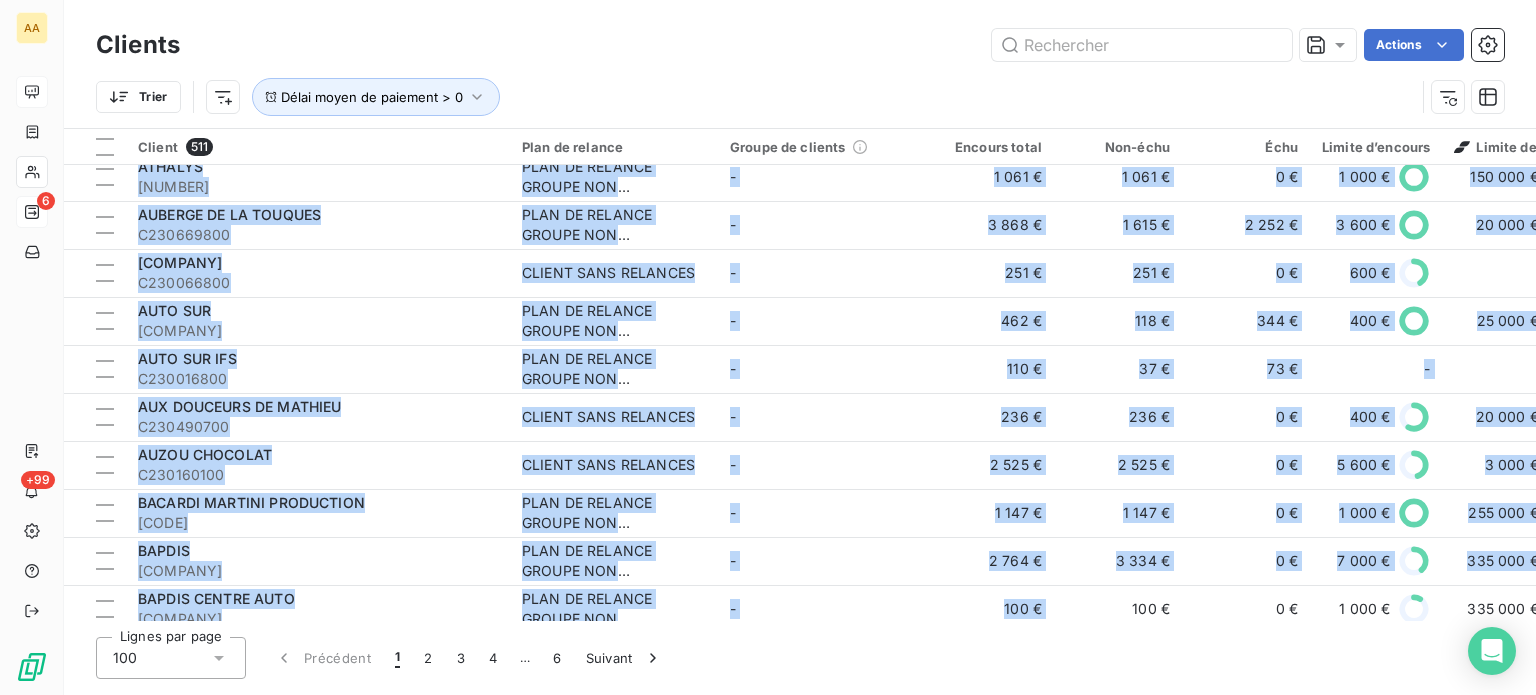 drag, startPoint x: 976, startPoint y: 611, endPoint x: 1106, endPoint y: 628, distance: 131.10683 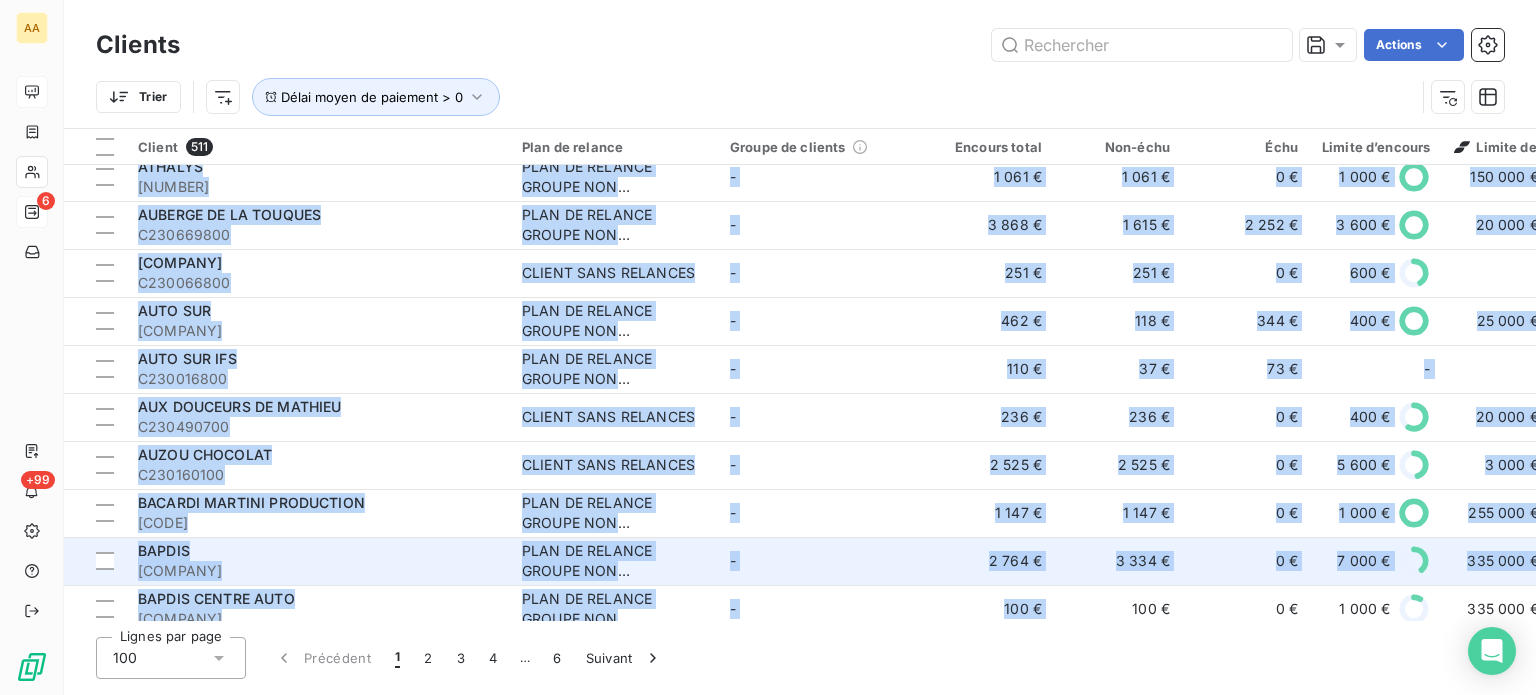 scroll, scrollTop: 1196, scrollLeft: 0, axis: vertical 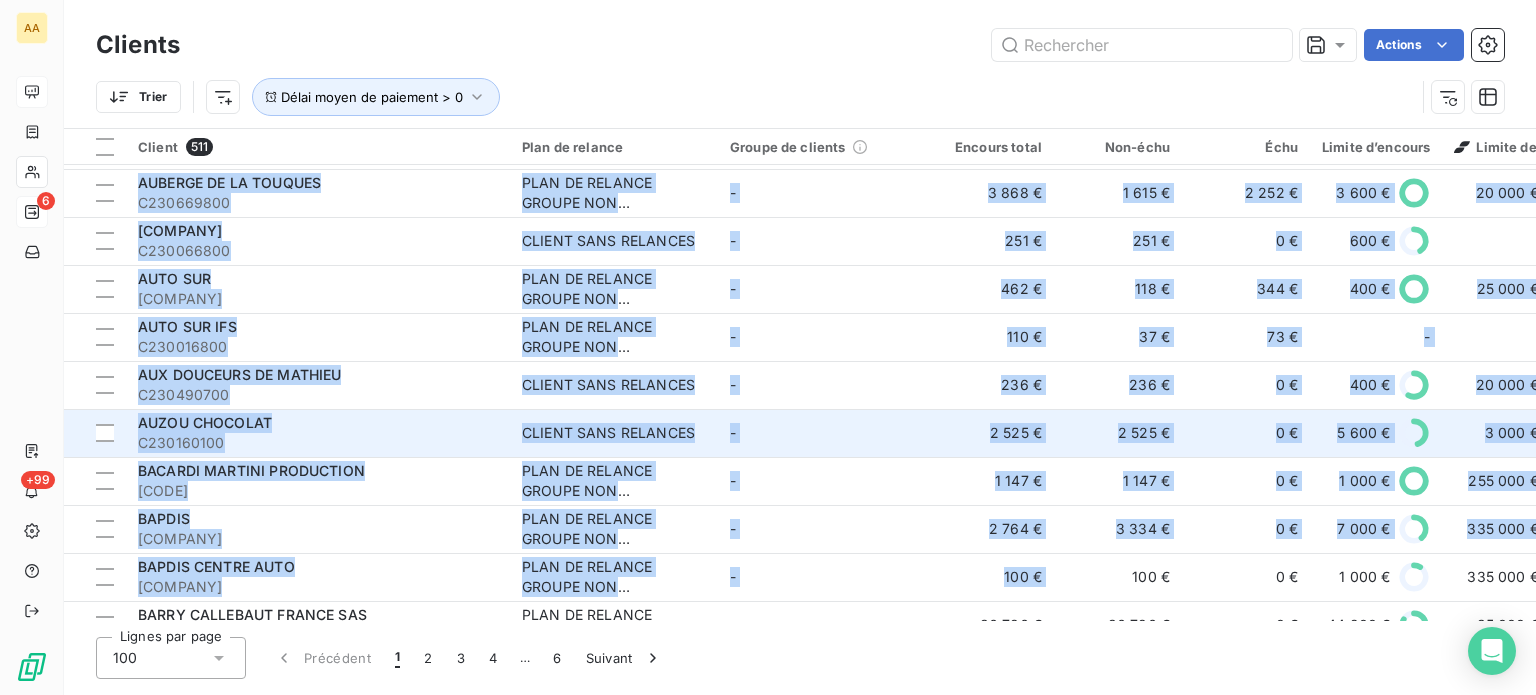 click on "-" at bounding box center [822, 433] 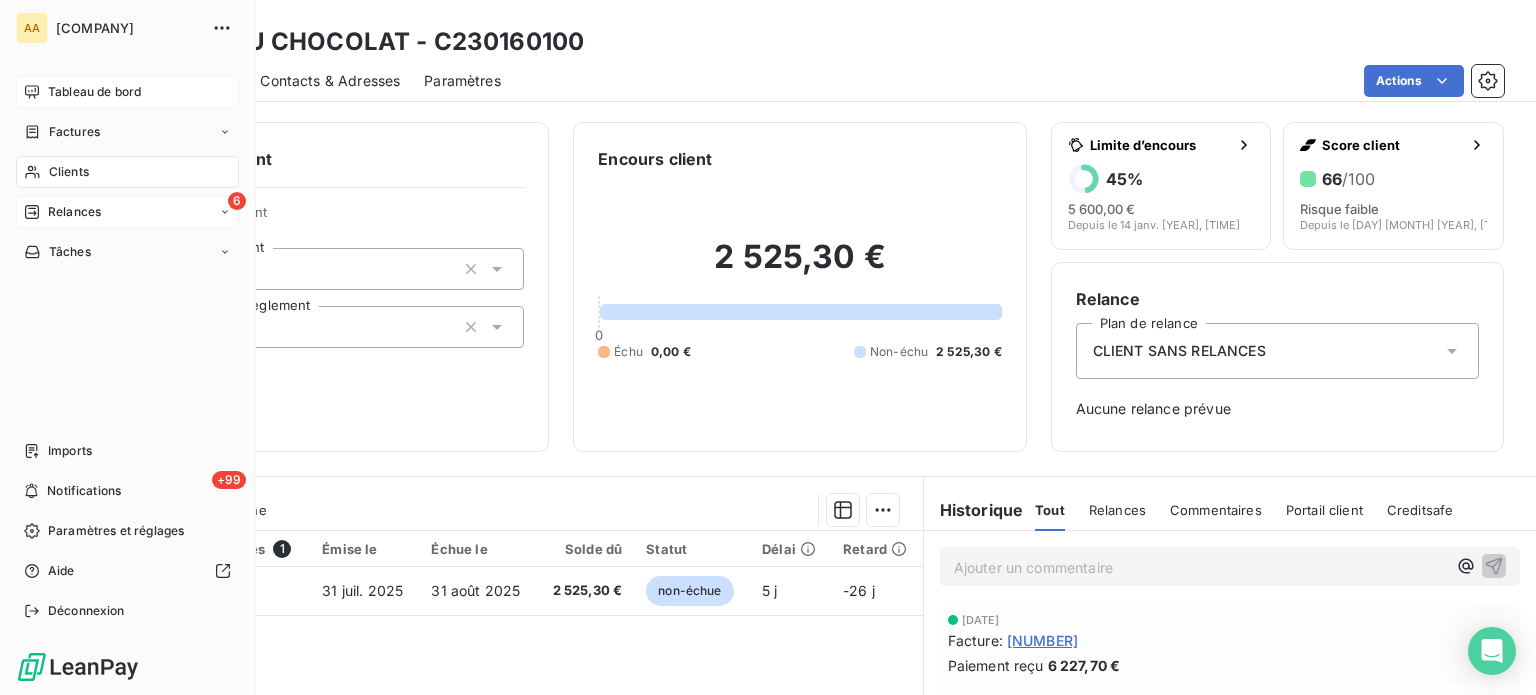 click on "Clients" at bounding box center (69, 172) 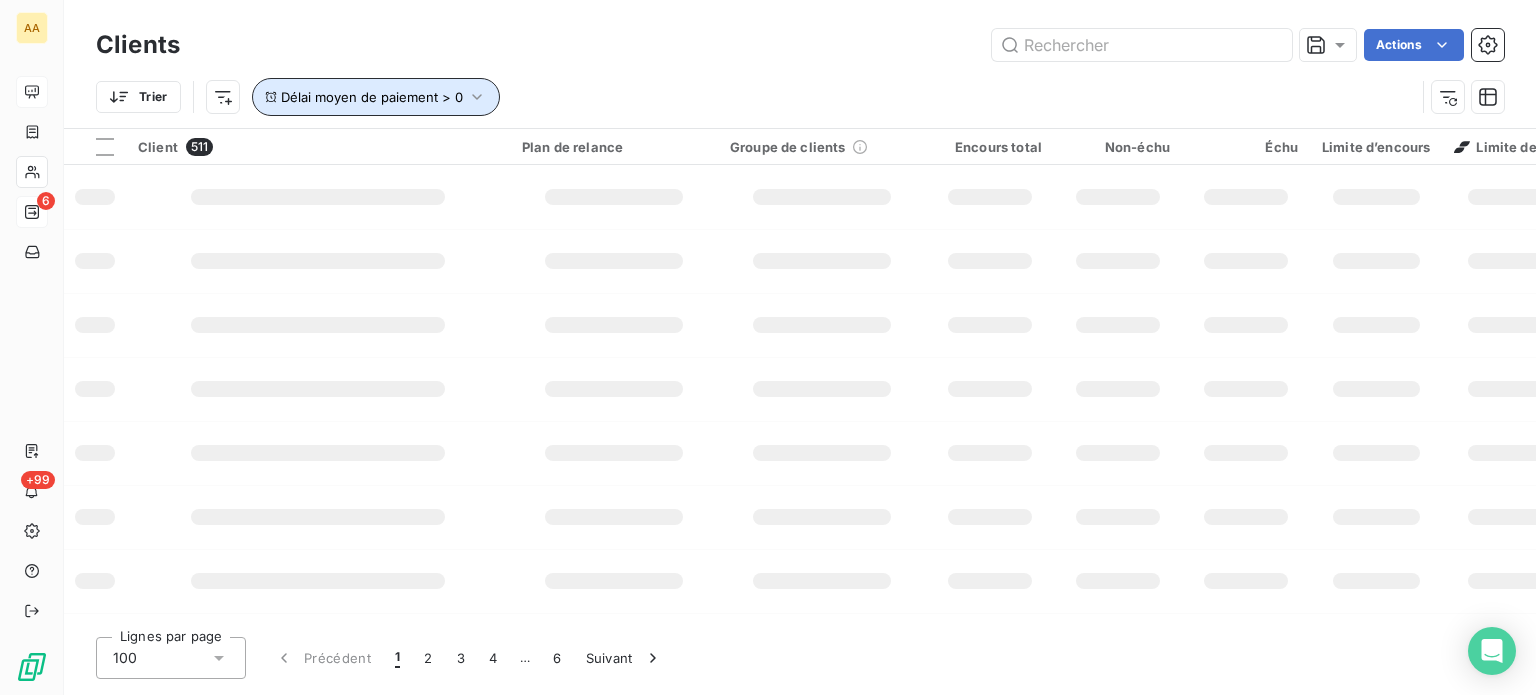 click 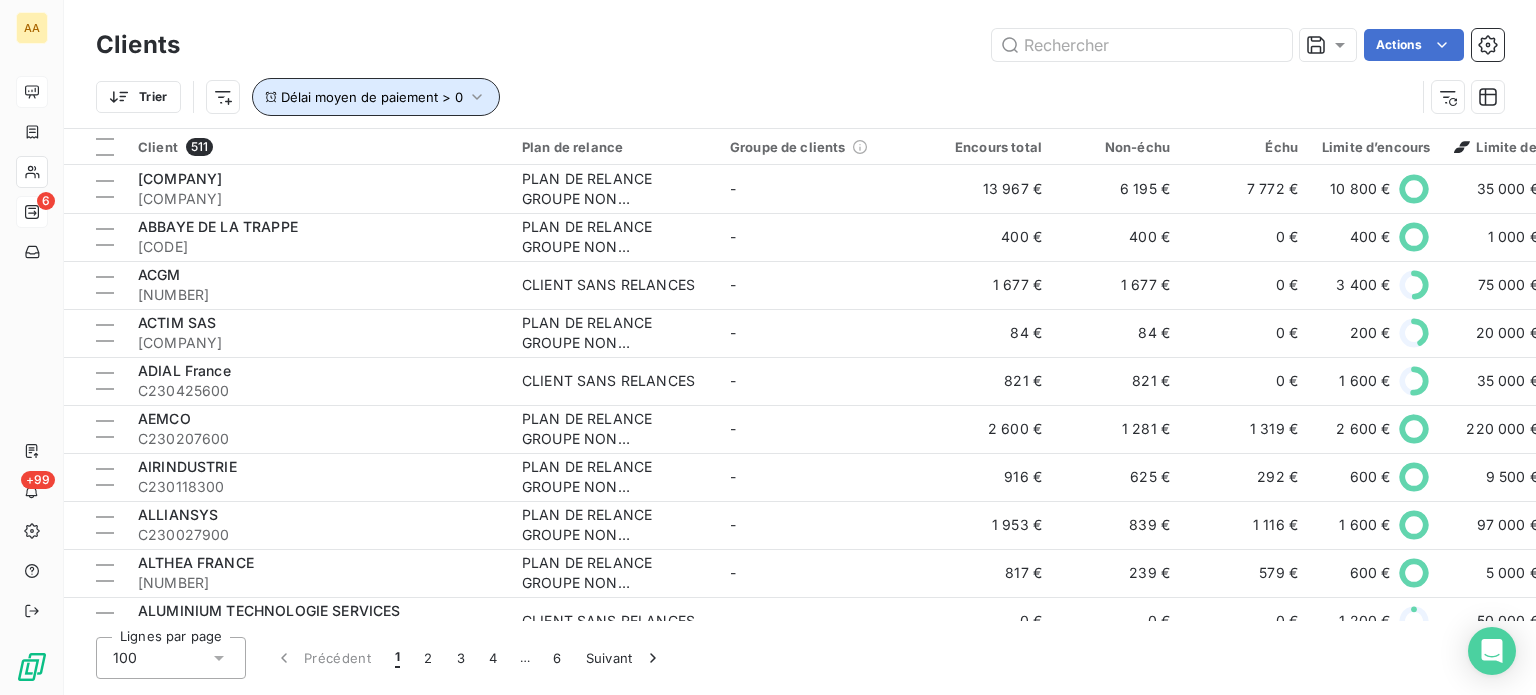 click 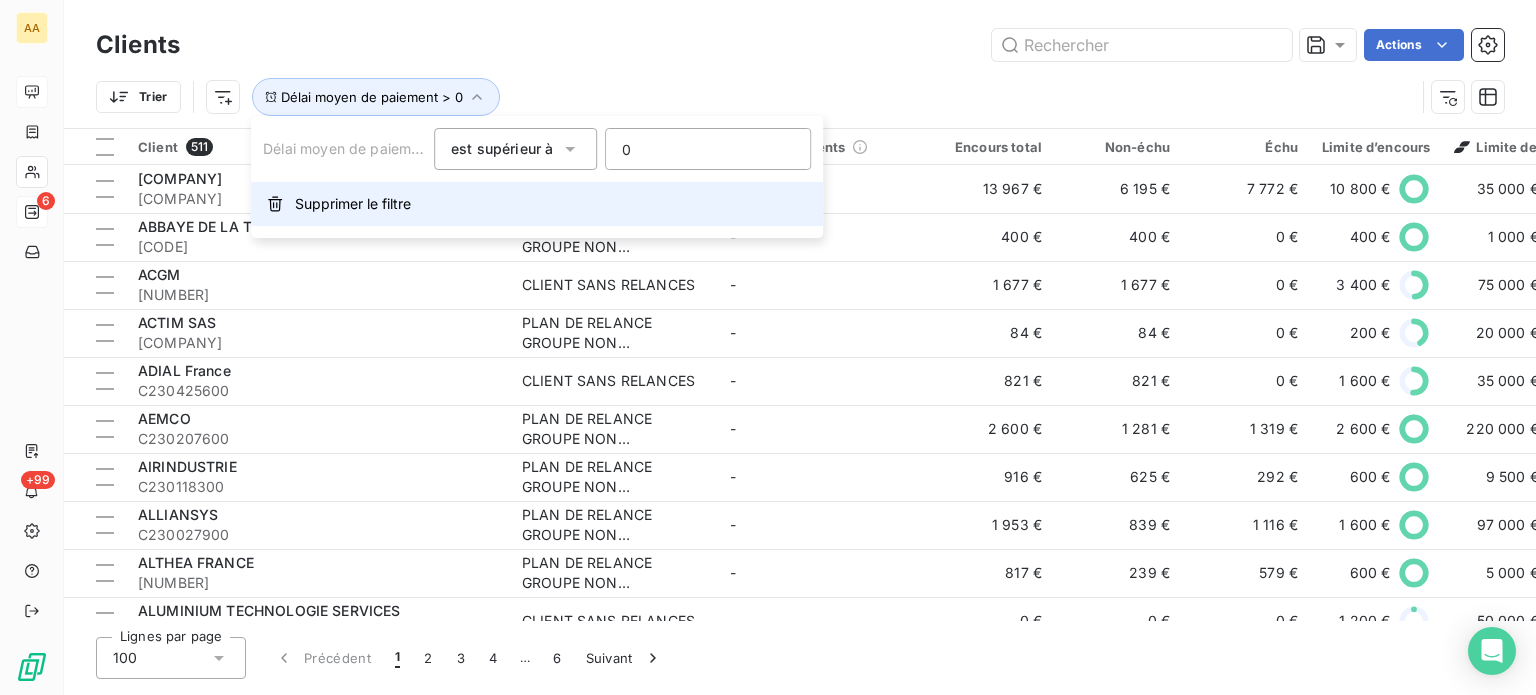click on "Supprimer le filtre" at bounding box center [353, 204] 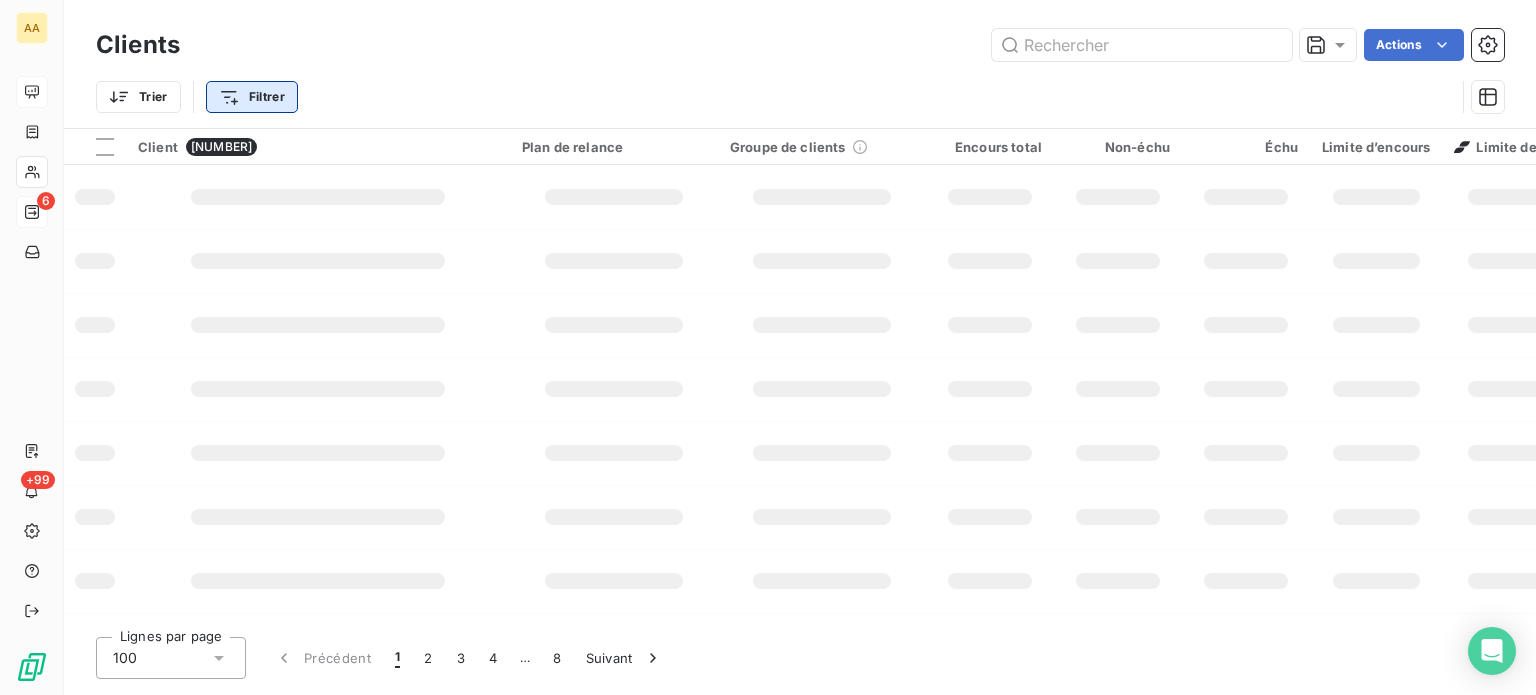click on "AA 6 +99 Clients Actions Trier Filtrer Client [NUMBER] Plan de relance Groupe de clients Encours total Non-échu Échu Limite d’encours Limite de crédit Score Délai moyen de paiement Groupement Mode de règlement Lignes par page 100 Précédent 1 2 3 4 … 8 Suivant" at bounding box center [768, 347] 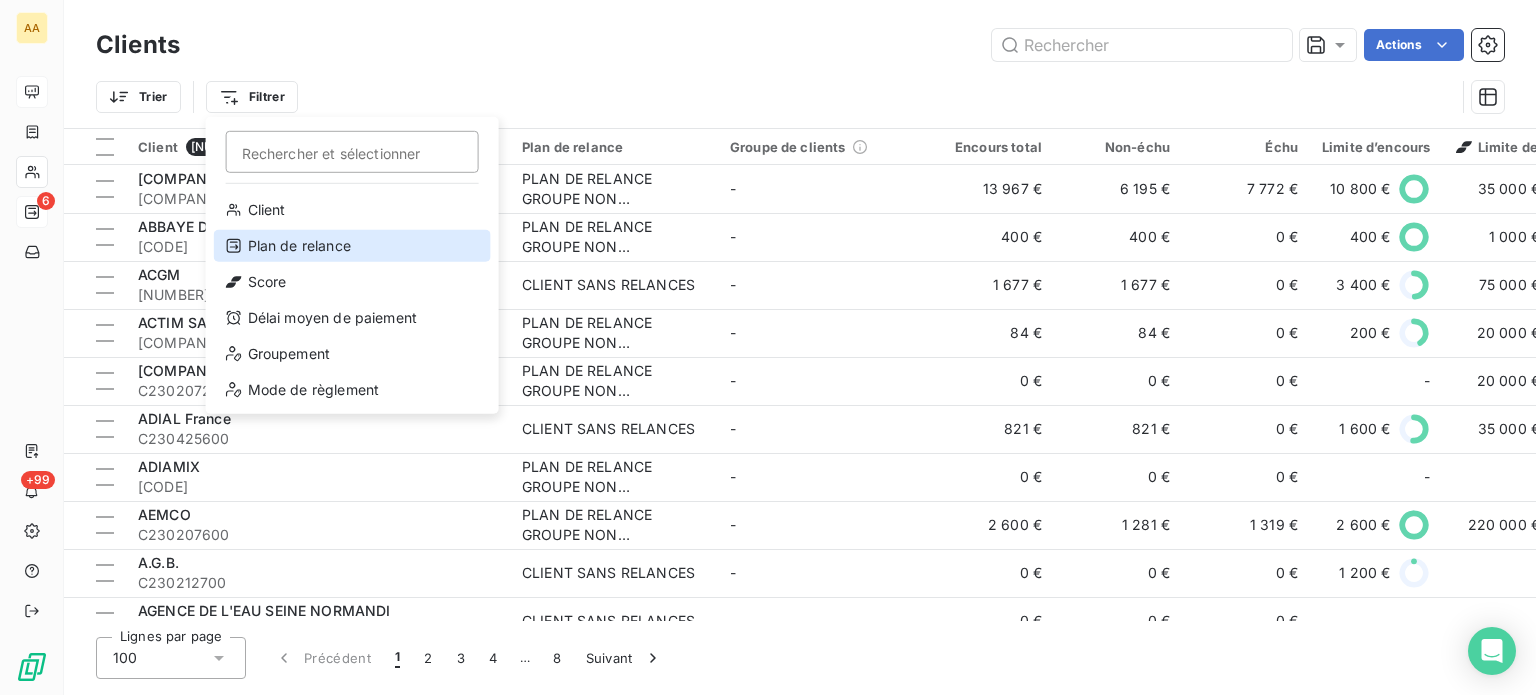 click on "Plan de relance" at bounding box center [352, 246] 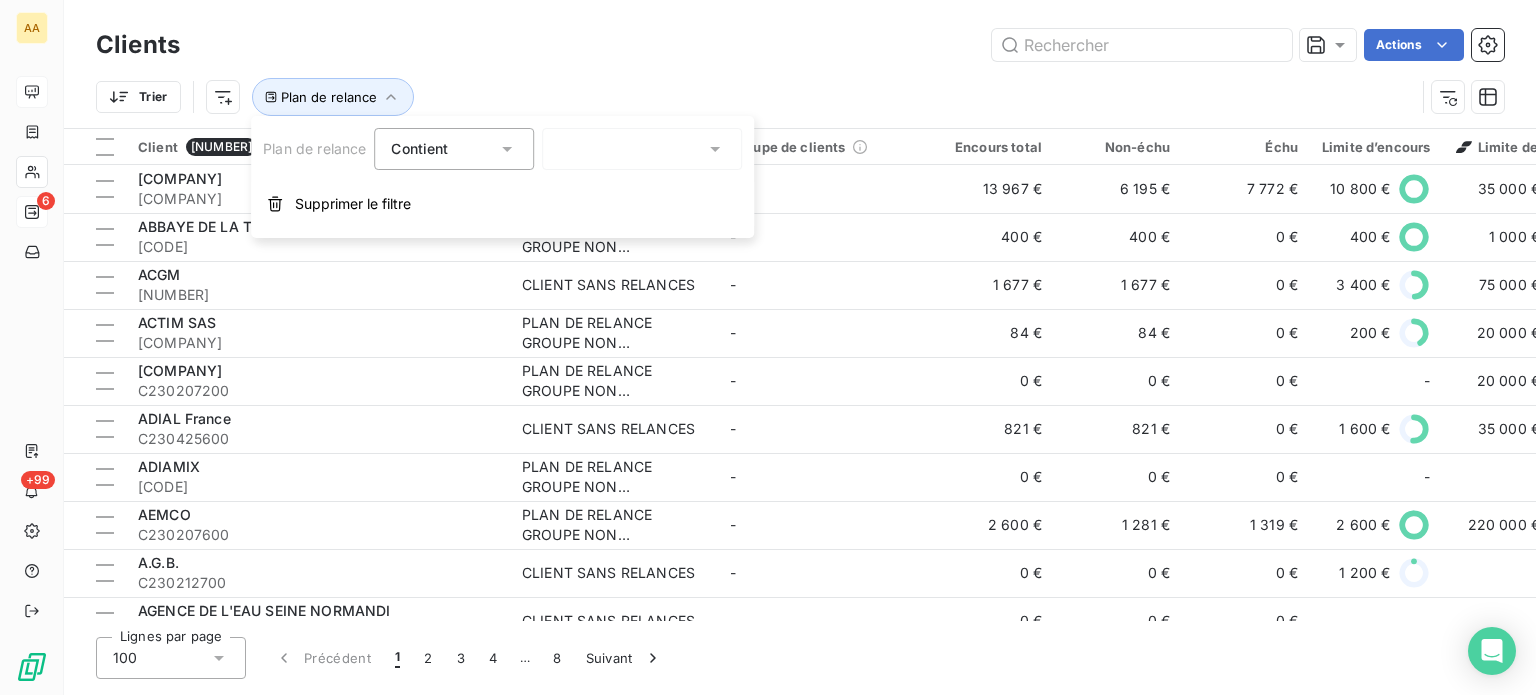 click on "Contient" at bounding box center [444, 149] 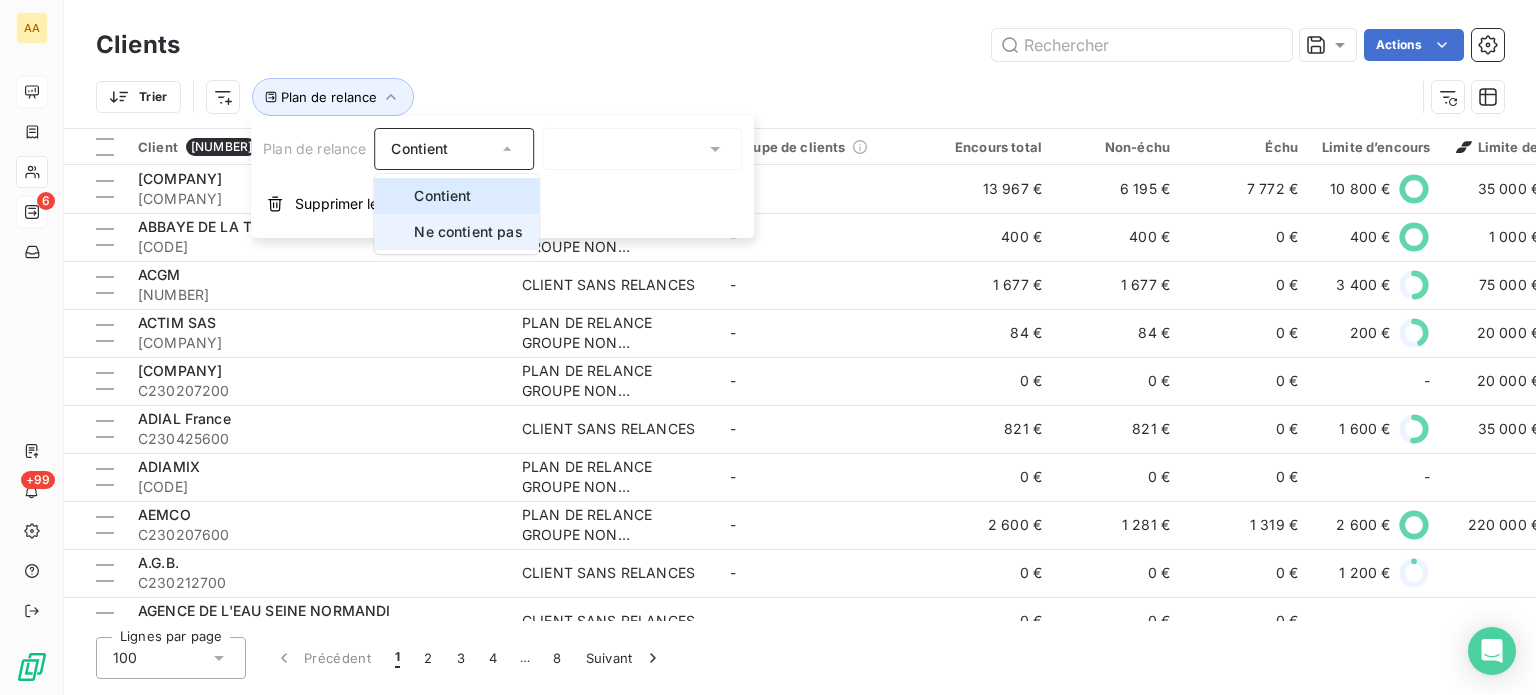 click on "Ne contient pas" at bounding box center (468, 231) 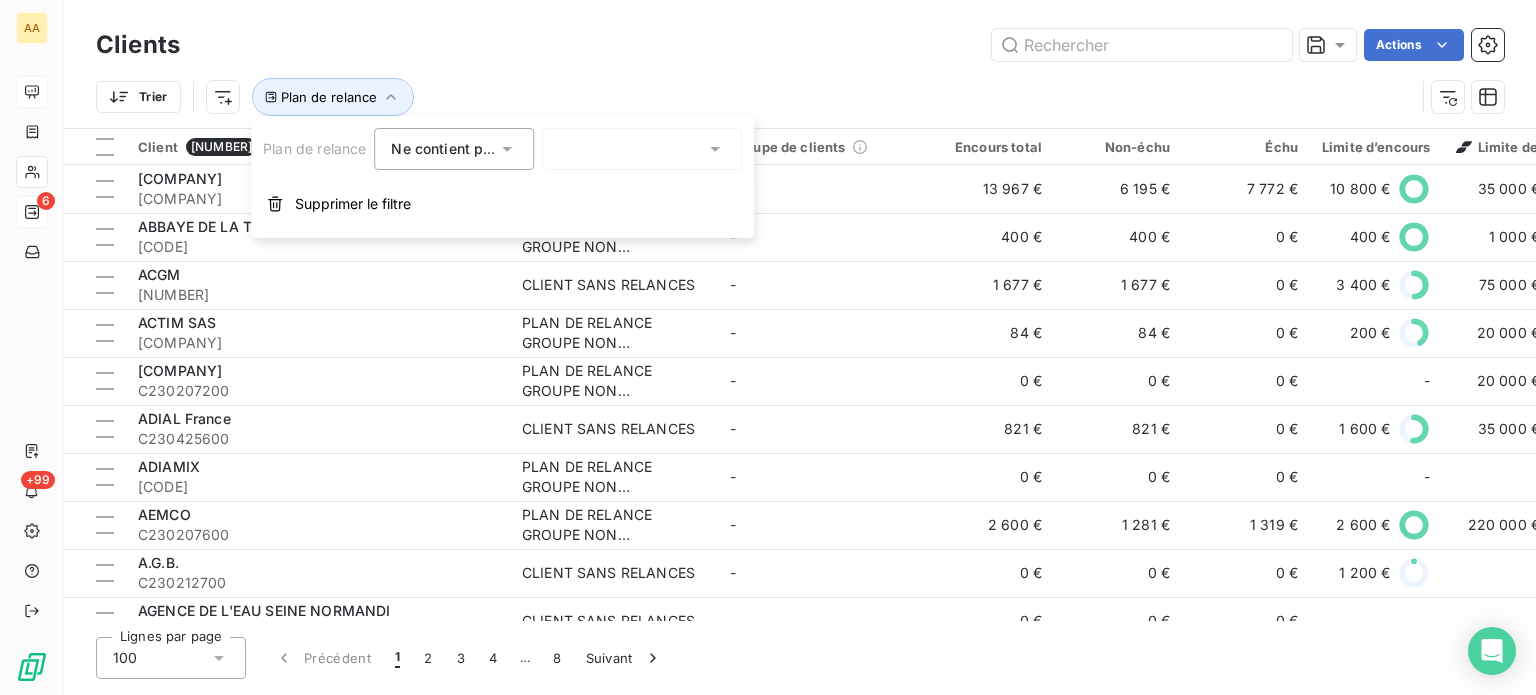 click at bounding box center (642, 149) 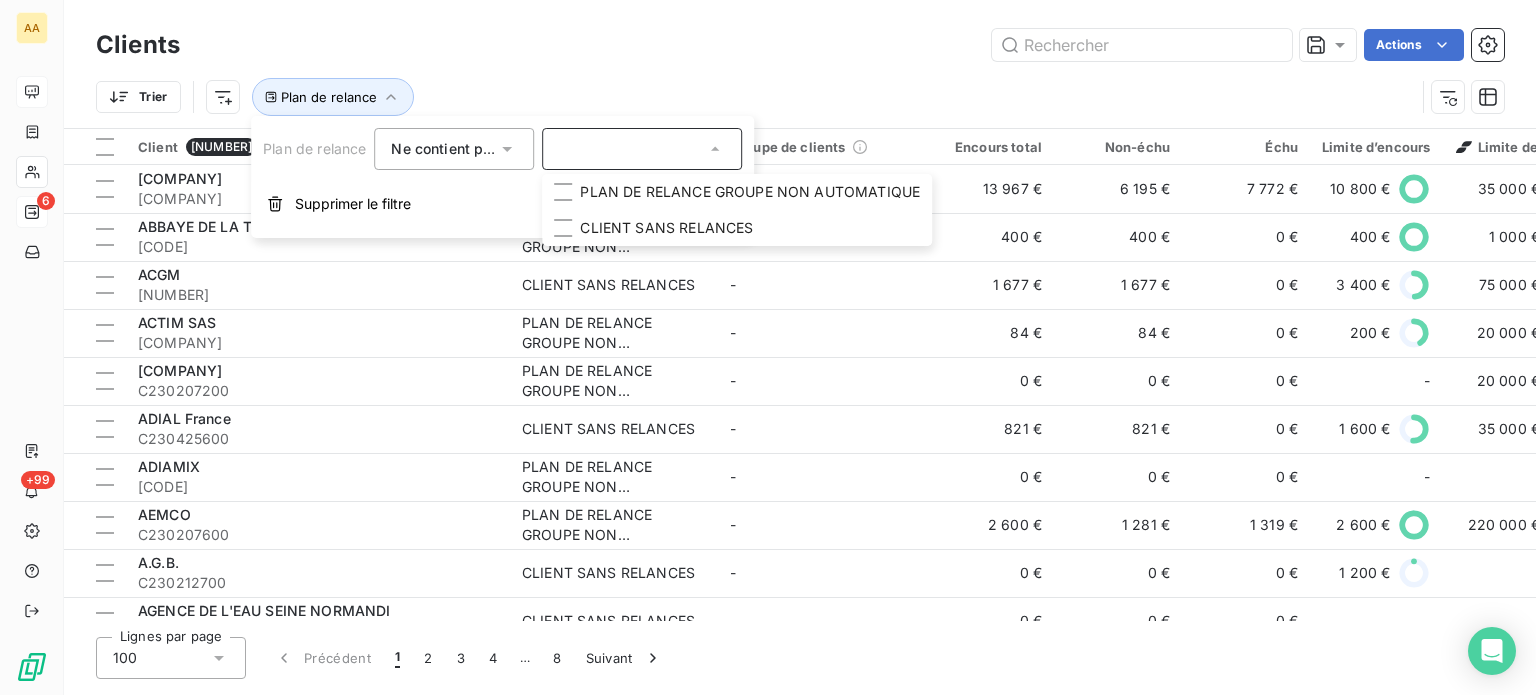 click on "Ne contient pas" at bounding box center (445, 148) 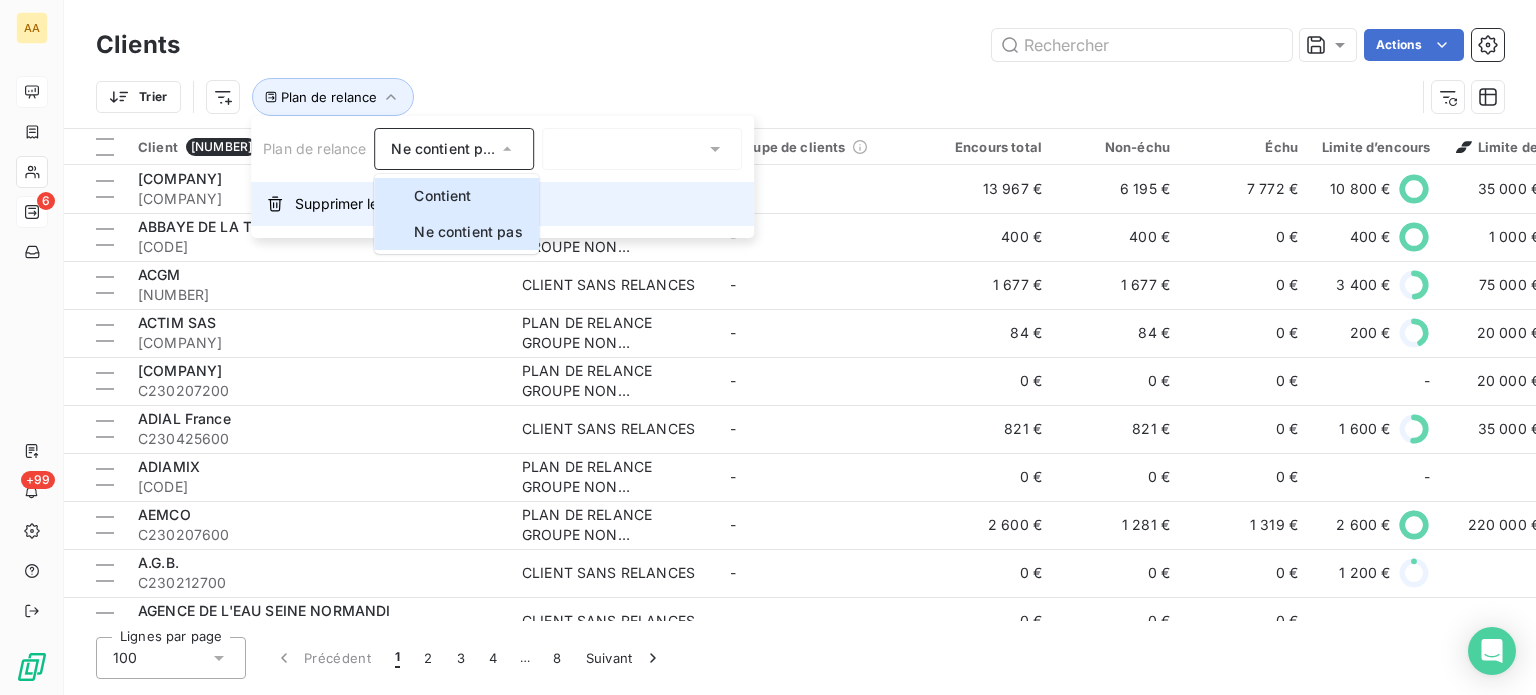 drag, startPoint x: 453, startPoint y: 192, endPoint x: 492, endPoint y: 191, distance: 39.012817 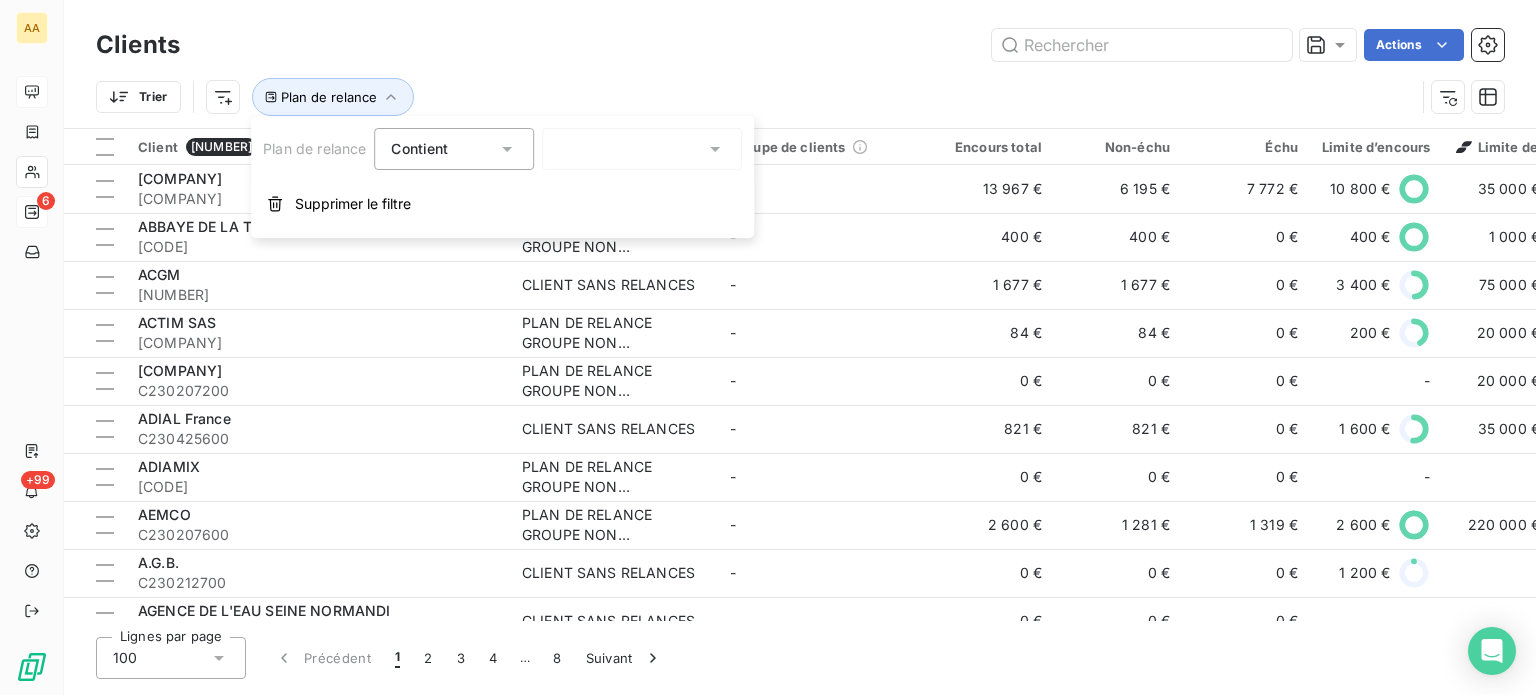 click at bounding box center [642, 149] 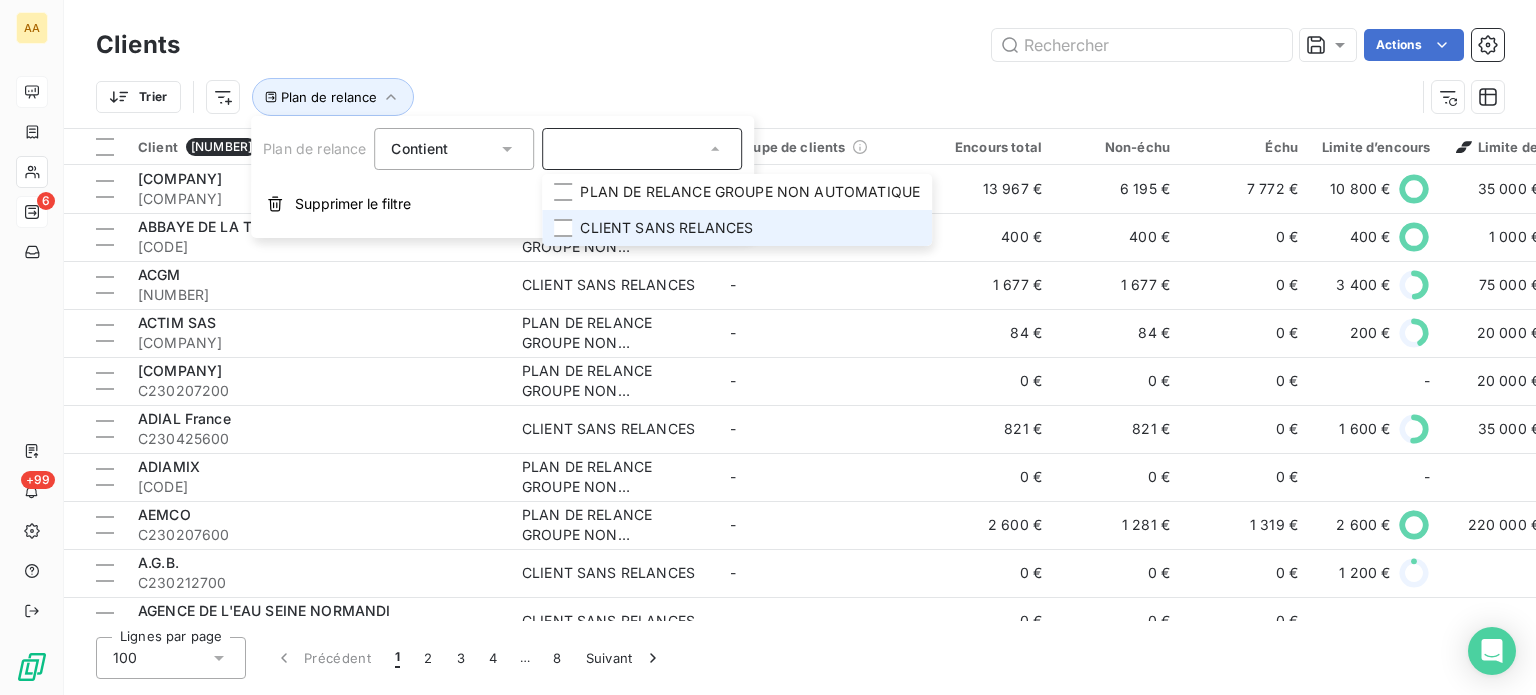 drag, startPoint x: 588, startPoint y: 219, endPoint x: 564, endPoint y: 213, distance: 24.738634 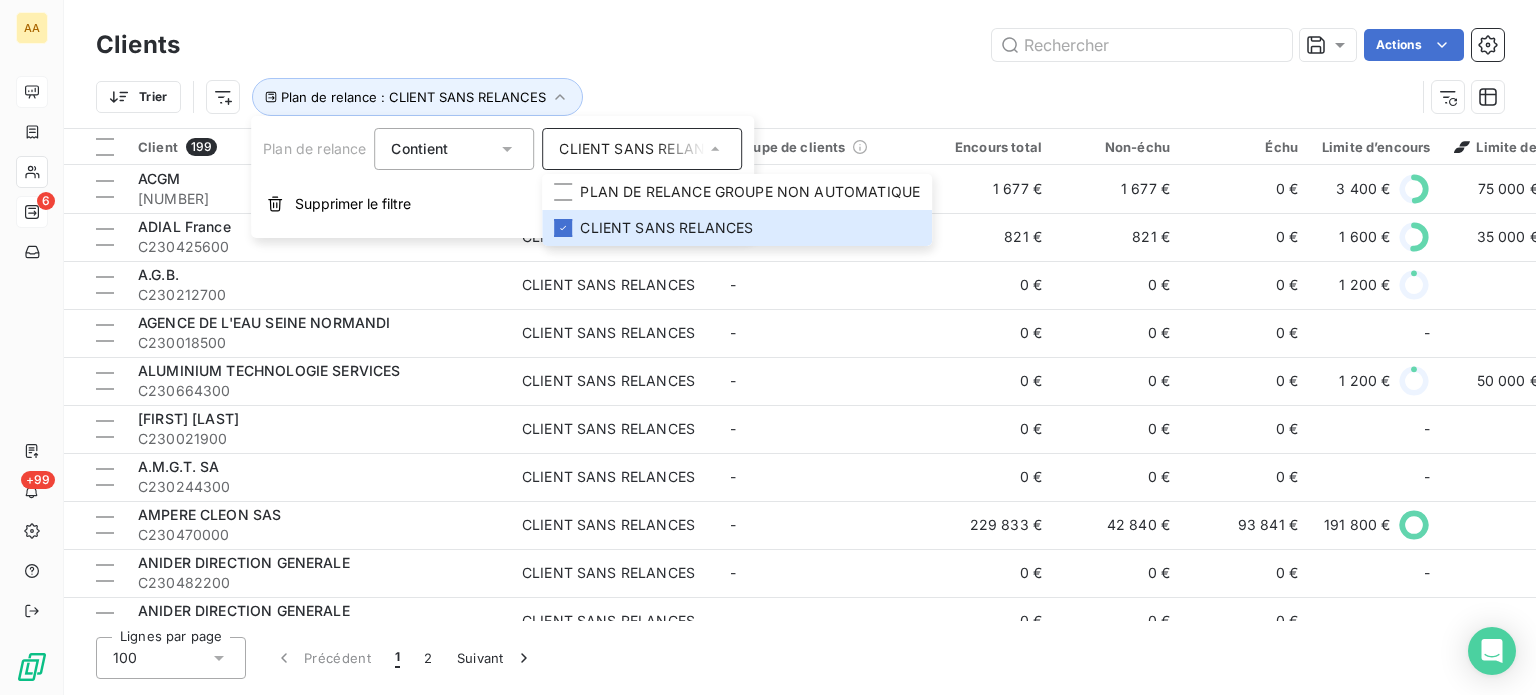 click on "Trier Plan de relance  : CLIENT SANS RELANCES" at bounding box center (800, 97) 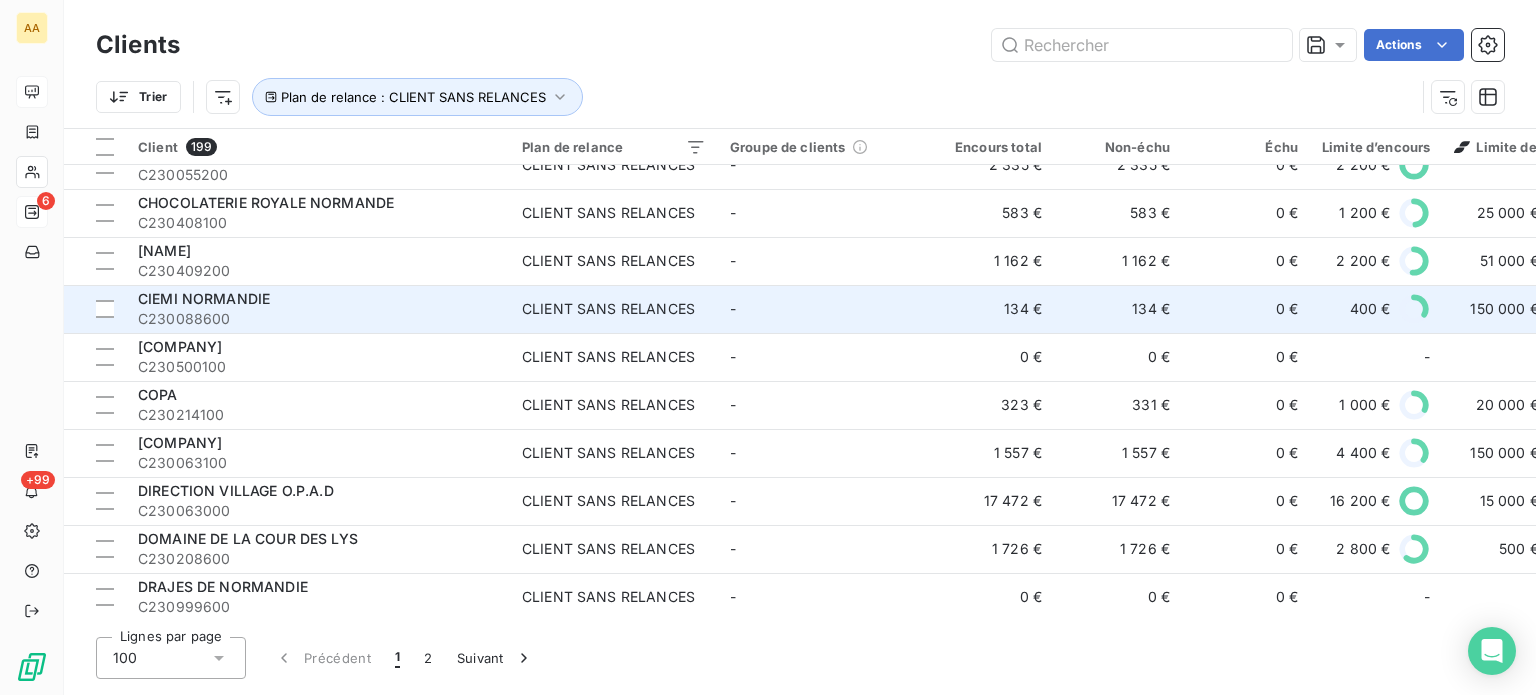 scroll, scrollTop: 1600, scrollLeft: 0, axis: vertical 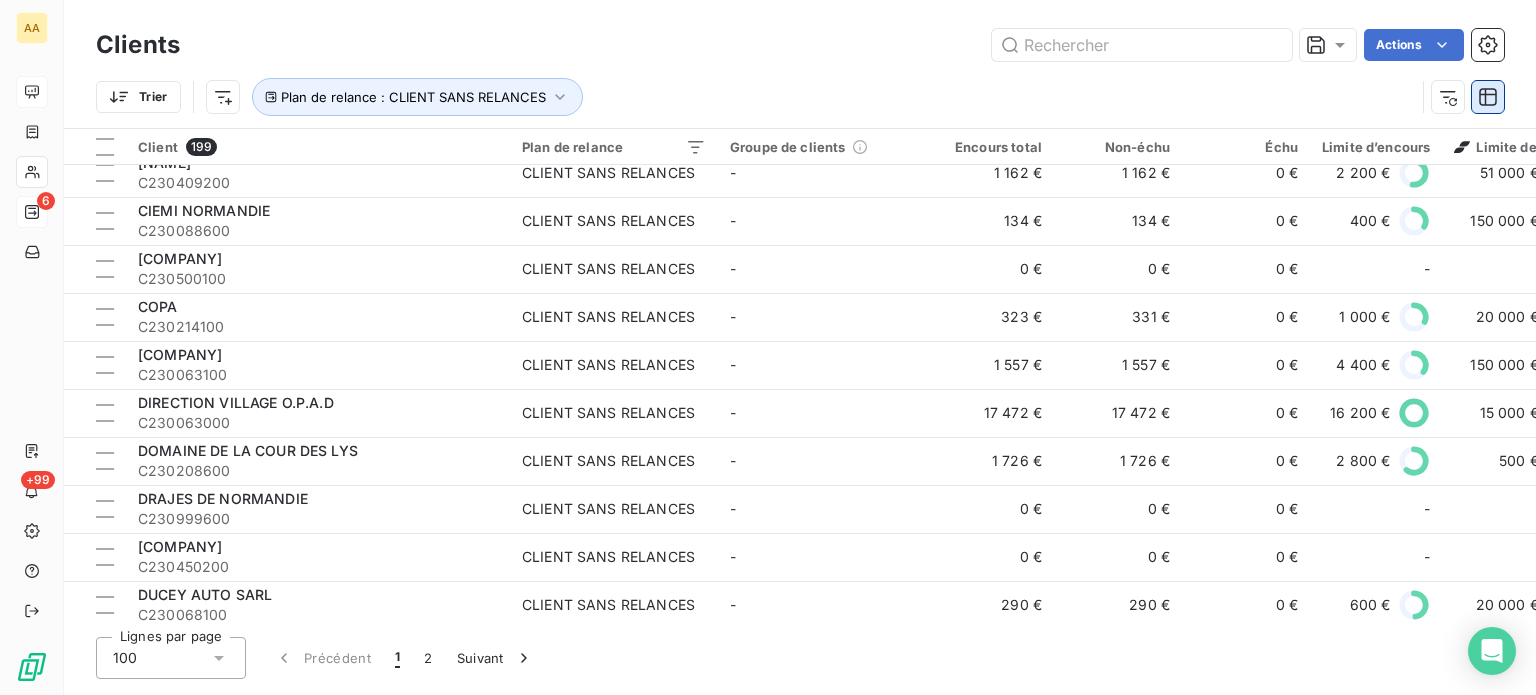 click 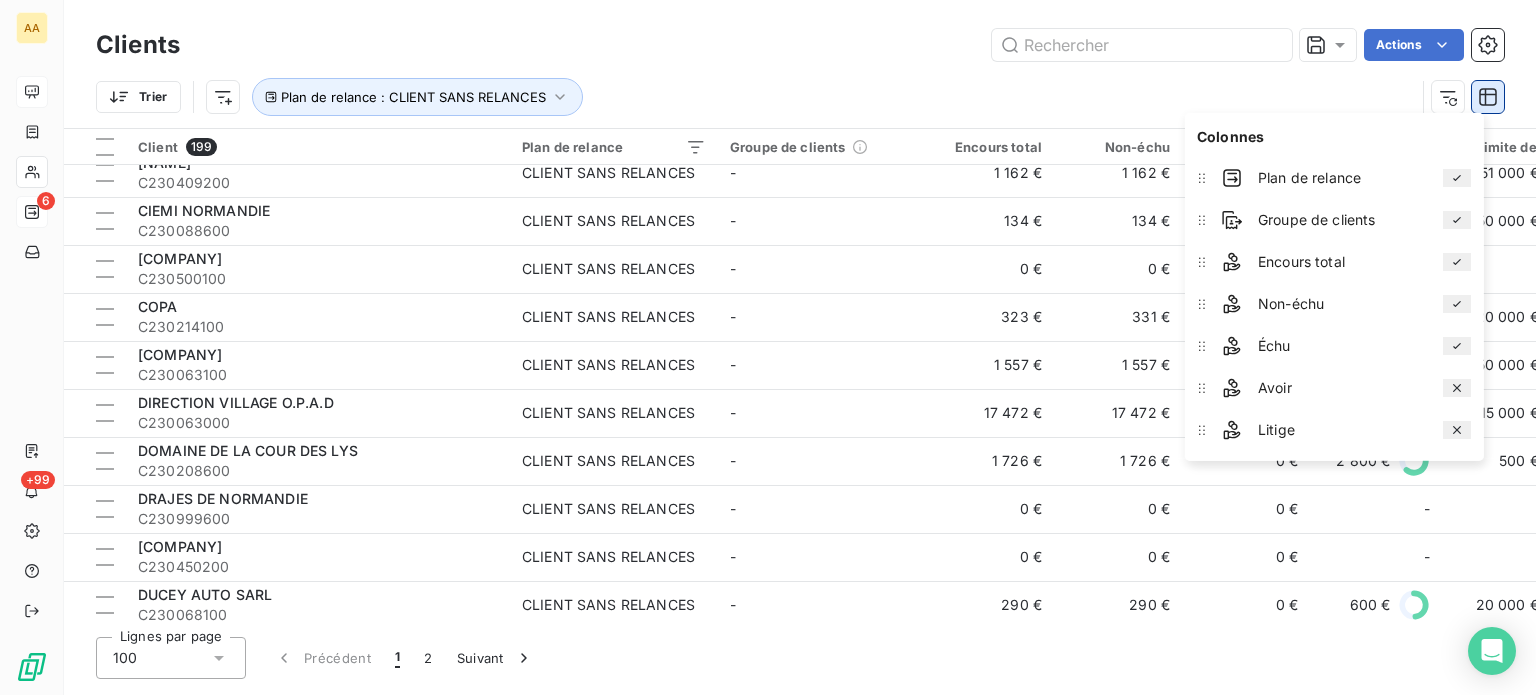 click 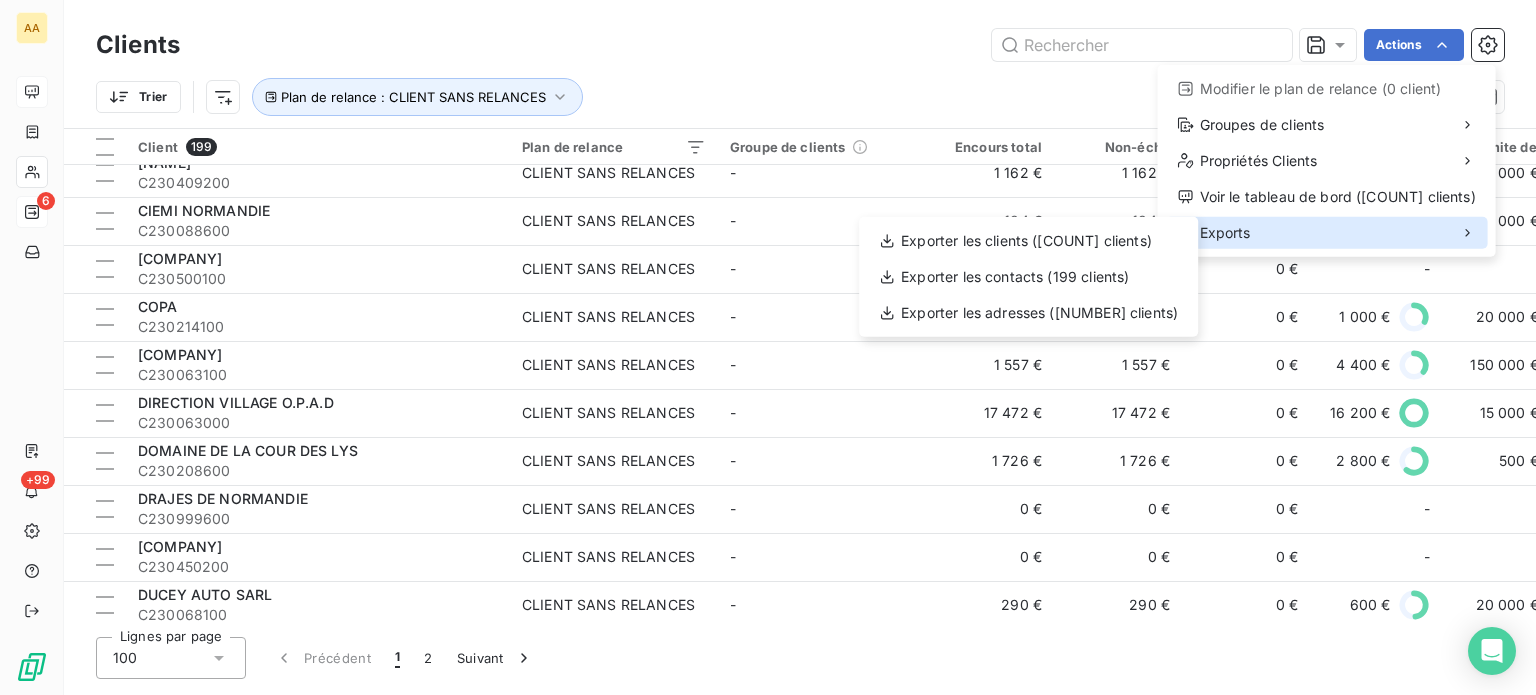 click on "Exports" at bounding box center [1327, 233] 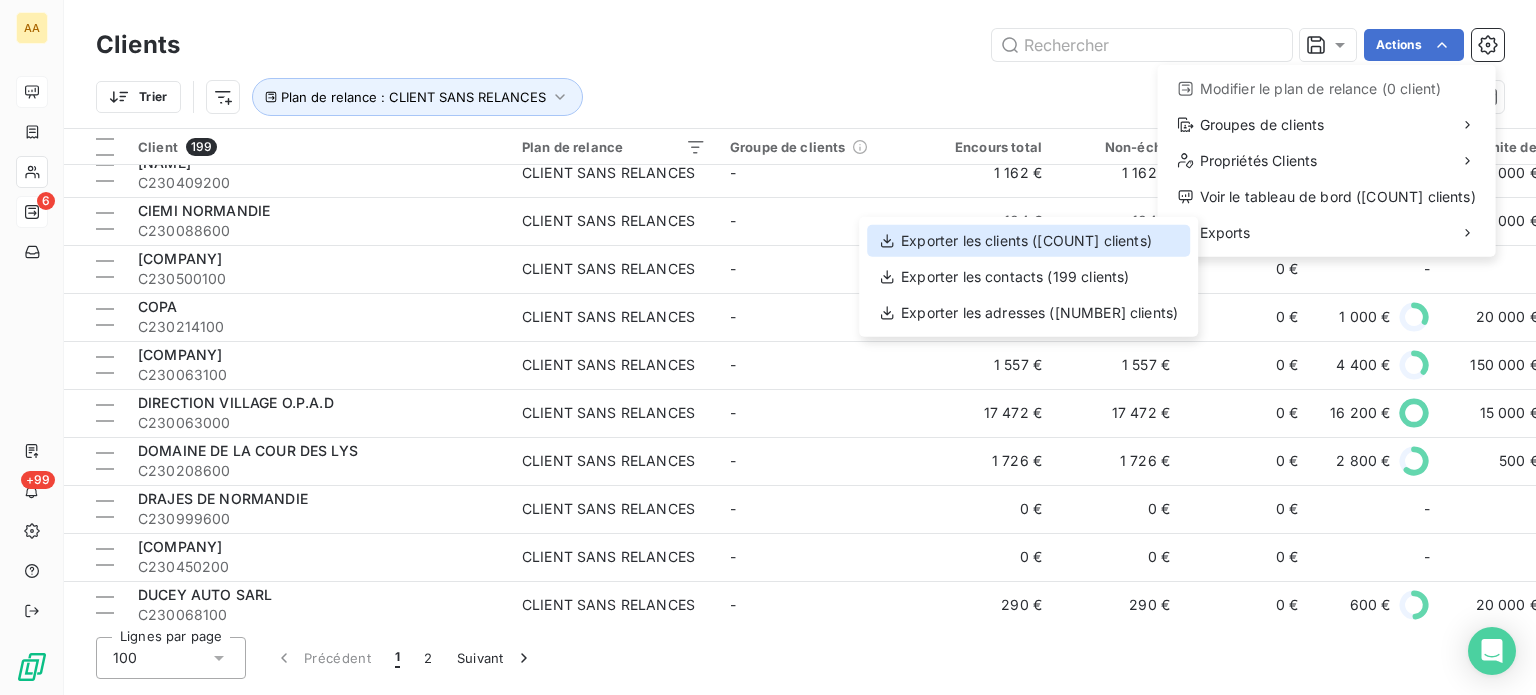 click on "Exporter les clients ([COUNT] clients)" at bounding box center [1028, 241] 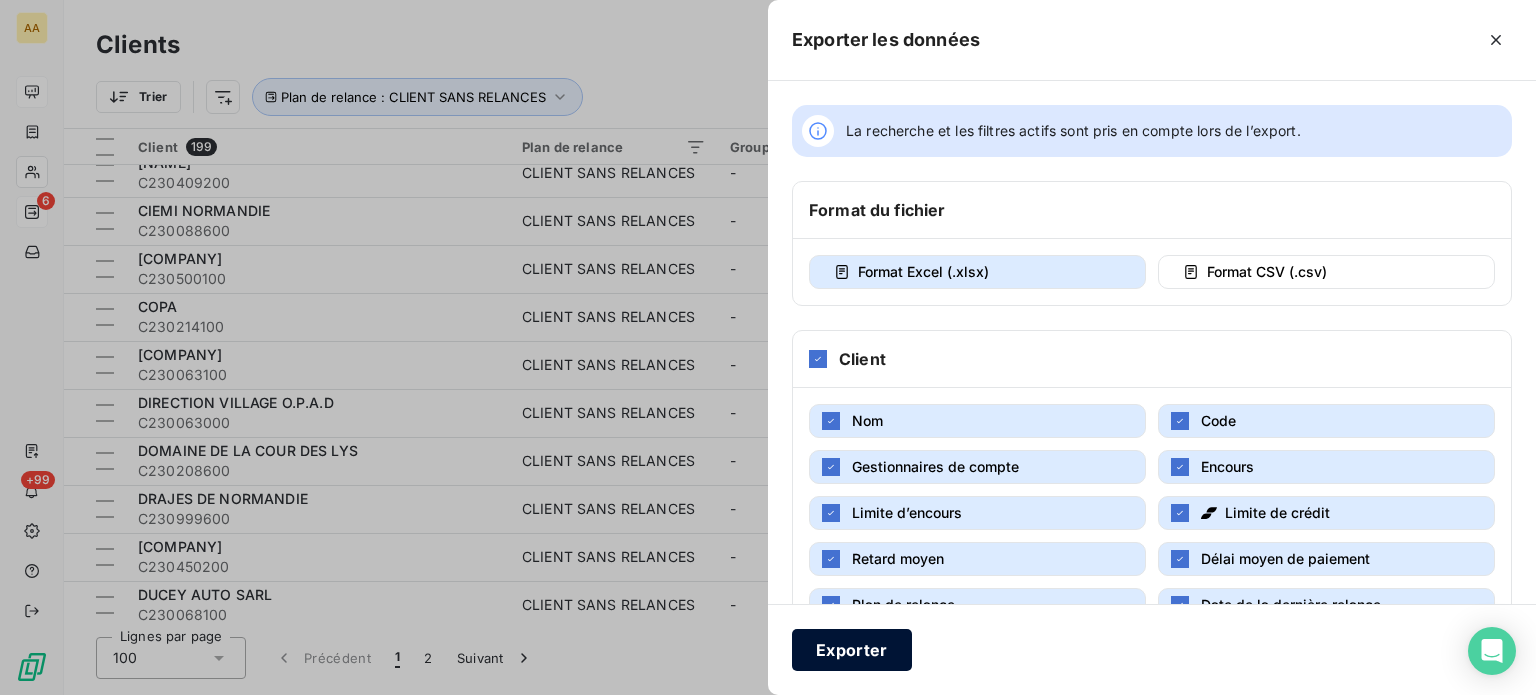 click on "Exporter" at bounding box center [852, 650] 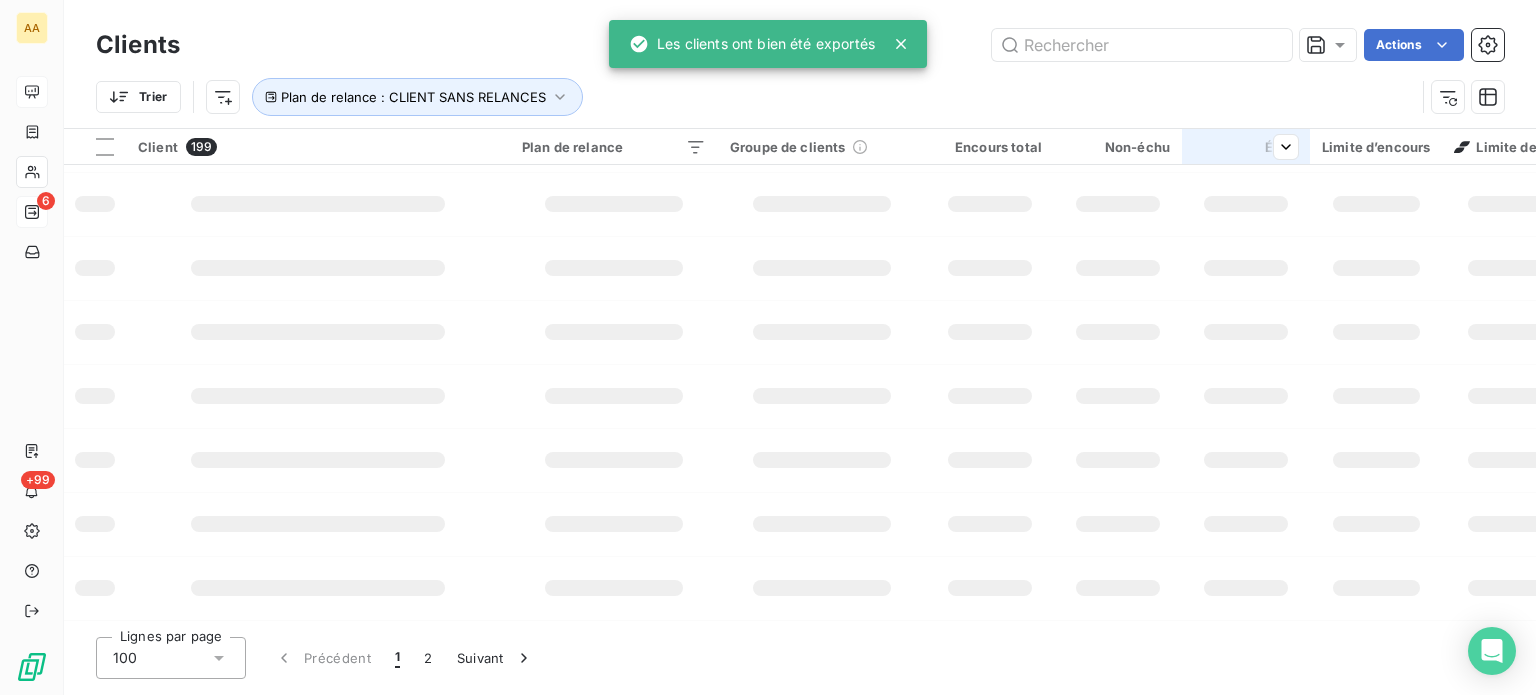 scroll, scrollTop: 512, scrollLeft: 0, axis: vertical 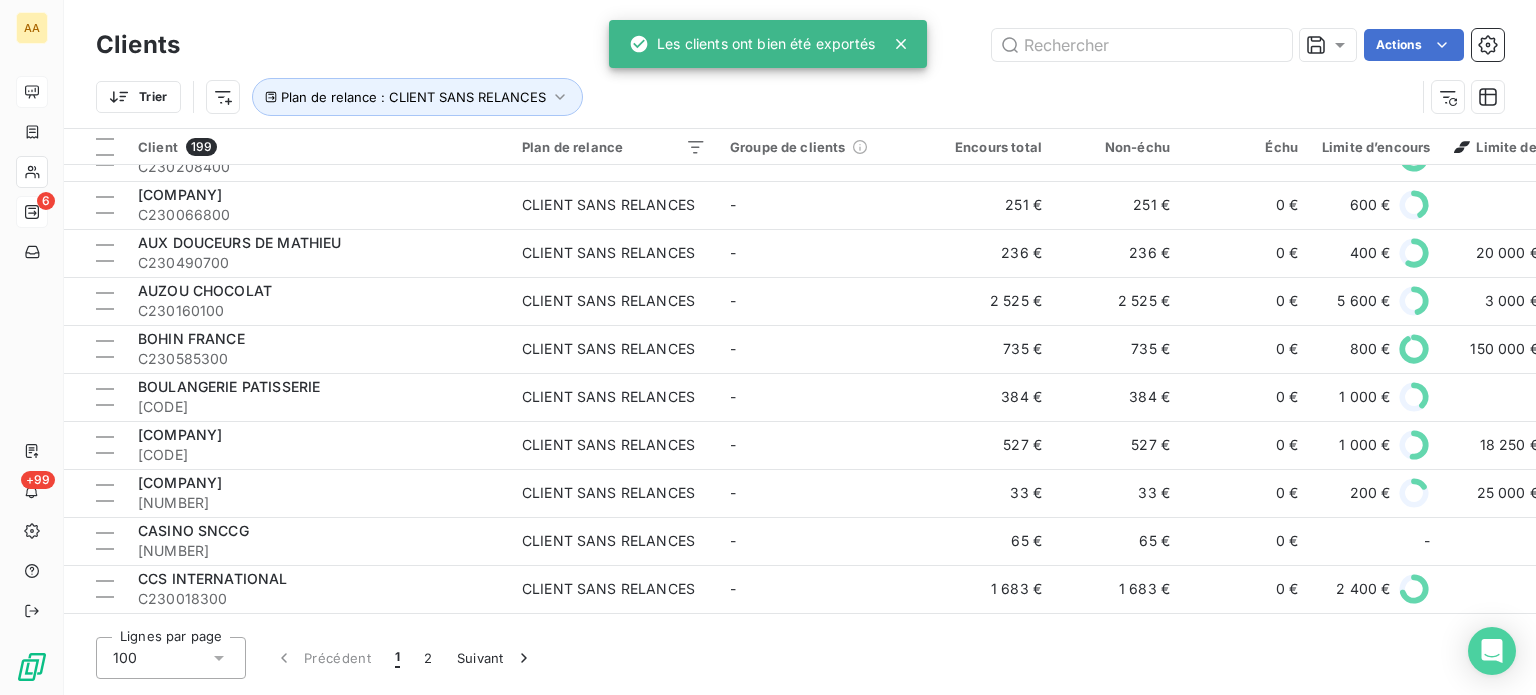 click 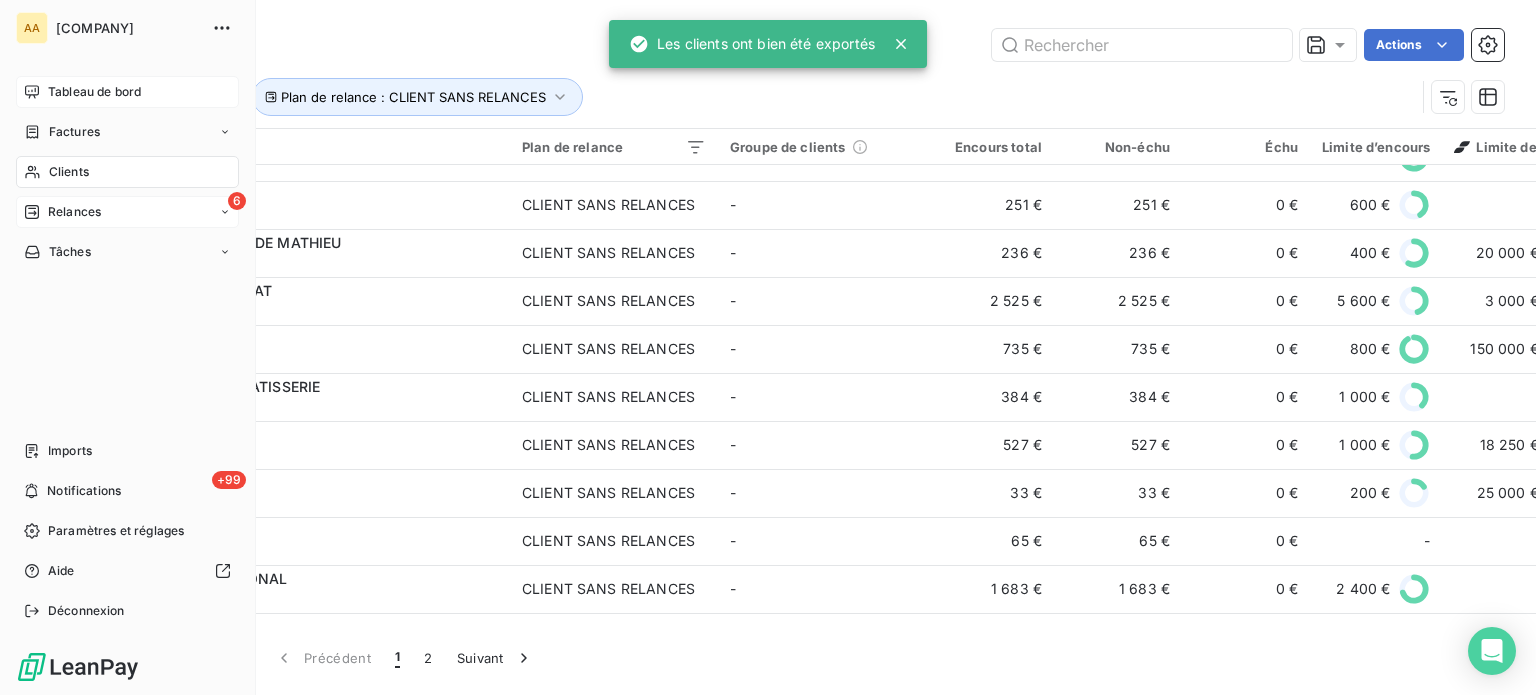 scroll, scrollTop: 1600, scrollLeft: 0, axis: vertical 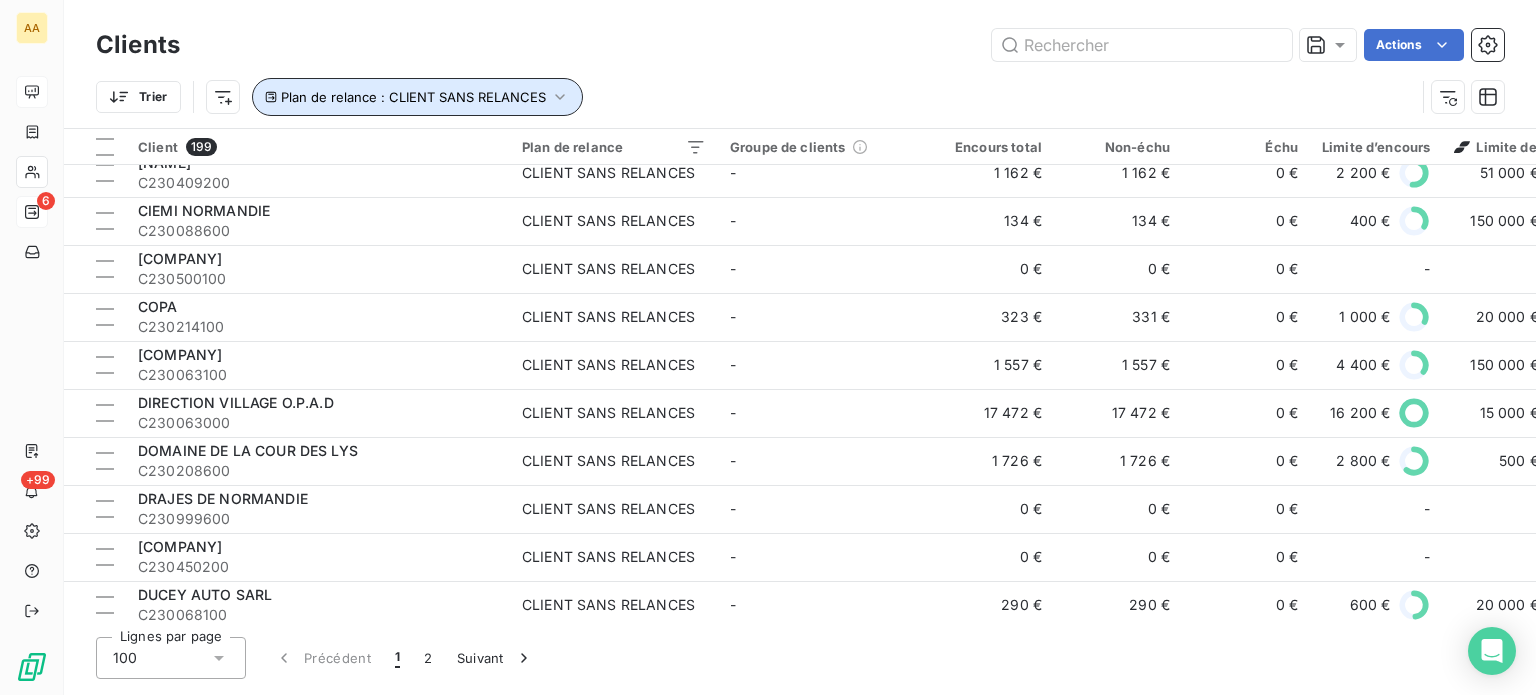 click 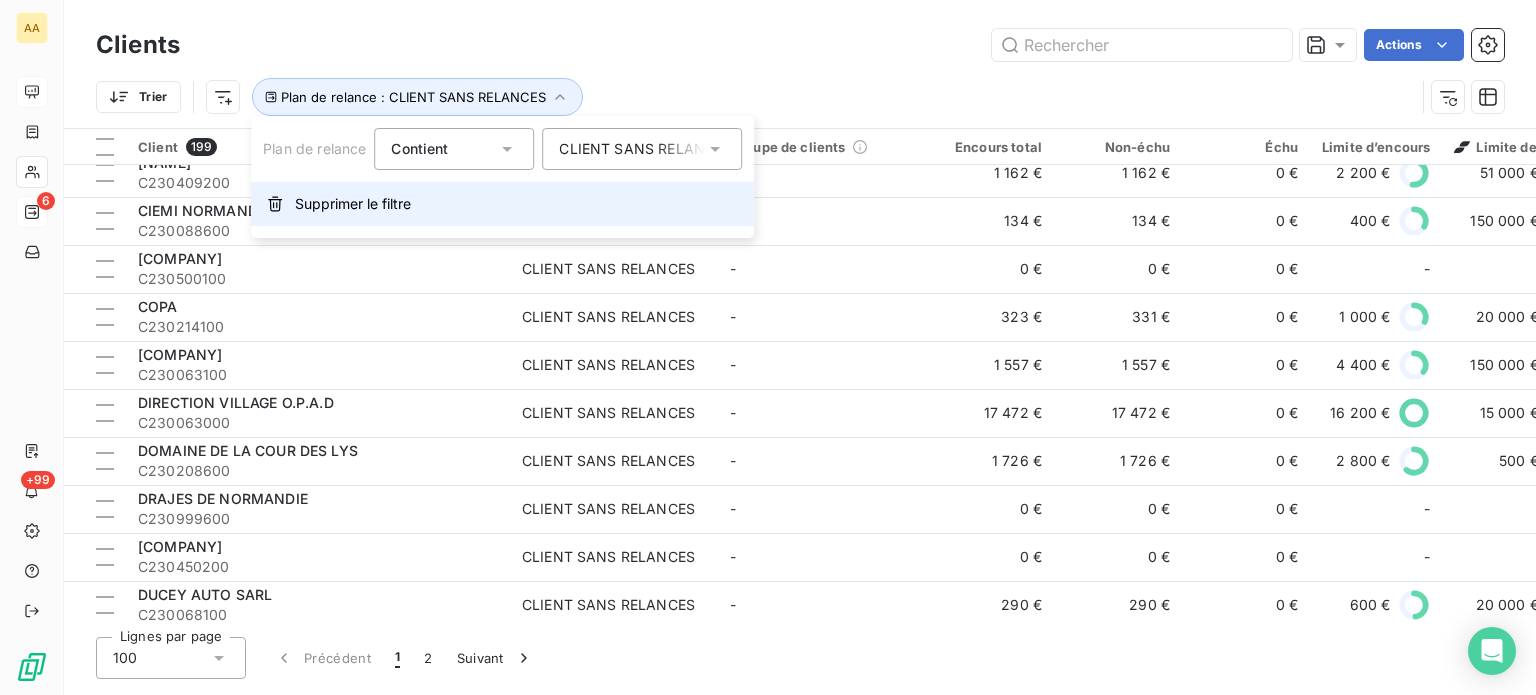 click on "Supprimer le filtre" at bounding box center (353, 204) 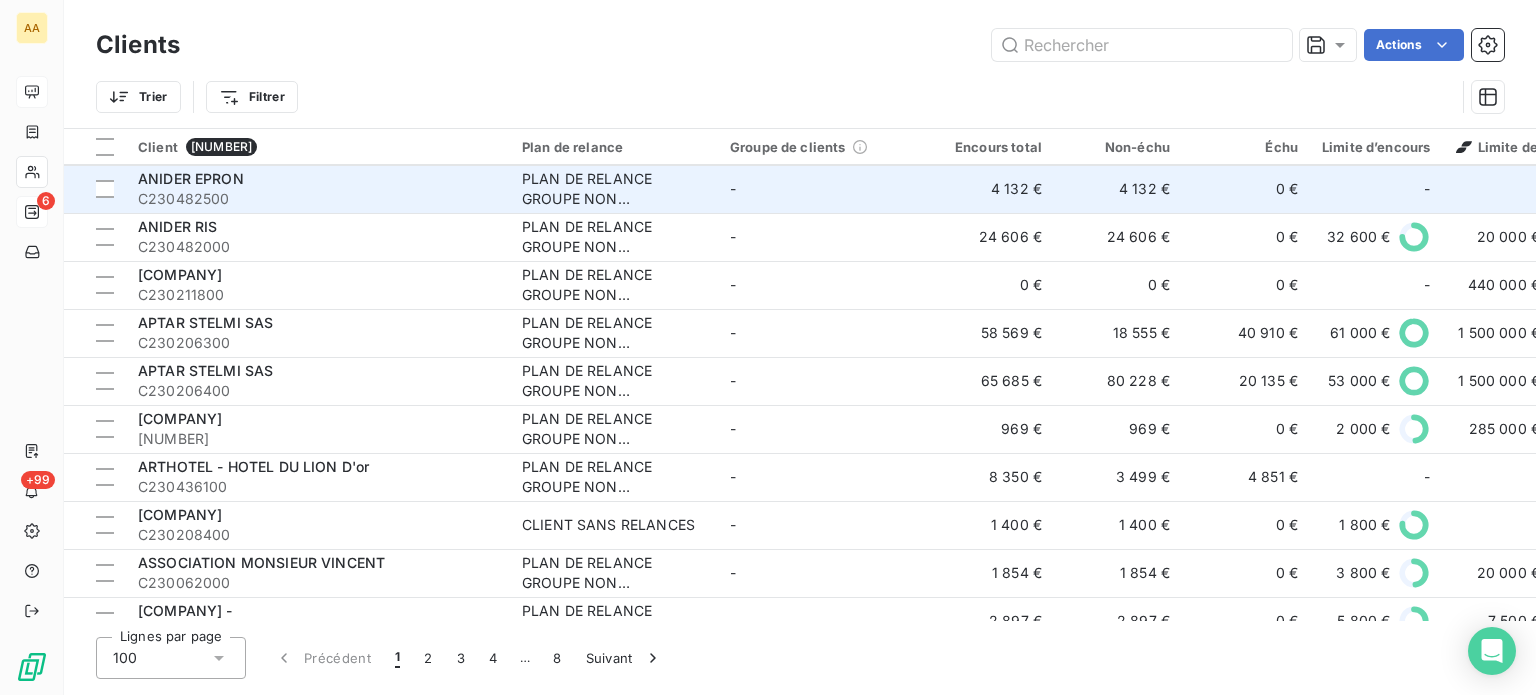 scroll, scrollTop: 1100, scrollLeft: 0, axis: vertical 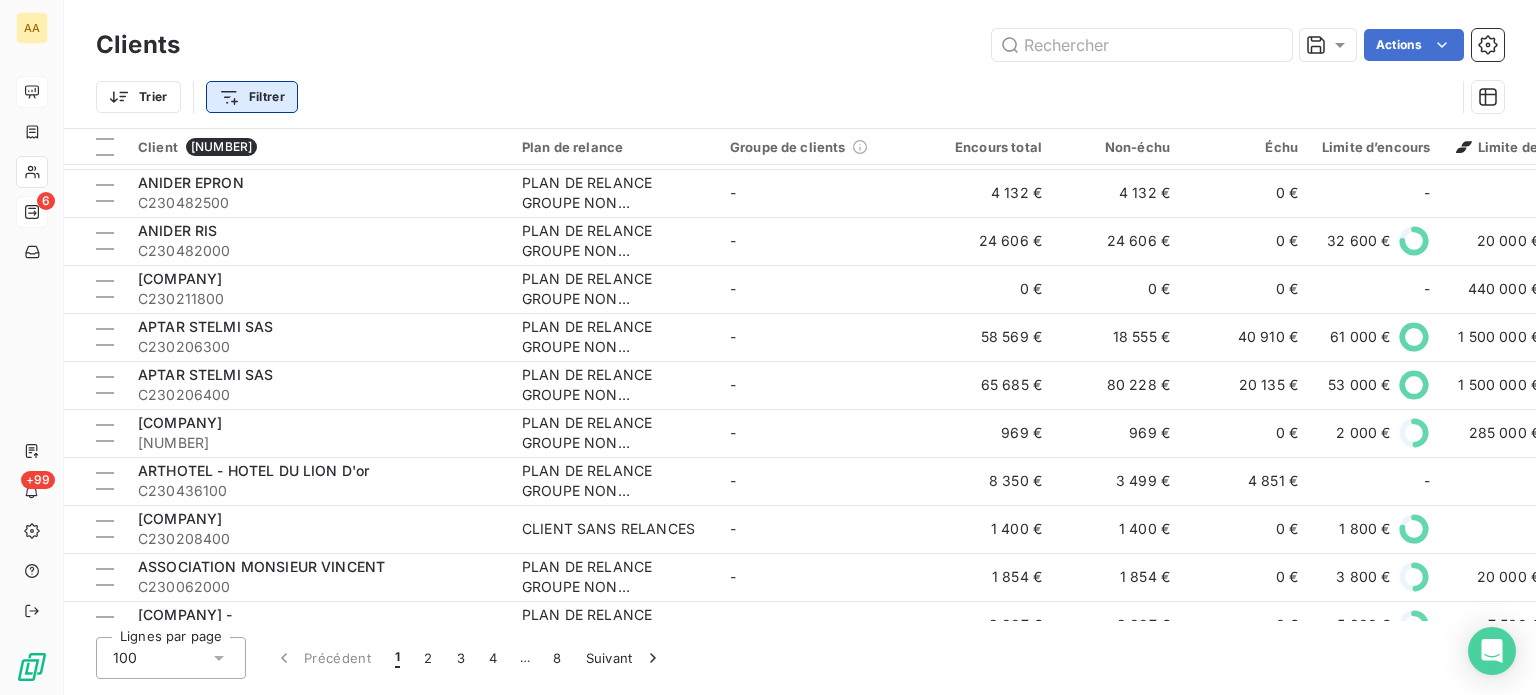 click on "Client [NUMBER] Plan de relance Groupe de clients Encours total Non-échu Échu Limite d’encours Limite de crédit Score Délai moyen de paiement Groupement Mode de règlement [COMPANY] [NUMBER] PLAN DE RELANCE GROUPE NON AUTOMATIQUE - [PRICE] [PRICE] [PRICE] [PRICE] [PRICE] [NUMBER] /100 [NUMBER] jours [COMPANY] [COMPANY] [NUMBER] PLAN DE RELANCE GROUPE NON AUTOMATIQUE - [PRICE] [PRICE] [PRICE] [PRICE] [PRICE] [NUMBER] /100 [NUMBER] jours [COMPANY] [NUMBER] CLIENT SANS RELANCES - [PRICE] [PRICE] [PRICE] [PRICE] [PRICE] [NUMBER] /100 [NUMBER] jours [COMPANY] [NUMBER] PLAN DE RELANCE GROUPE NON AUTOMATIQUE - [PRICE] [PRICE] [PRICE] [PRICE] [PRICE] [NUMBER] /100 [NUMBER] jours [COMPANY] [NUMBER] PLAN DE RELANCE GROUPE NON AUTOMATIQUE - [PRICE] [PRICE] [PRICE] [PRICE] [PRICE] [NUMBER] /100 AUCUN VRT [COMPANY] [NUMBER] CLIENT SANS RELANCES - [PRICE] [PRICE] [PRICE] [PRICE] [PRICE] [NUMBER] /100" at bounding box center [768, 347] 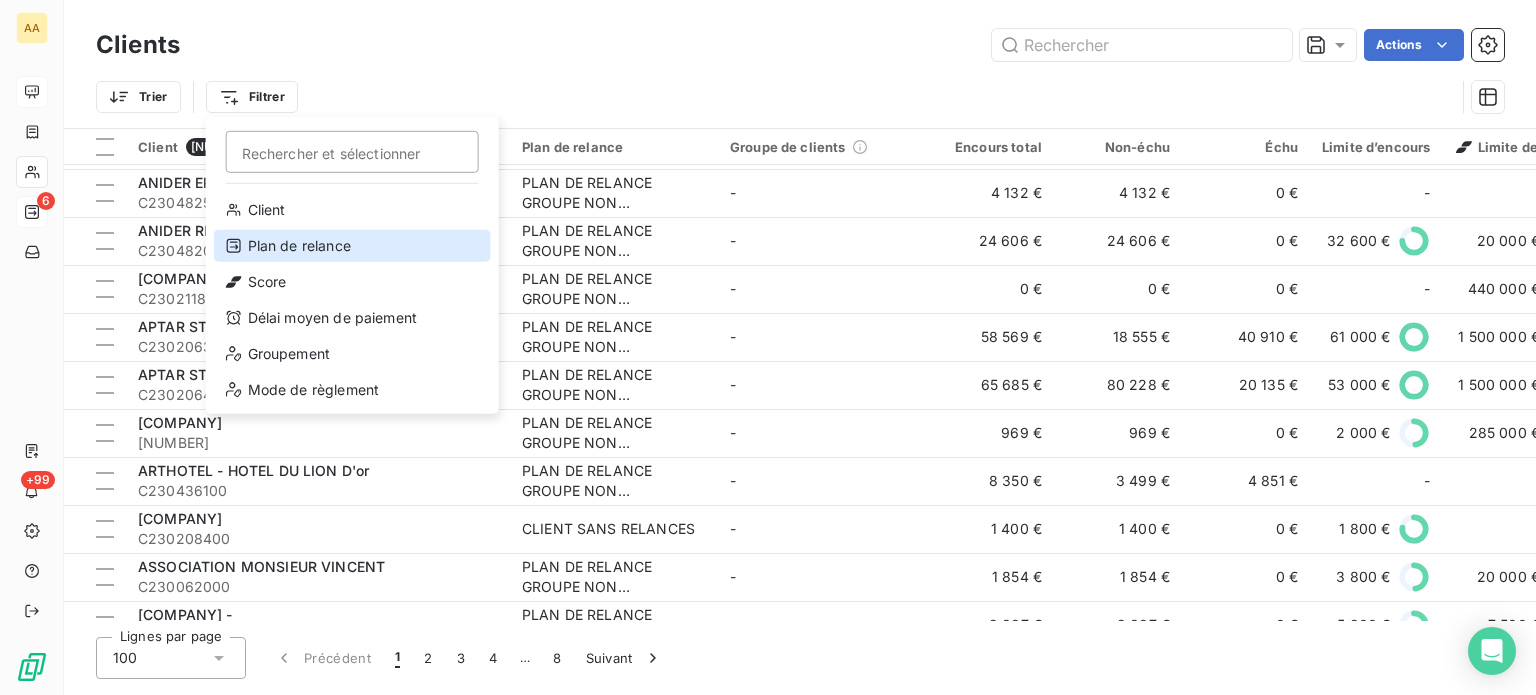 click on "Plan de relance" at bounding box center (352, 246) 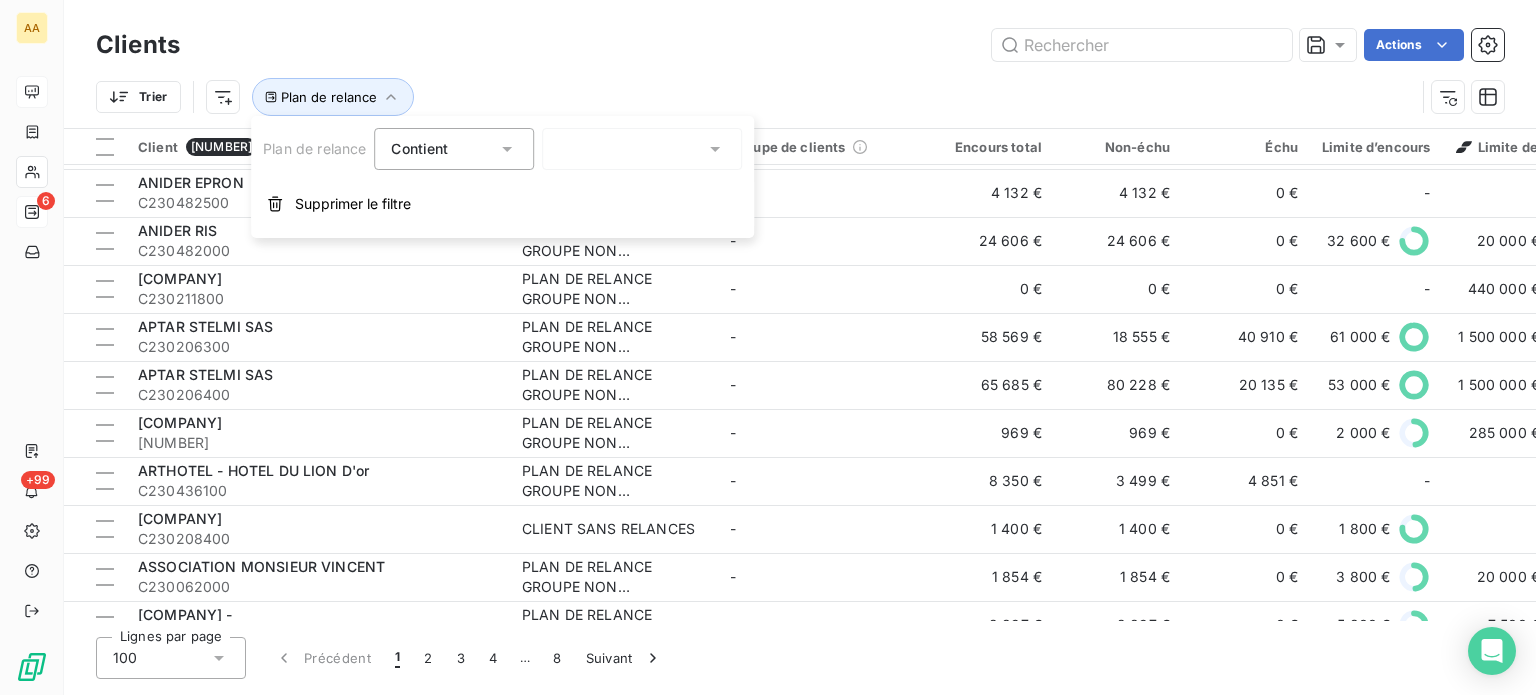 click at bounding box center (642, 149) 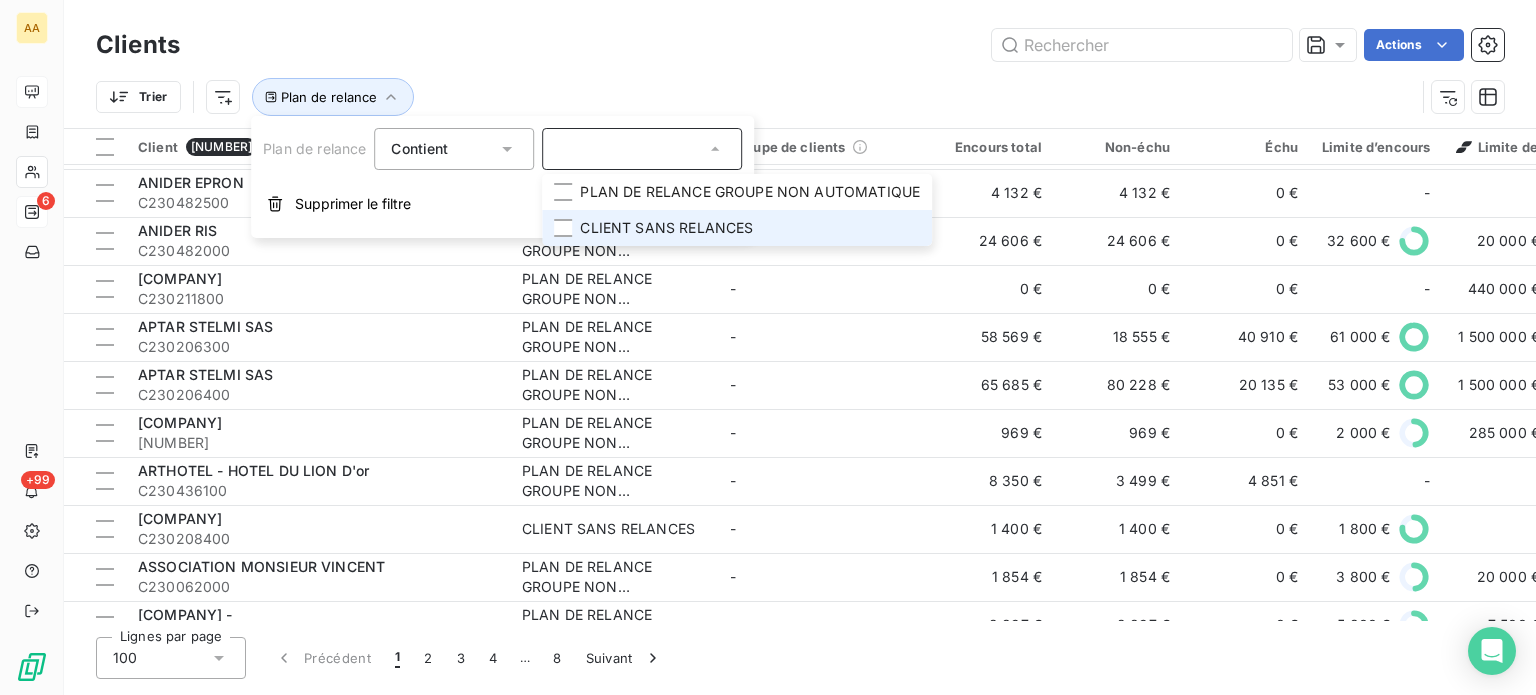 click on "CLIENT SANS RELANCES" at bounding box center (666, 228) 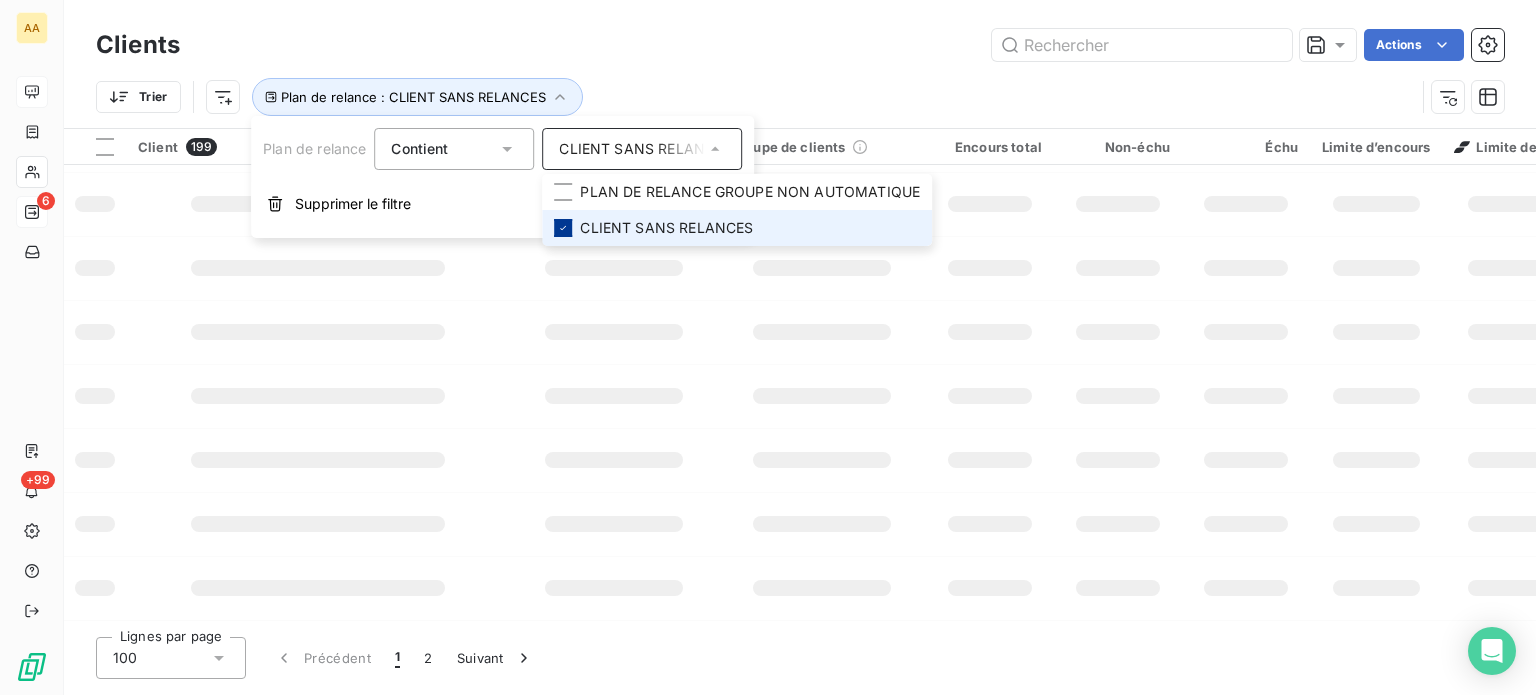 click at bounding box center (563, 228) 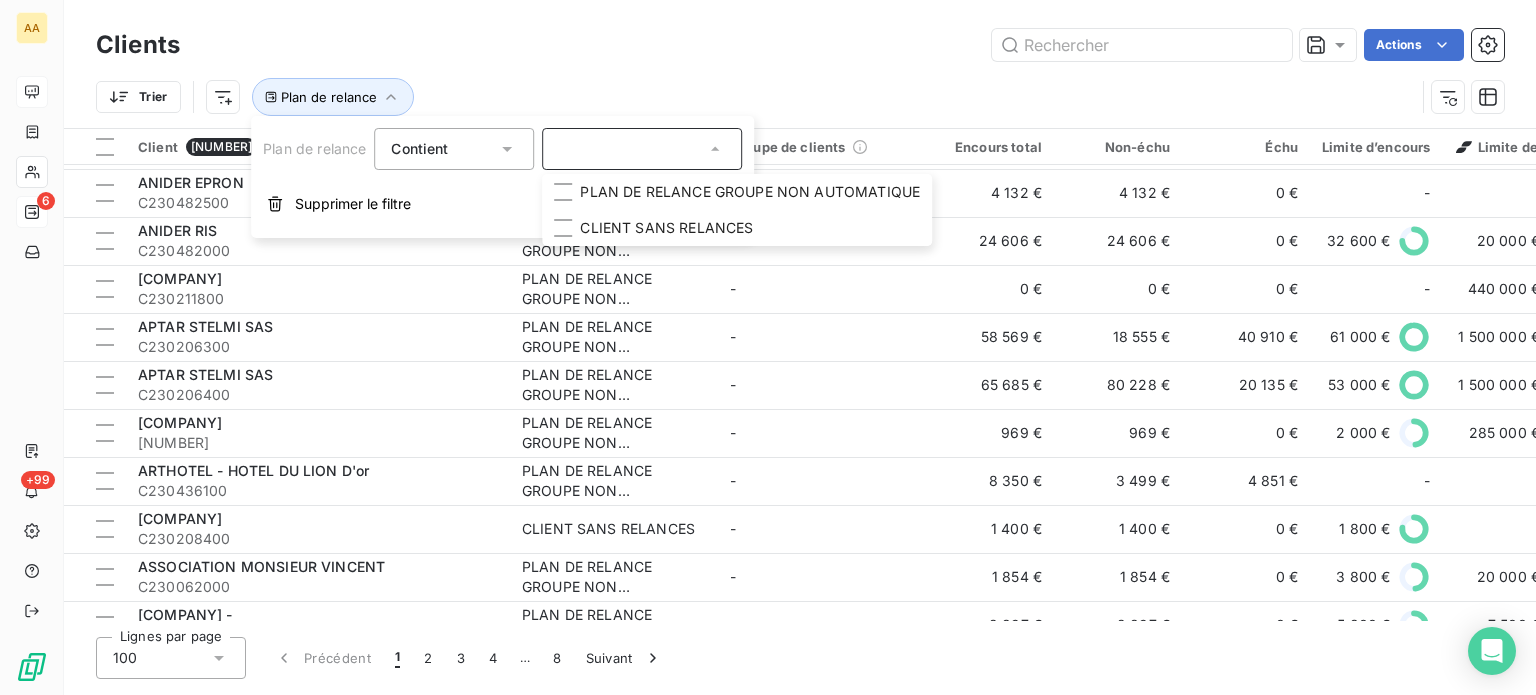 scroll, scrollTop: 1100, scrollLeft: 0, axis: vertical 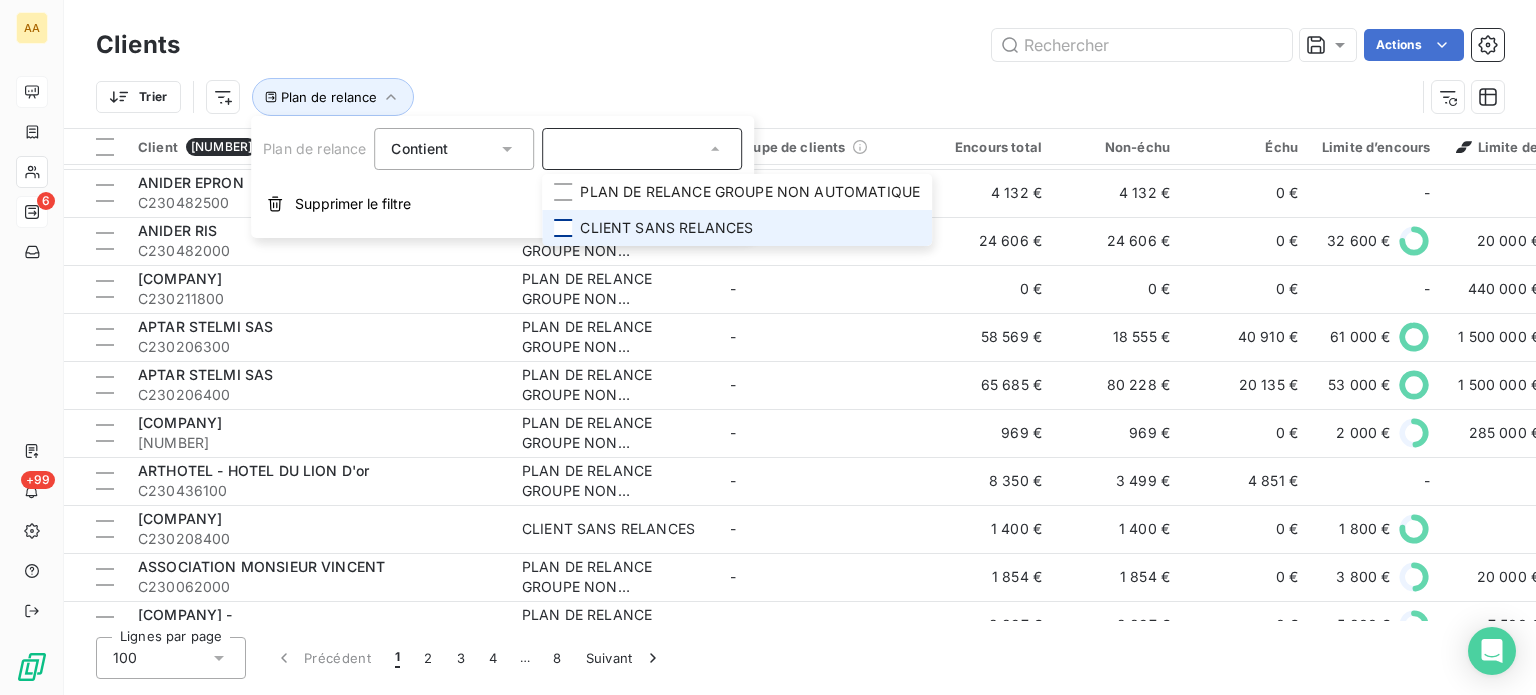 click at bounding box center [563, 228] 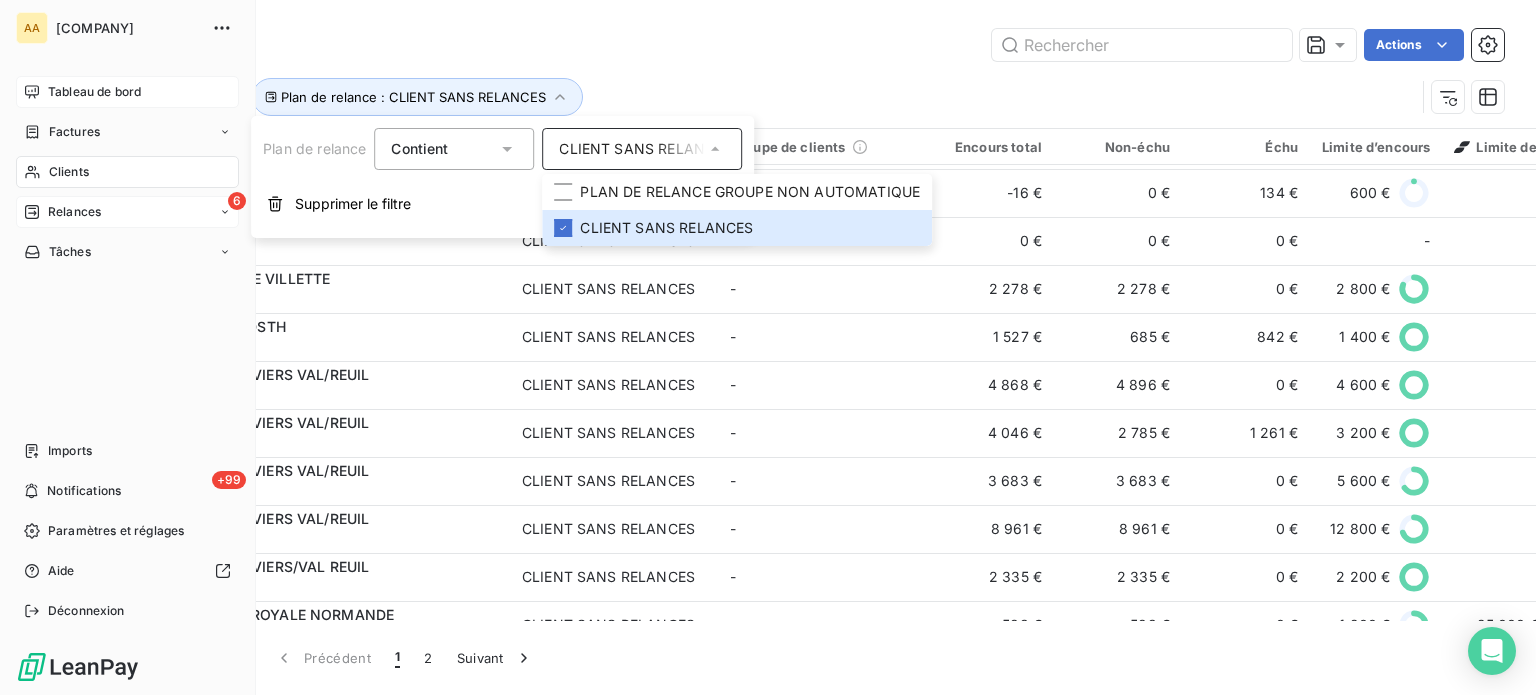 click on "Clients" at bounding box center (69, 172) 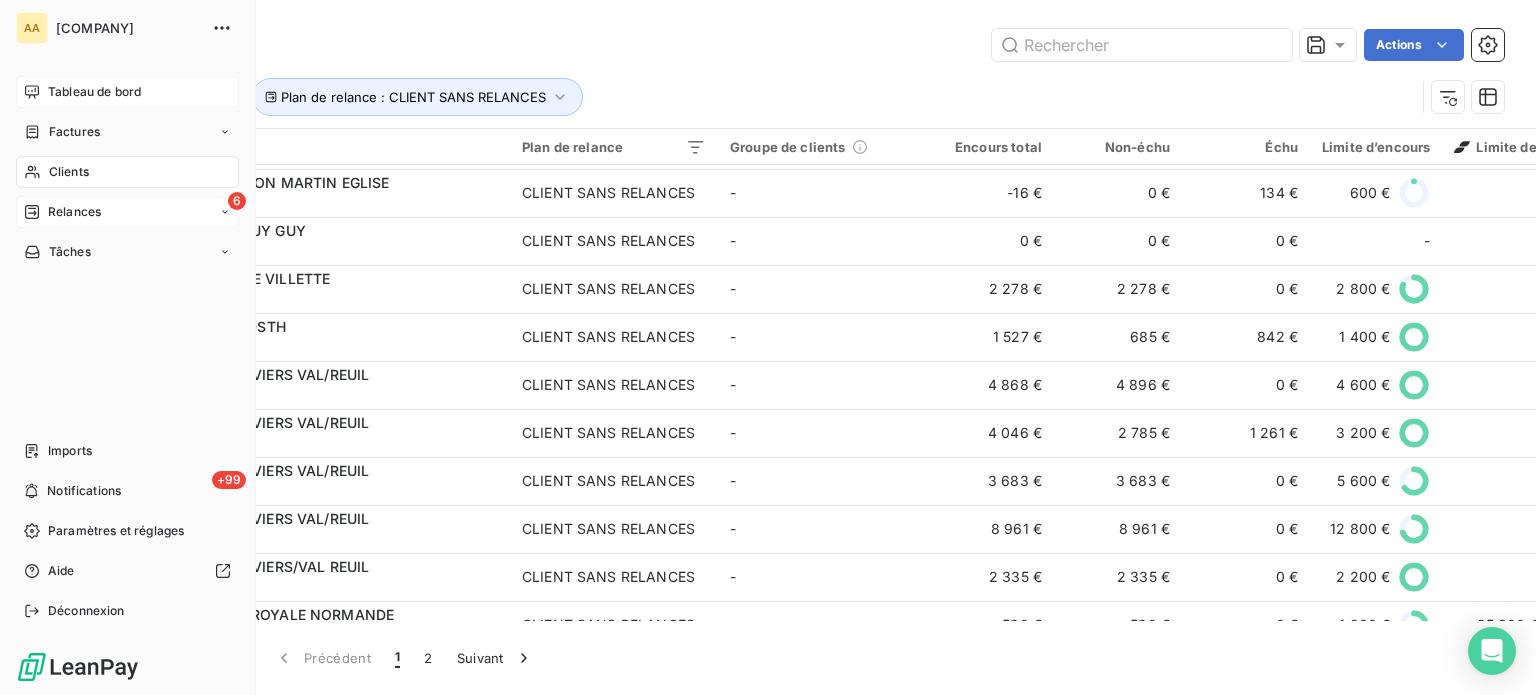 click on "Clients" at bounding box center (69, 172) 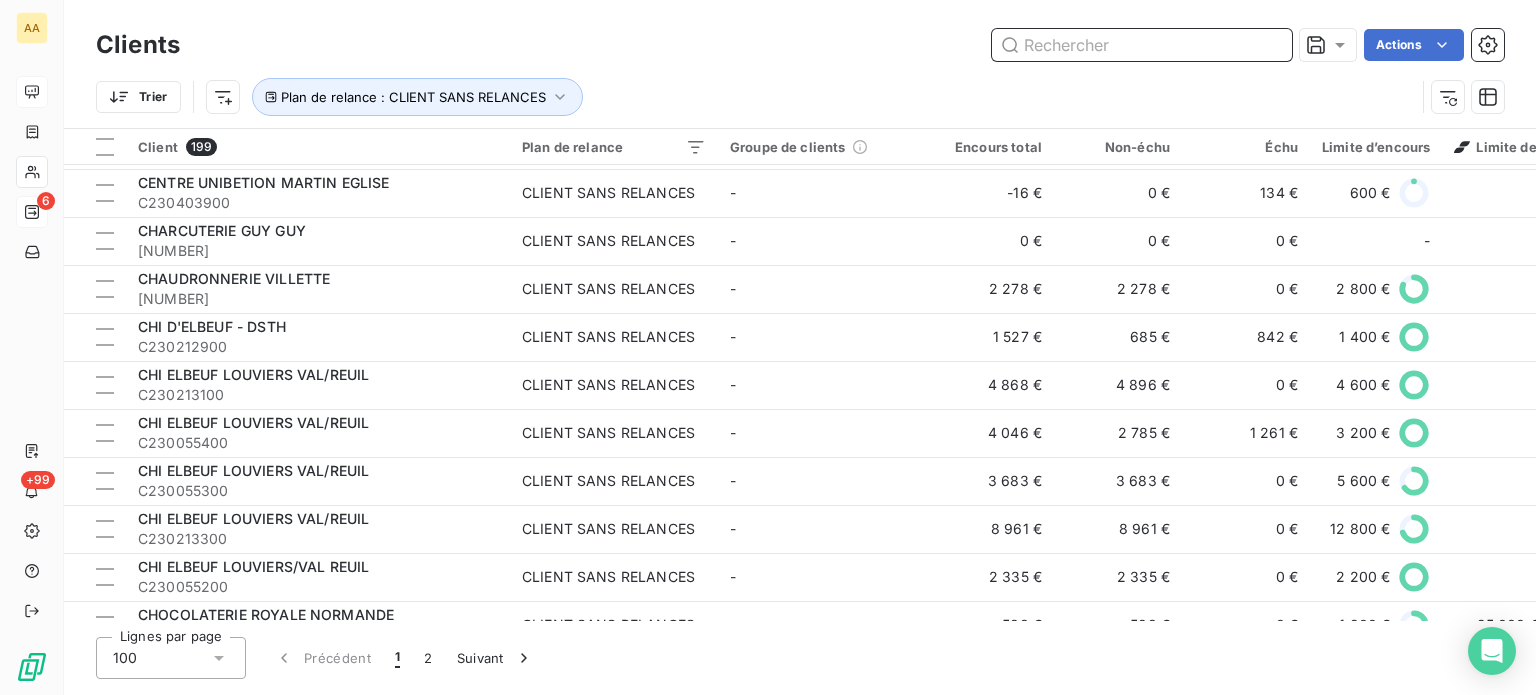 click at bounding box center [1142, 45] 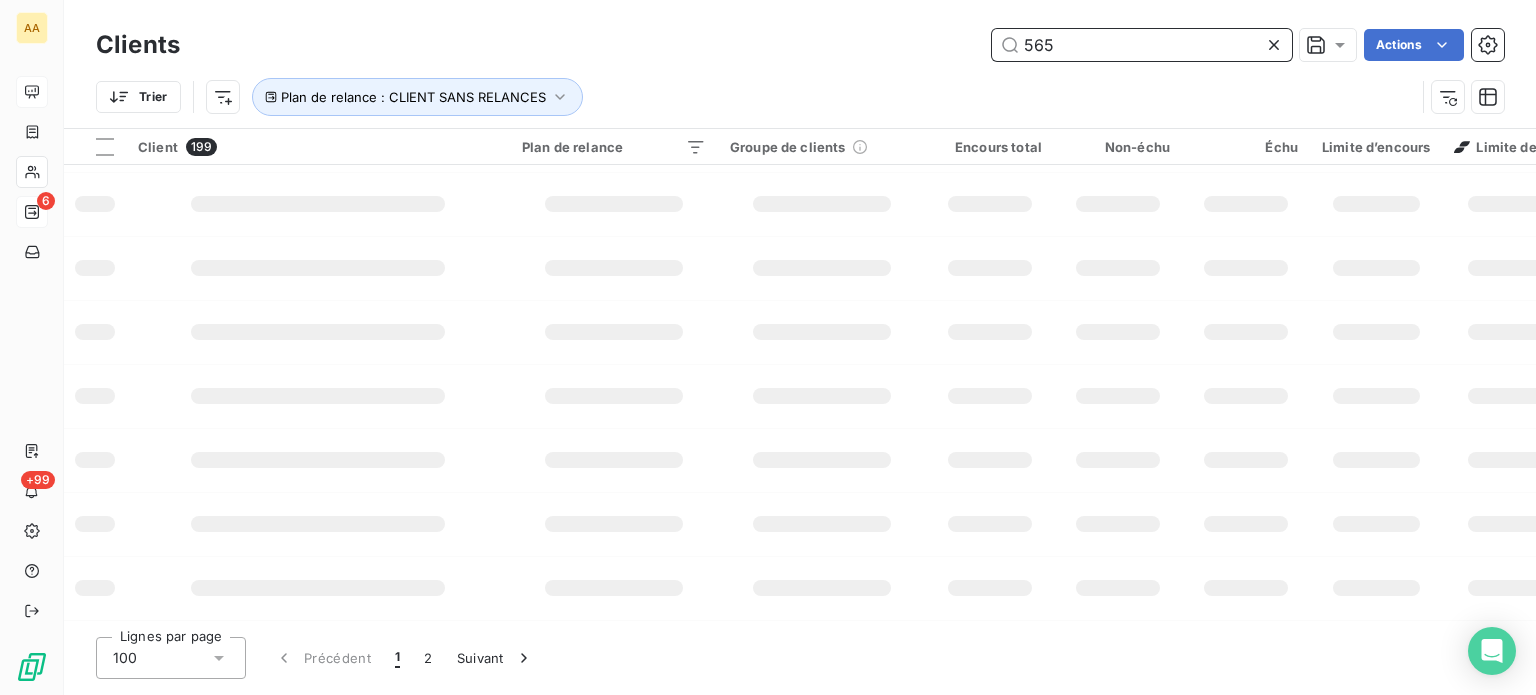 scroll, scrollTop: 0, scrollLeft: 0, axis: both 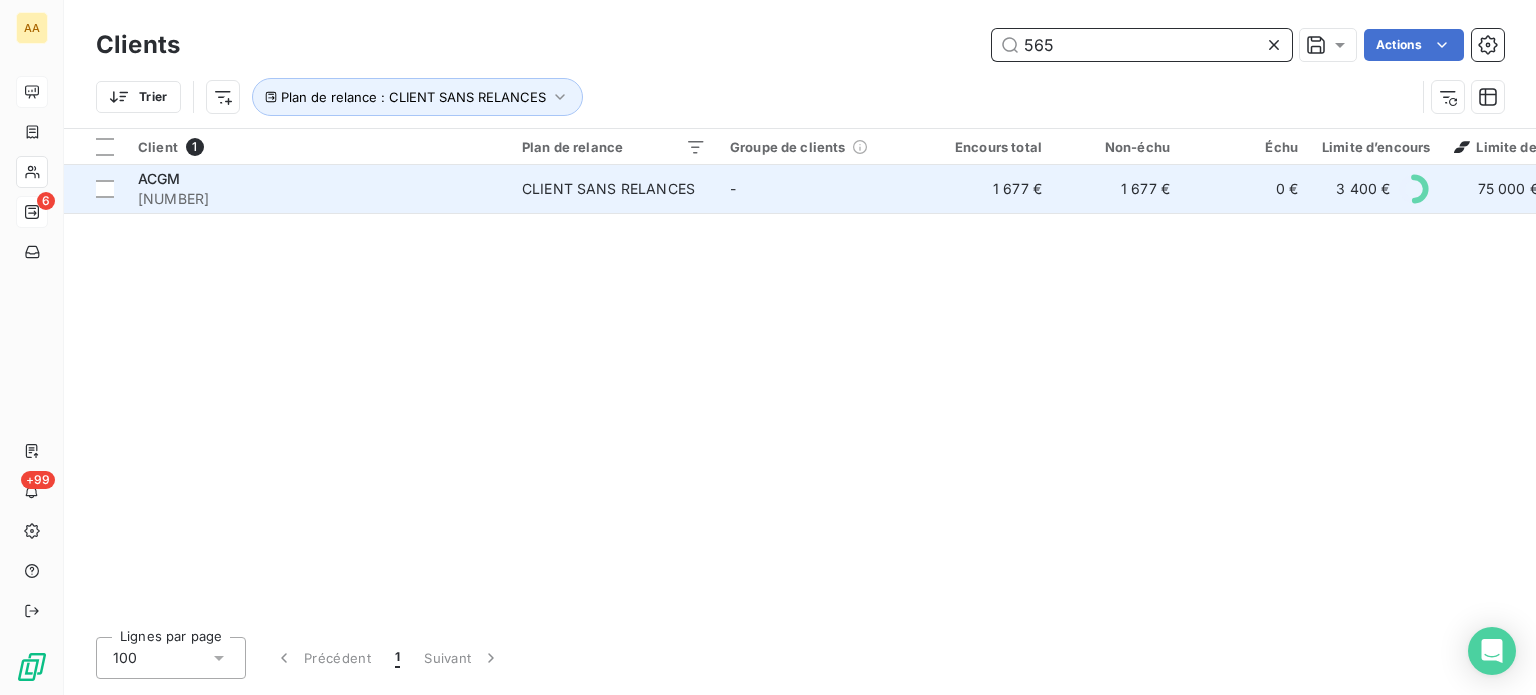 type on "565" 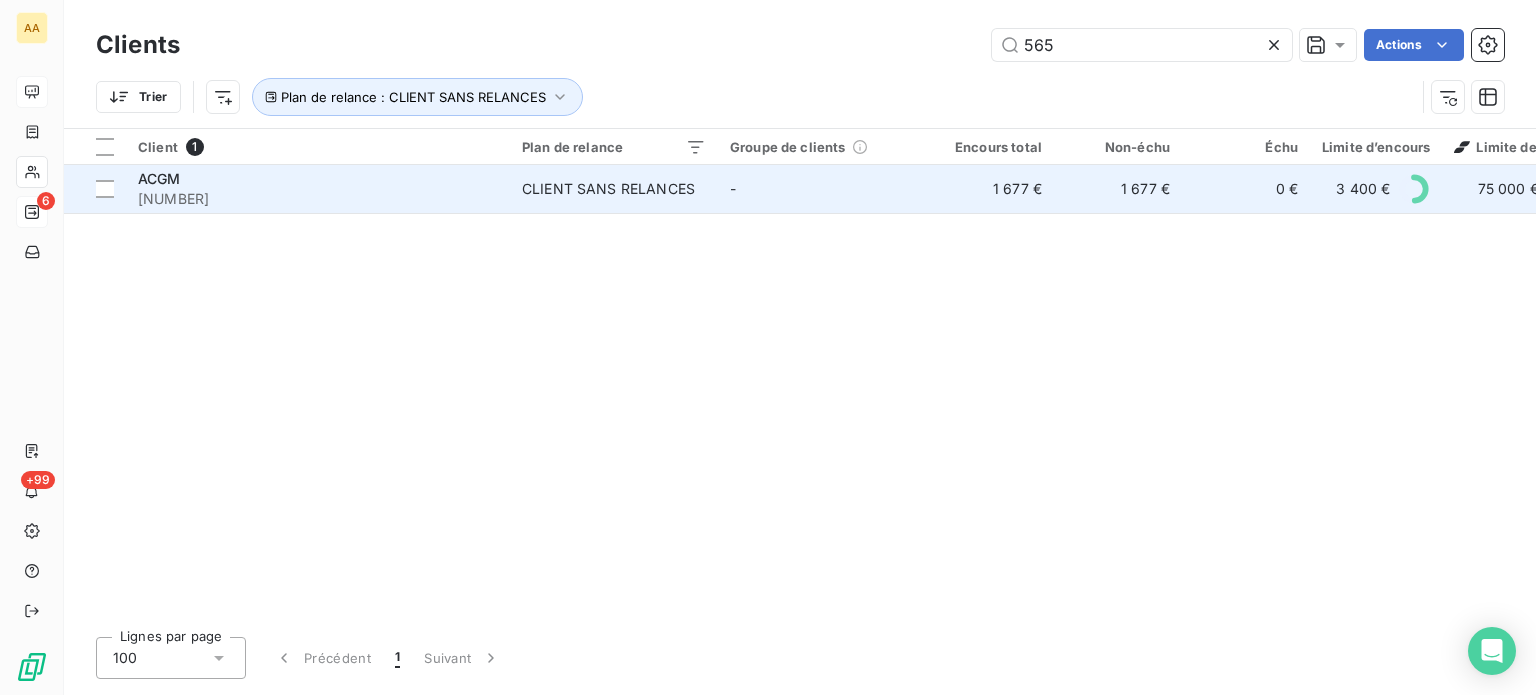 click on "[NUMBER]" at bounding box center [318, 199] 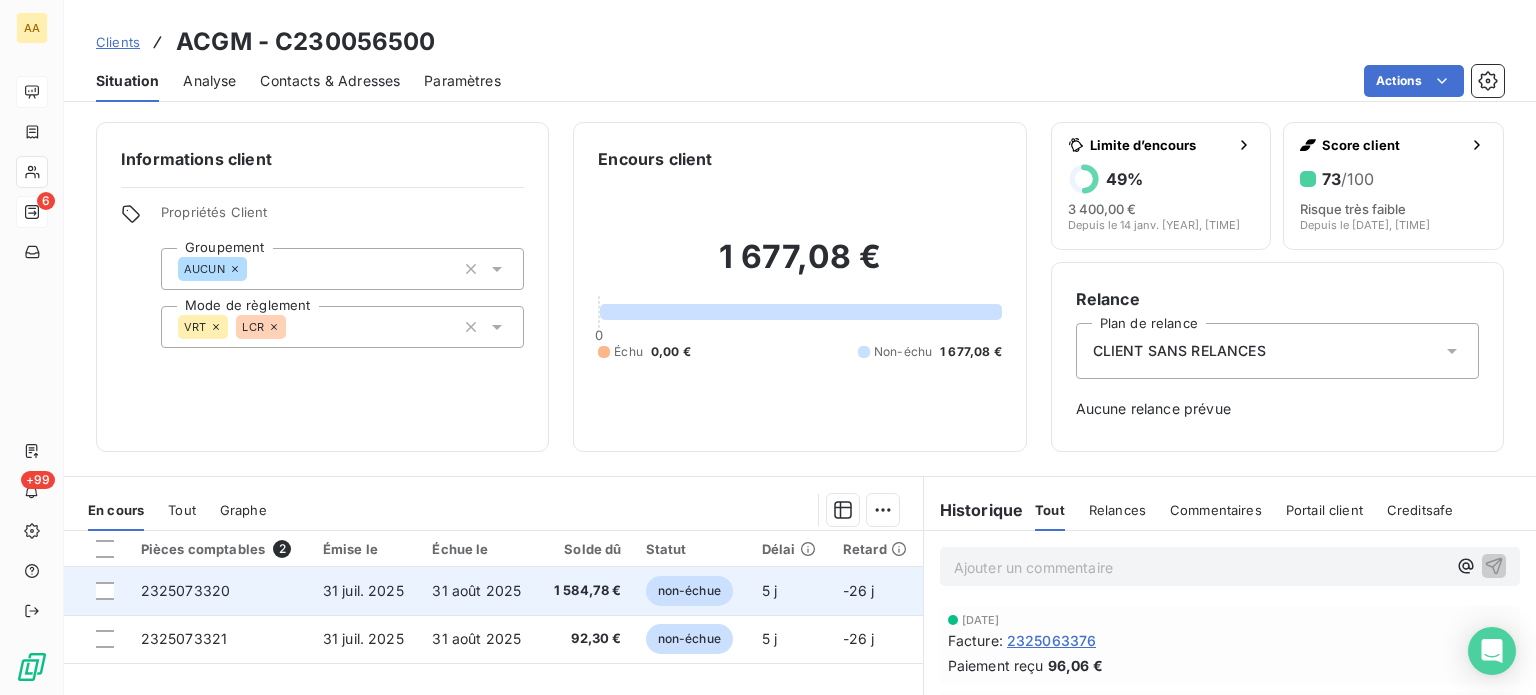 scroll, scrollTop: 100, scrollLeft: 0, axis: vertical 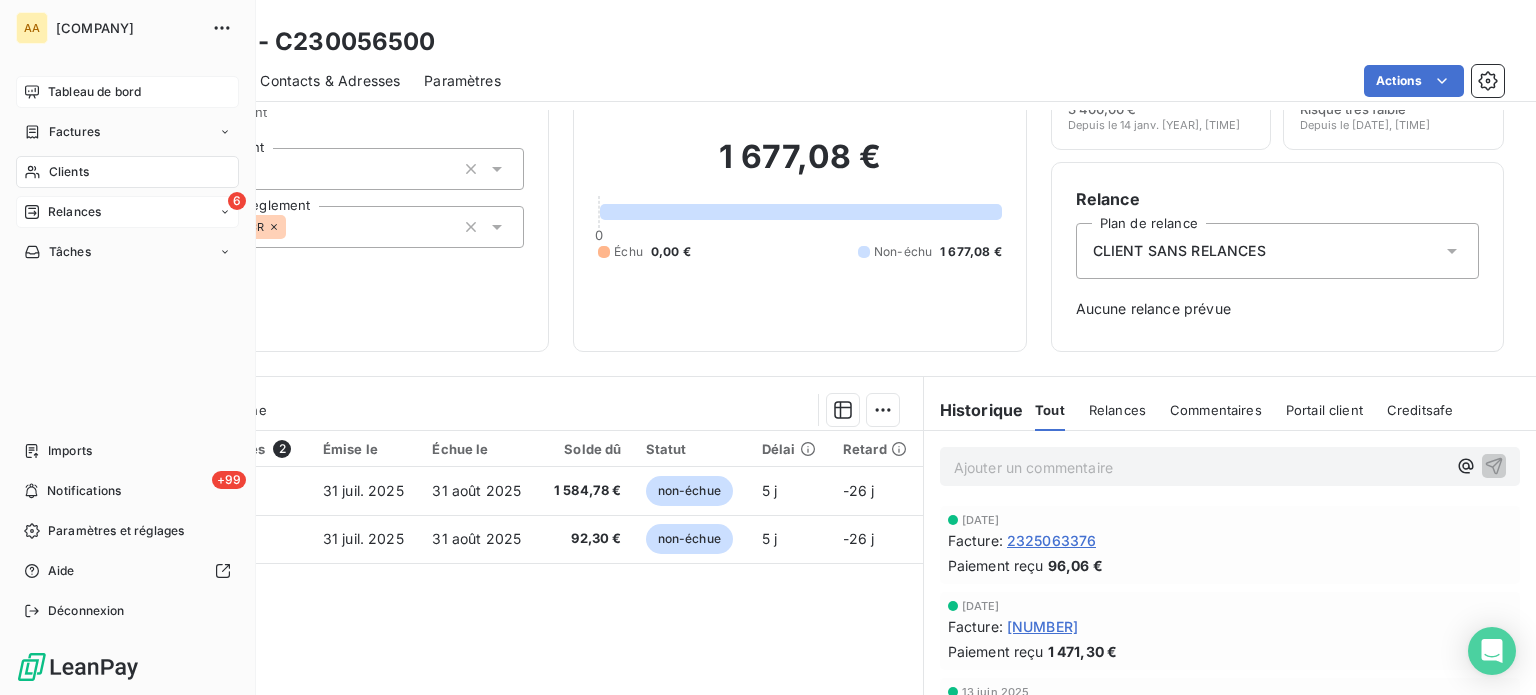 click on "Relances" at bounding box center [74, 212] 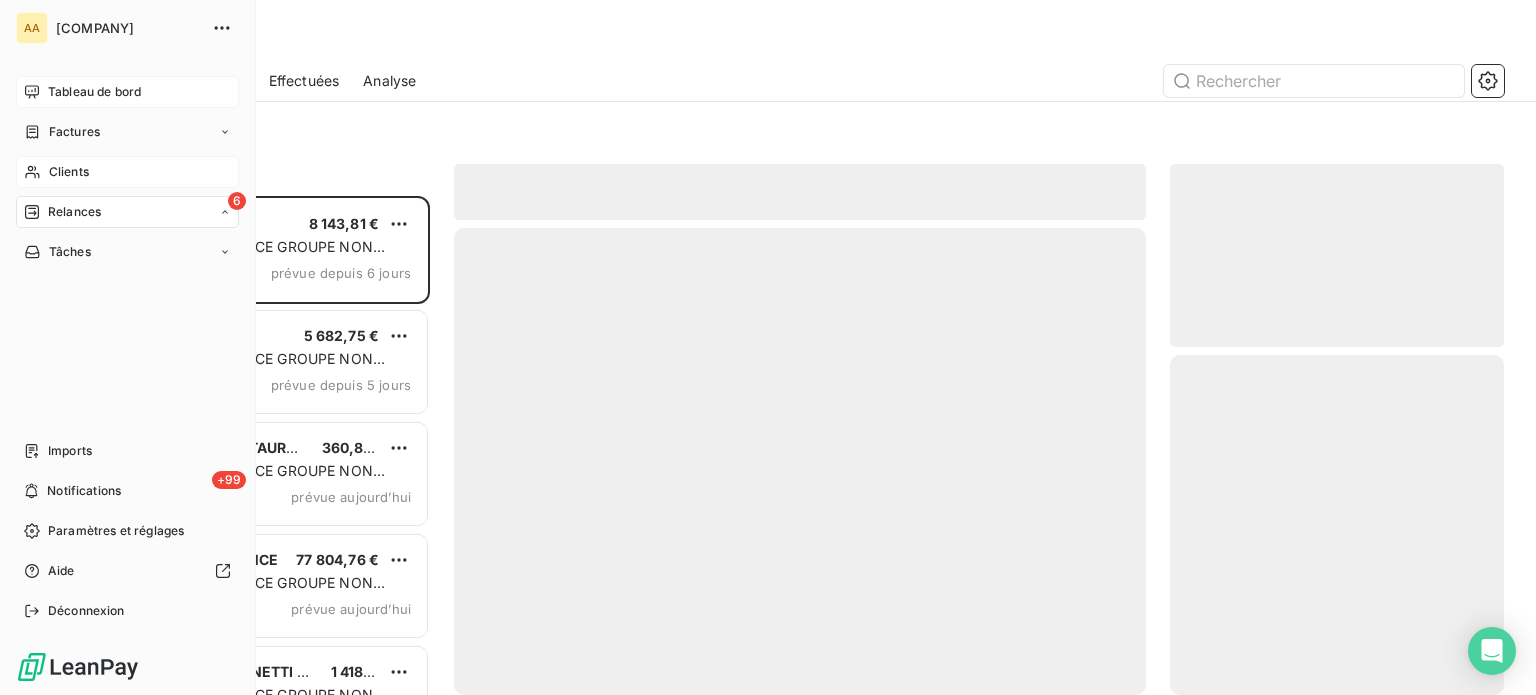 scroll, scrollTop: 16, scrollLeft: 16, axis: both 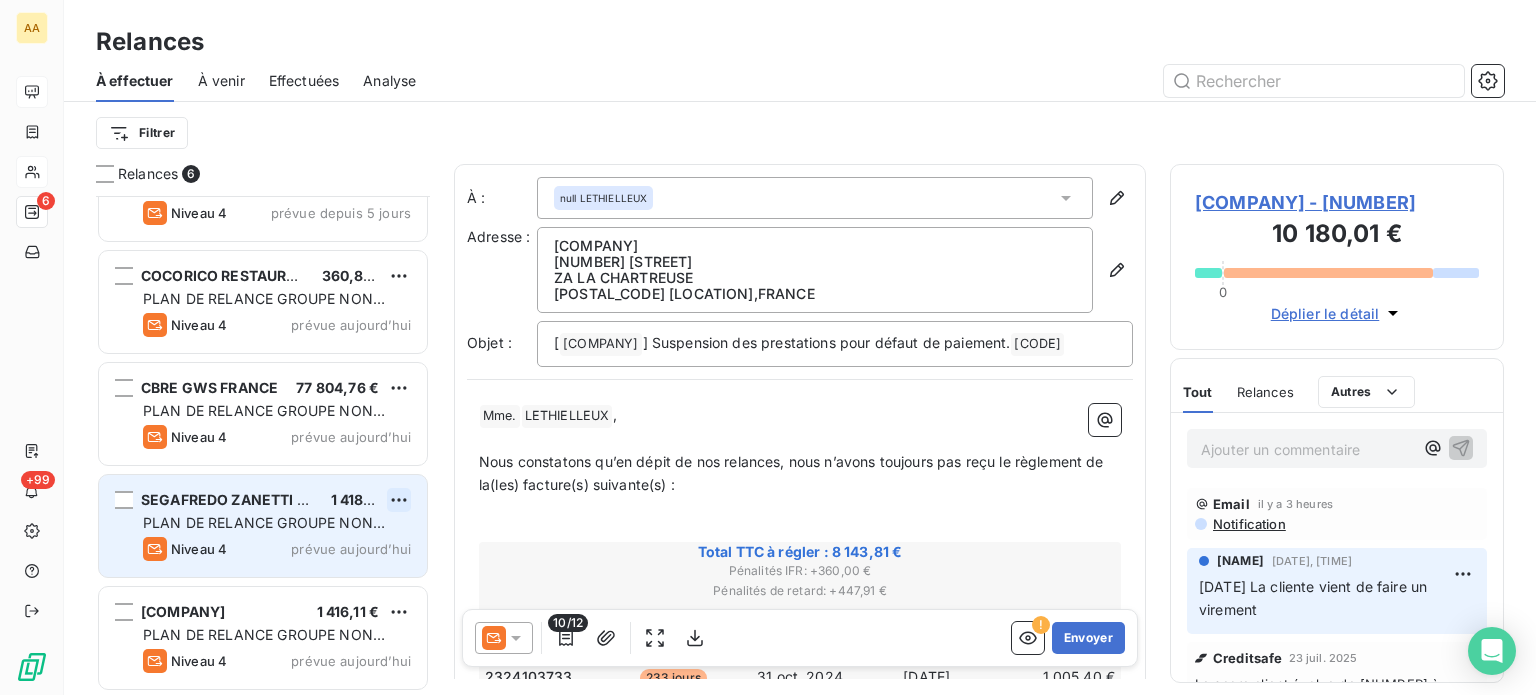 click on "AA 6 +99 Relances À effectuer À venir Effectuées Analyse Filtrer Relances 6 MEGA P [PRICE] PLAN DE RELANCE GROUPE NON AUTOMATIQUE Niveau 4 prévue depuis 6 jours VFE-VERBOM [PRICE] PLAN DE RELANCE GROUPE NON AUTOMATIQUE Niveau 4 prévue depuis 5 jours COCORICO RESTAURANT [PRICE] PLAN DE RELANCE GROUPE NON AUTOMATIQUE Niveau 4 prévue aujourd’hui CBRE GWS FRANCE [PRICE] PLAN DE RELANCE GROUPE NON AUTOMATIQUE Niveau 4 prévue aujourd’hui SEGAFREDO ZANETTI France SAS [PRICE] PLAN DE RELANCE GROUPE NON AUTOMATIQUE Niveau 4 prévue aujourd’hui OCEANE RESORT [PRICE] PLAN DE RELANCE GROUPE NON AUTOMATIQUE Niveau 4 prévue aujourd’hui À : null LETHIELLEUX Adresse : MEGA P 1 RUE A DE LAVOISIER ZA LA CHARTREUSE 27940   LE VAL-D'HAZEY ,  FRANCE Objet : [ A23 ANETT DEUX NORMANDIE ﻿ ] Suspension des prestations pour défaut de paiement.  [CODE] ﻿ ﻿ ﻿ Mme. ﻿ ﻿ LETHIELLEUX ﻿ , ﻿ ﻿ ﻿ Total TTC à régler :   [PRICE]  : +" at bounding box center (768, 347) 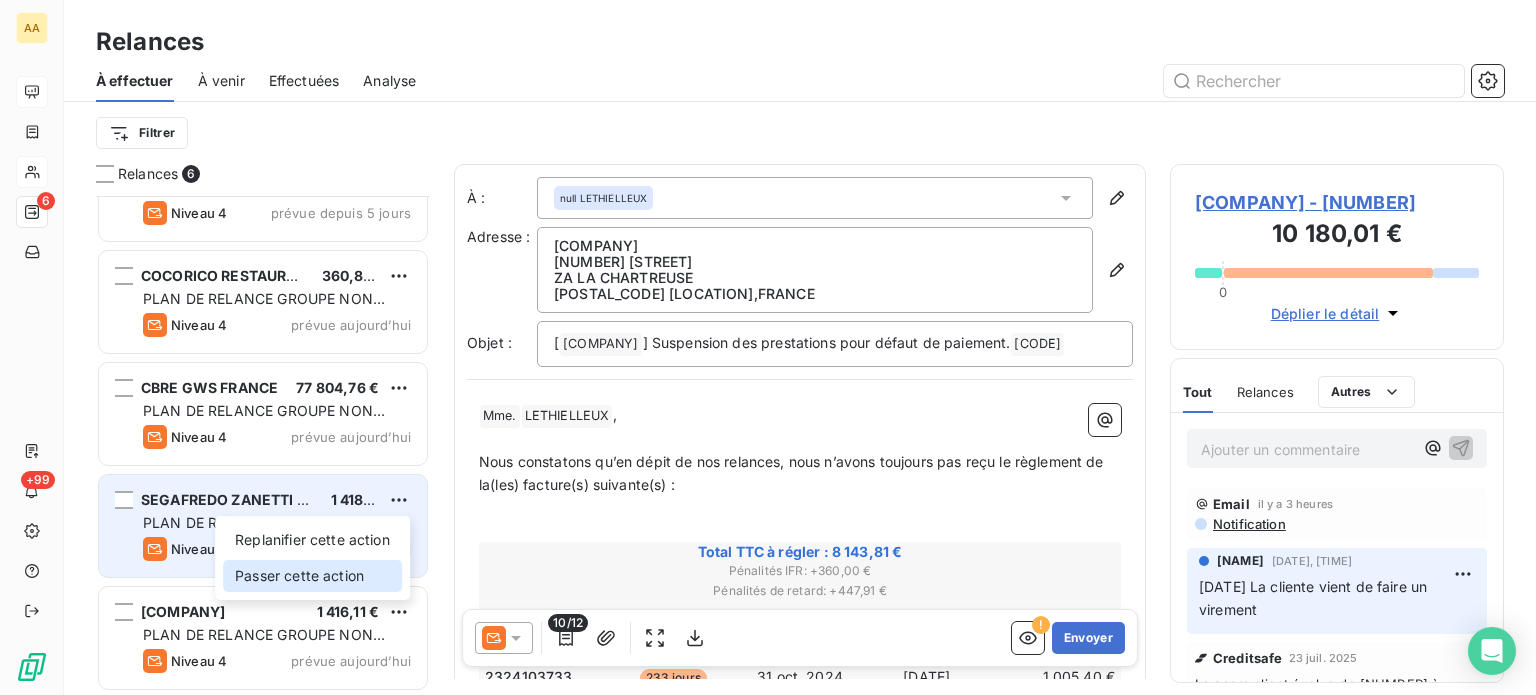 click on "Passer cette action" at bounding box center (312, 576) 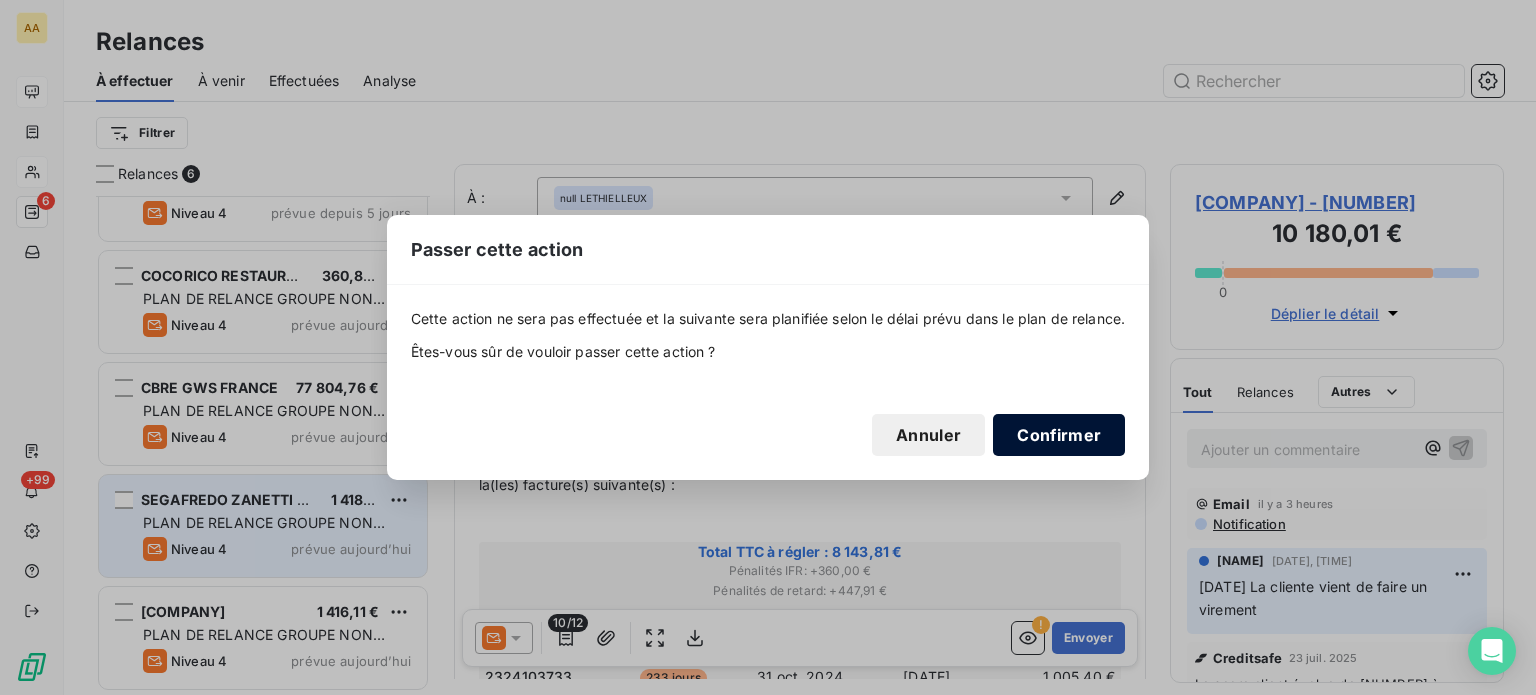 click on "Confirmer" at bounding box center (1059, 435) 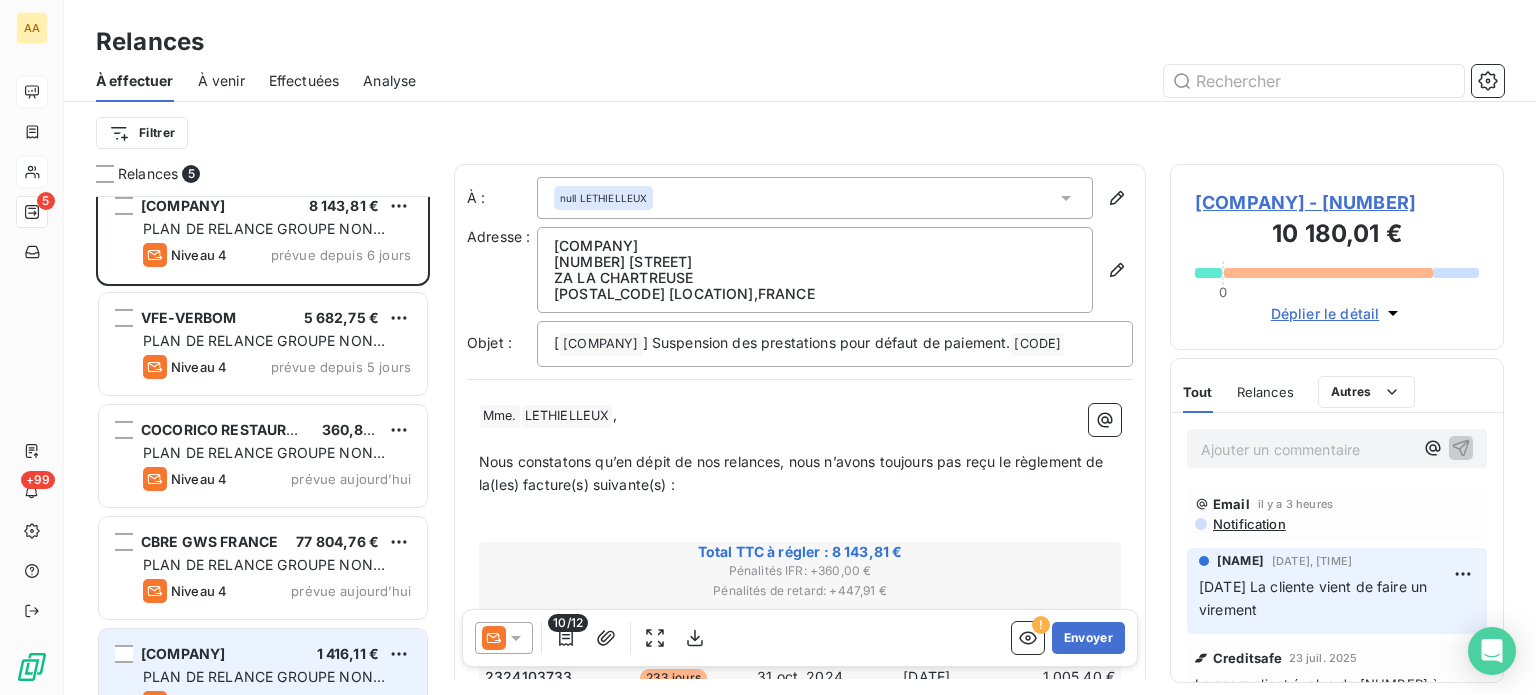 scroll, scrollTop: 0, scrollLeft: 0, axis: both 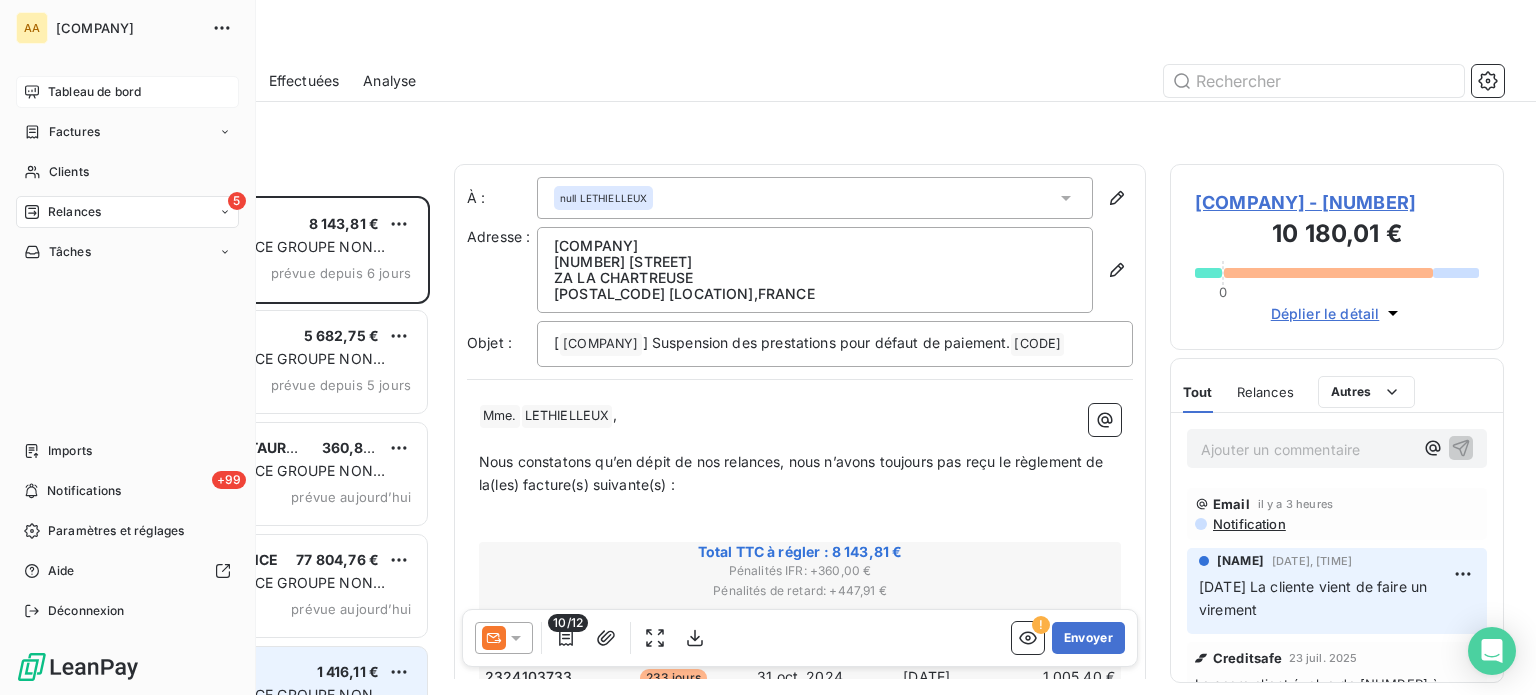 drag, startPoint x: 82, startPoint y: 169, endPoint x: 176, endPoint y: 191, distance: 96.540146 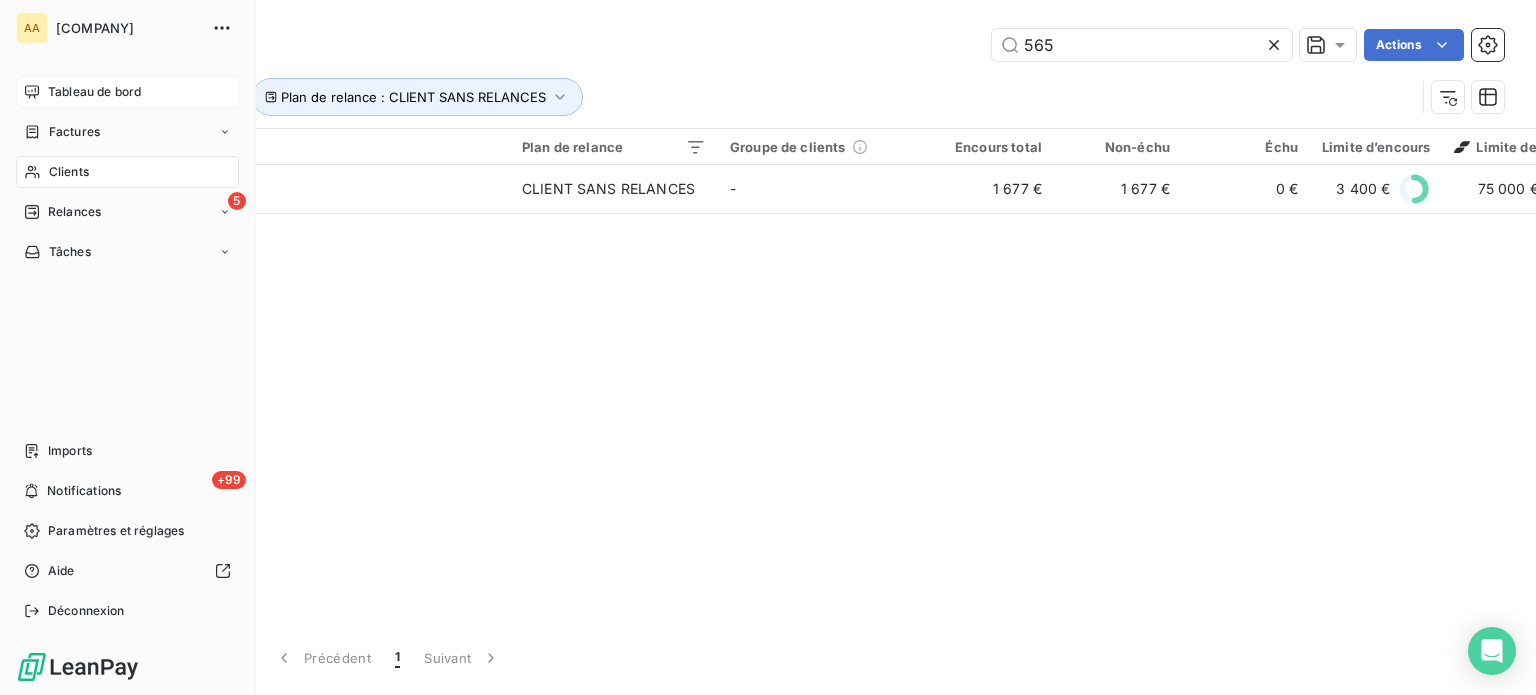 click on "Tableau de bord" at bounding box center [94, 92] 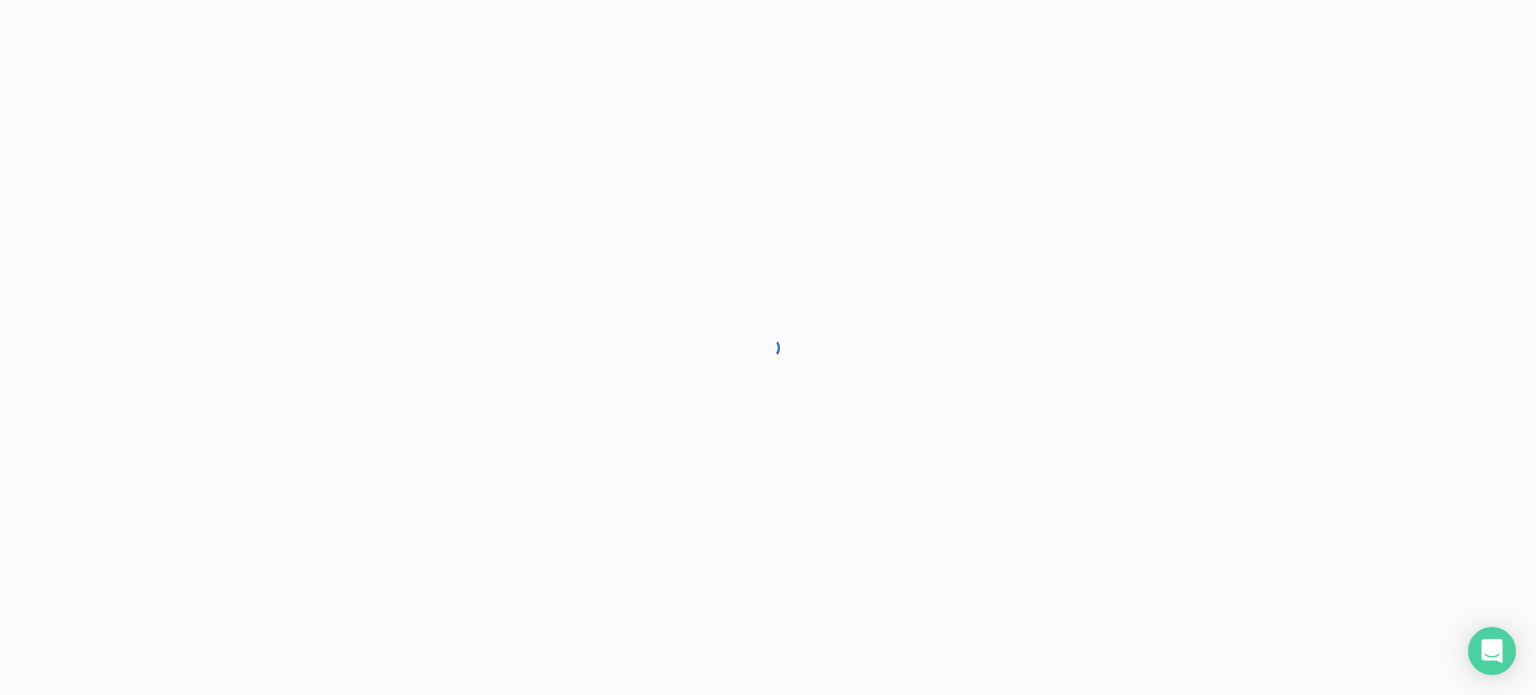 scroll, scrollTop: 0, scrollLeft: 0, axis: both 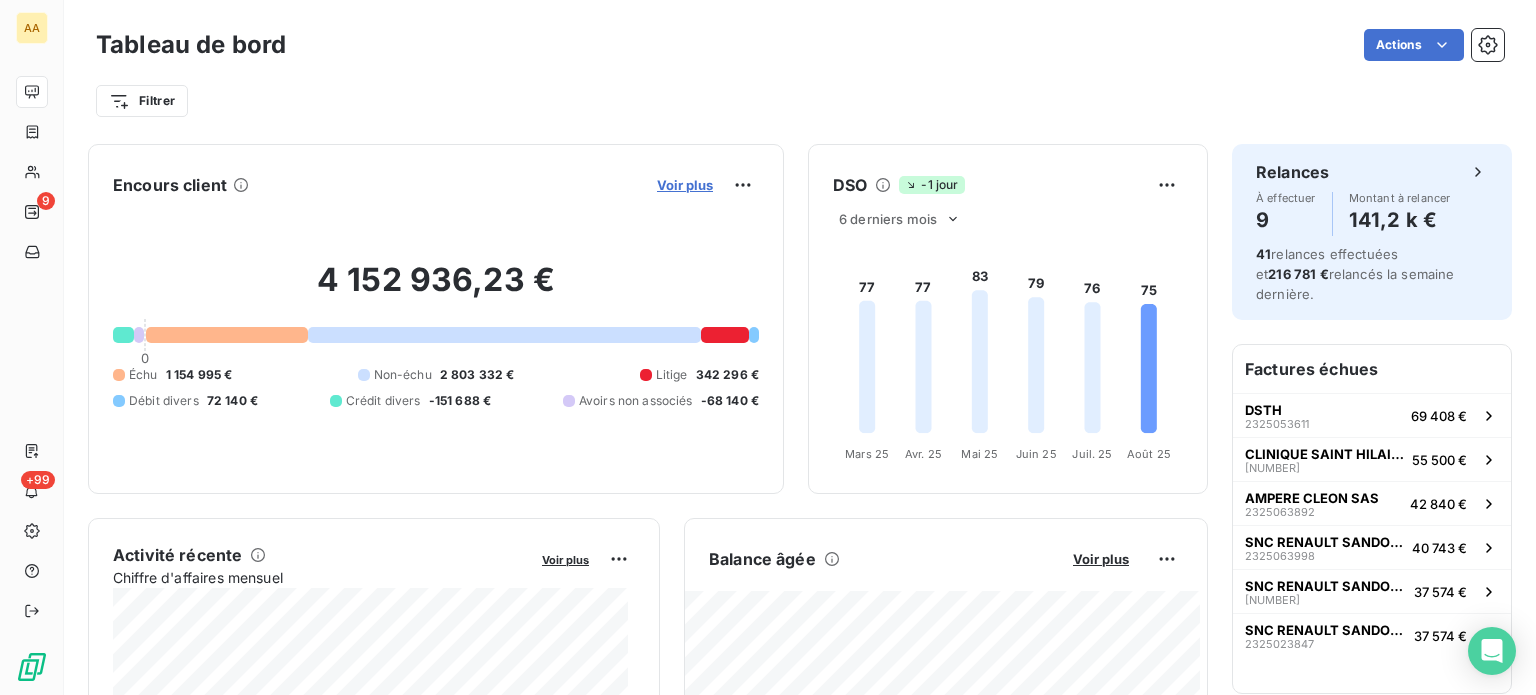 click on "Voir plus" at bounding box center (685, 185) 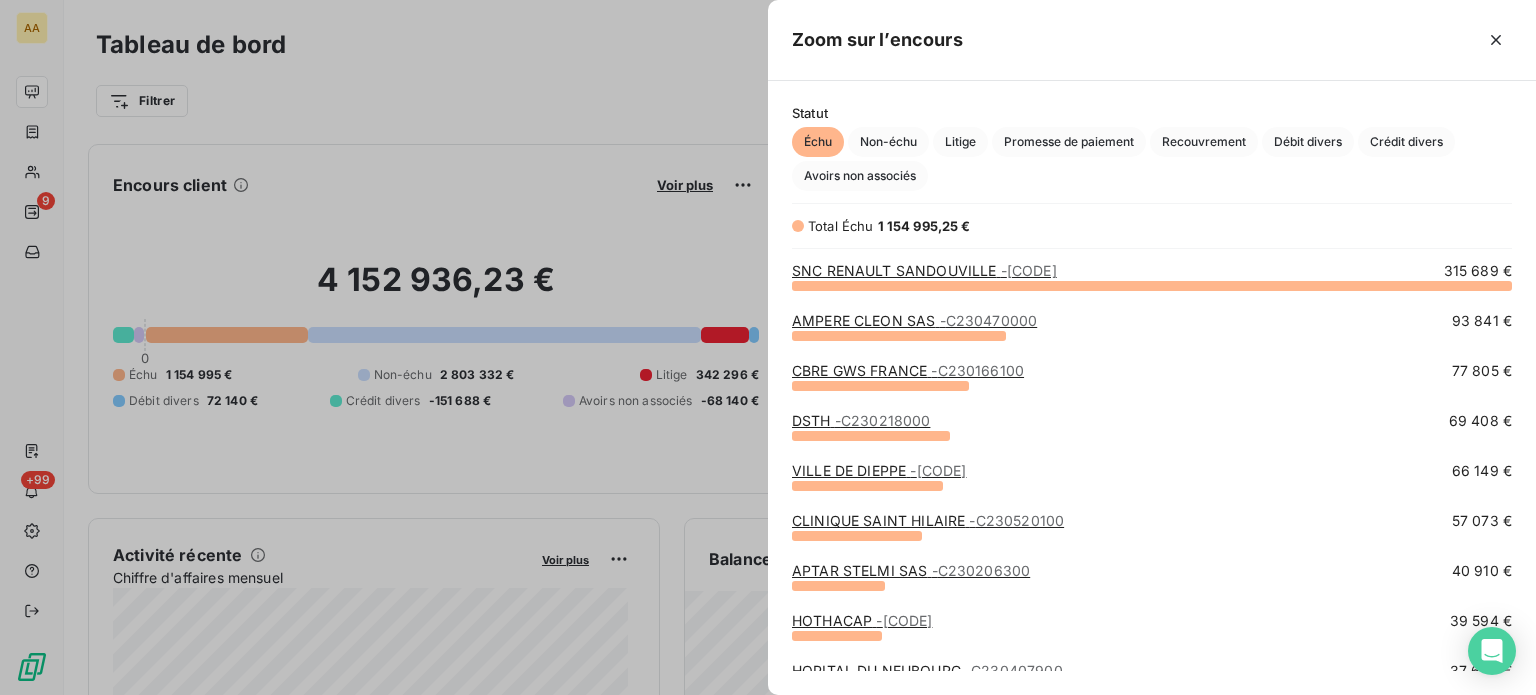 scroll, scrollTop: 16, scrollLeft: 16, axis: both 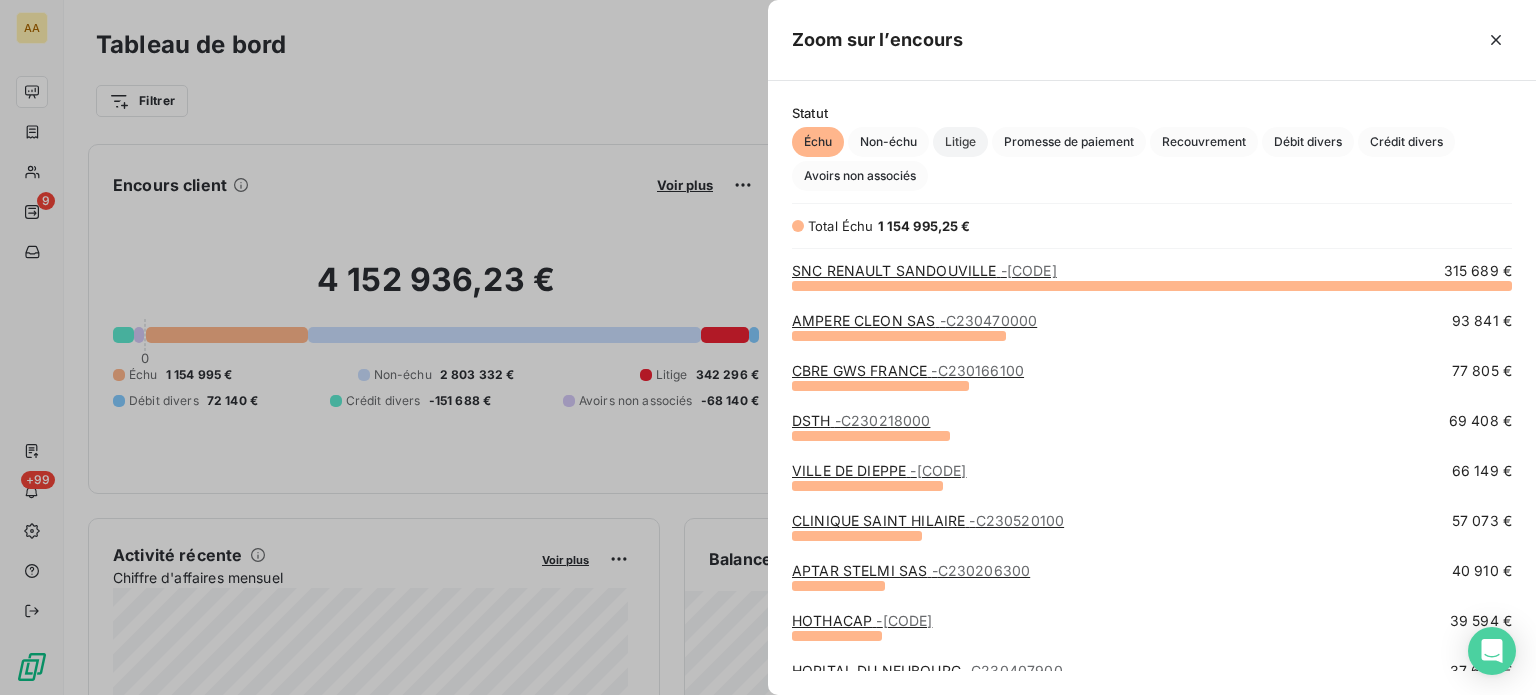 click on "Litige" at bounding box center [960, 142] 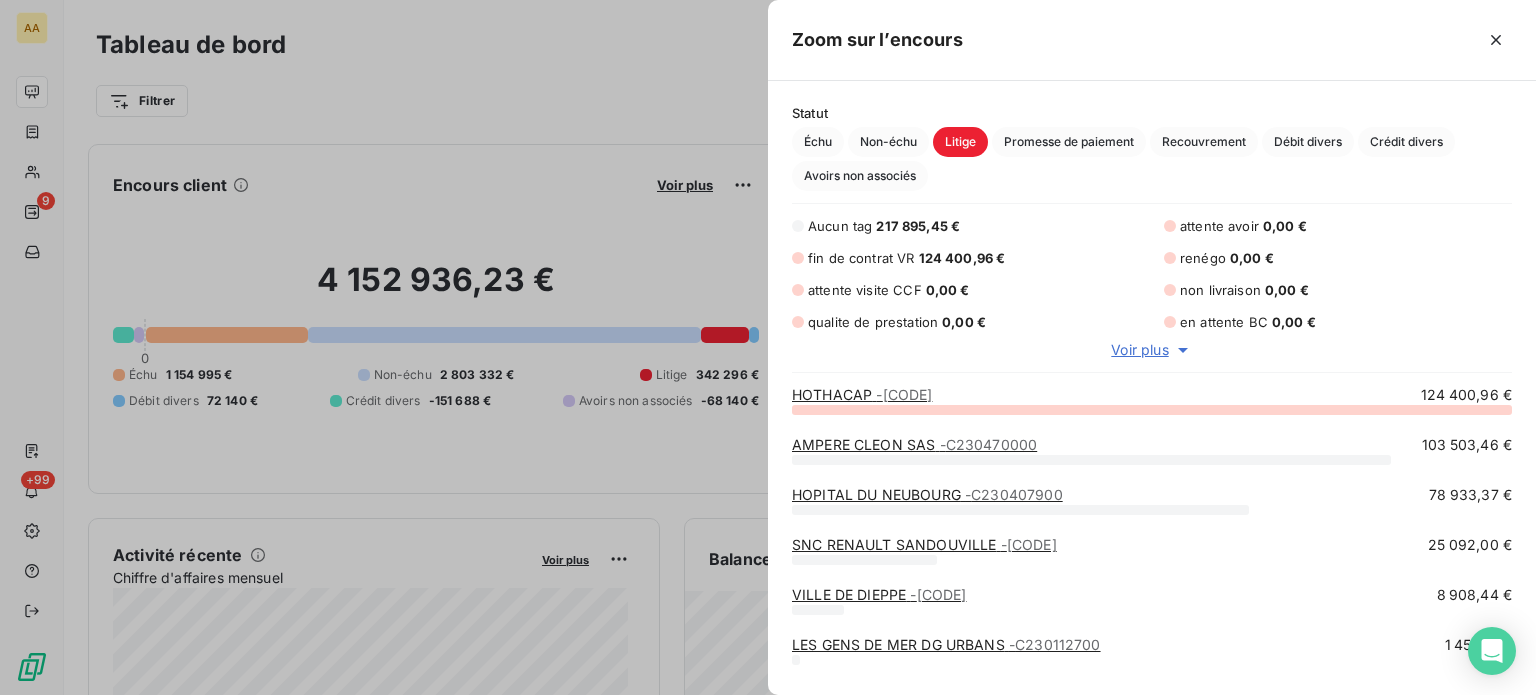 scroll, scrollTop: 16, scrollLeft: 16, axis: both 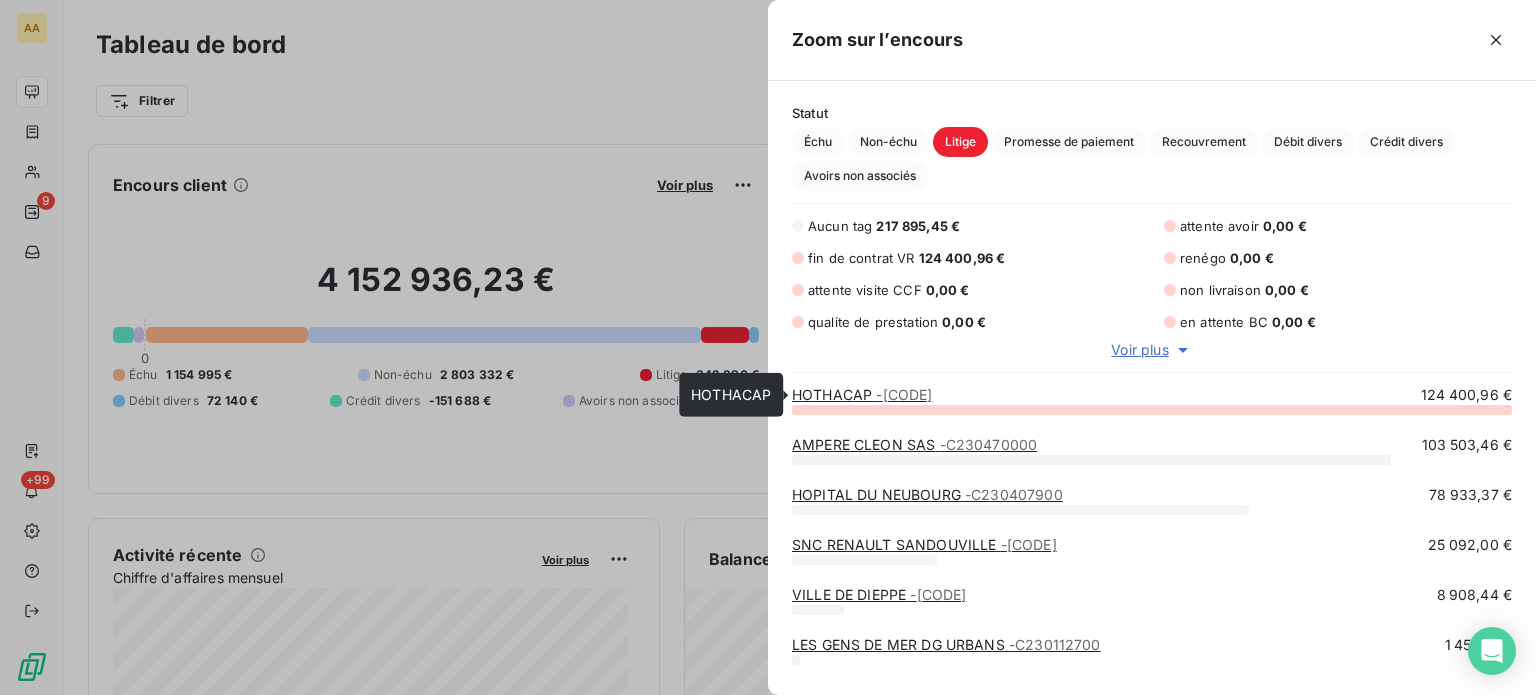 click on "-  C230064900" at bounding box center [904, 394] 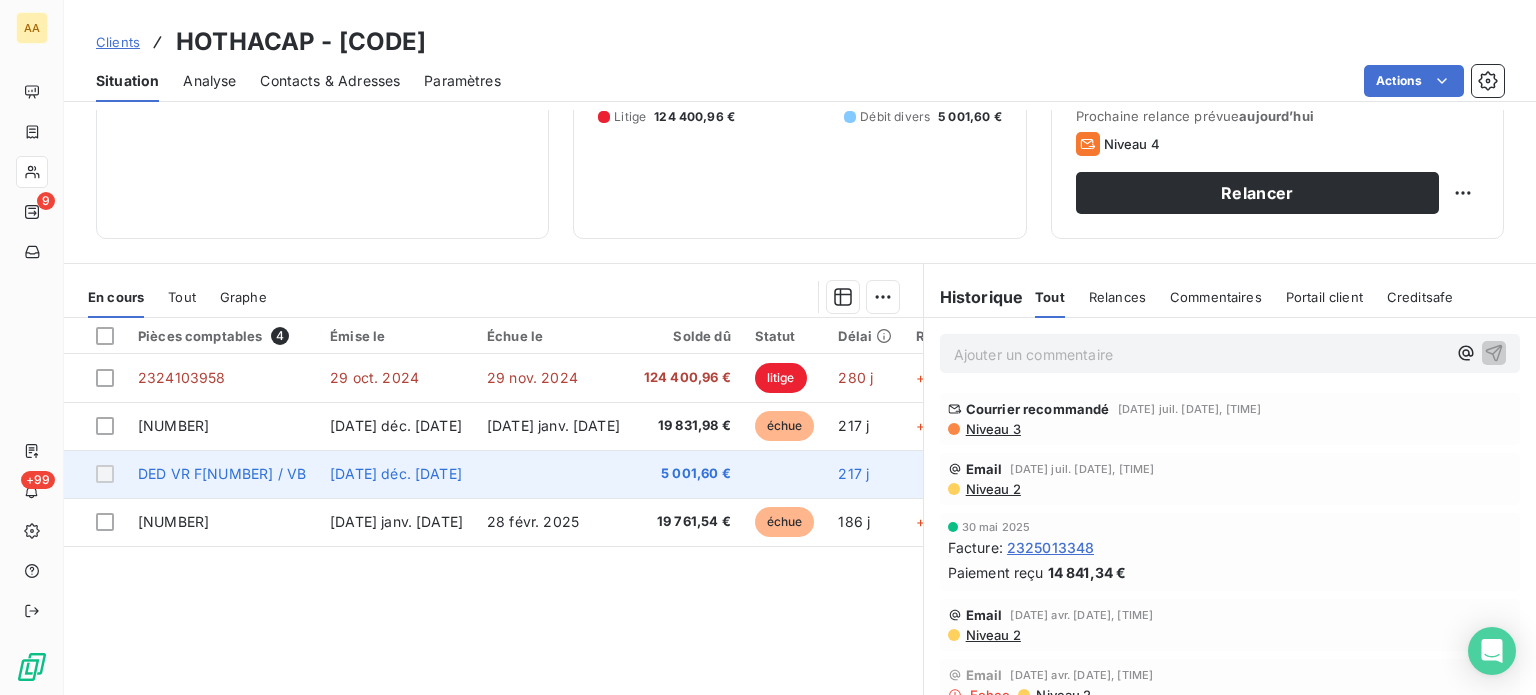 scroll, scrollTop: 300, scrollLeft: 0, axis: vertical 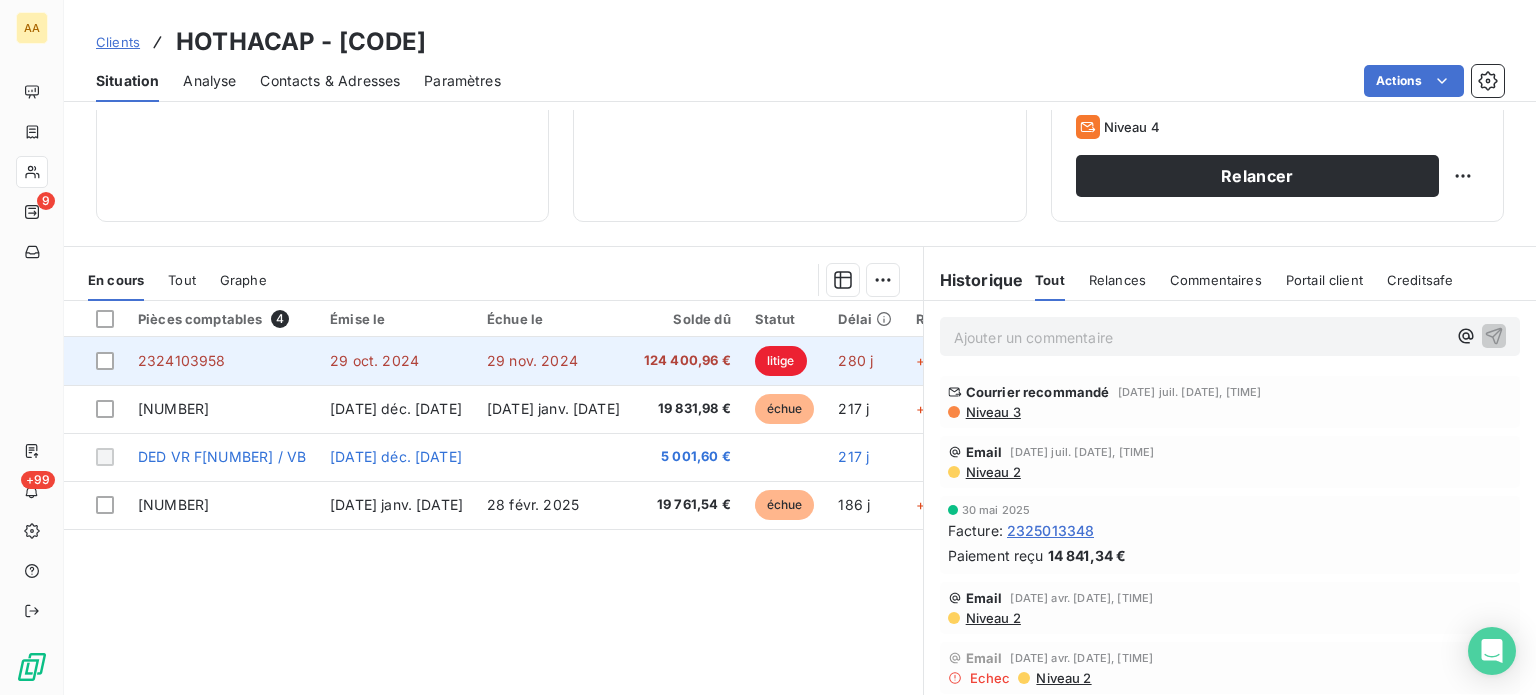 click on "[NUMBER]" at bounding box center (222, 361) 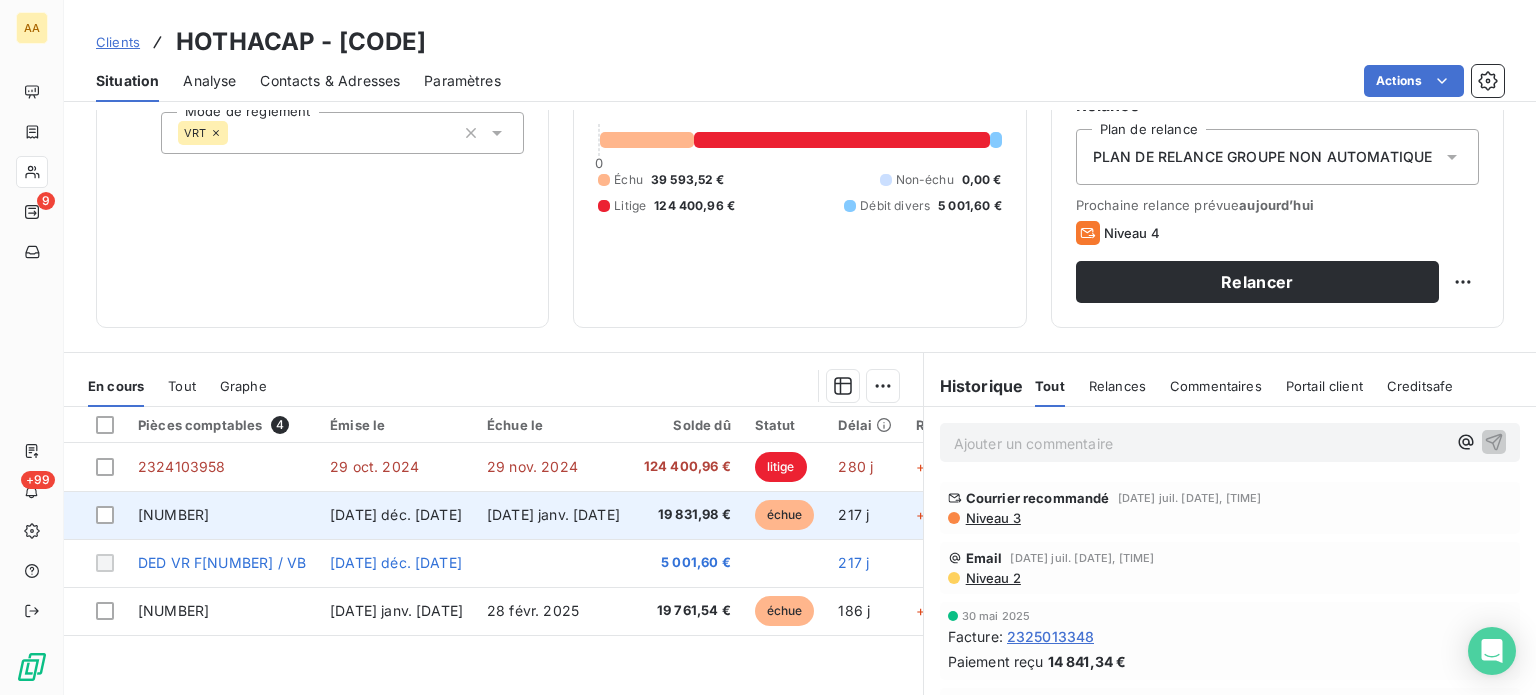 scroll, scrollTop: 0, scrollLeft: 0, axis: both 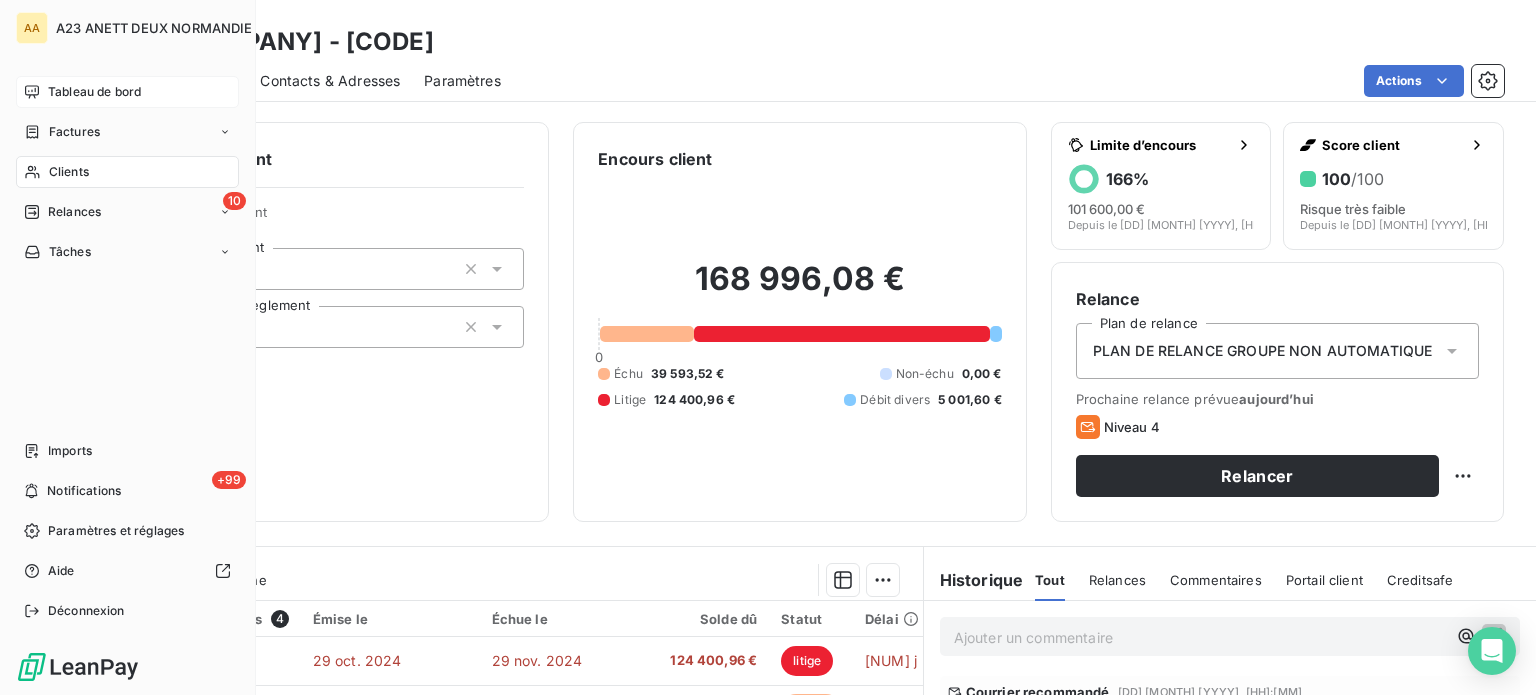 click on "Tableau de bord" at bounding box center [94, 92] 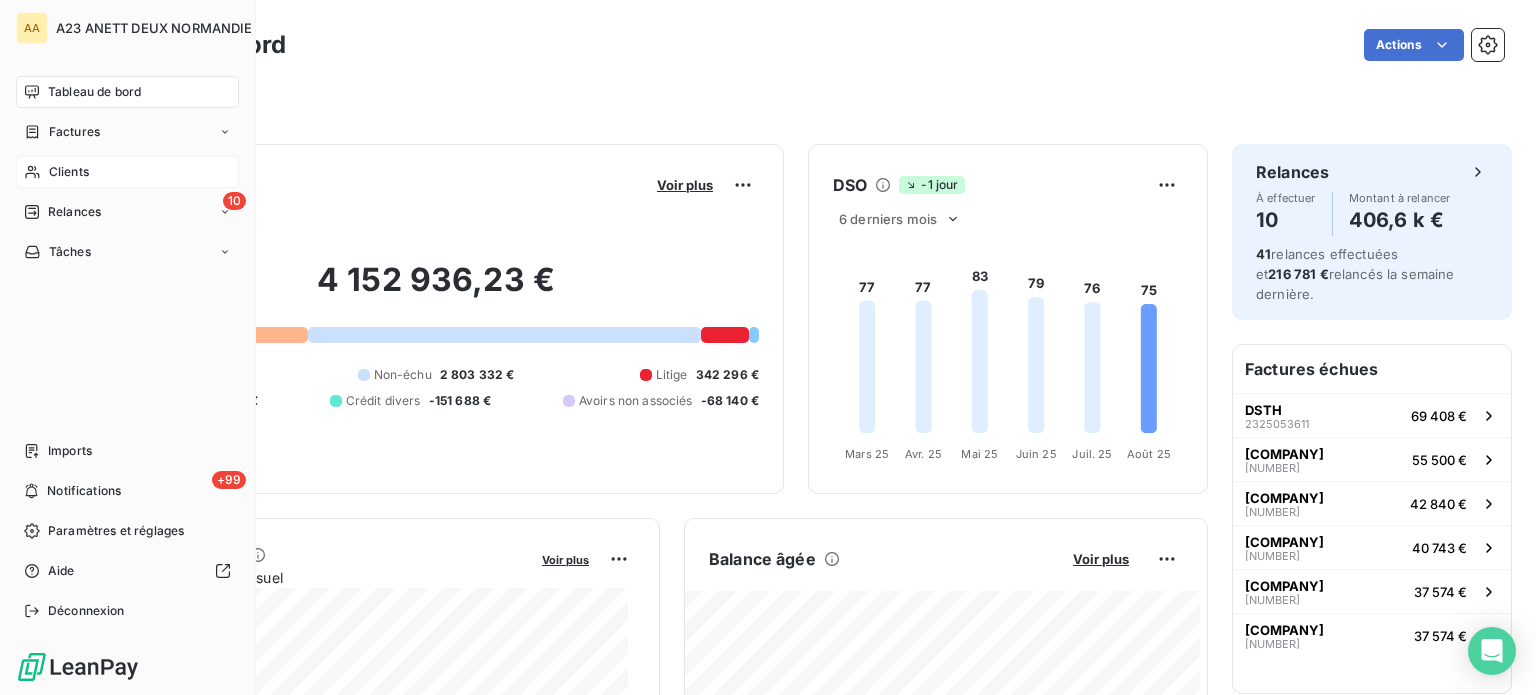 click on "Clients" at bounding box center [127, 172] 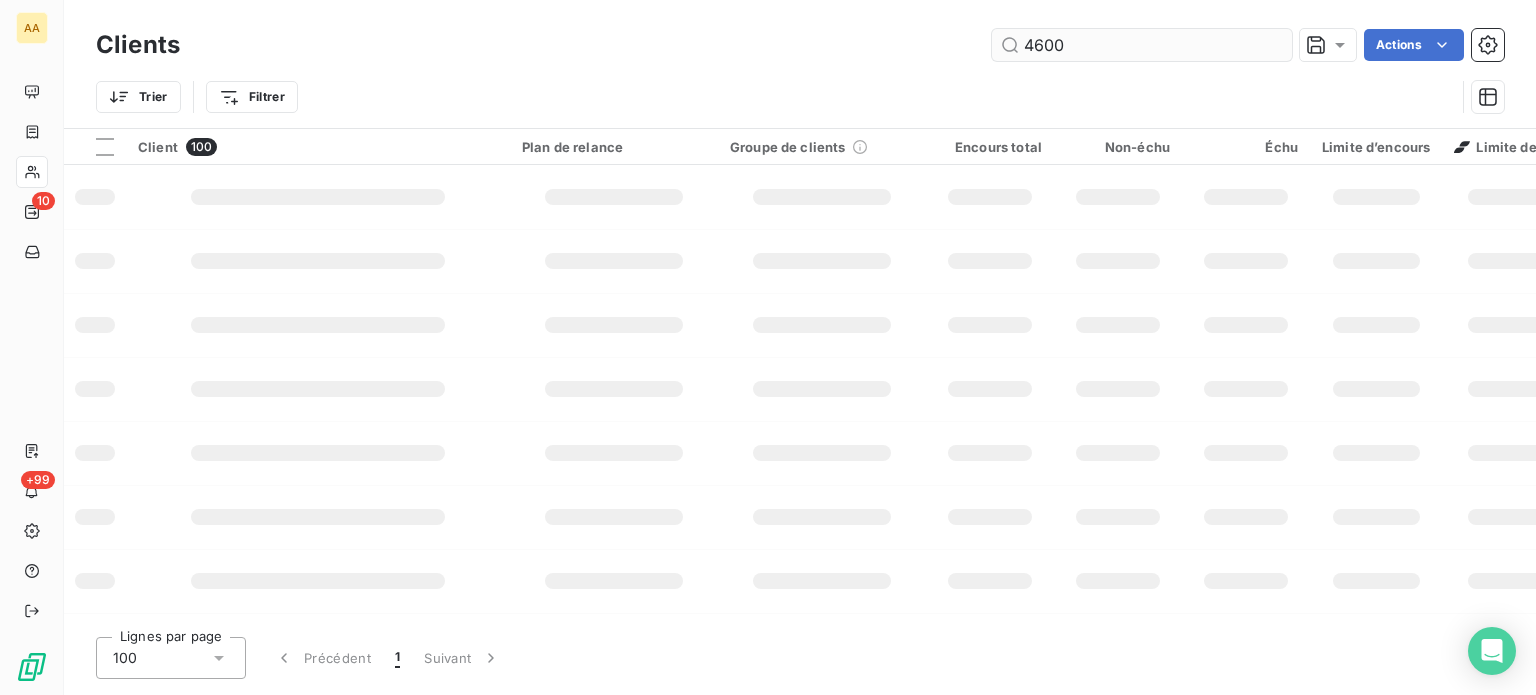 click on "4600" at bounding box center (1142, 45) 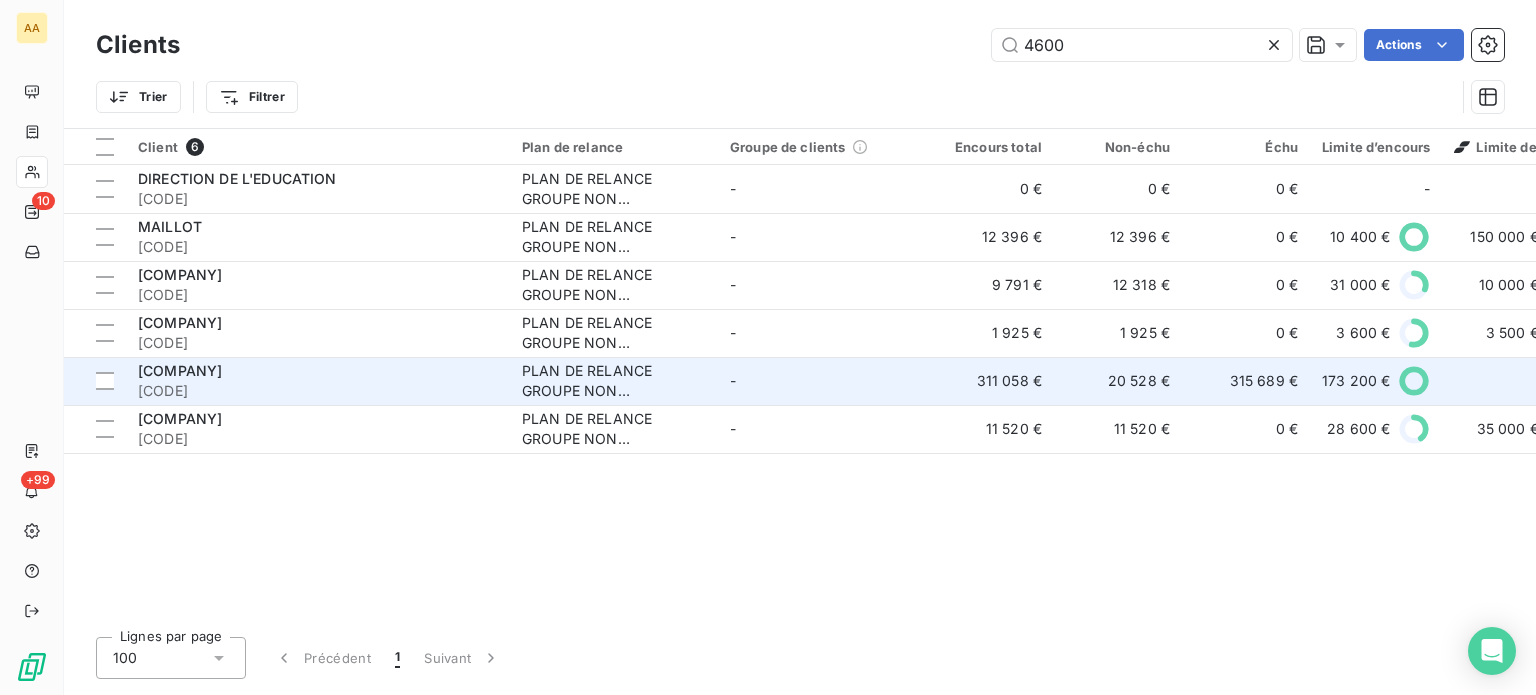 type on "4600" 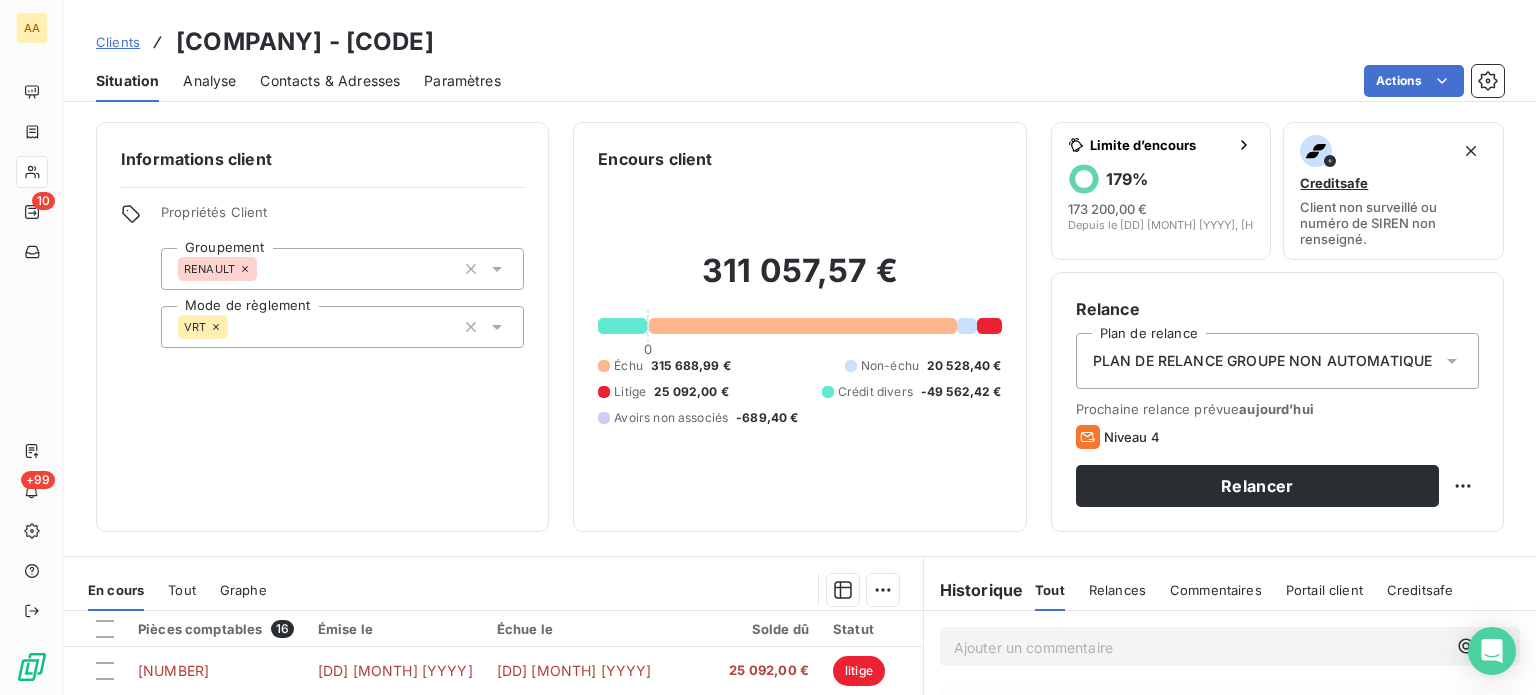 click on "PLAN DE RELANCE GROUPE NON AUTOMATIQUE" at bounding box center (1277, 361) 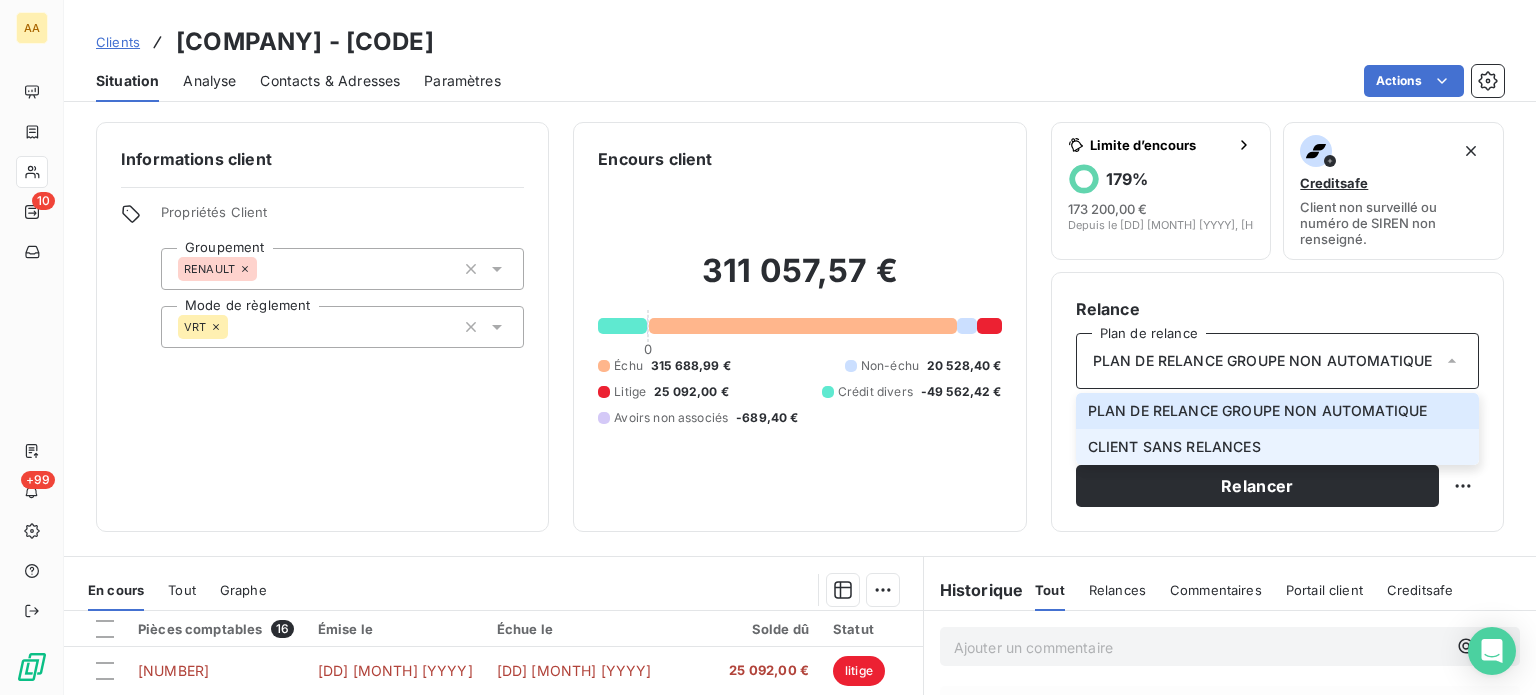 click on "CLIENT SANS RELANCES" at bounding box center (1174, 447) 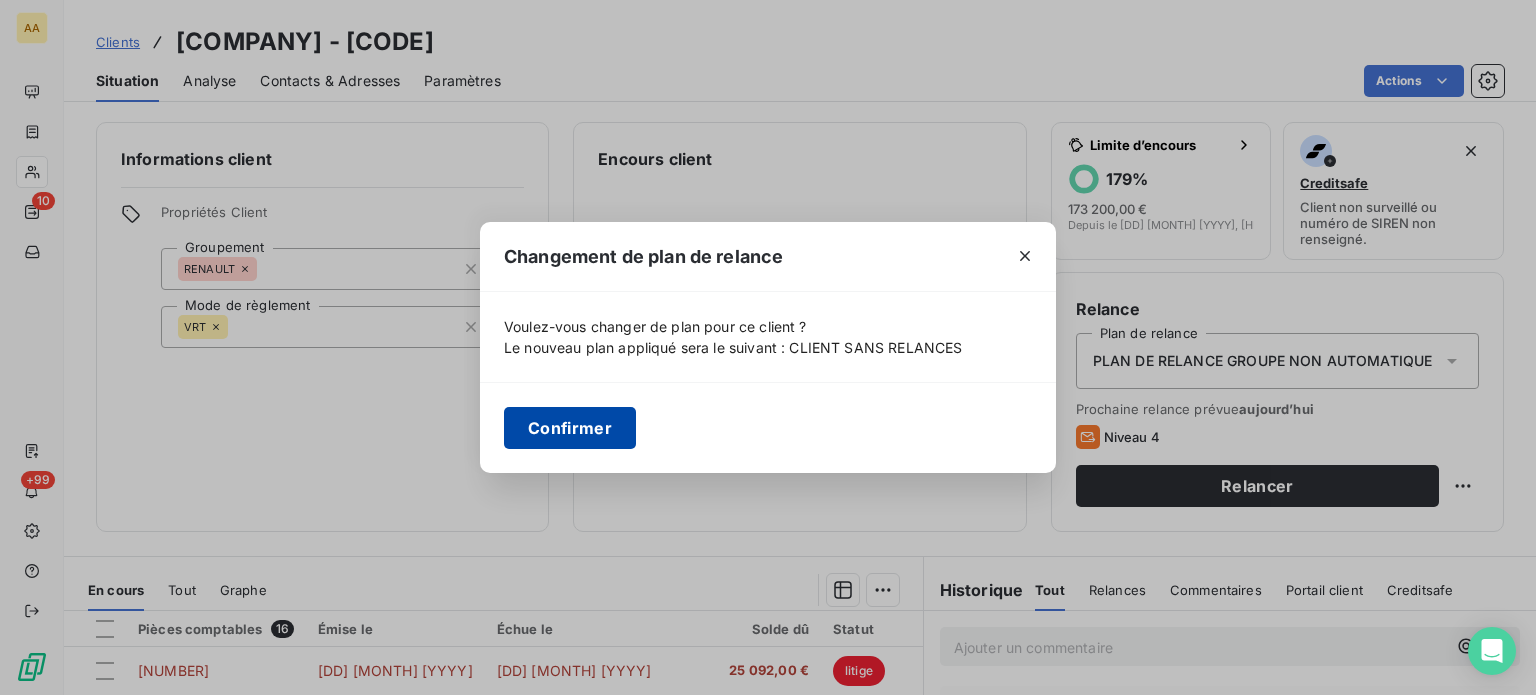 click on "Confirmer" at bounding box center [570, 428] 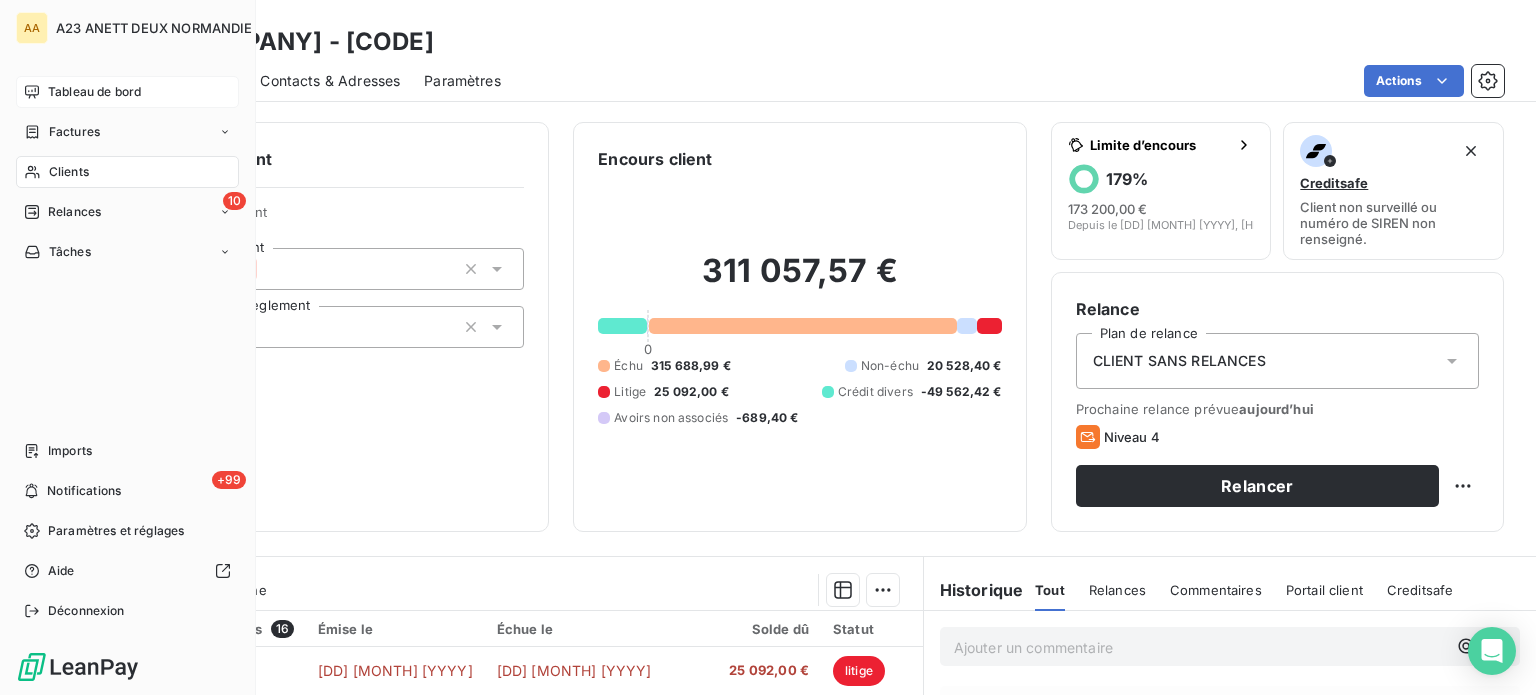 click on "Tableau de bord" at bounding box center (94, 92) 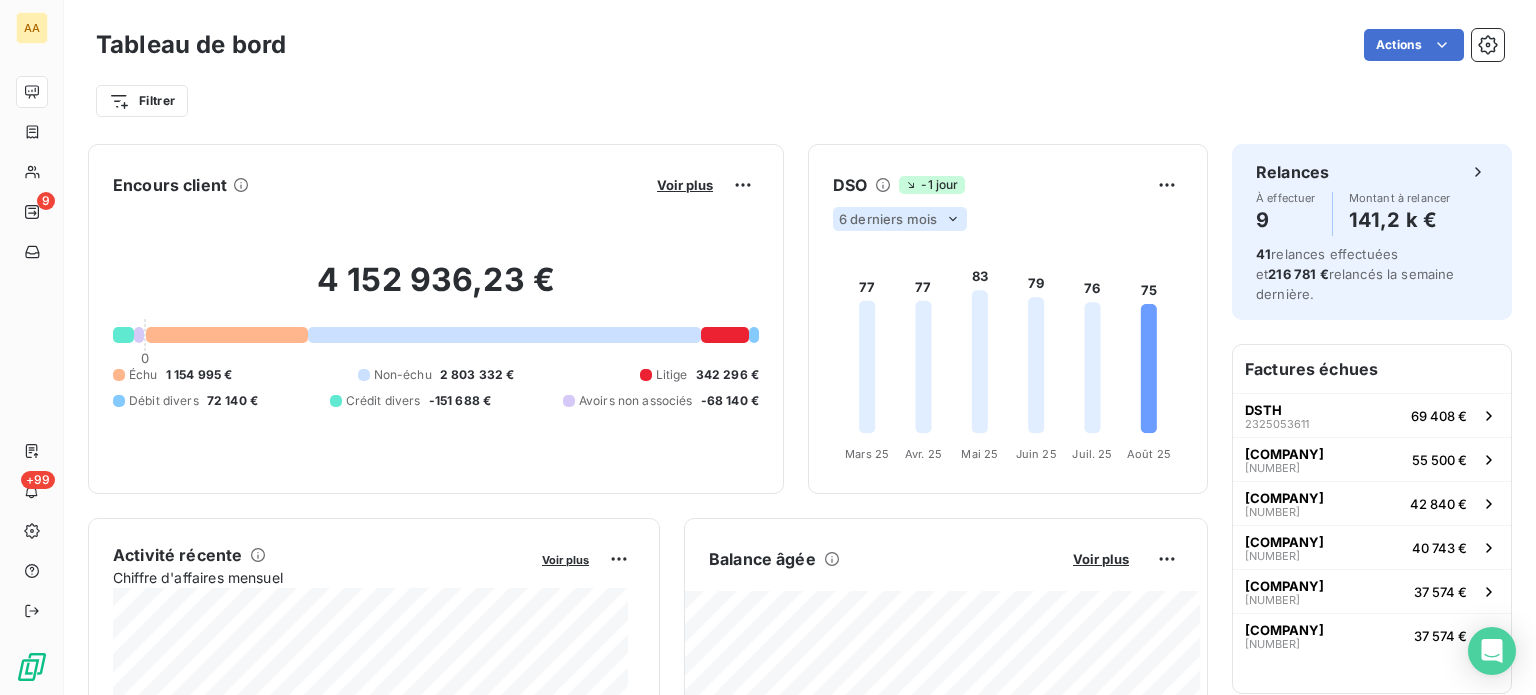 click on "6 derniers mois" at bounding box center (888, 219) 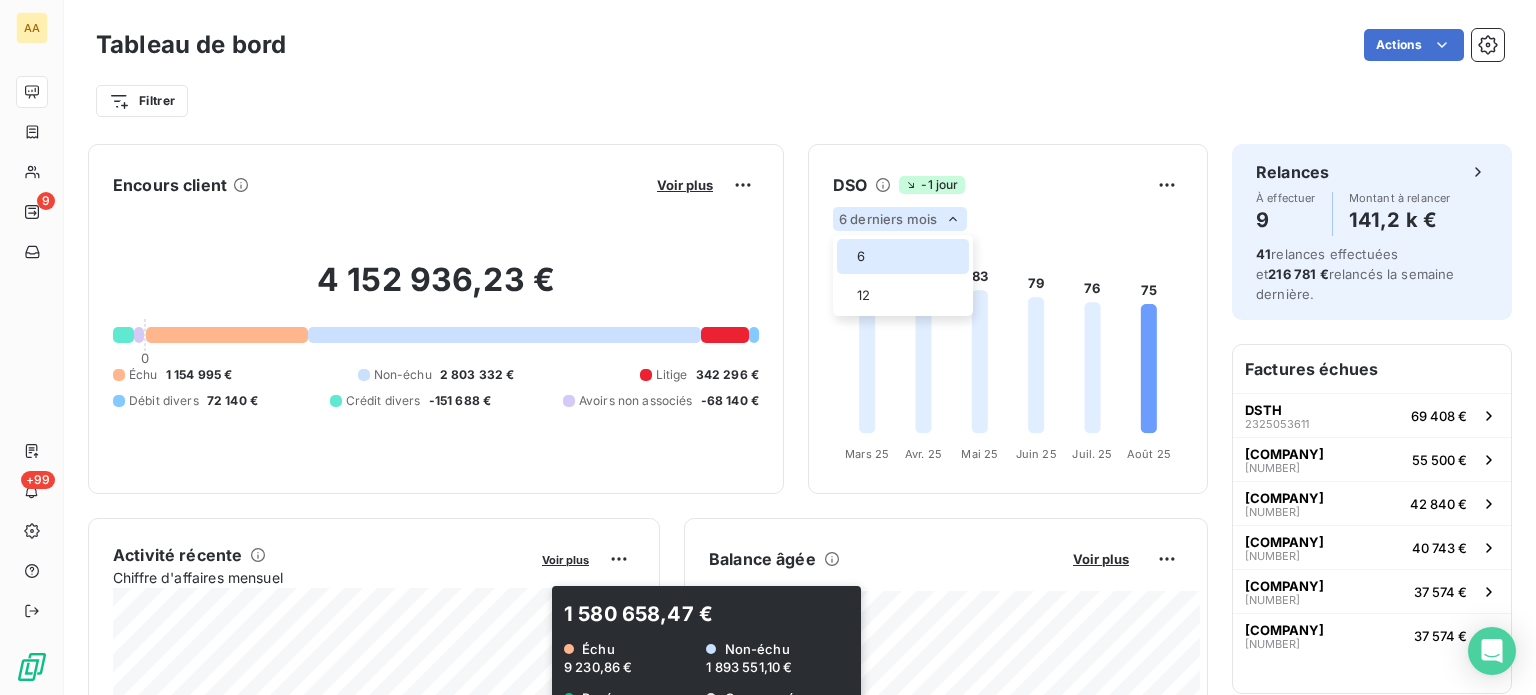scroll, scrollTop: 0, scrollLeft: 0, axis: both 